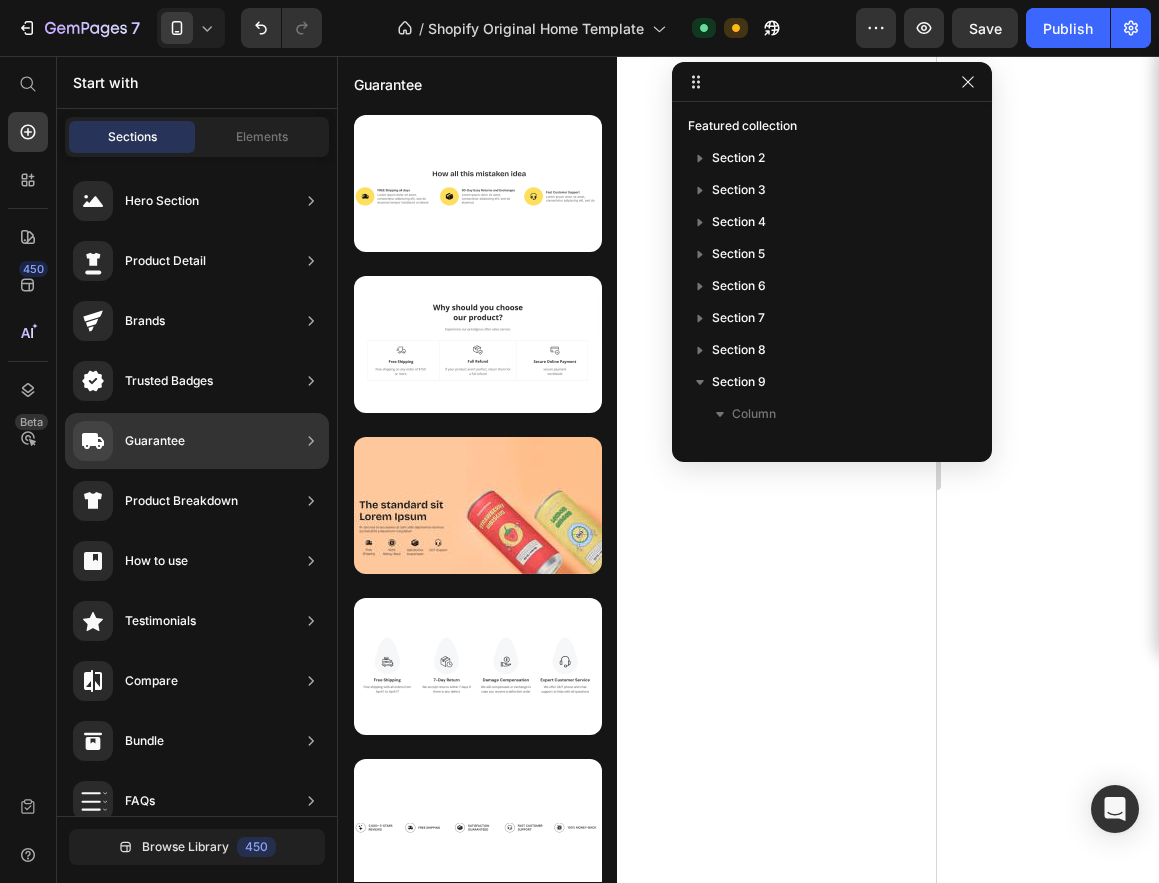 scroll, scrollTop: 0, scrollLeft: 0, axis: both 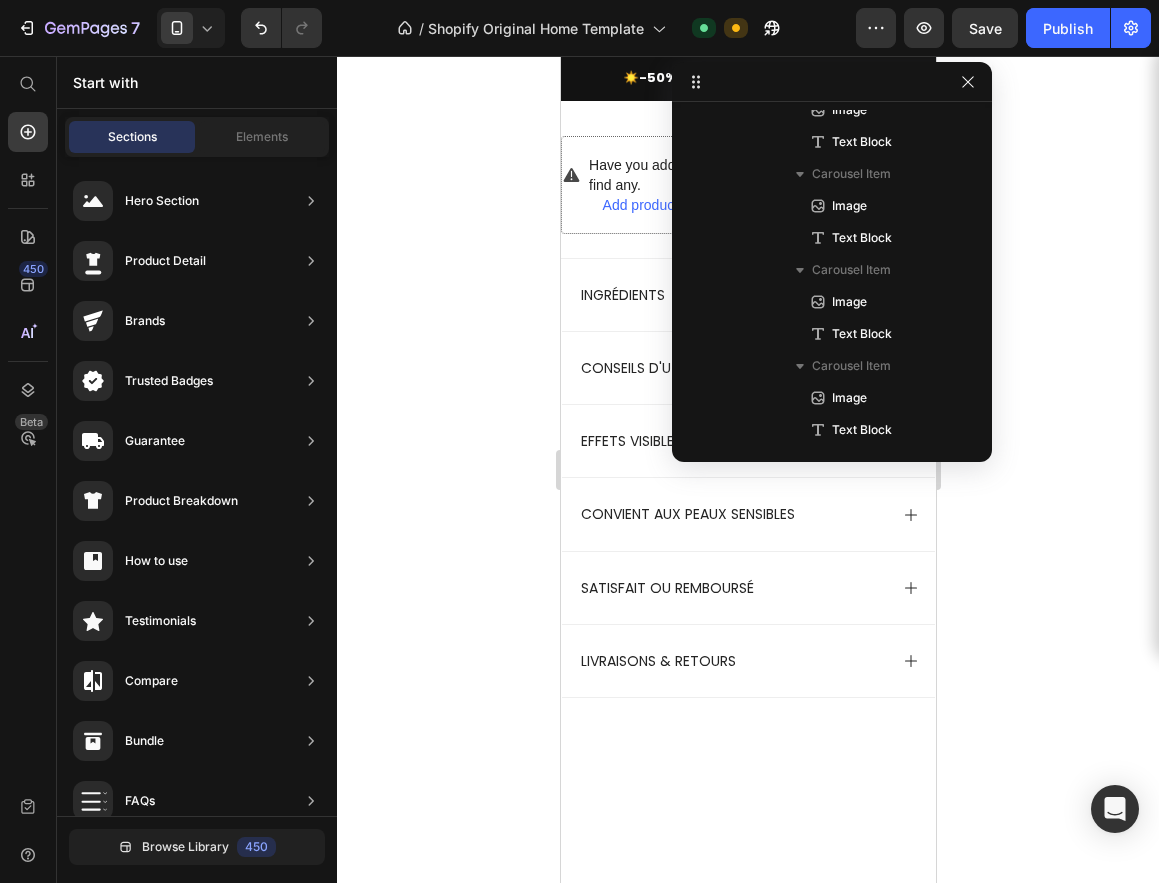 click 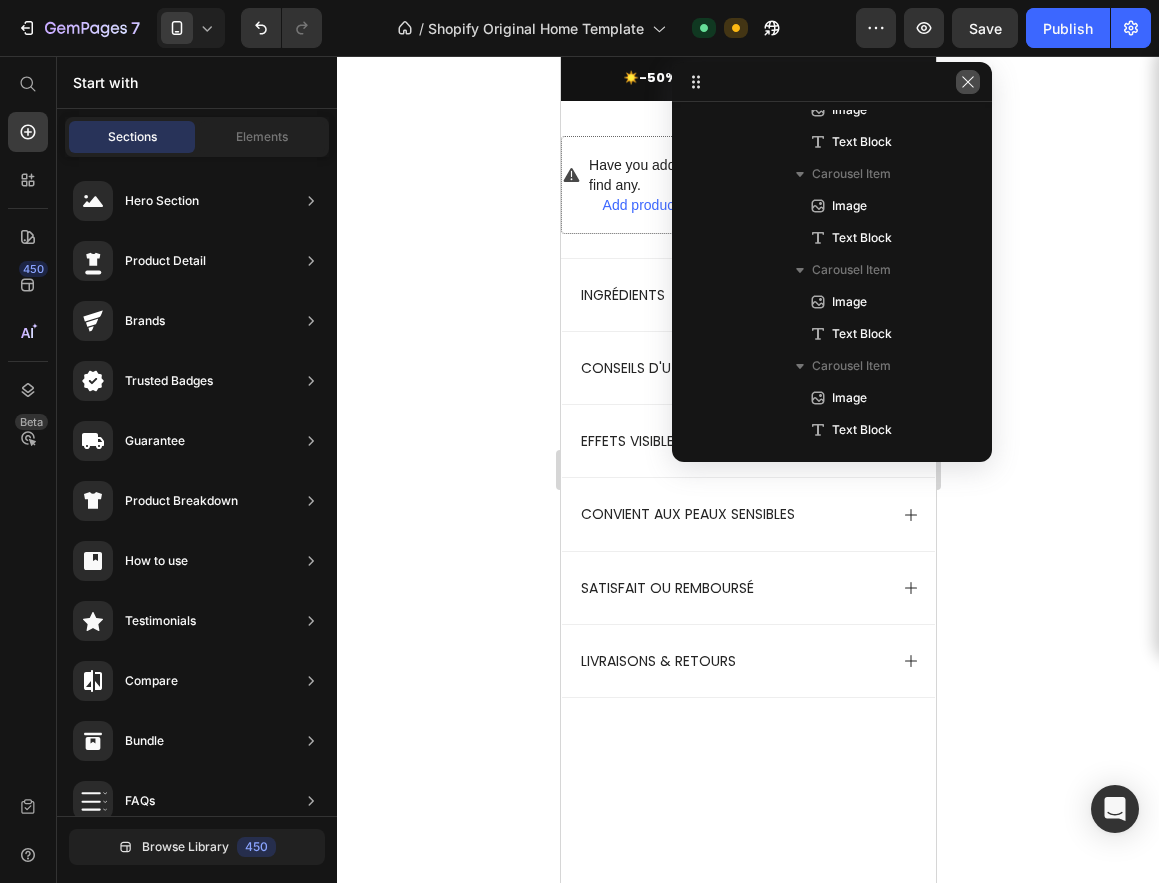 click 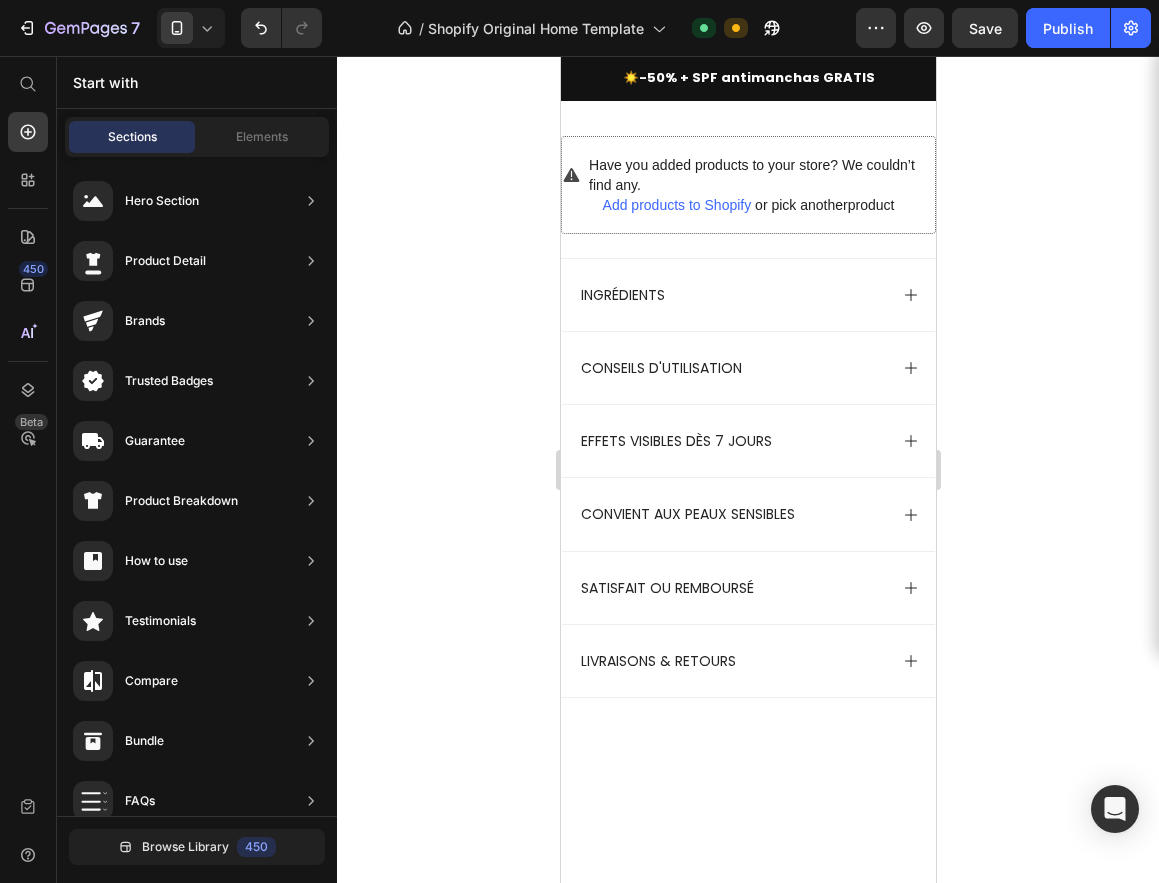 drag, startPoint x: 186, startPoint y: 289, endPoint x: 959, endPoint y: 404, distance: 781.5075 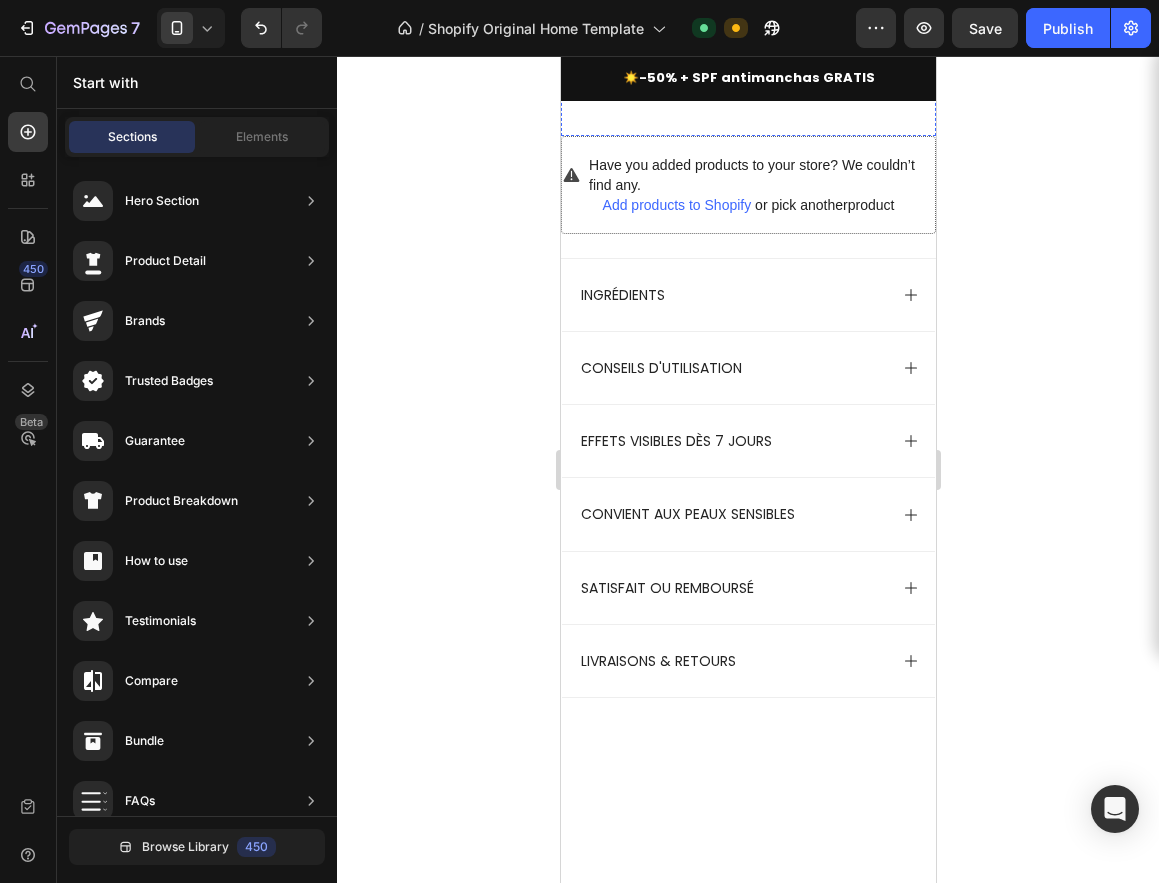 click at bounding box center [770, -143] 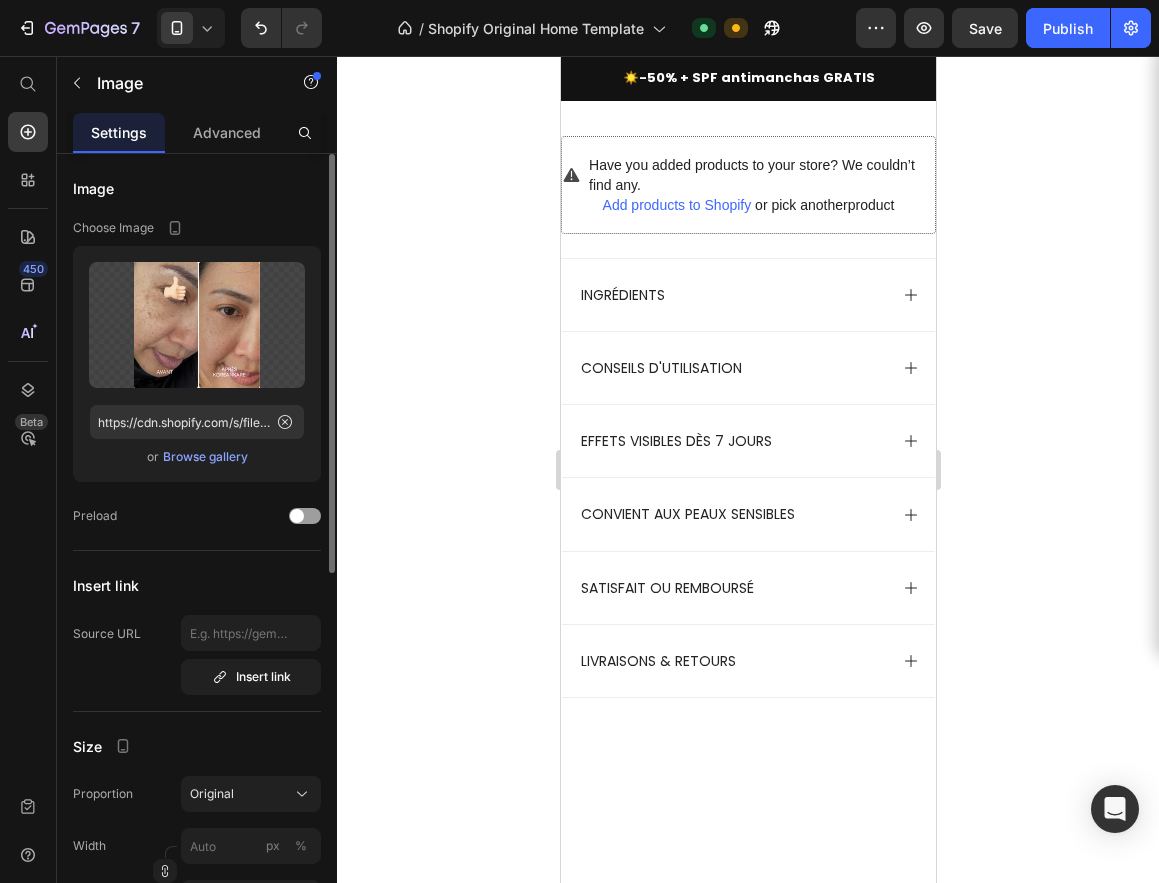 click on "Browse gallery" at bounding box center [205, 457] 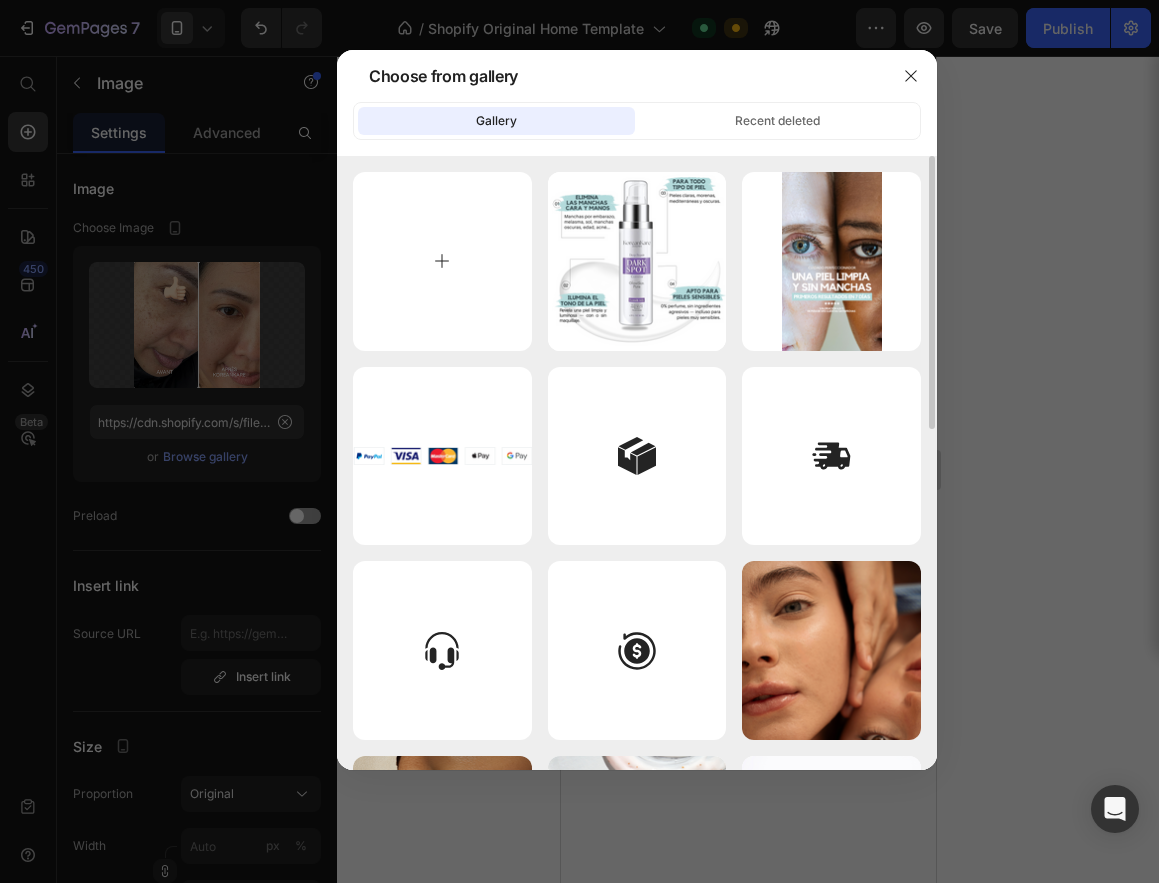 click at bounding box center [442, 261] 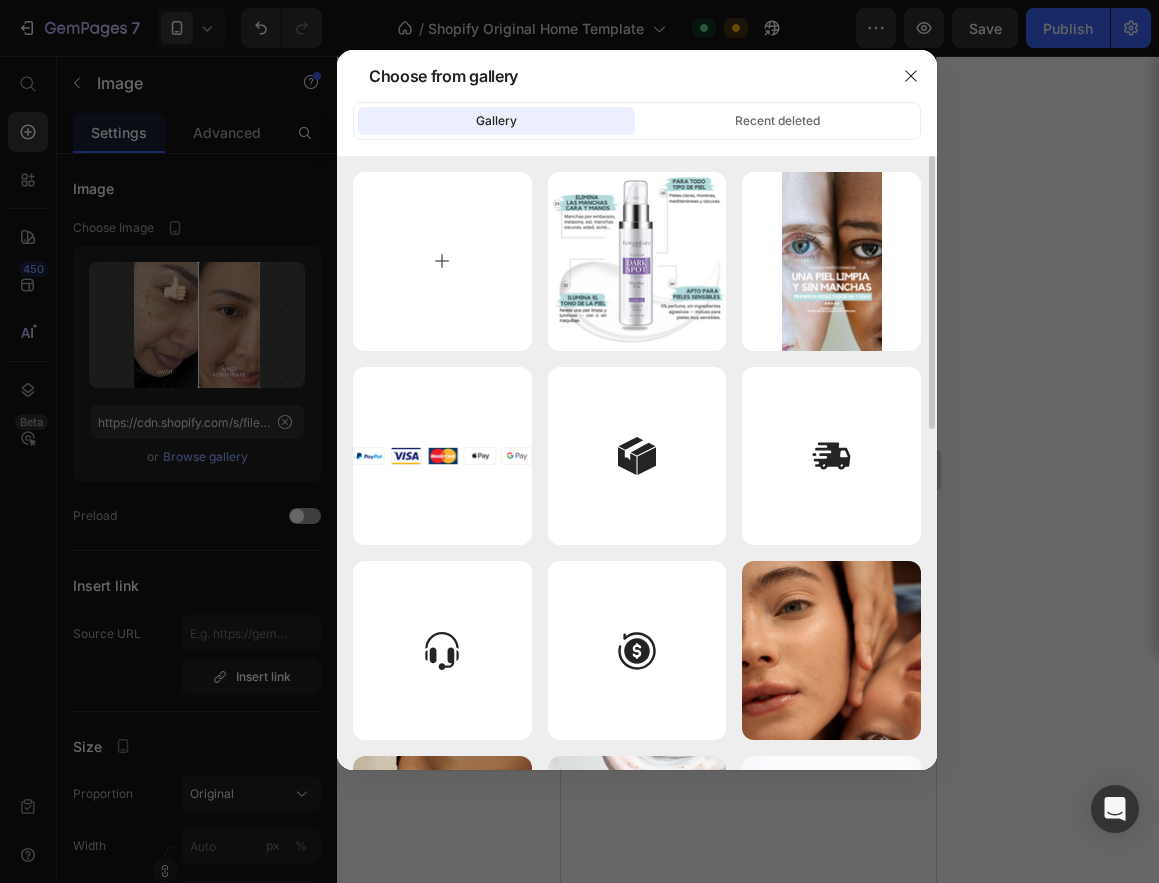 type on "C:\fakepath\3.png" 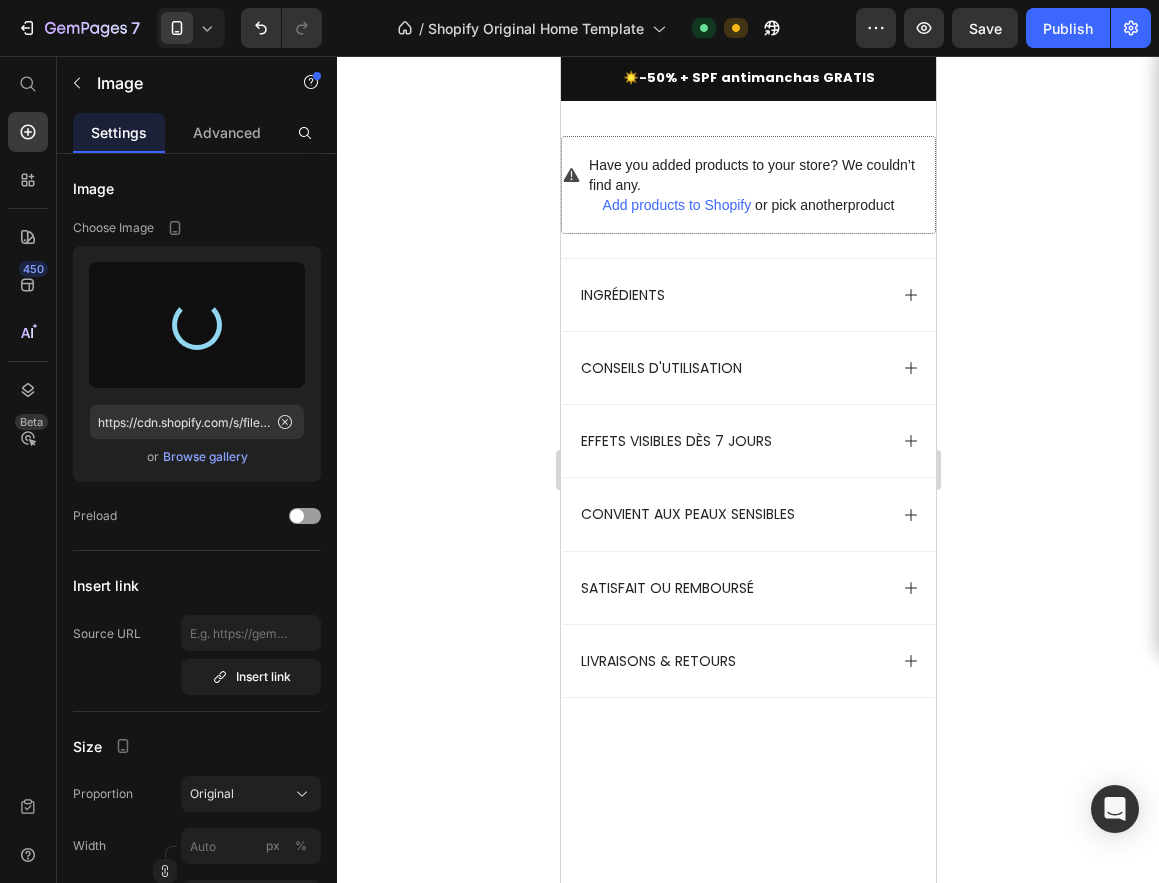 type on "https://cdn.shopify.com/s/files/1/0927/7331/8998/files/gempages_574111683492971566-93cd8740-faff-41df-9a44-d88f78500a4f.png" 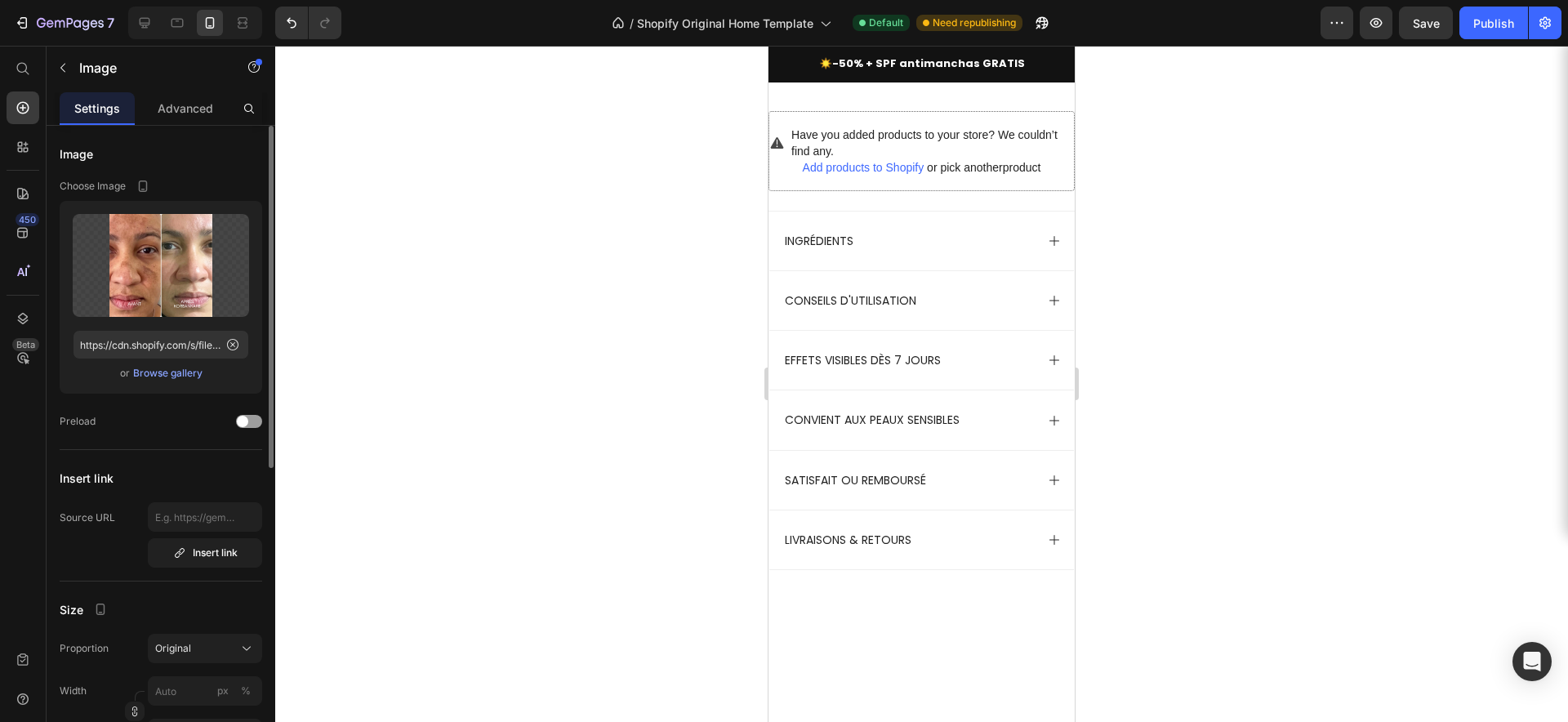 click on "Browse gallery" at bounding box center [167, 373] 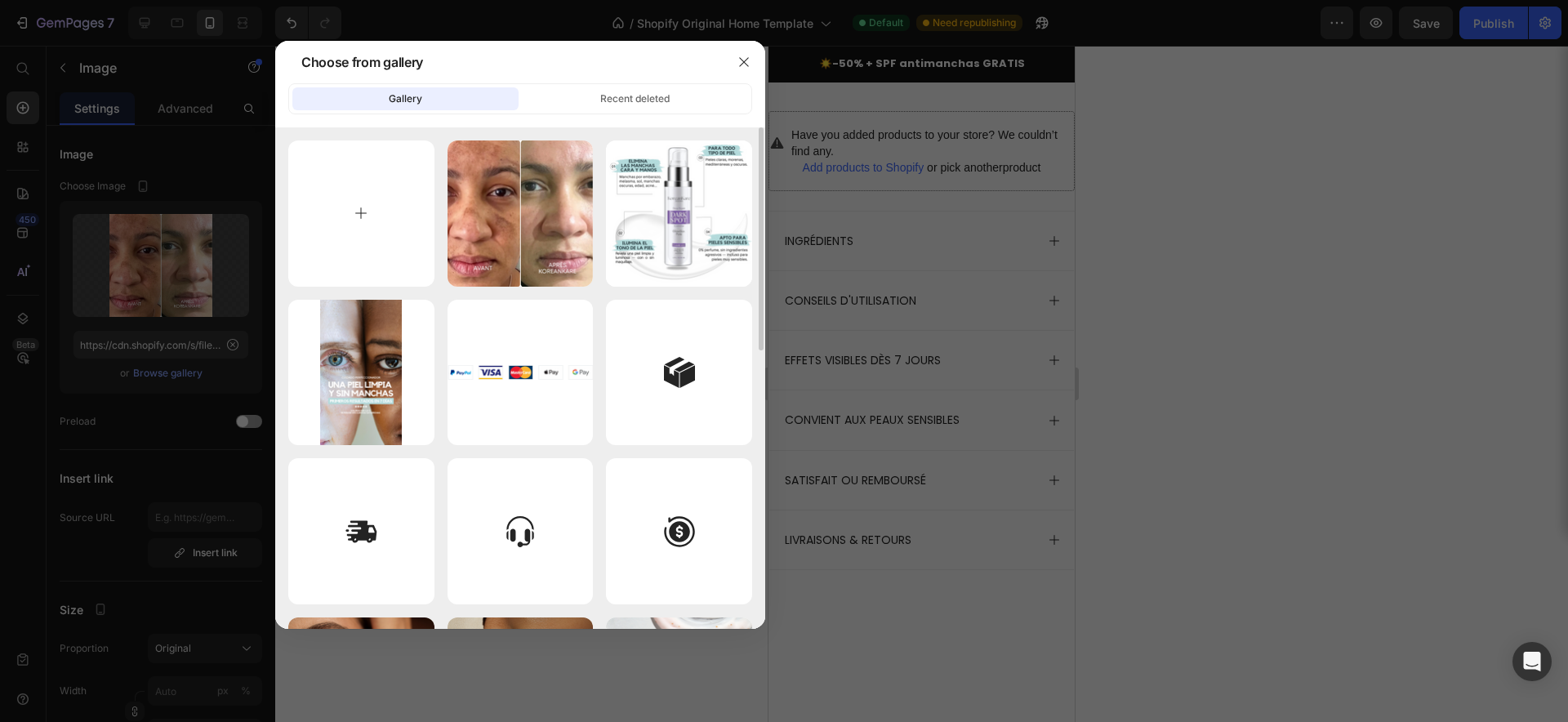 click at bounding box center (361, 213) 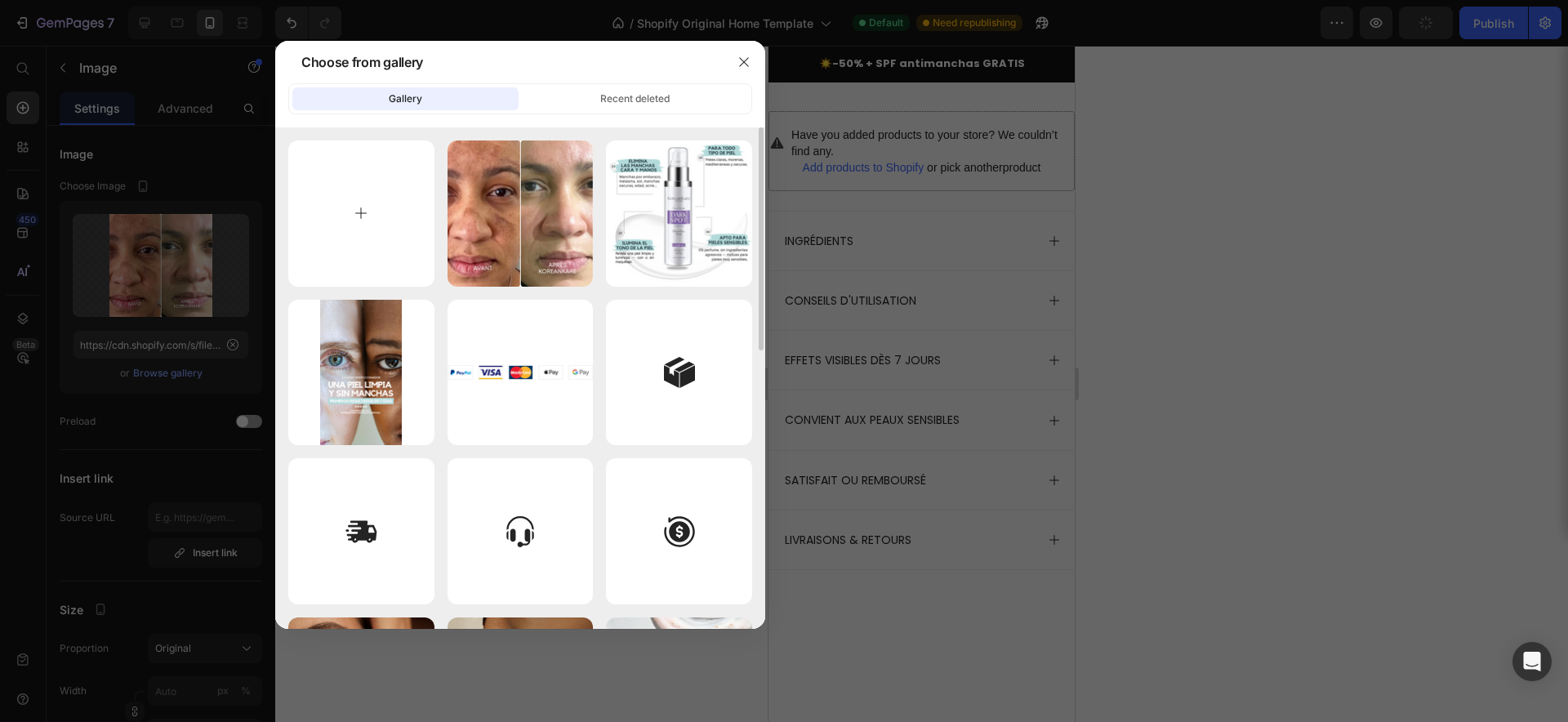 type on "C:\fakepath\7.png" 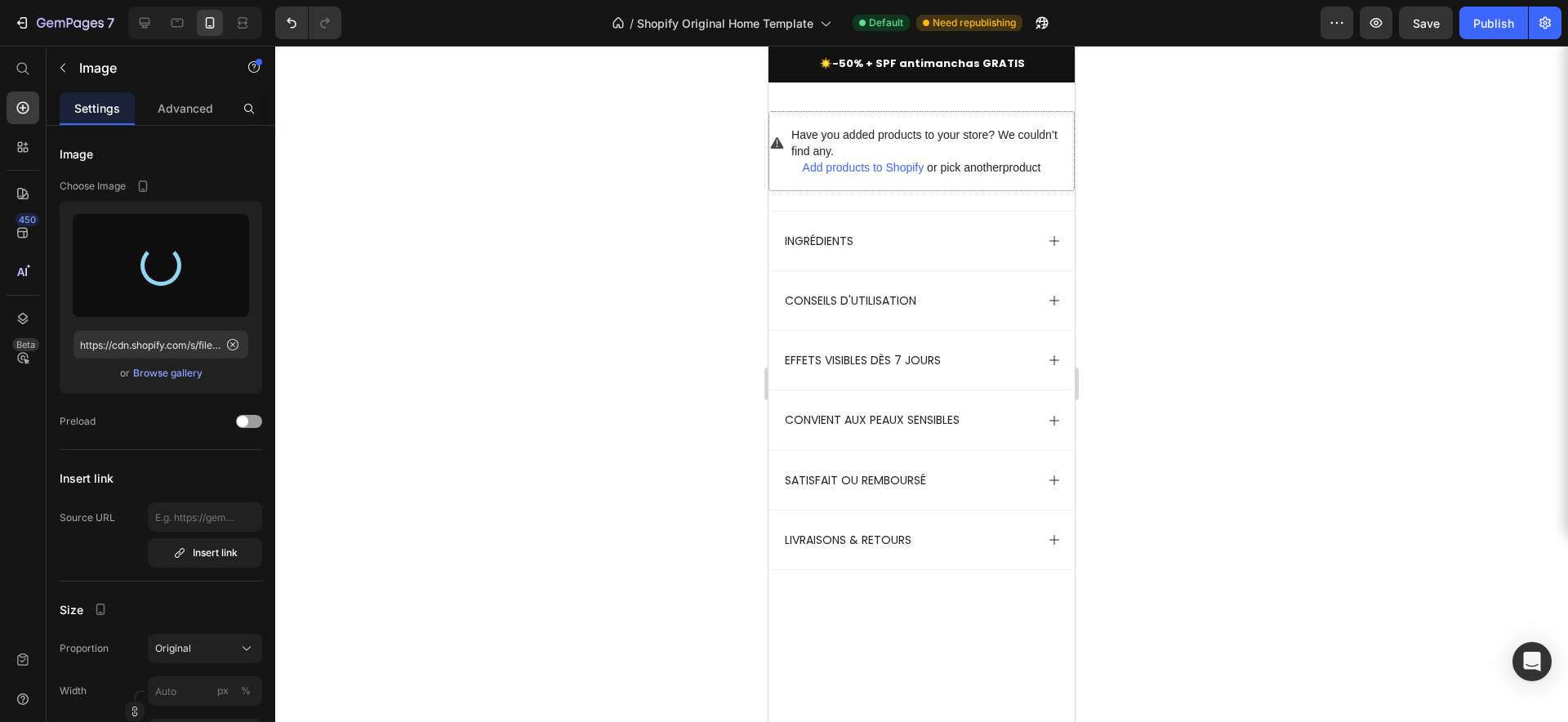 type on "https://cdn.shopify.com/s/files/1/0927/7331/8998/files/gempages_574111683492971566-e525d4a0-8d99-4332-9288-4ea04de2782e.png" 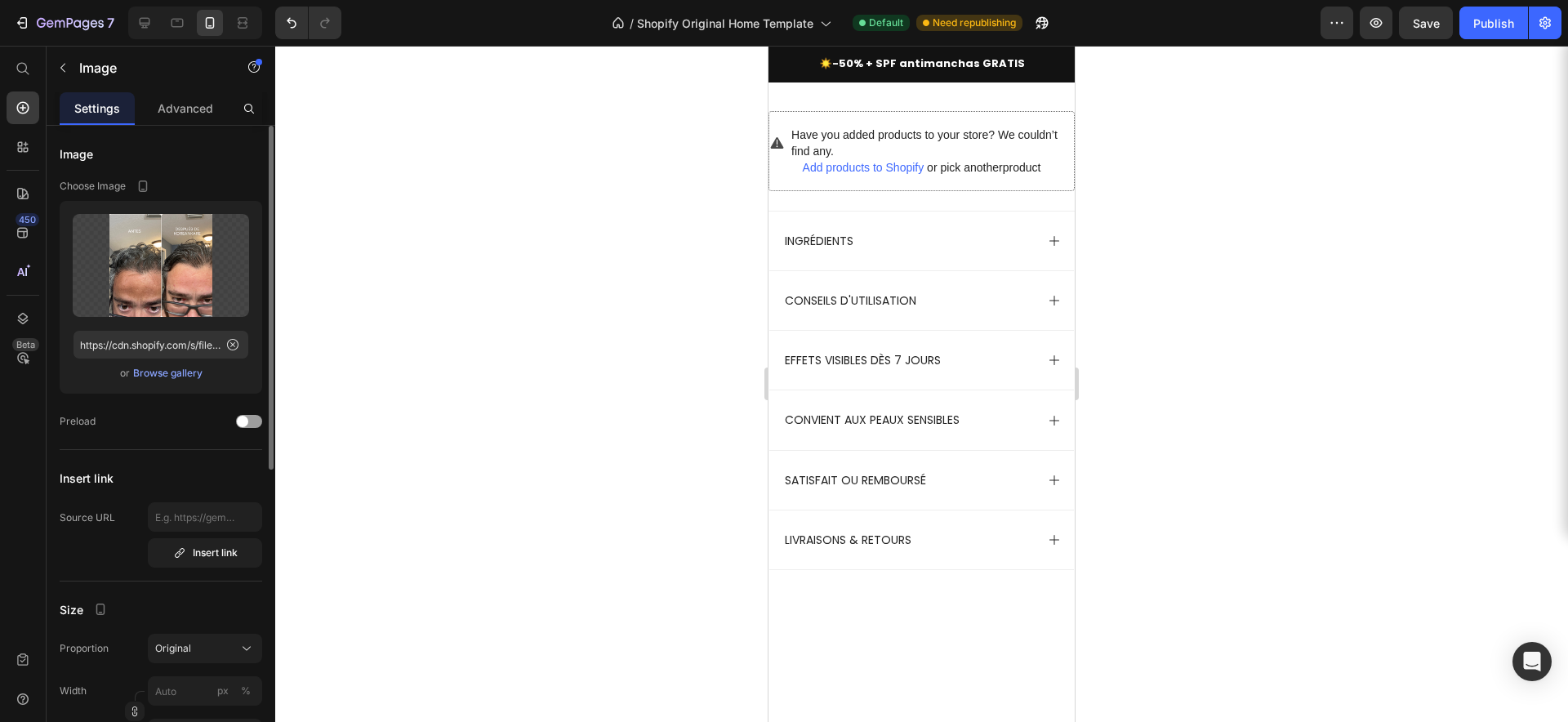 click on "Browse gallery" at bounding box center [167, 373] 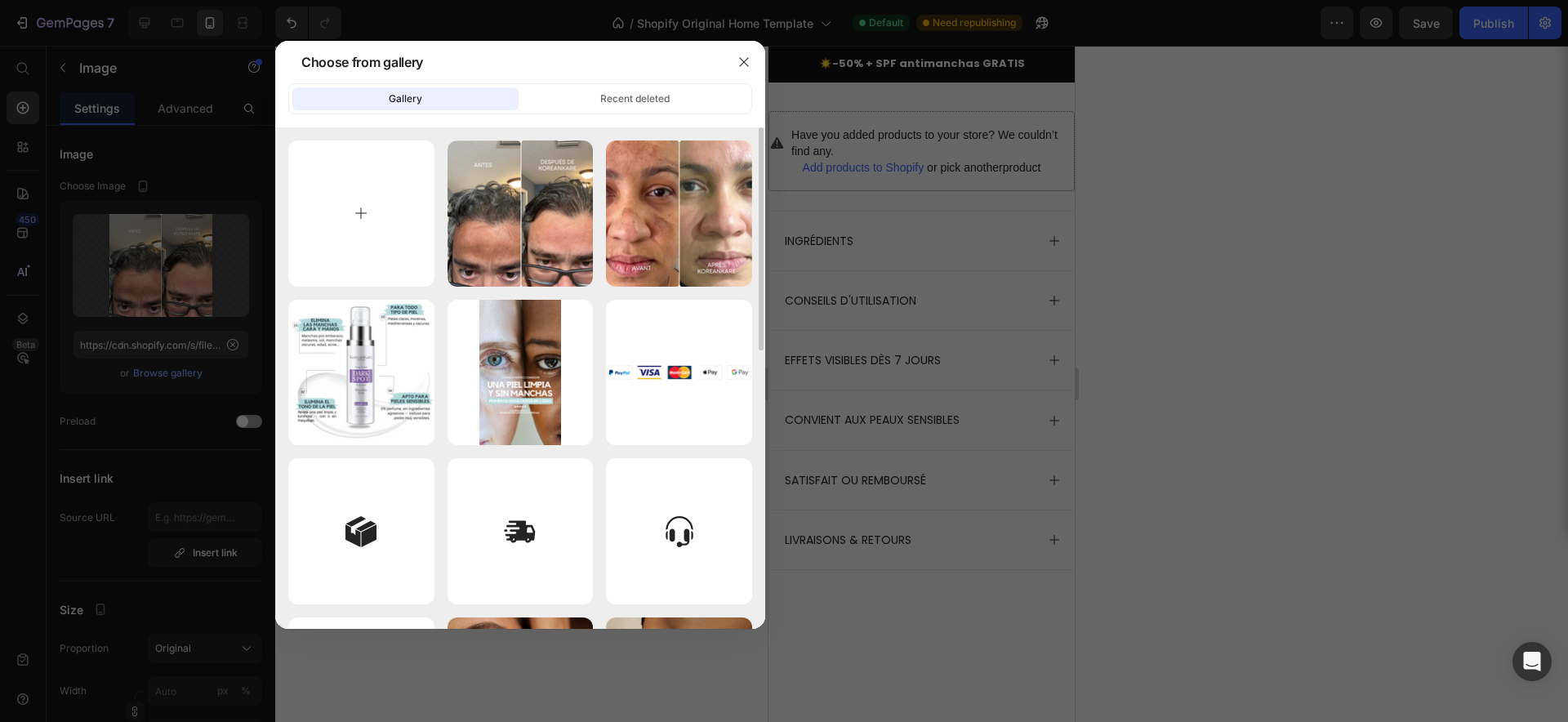 click at bounding box center [361, 213] 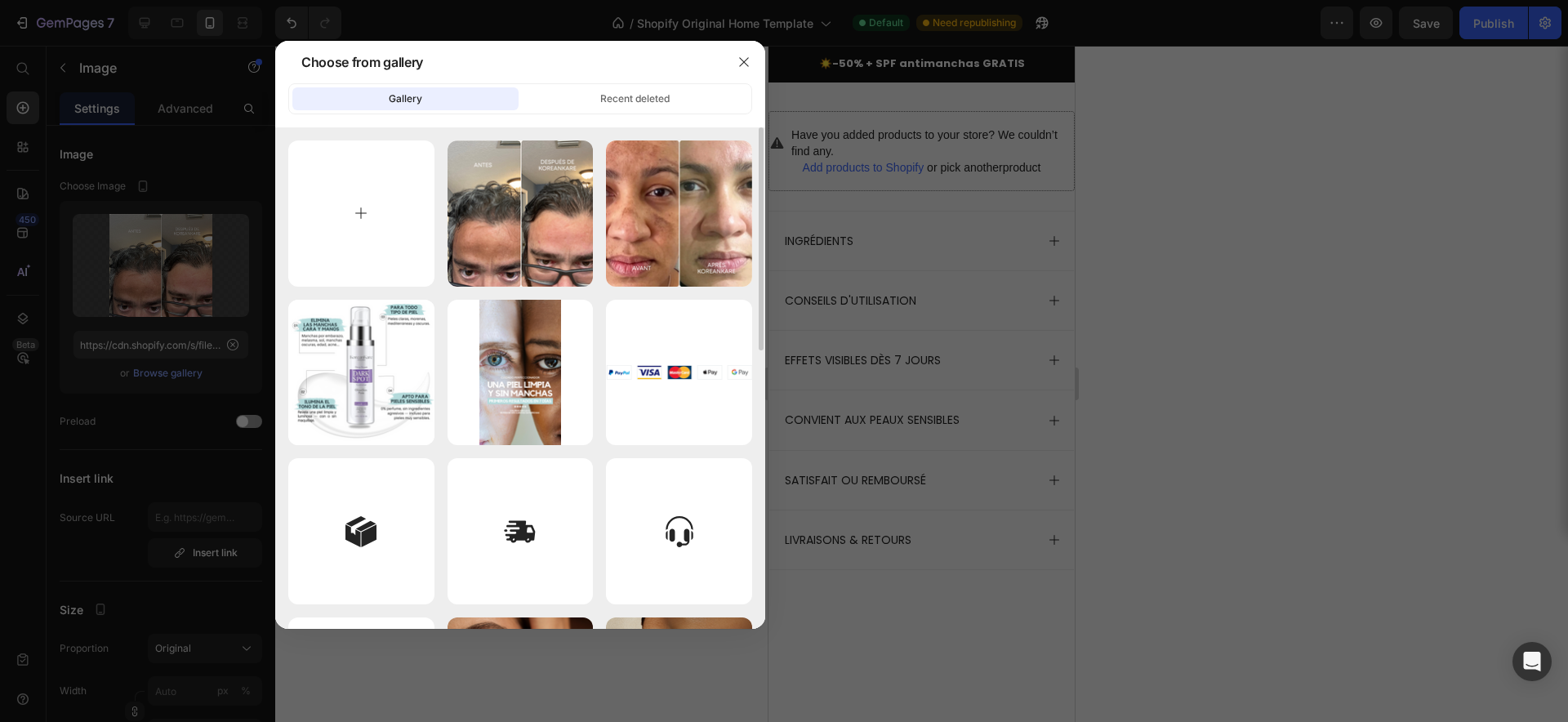 type on "C:\fakepath\8.png" 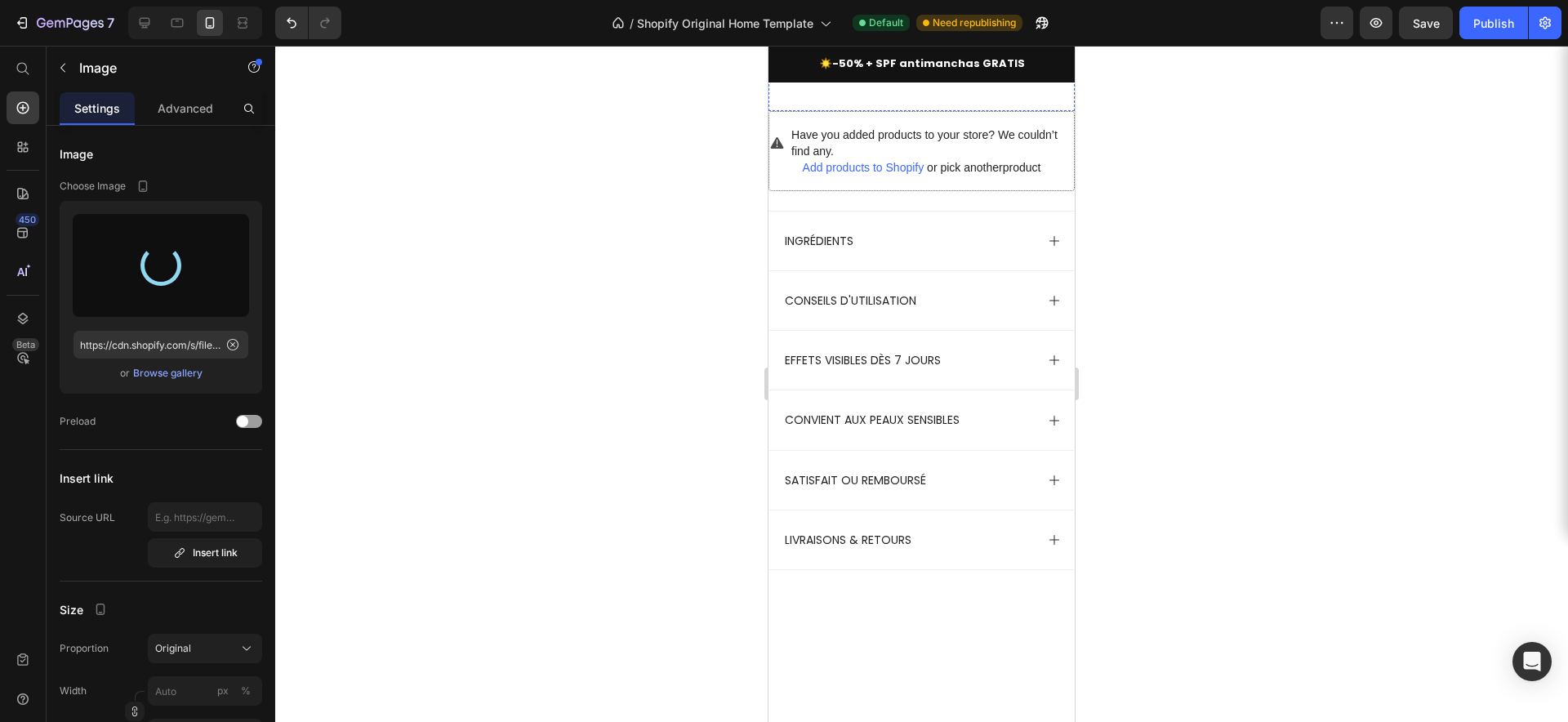 type on "https://cdn.shopify.com/s/files/1/0927/7331/8998/files/gempages_574111683492971566-3f4b3318-fba3-4ac8-becf-b3cdbcae5467.png" 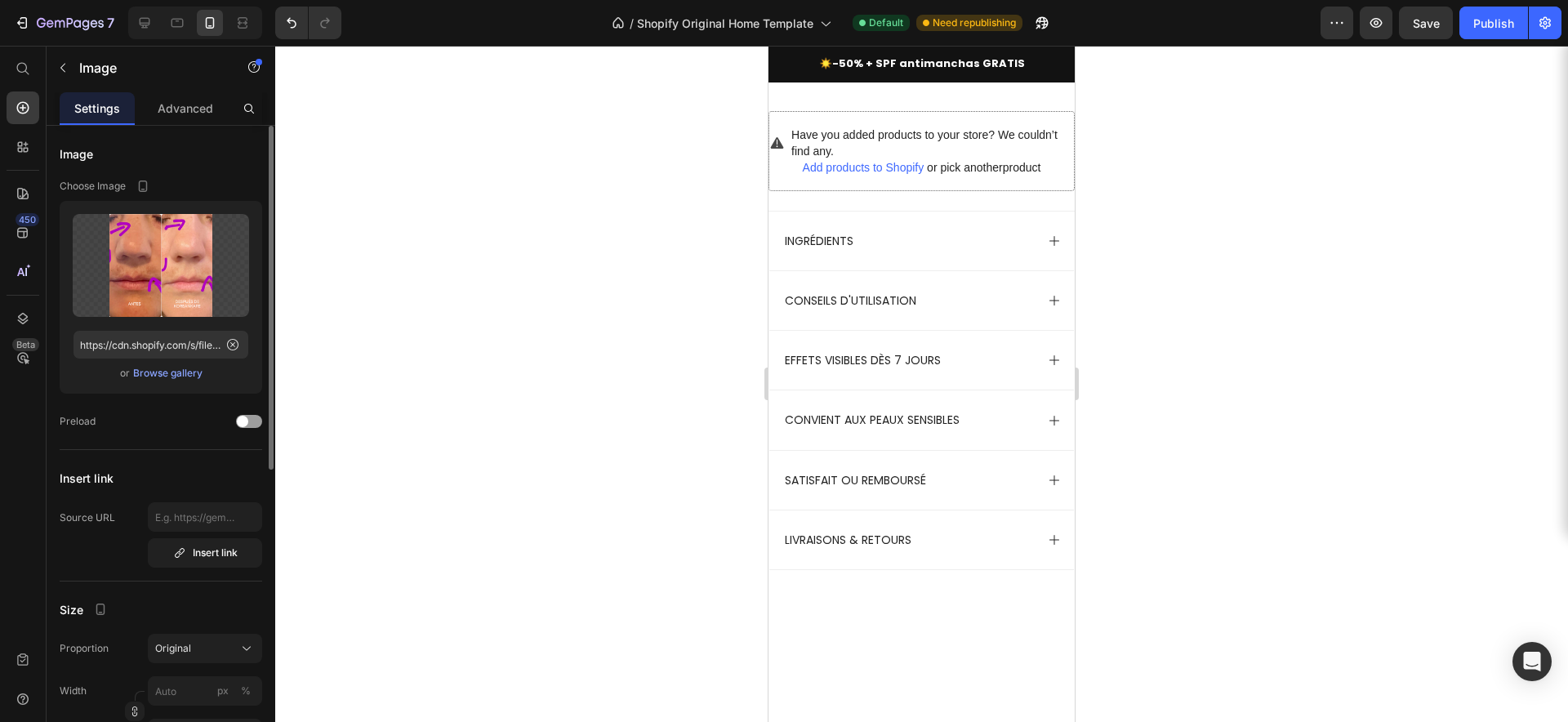 click on "Browse gallery" at bounding box center [167, 373] 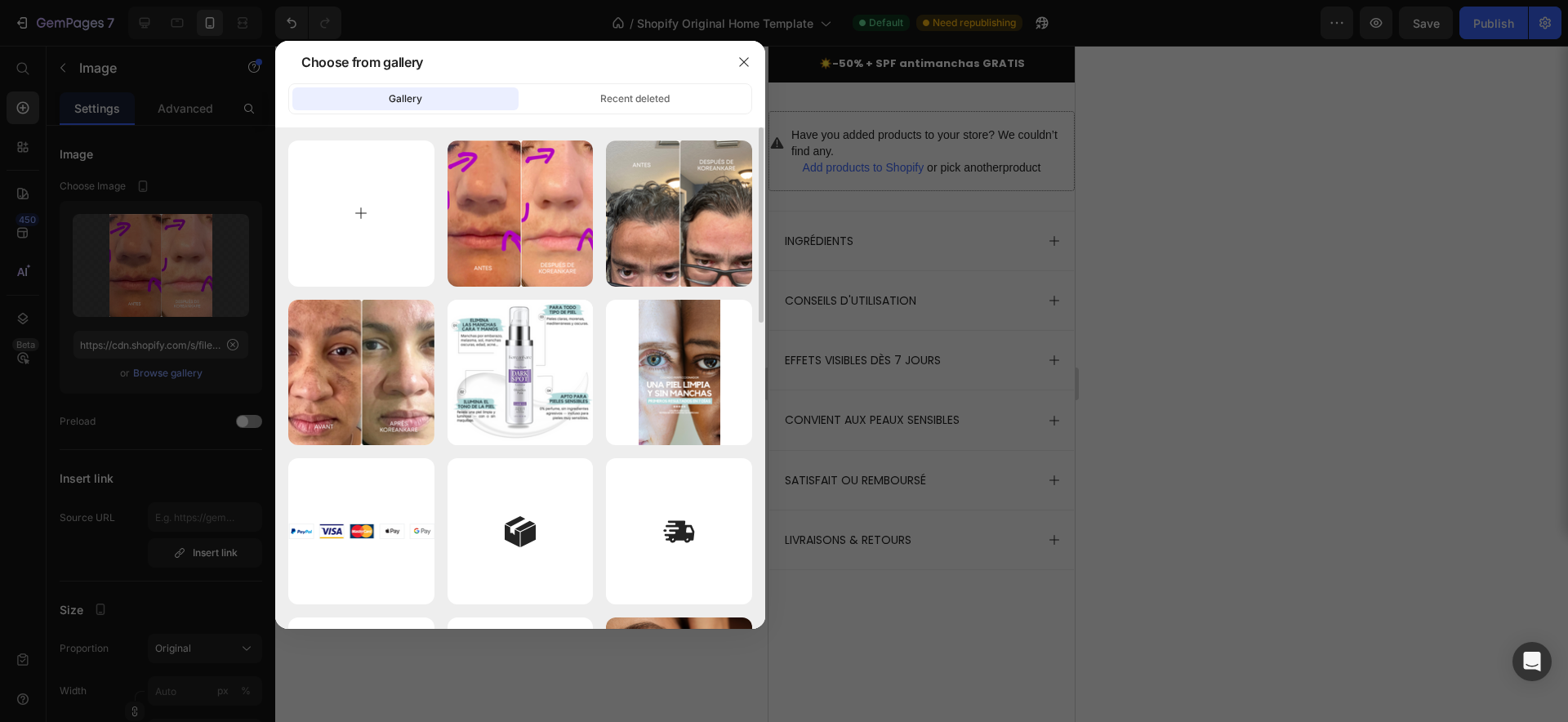 click at bounding box center (361, 213) 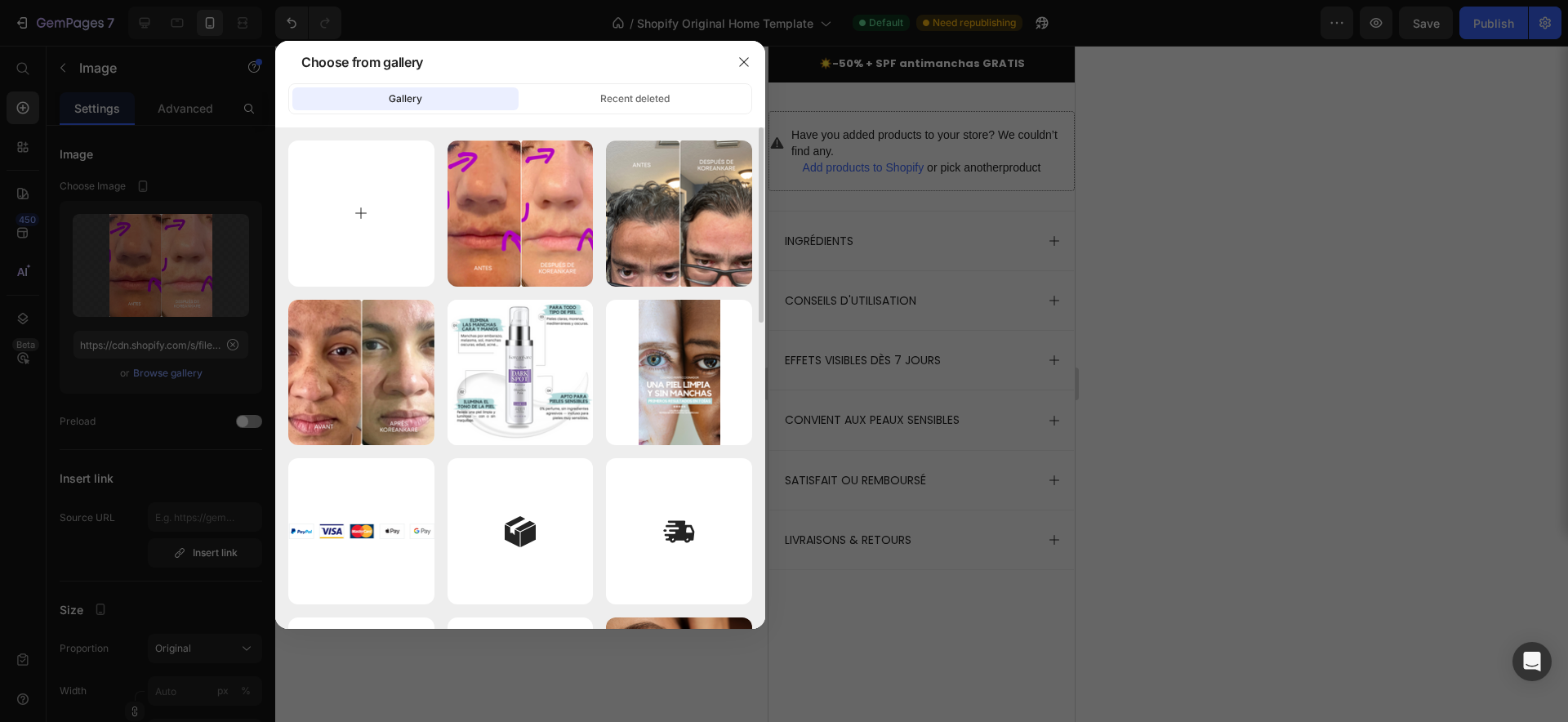 type on "C:\fakepath\9.png" 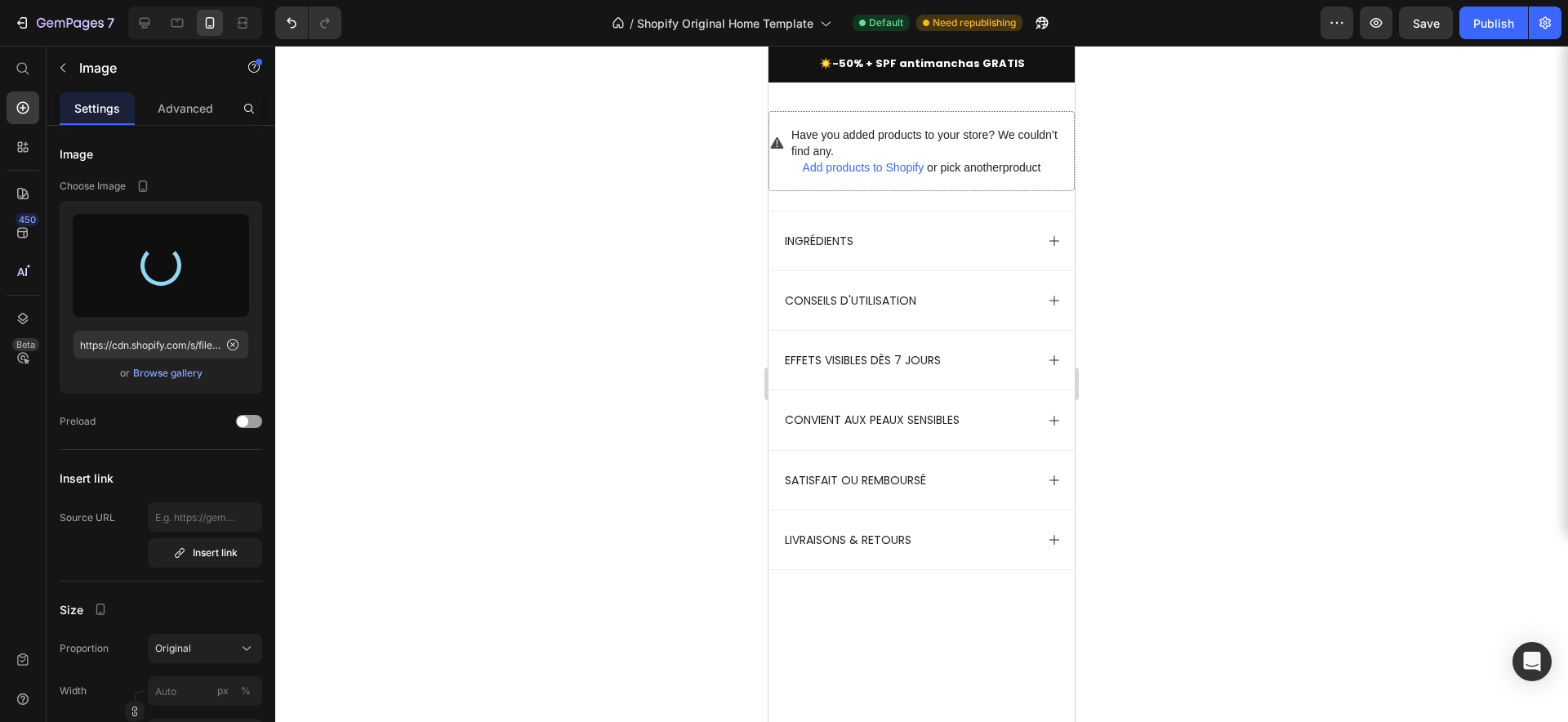 type on "https://cdn.shopify.com/s/files/1/0927/7331/8998/files/gempages_574111683492971566-1fc22af7-9f02-4e61-9711-be1c379f50df.png" 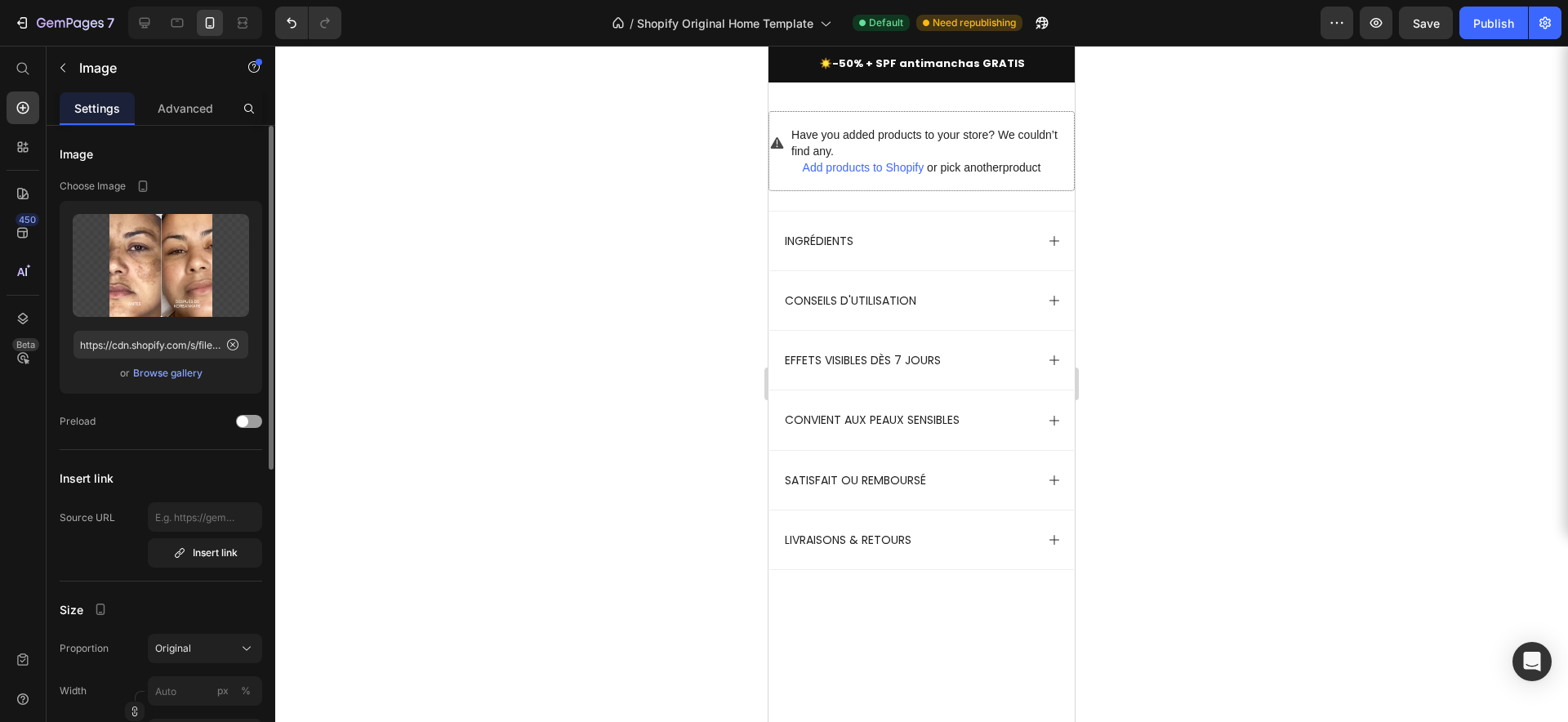 click on "Browse gallery" at bounding box center (167, 373) 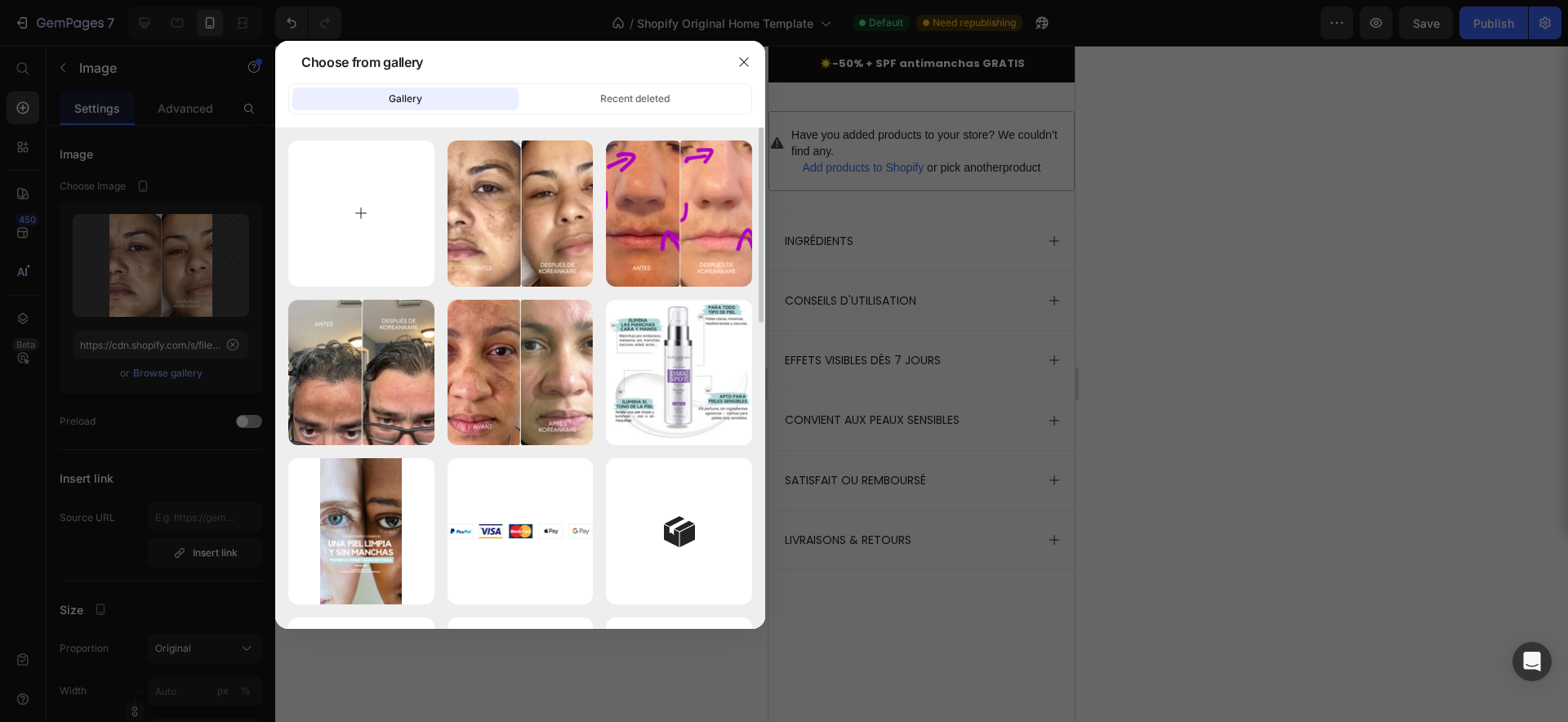 click at bounding box center (361, 213) 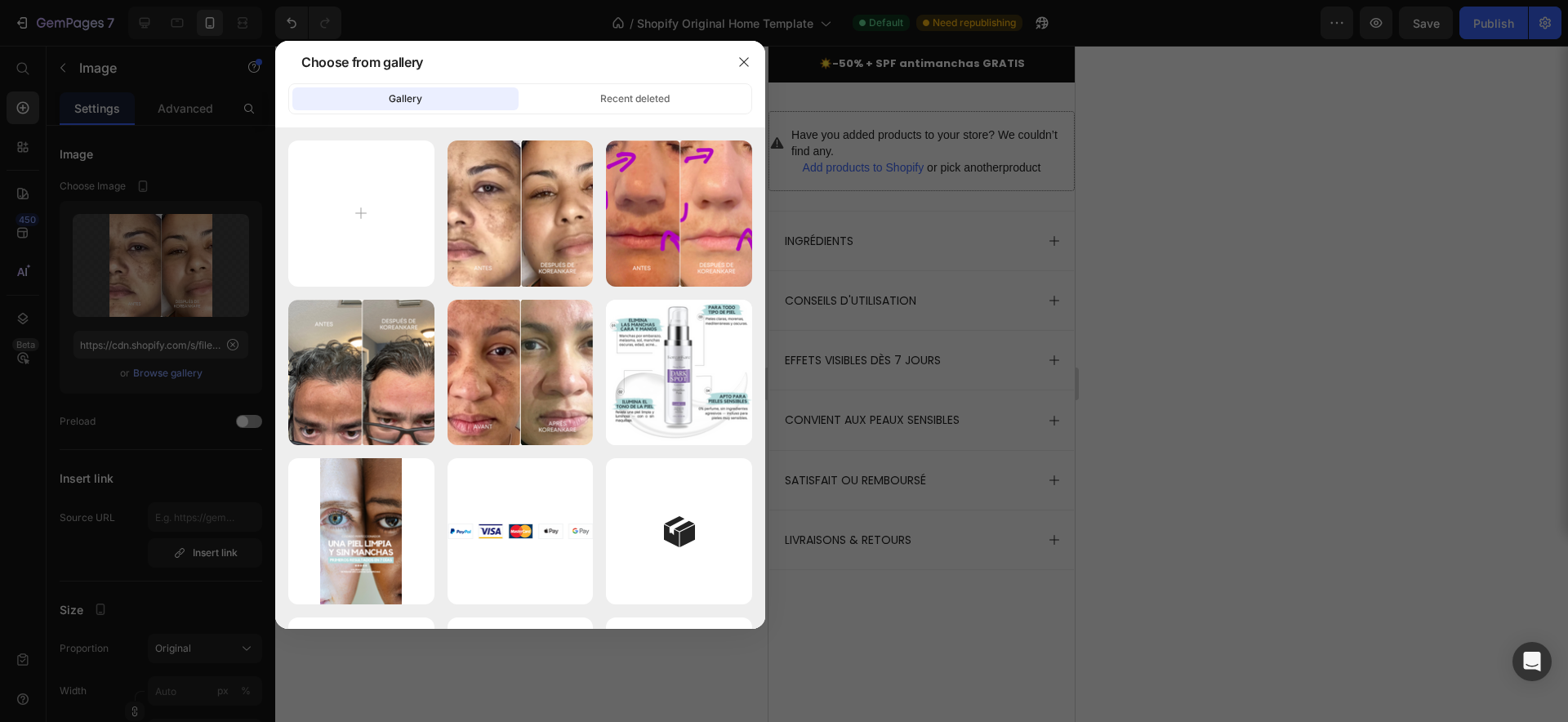 type on "C:\fakepath\10.png" 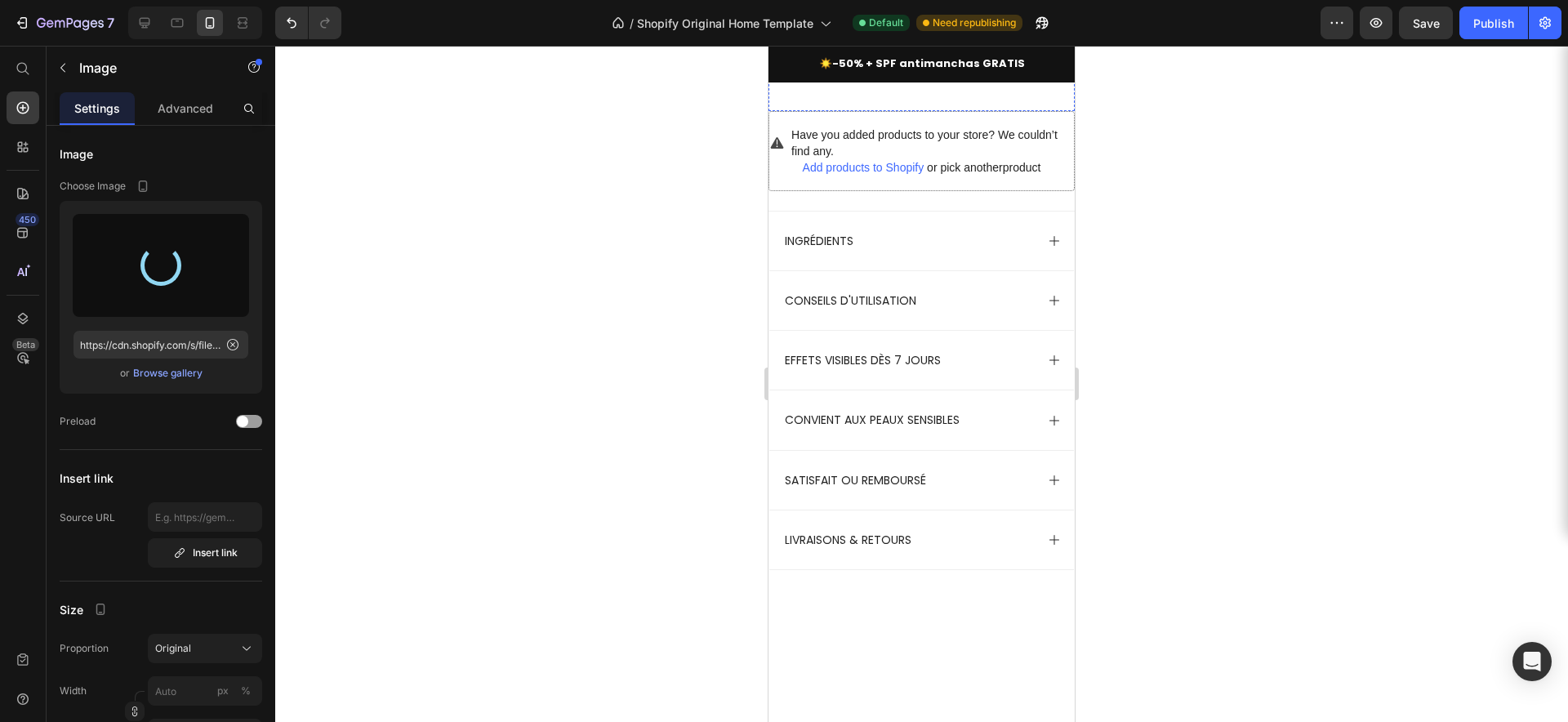 type on "https://cdn.shopify.com/s/files/1/0927/7331/8998/files/gempages_574111683492971566-d8b04363-2d2d-4f84-bbc1-430fcb6f644d.png" 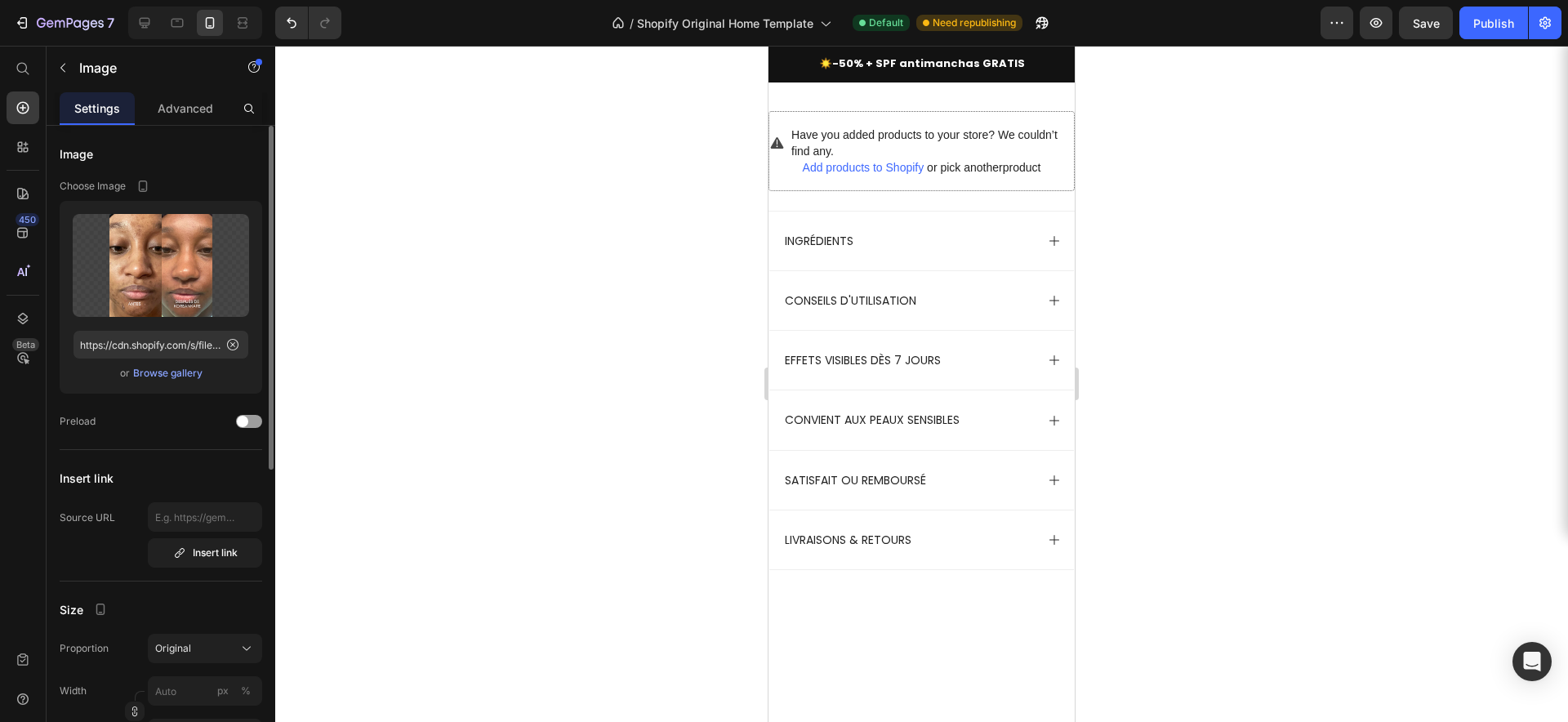 click on "Browse gallery" at bounding box center [167, 373] 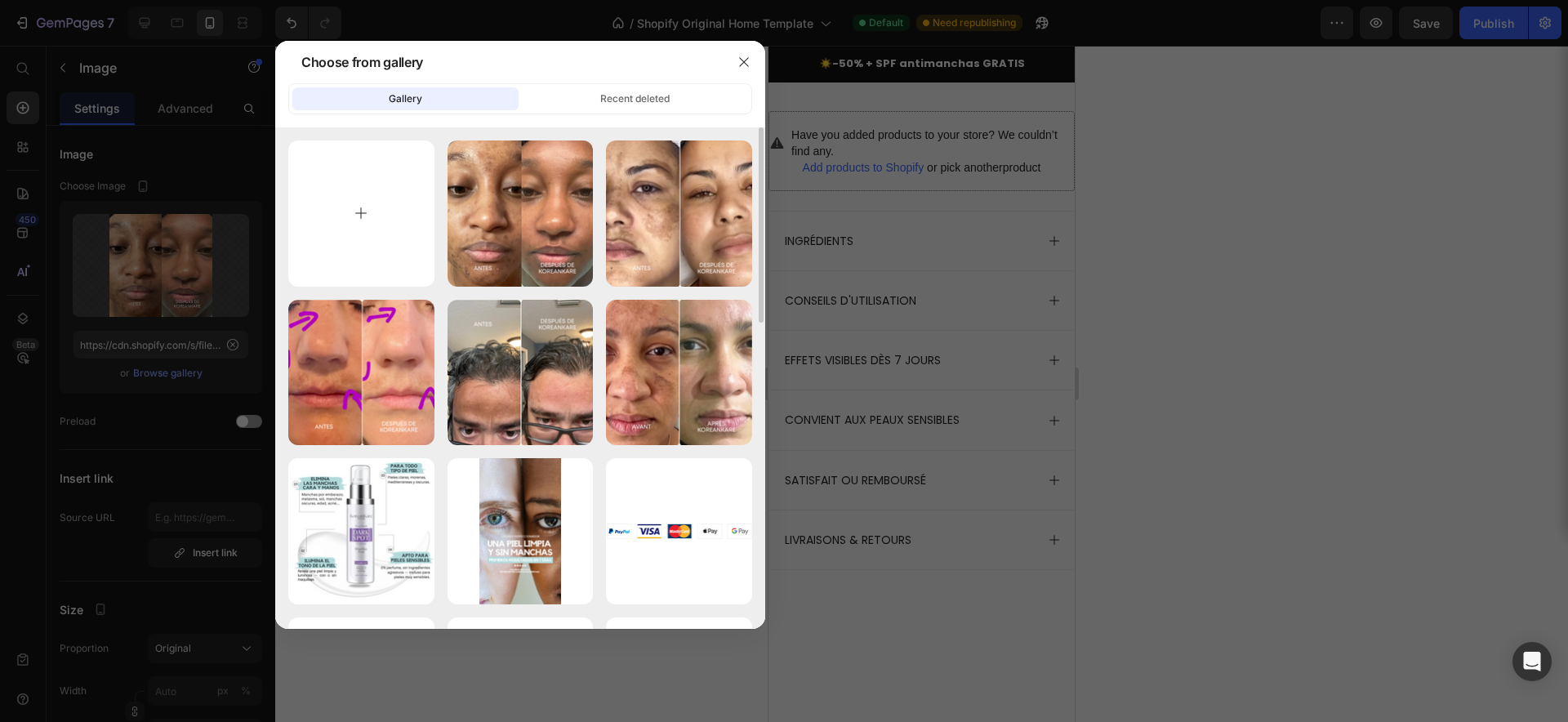 click at bounding box center [361, 213] 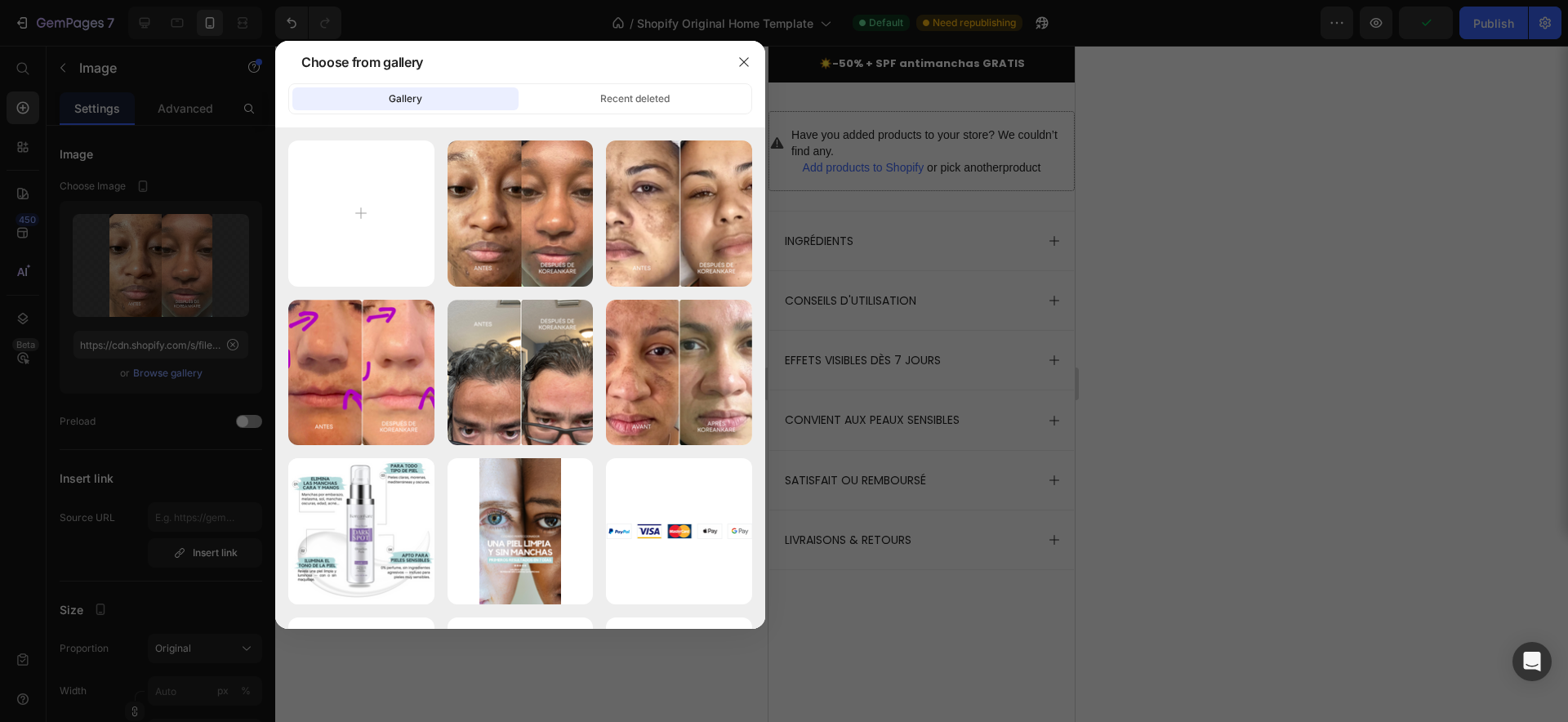 type on "C:\fakepath\11.png" 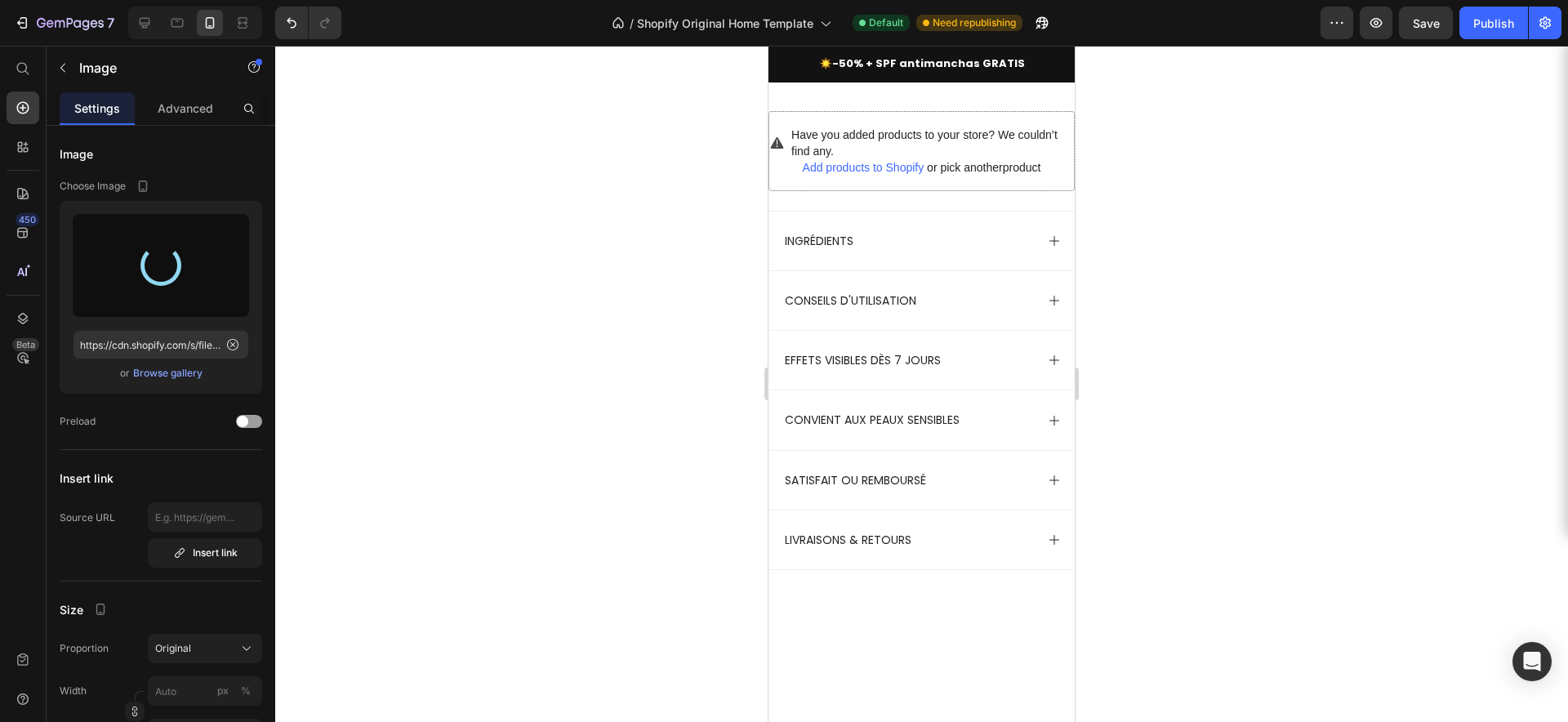 type on "https://cdn.shopify.com/s/files/1/0927/7331/8998/files/gempages_574111683492971566-b023644a-cf8b-4e77-affd-18b16cf44d2e.png" 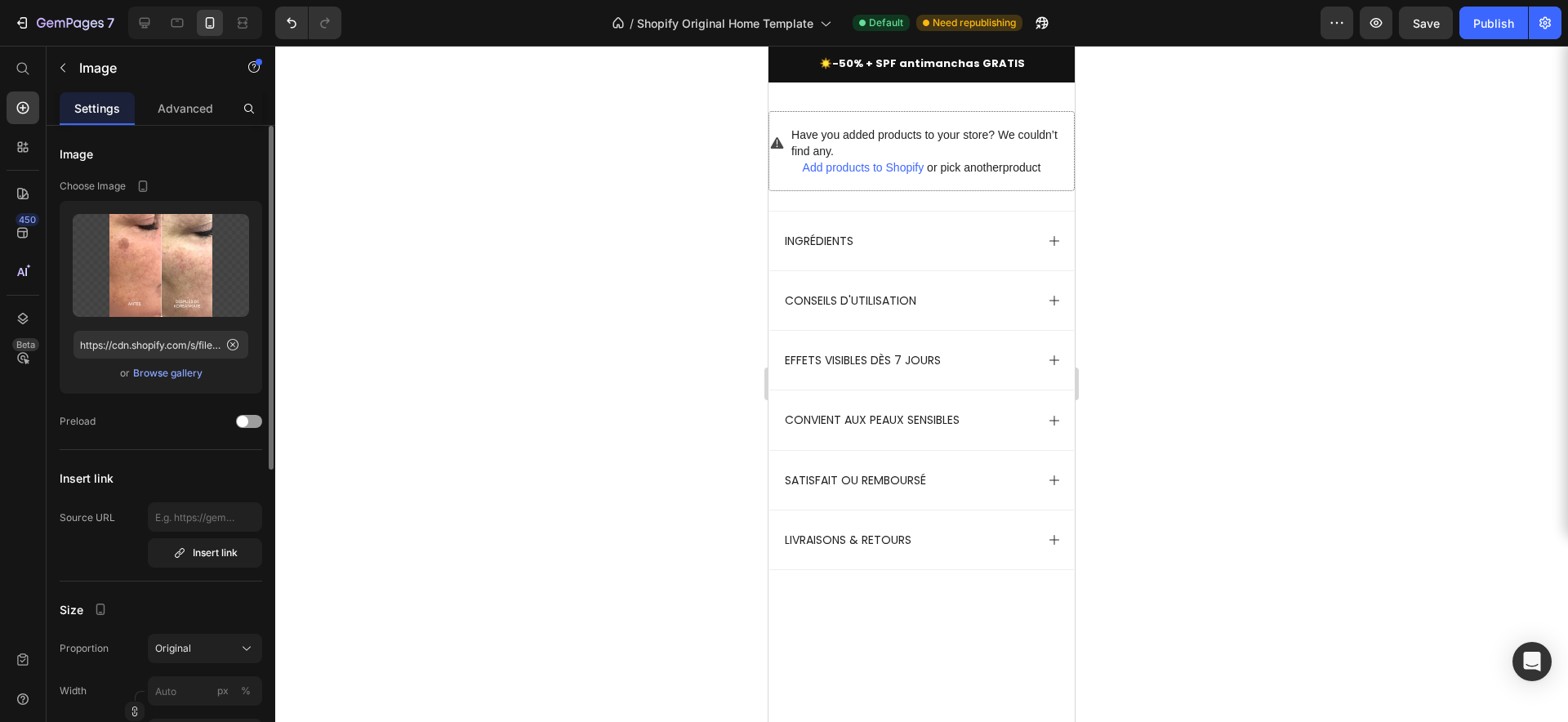 click on "Browse gallery" at bounding box center (167, 373) 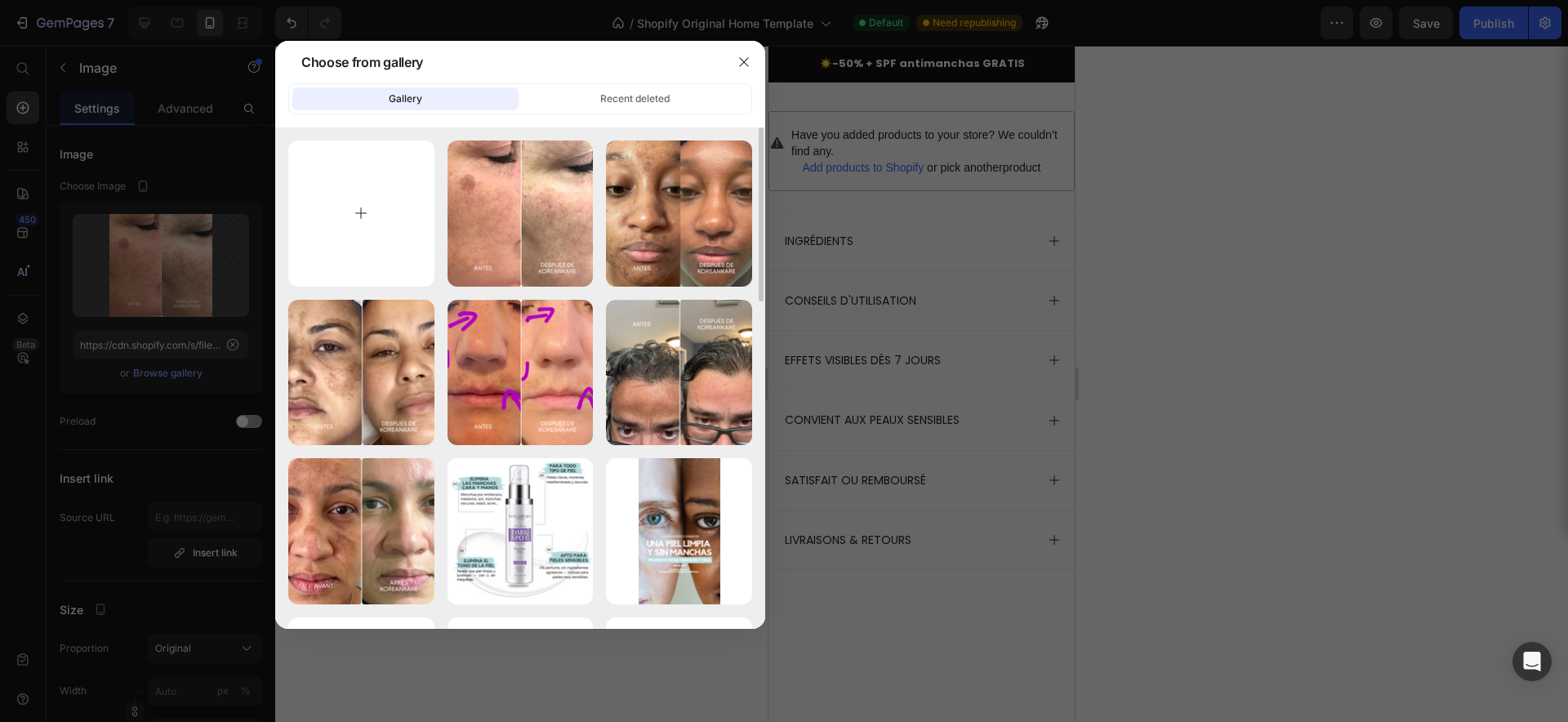 click at bounding box center [361, 213] 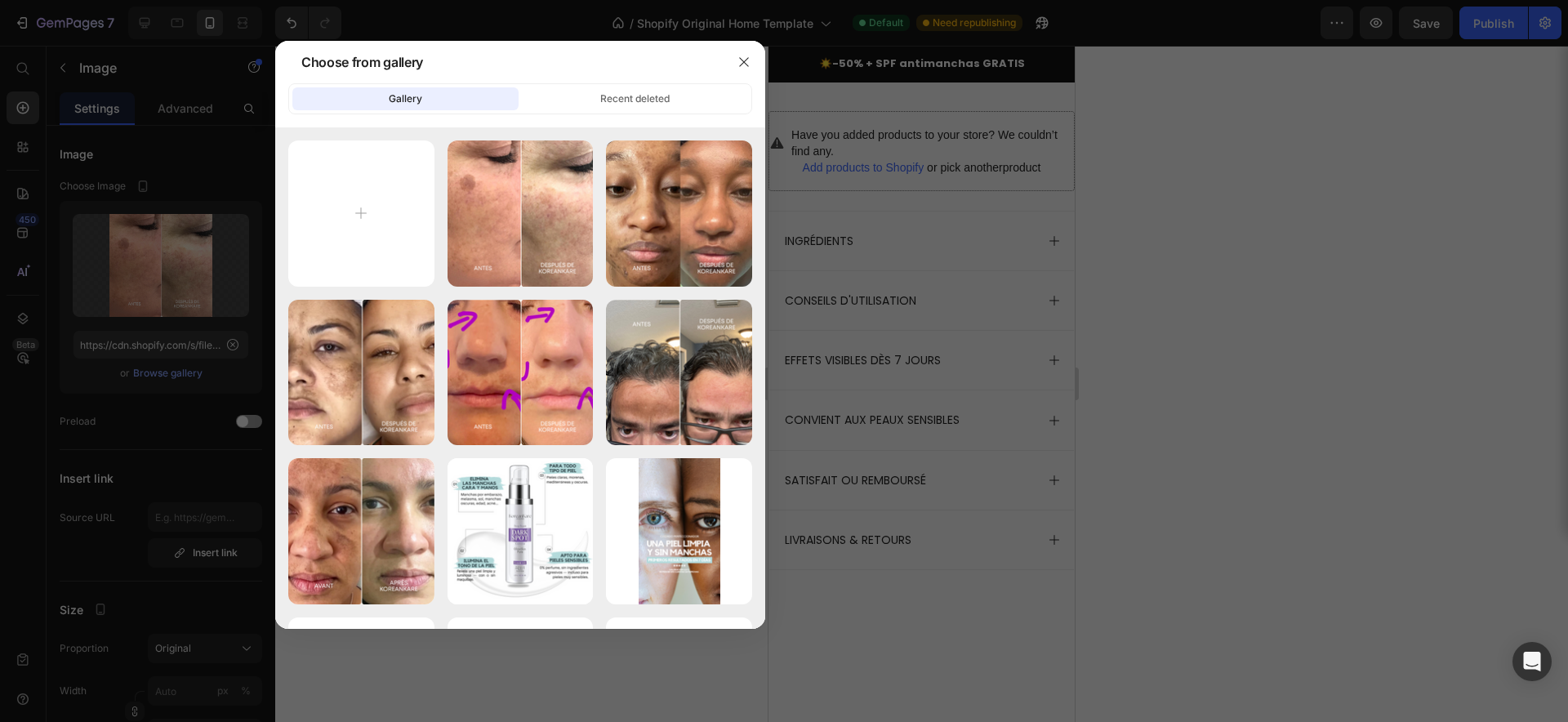 type on "C:\fakepath\12.png" 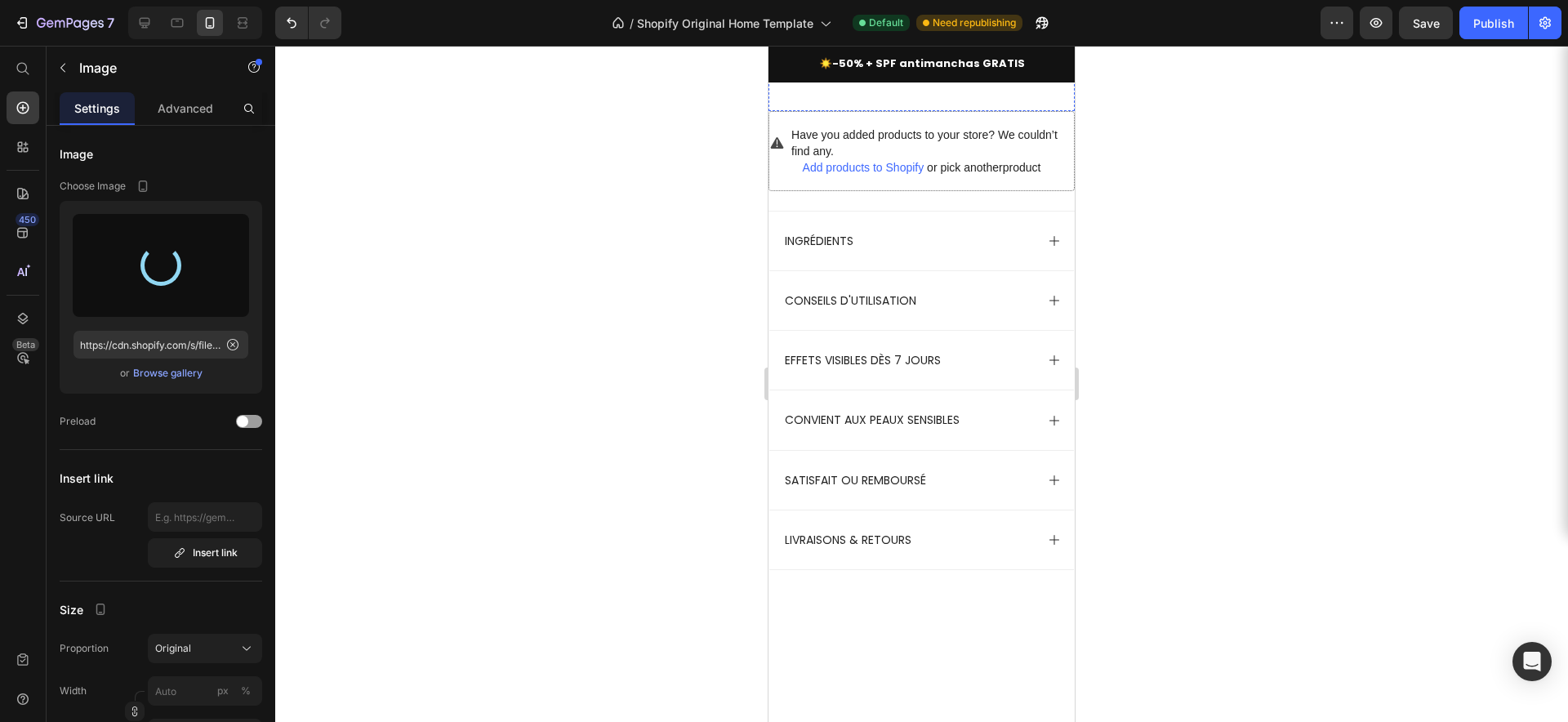 type on "https://cdn.shopify.com/s/files/1/0927/7331/8998/files/gempages_574111683492971566-ae32ee4d-561f-4339-9bc8-1ad88db1d8b7.png" 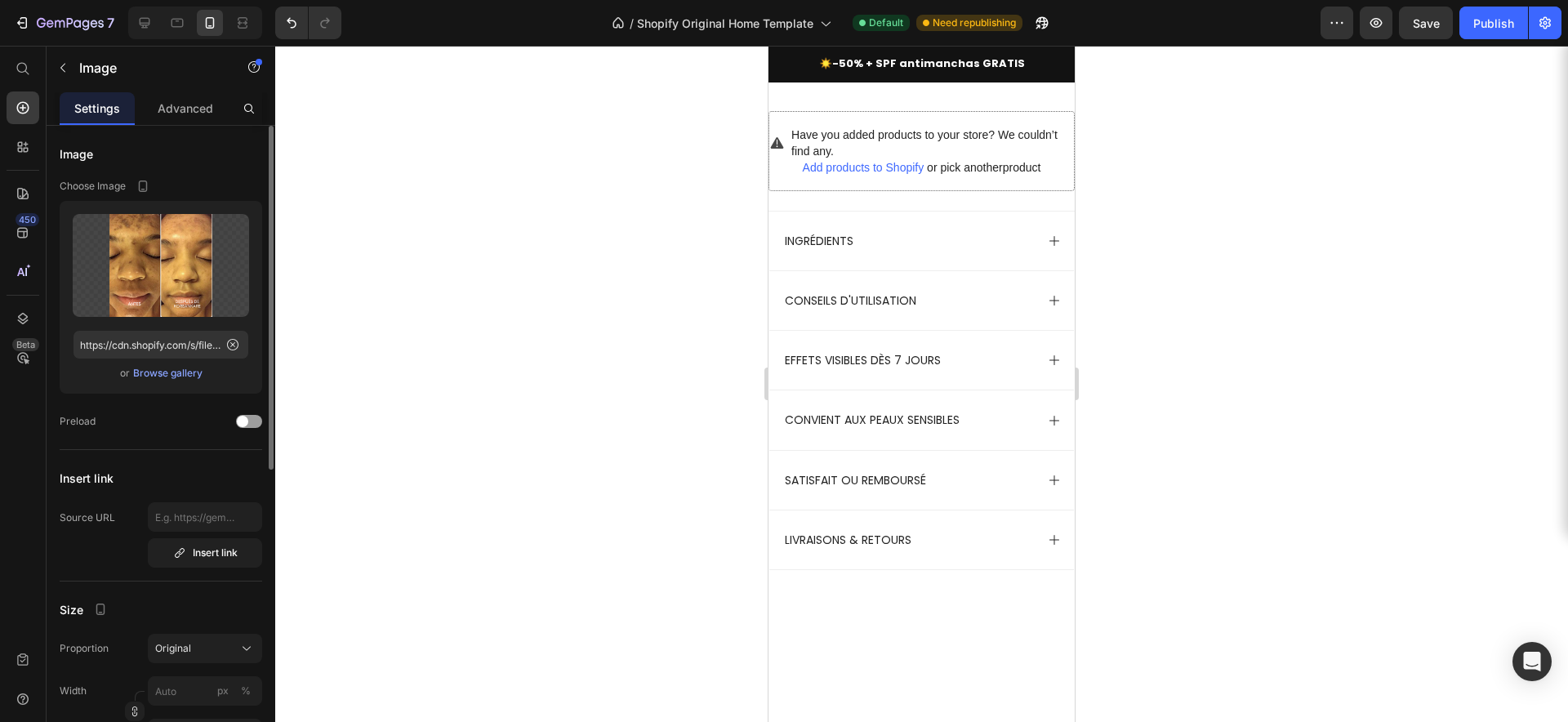click on "Browse gallery" at bounding box center (167, 373) 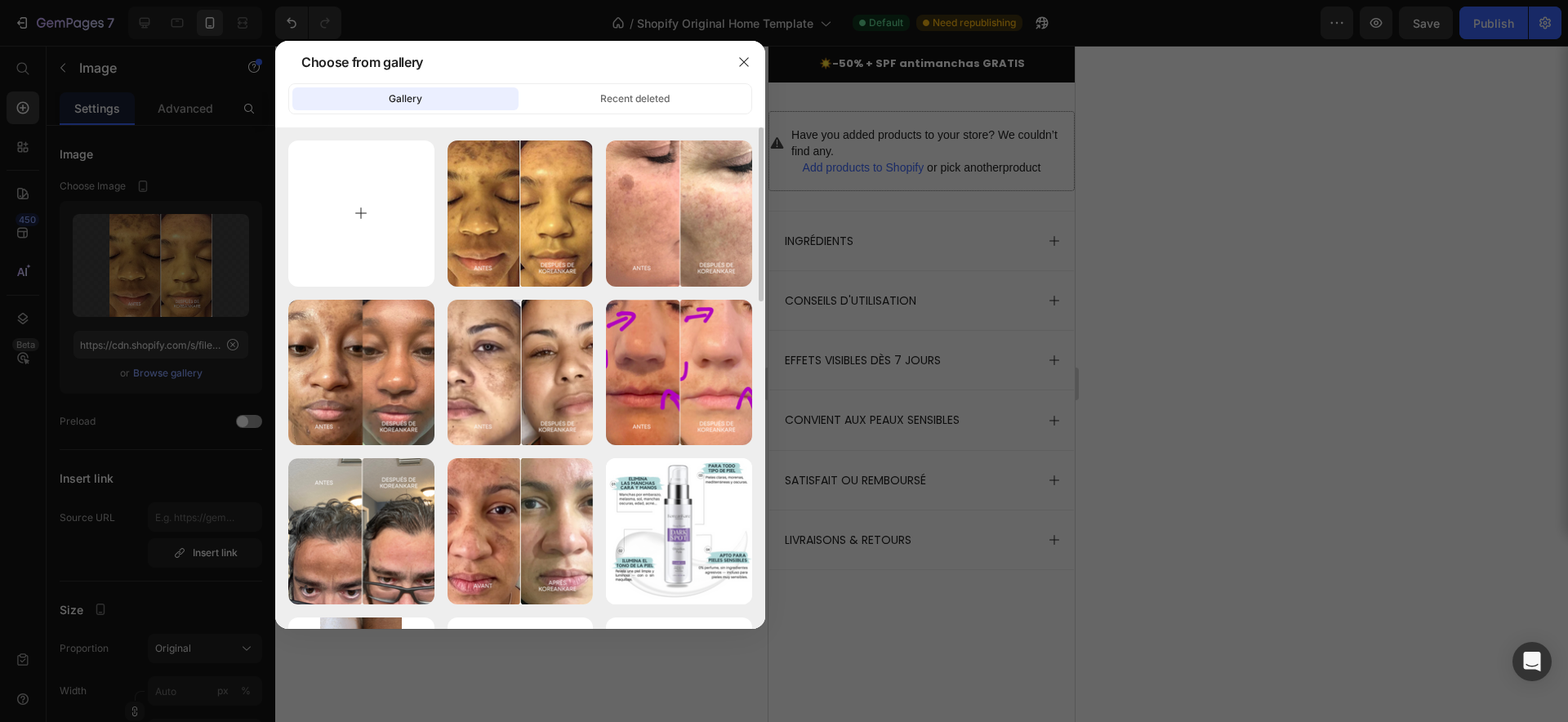 click at bounding box center [361, 213] 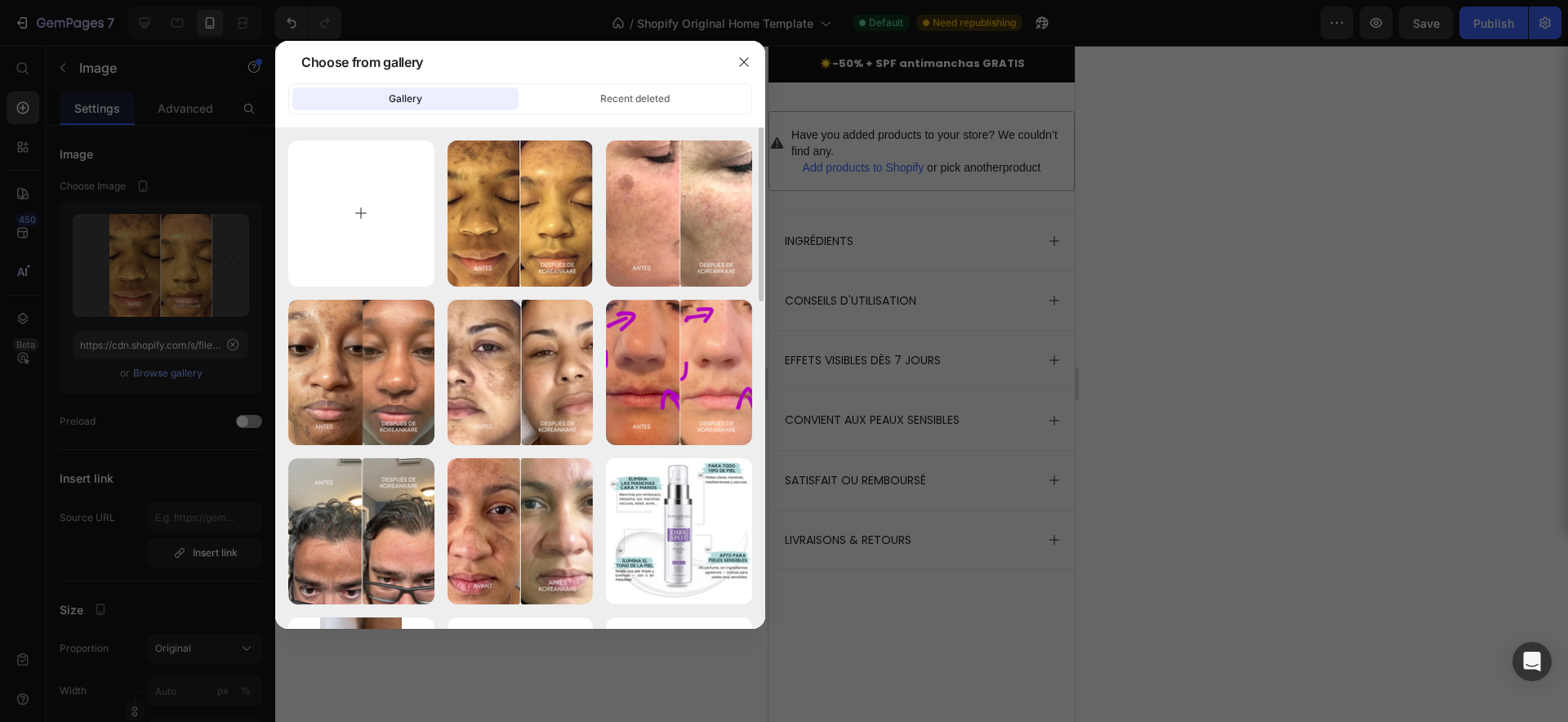 type on "C:\fakepath\14.png" 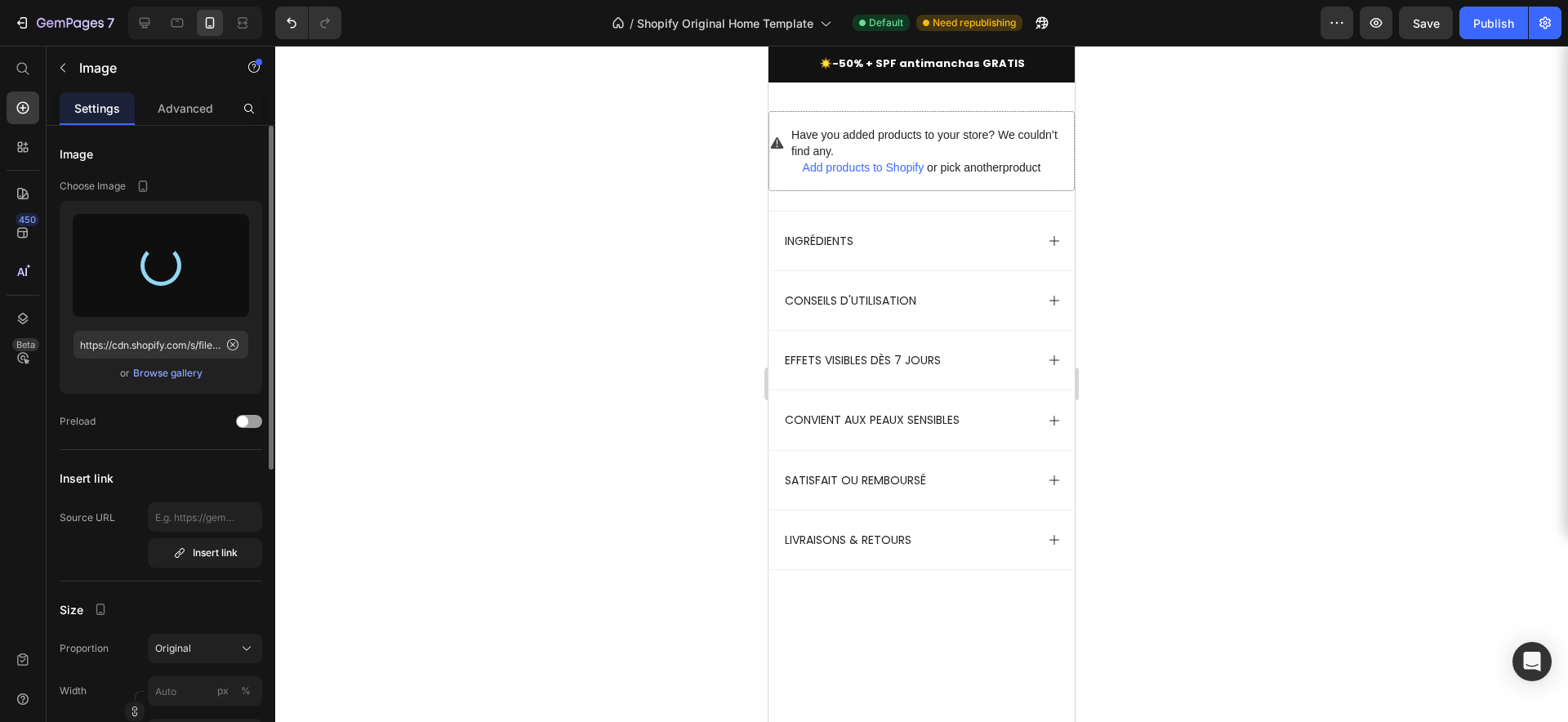 type on "https://cdn.shopify.com/s/files/1/0927/7331/8998/files/gempages_574111683492971566-1b559ff3-7e57-40a9-90fc-3d336f84c0eb.png" 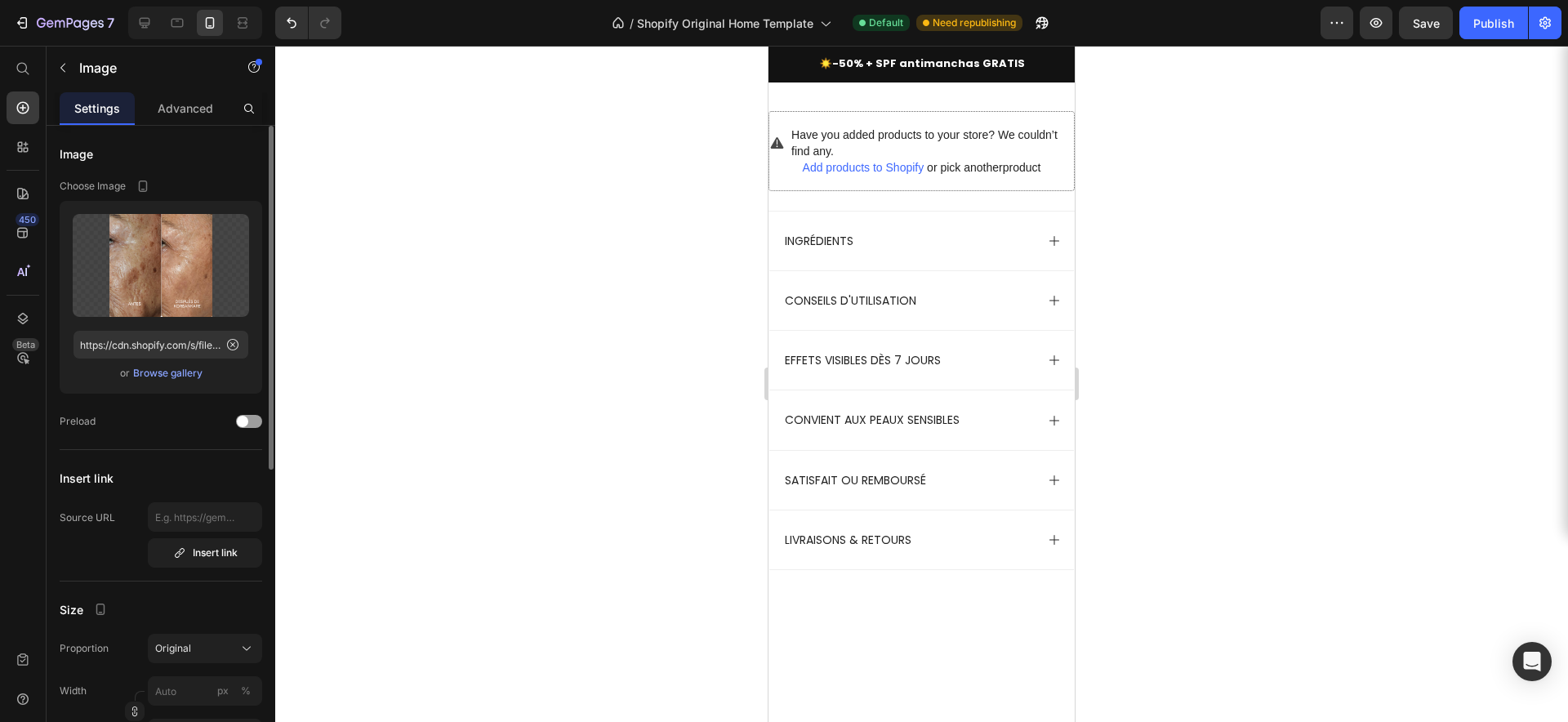 click on "Browse gallery" at bounding box center [167, 373] 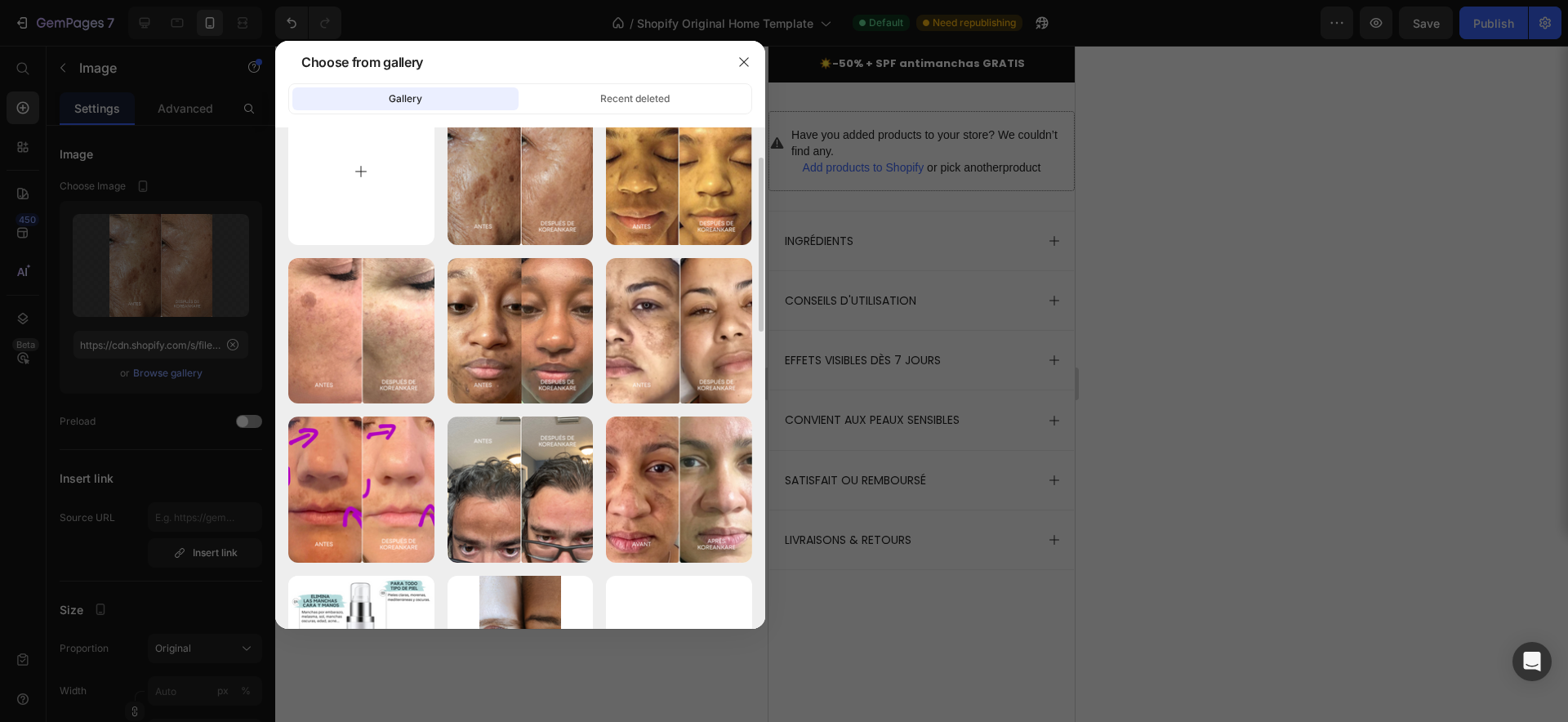 scroll, scrollTop: 0, scrollLeft: 0, axis: both 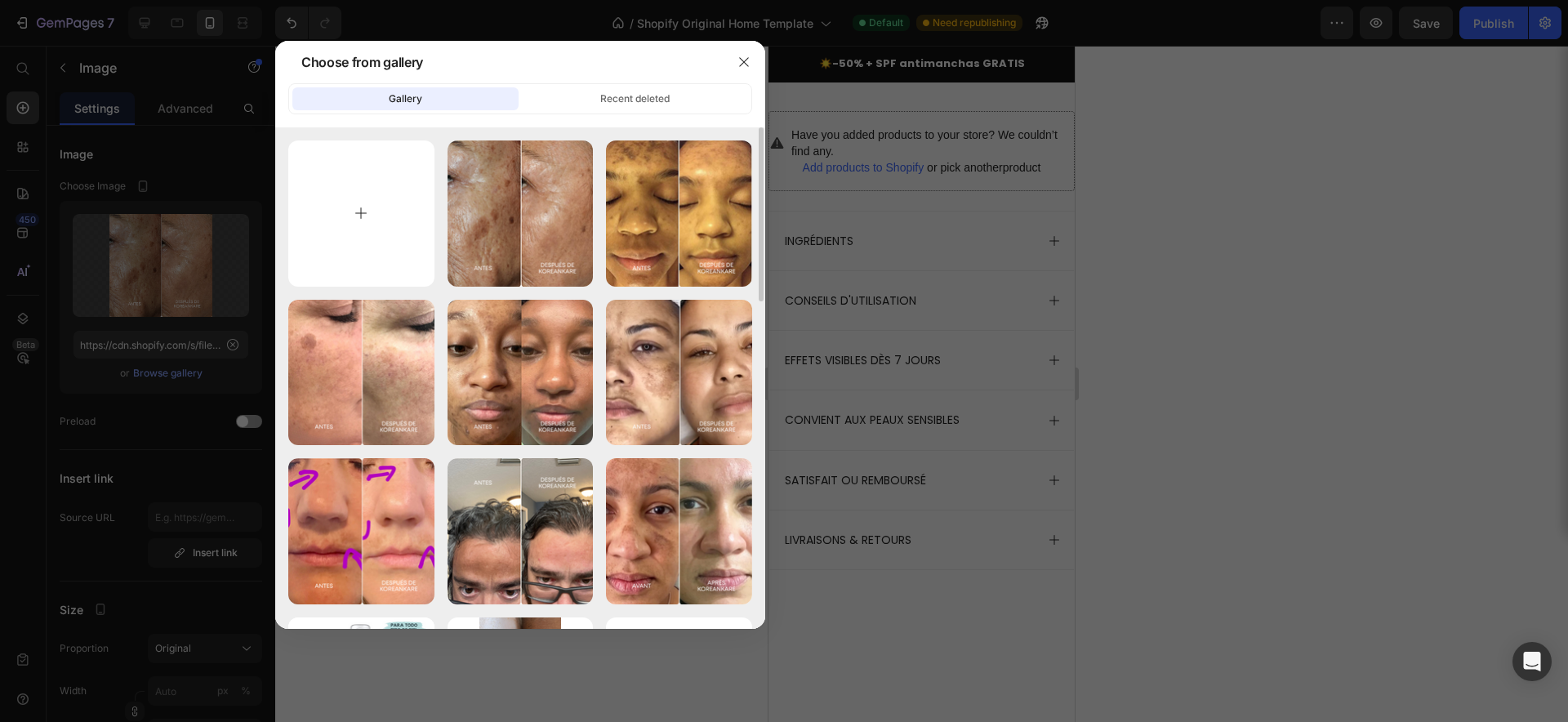 click at bounding box center (361, 213) 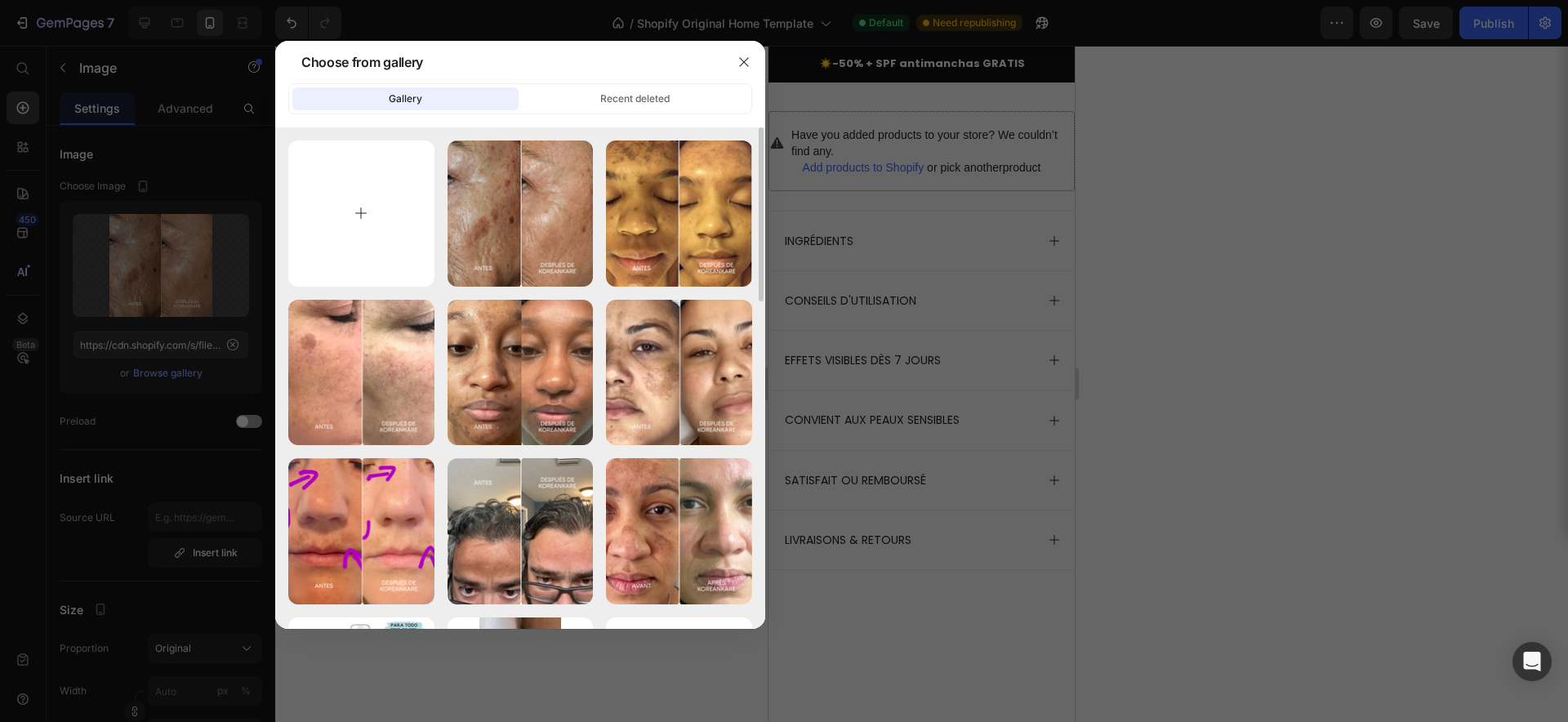 type on "C:\fakepath\15.png" 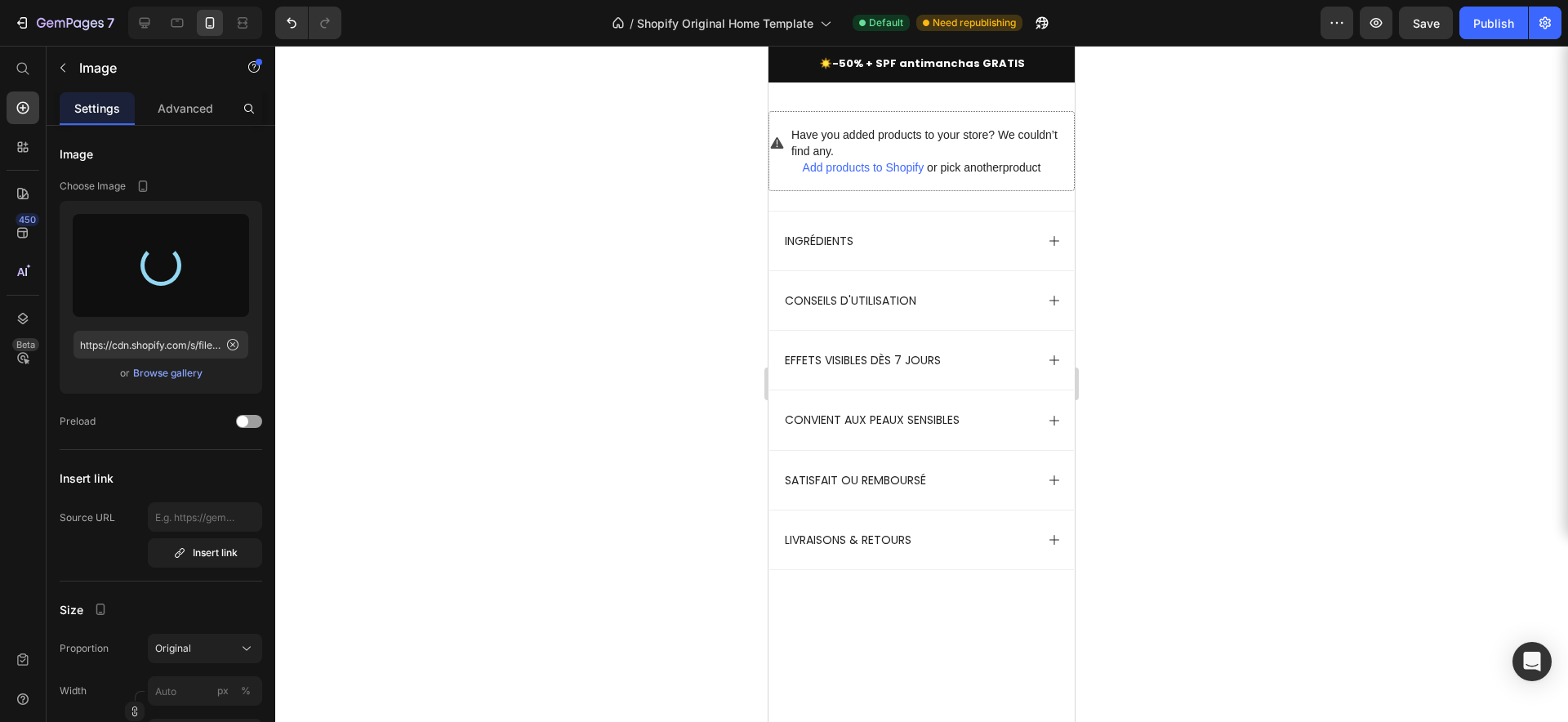 type on "https://cdn.shopify.com/s/files/1/0927/7331/8998/files/gempages_574111683492971566-2183cc52-737b-45b8-a83a-319729cd5a86.png" 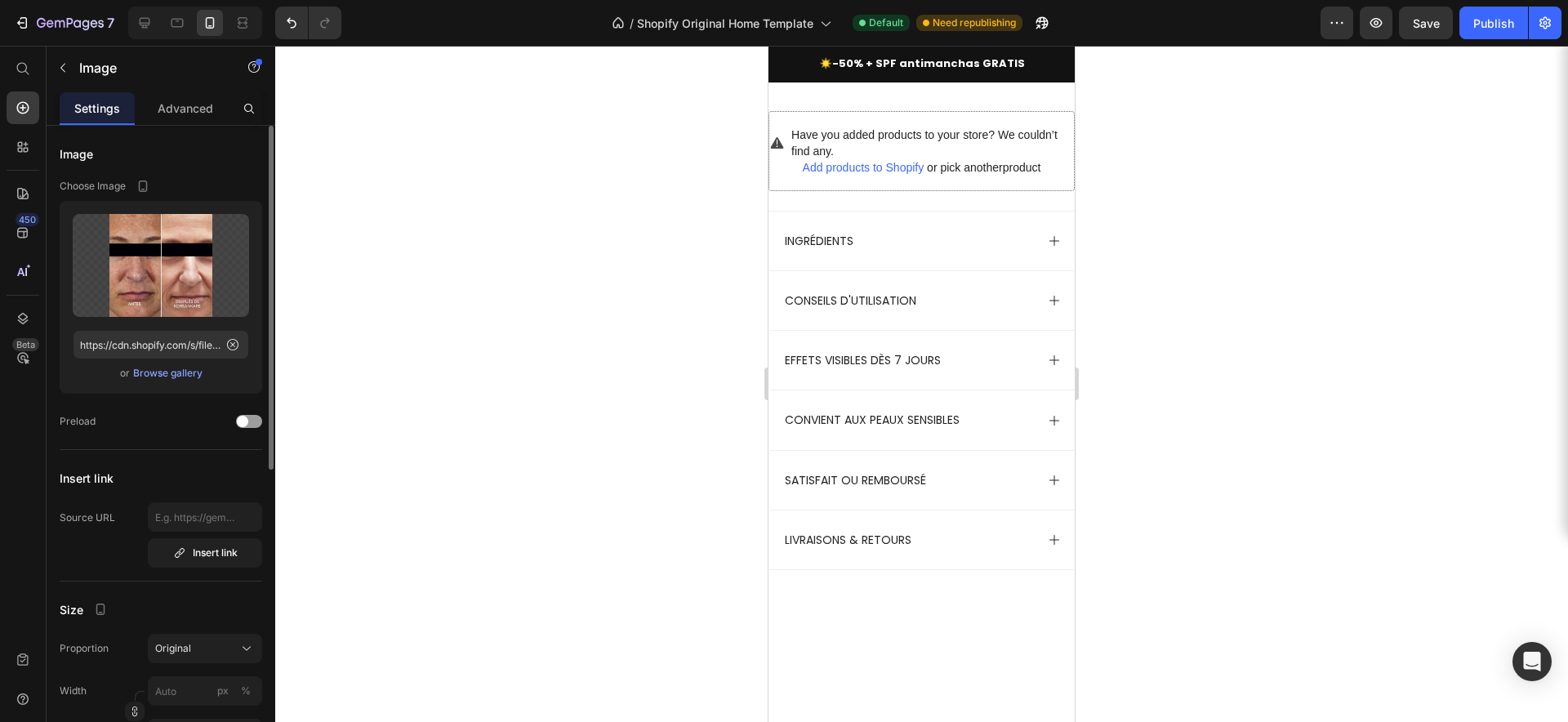click on "Browse gallery" at bounding box center [167, 373] 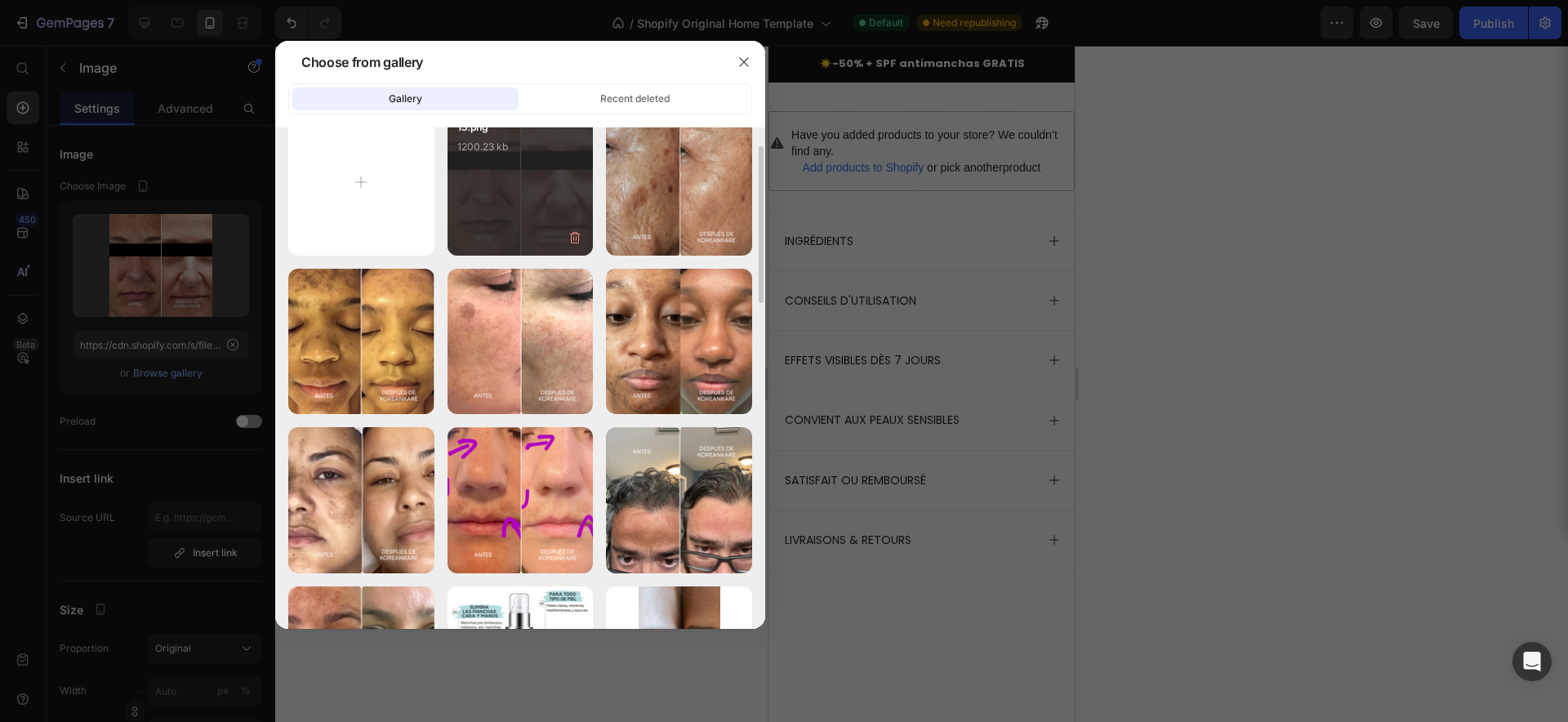 scroll, scrollTop: 0, scrollLeft: 0, axis: both 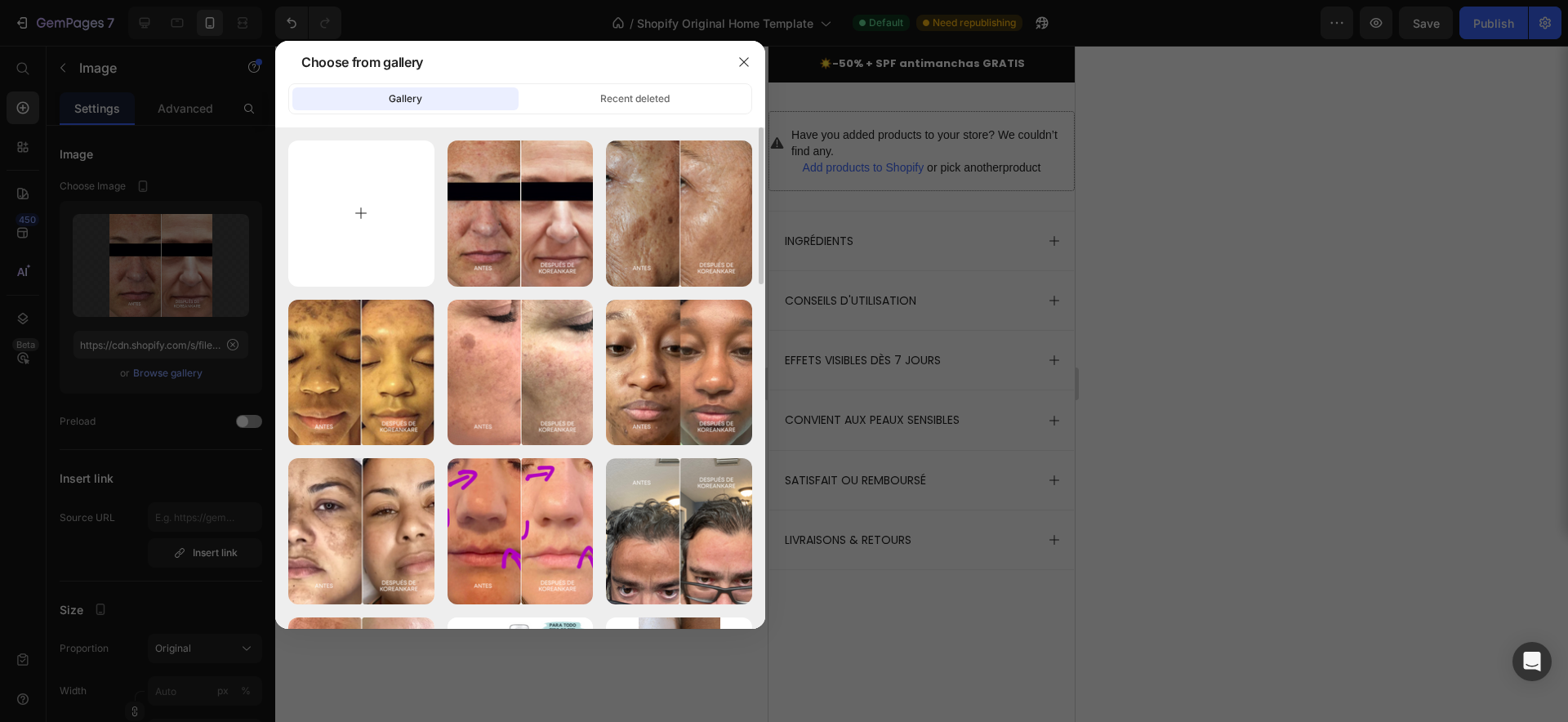 click at bounding box center [361, 213] 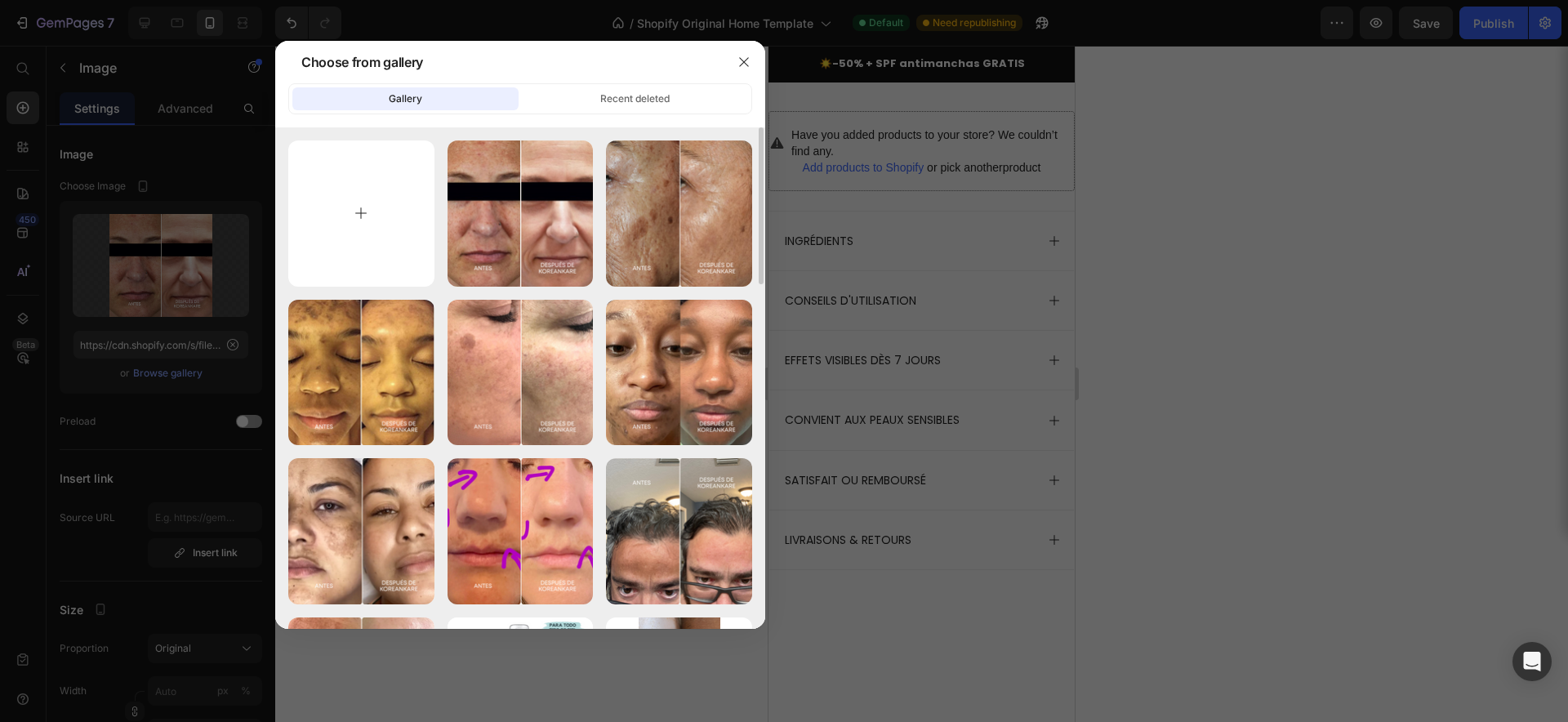 type on "C:\fakepath\16.png" 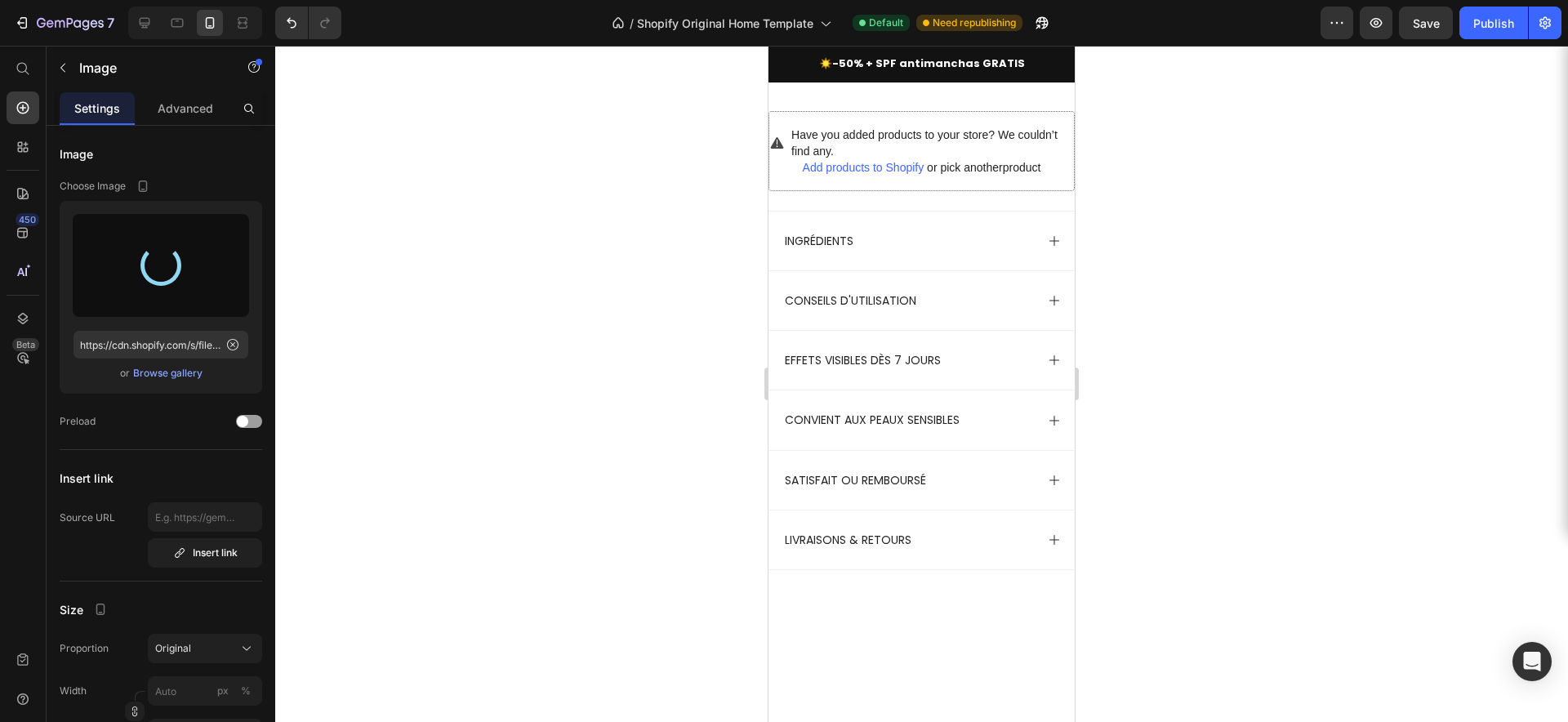 type on "https://cdn.shopify.com/s/files/1/0927/7331/8998/files/gempages_574111683492971566-eb202a96-ff4d-4673-9976-9a4473a73366.png" 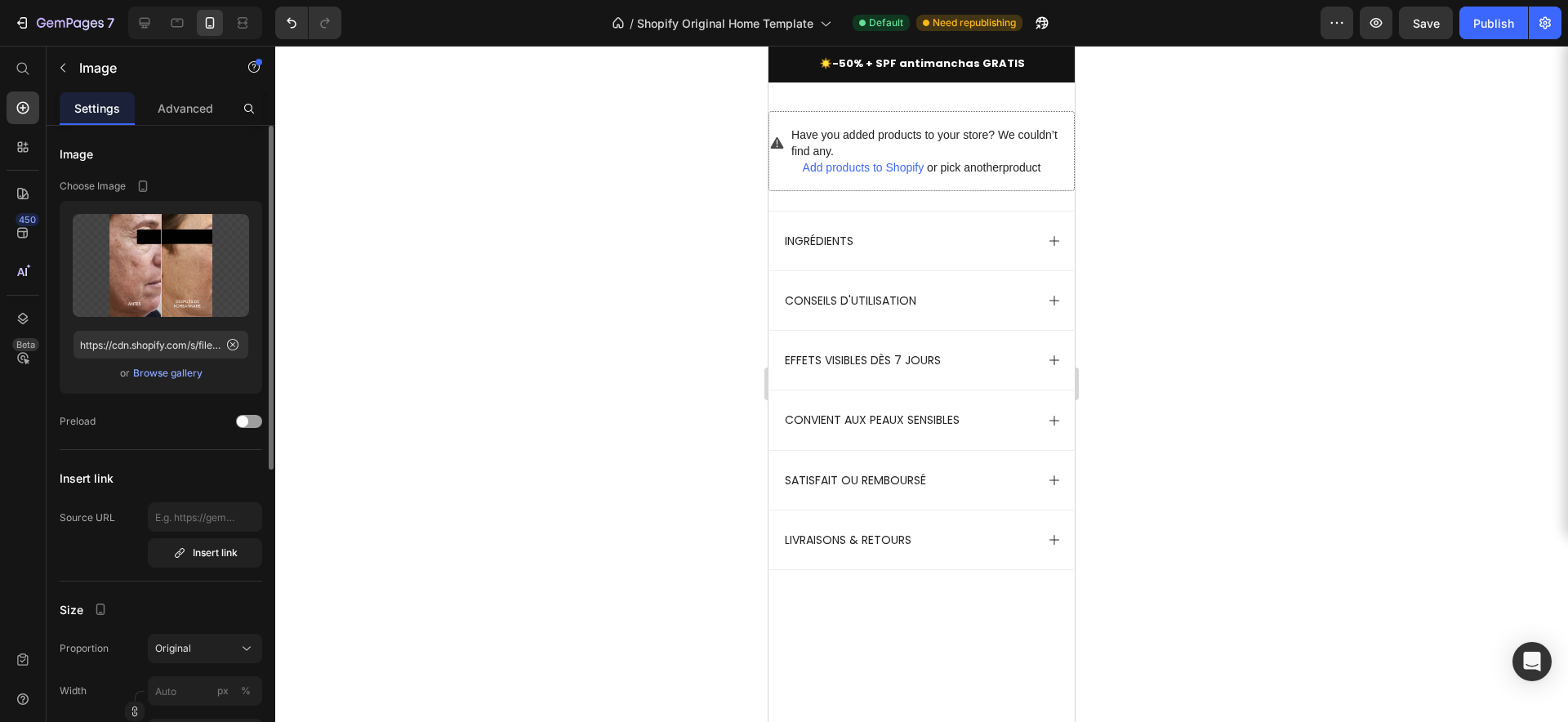 click on "Browse gallery" at bounding box center [167, 373] 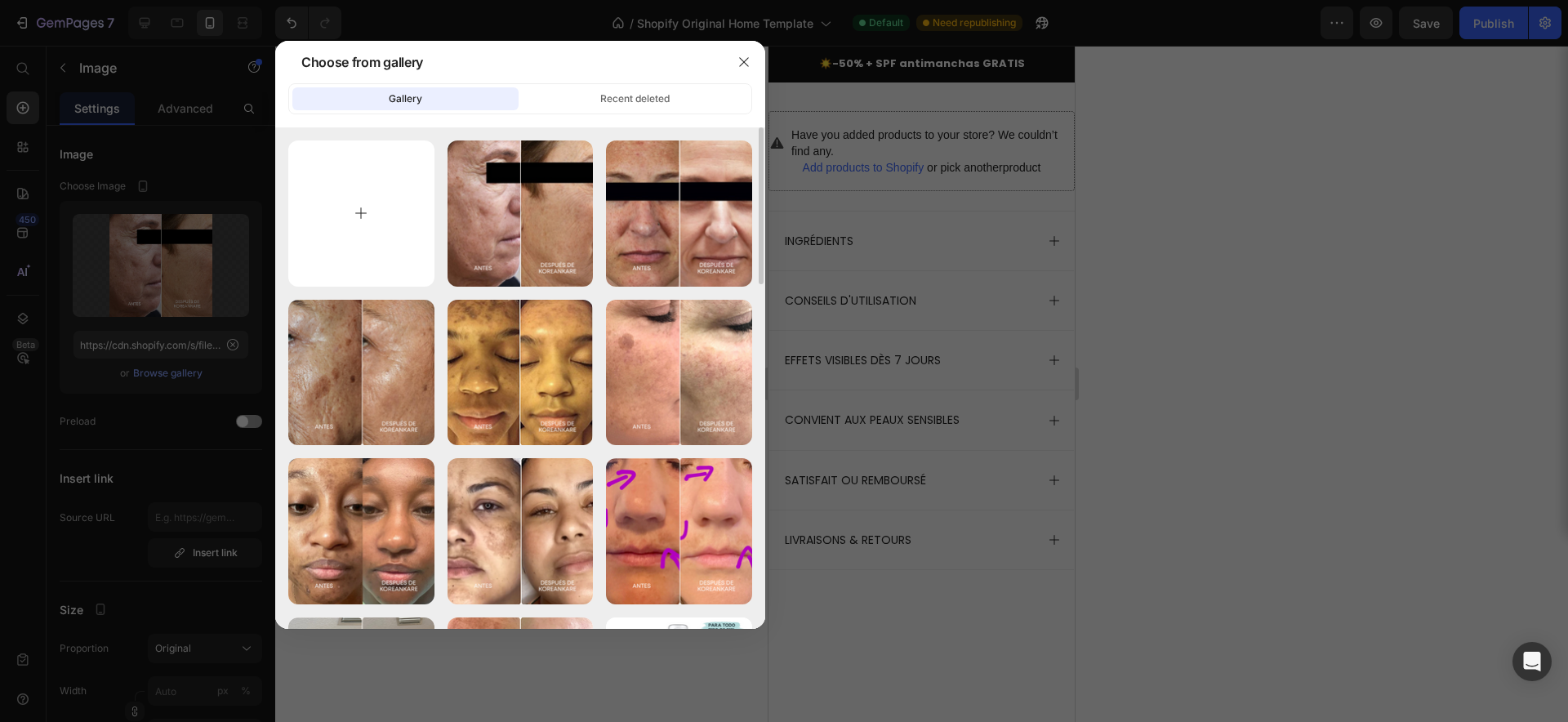 click at bounding box center [361, 213] 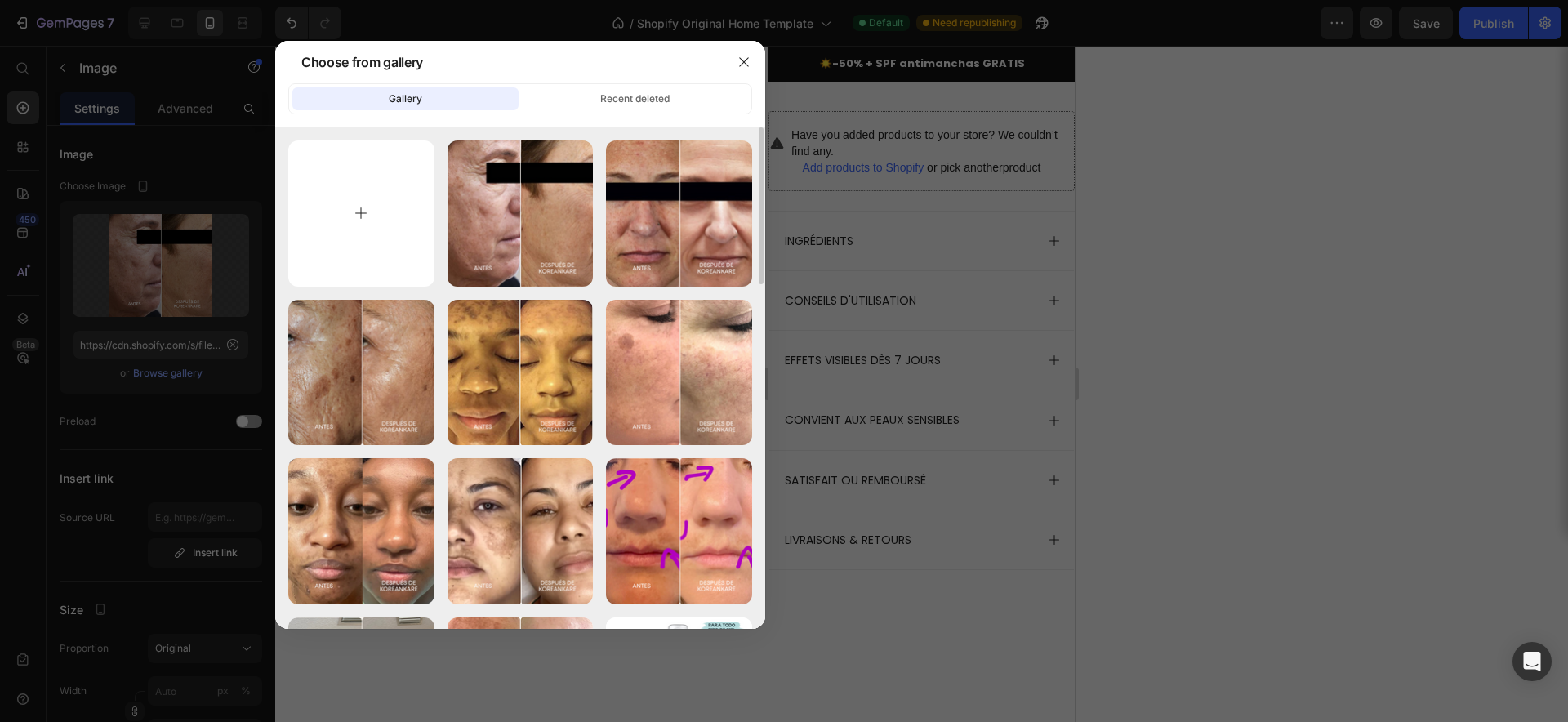 type on "C:\fakepath\17.png" 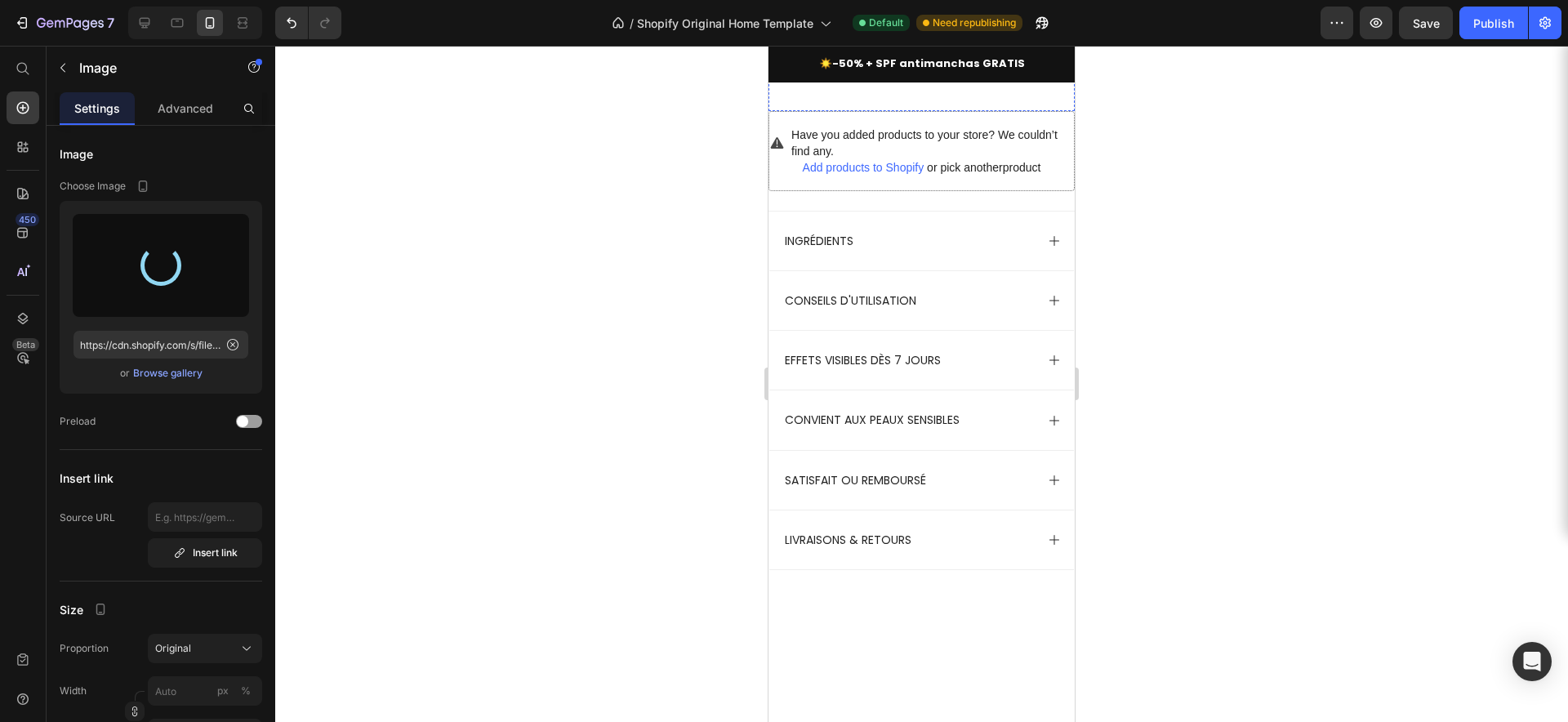 type on "https://cdn.shopify.com/s/files/1/0927/7331/8998/files/gempages_574111683492971566-383bc9dd-8879-4973-a4a3-2b2a88ca38ce.png" 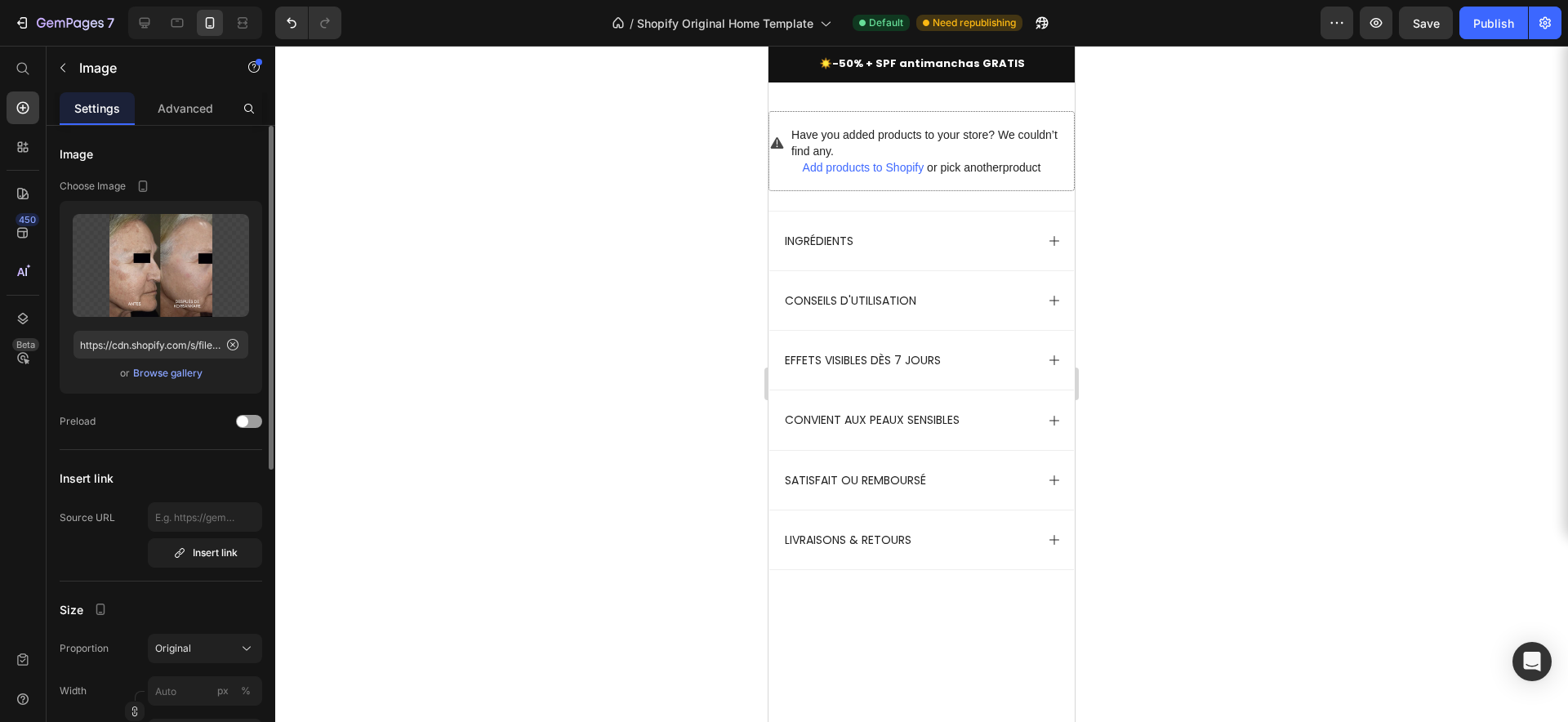 click on "Browse gallery" at bounding box center [167, 373] 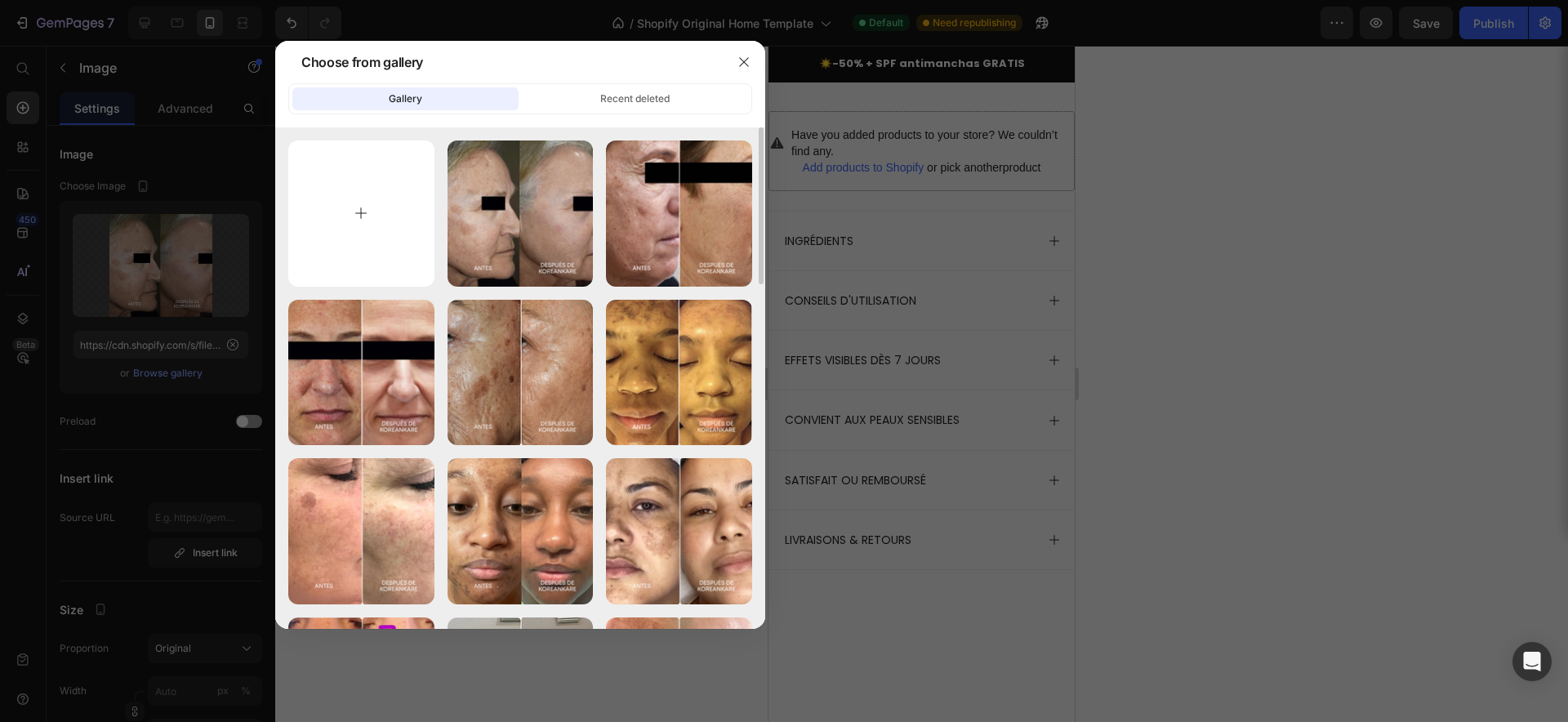 click at bounding box center (361, 213) 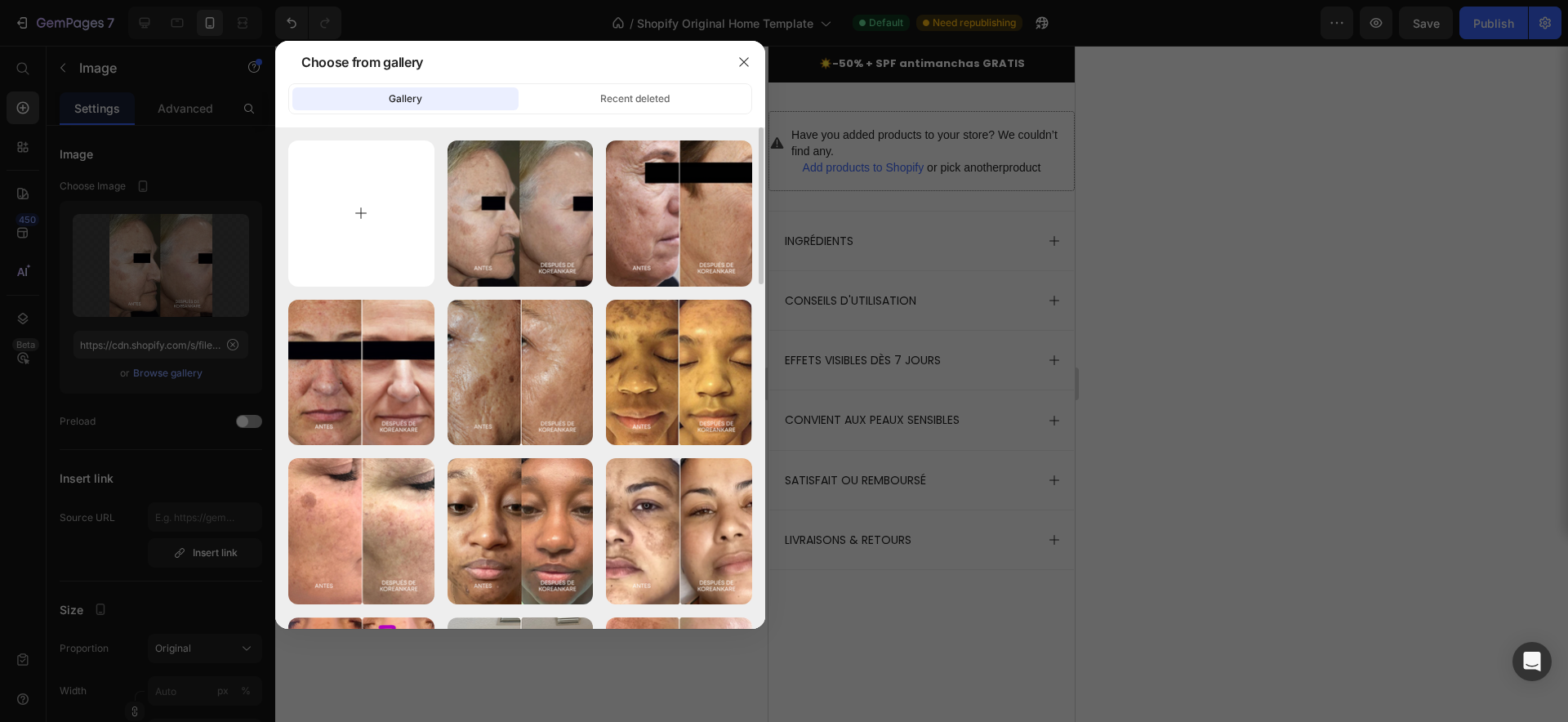 type on "C:\fakepath\18.png" 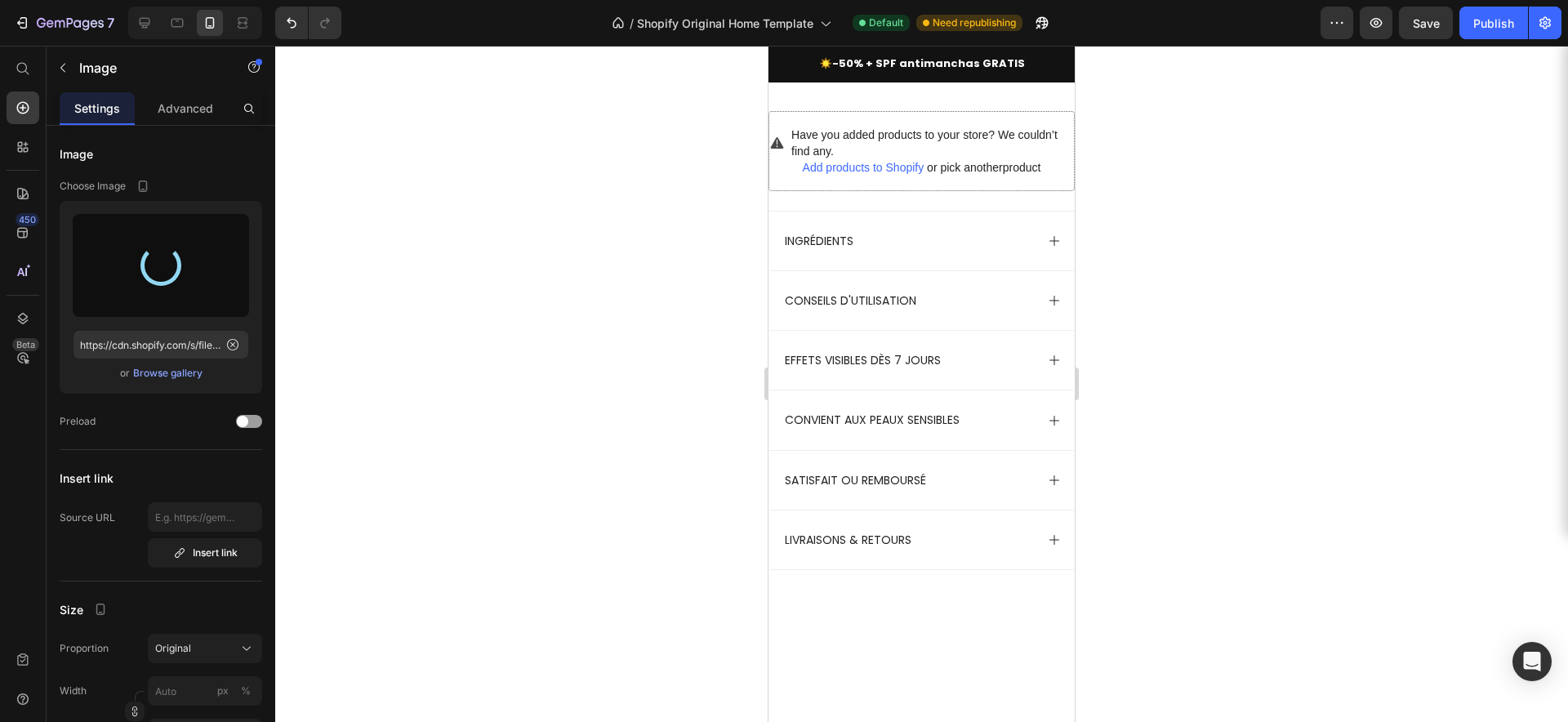 type on "https://cdn.shopify.com/s/files/1/0927/7331/8998/files/gempages_574111683492971566-b80630a2-80a1-47d8-94ef-ba9c74f647fc.png" 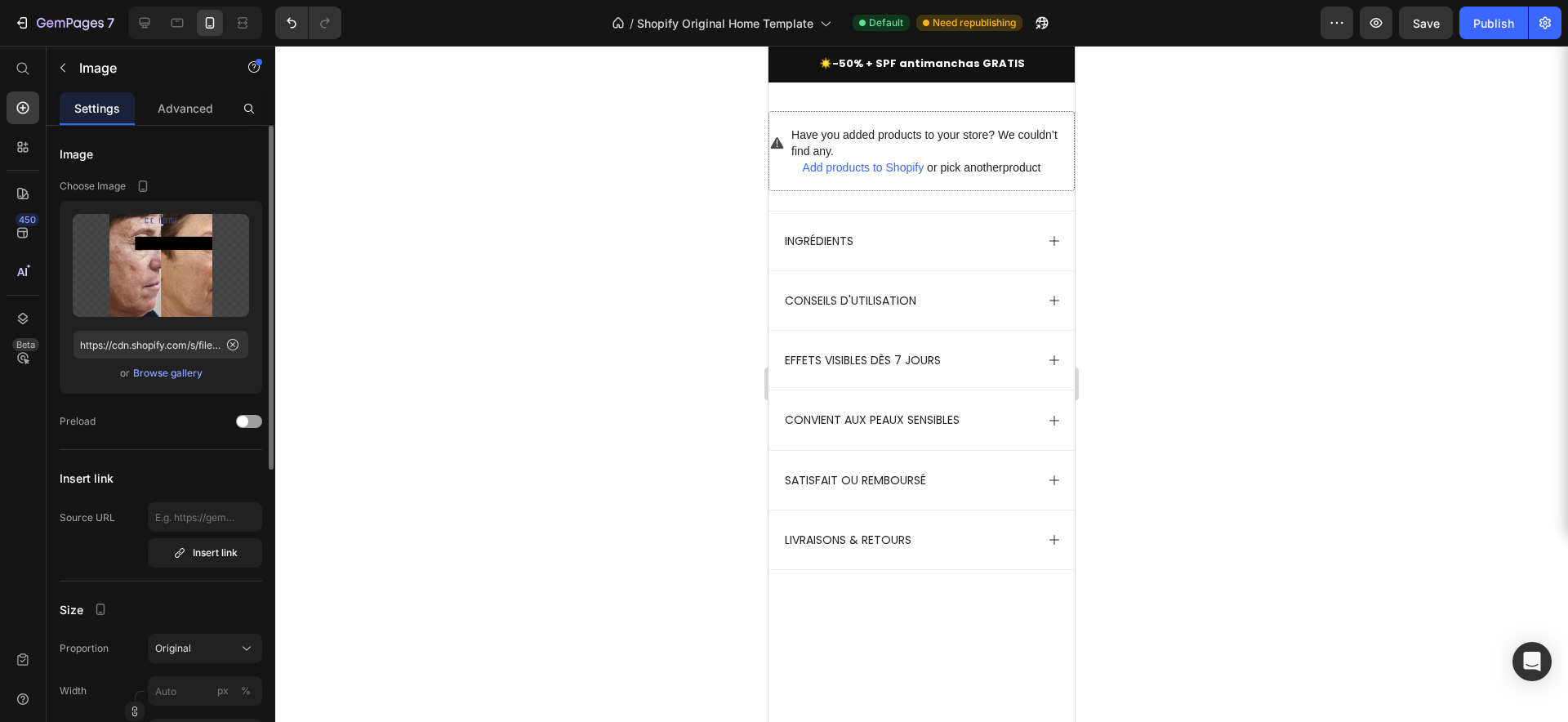 click on "Browse gallery" at bounding box center [167, 373] 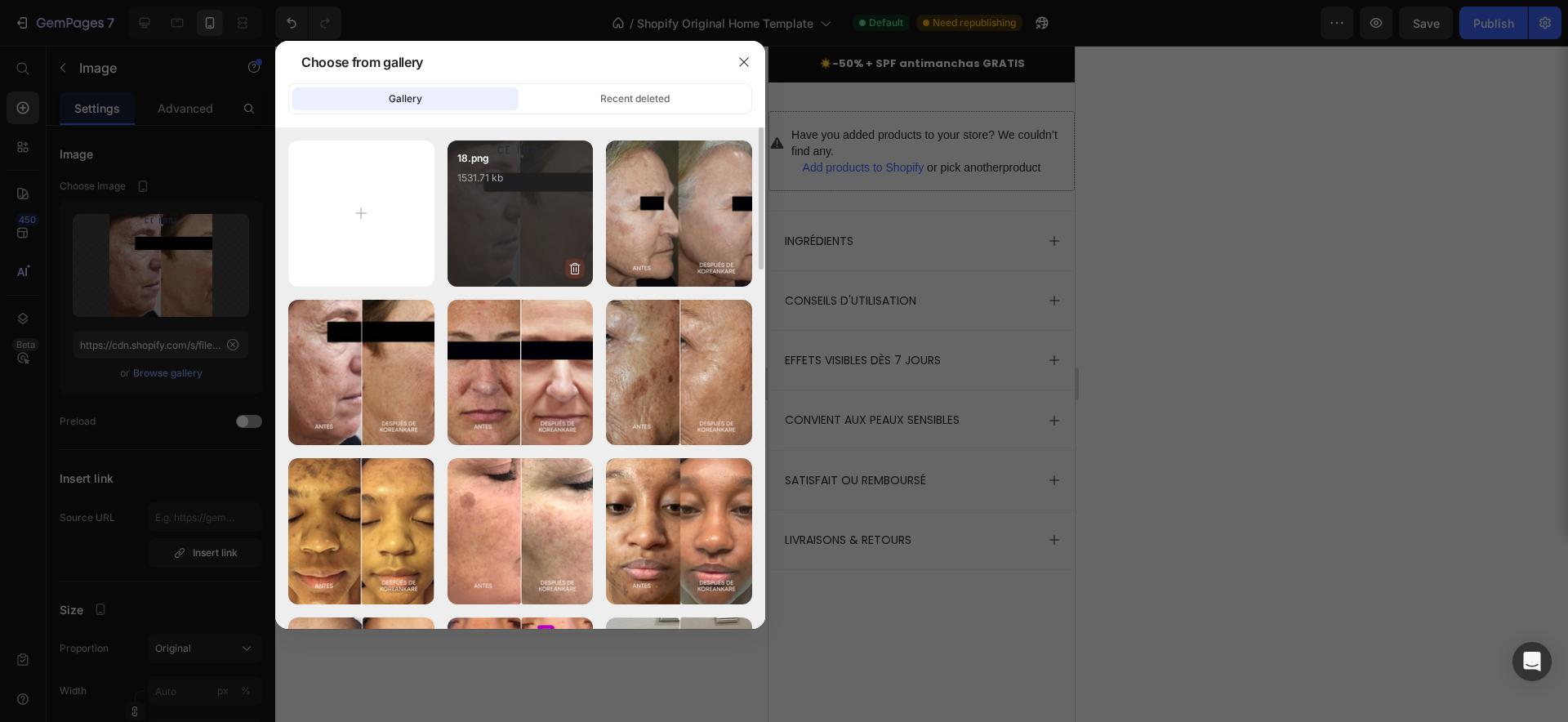 click 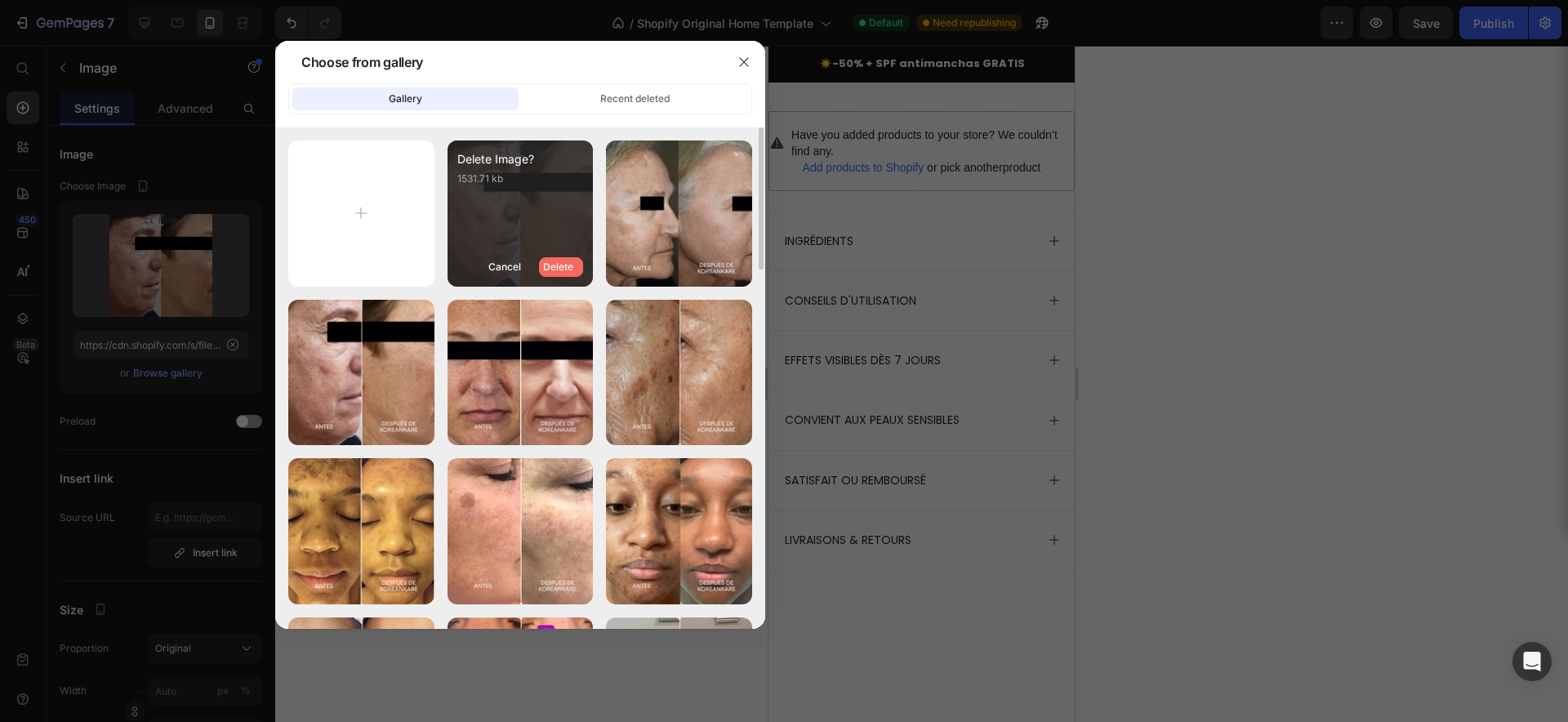 click on "Delete" at bounding box center [558, 267] 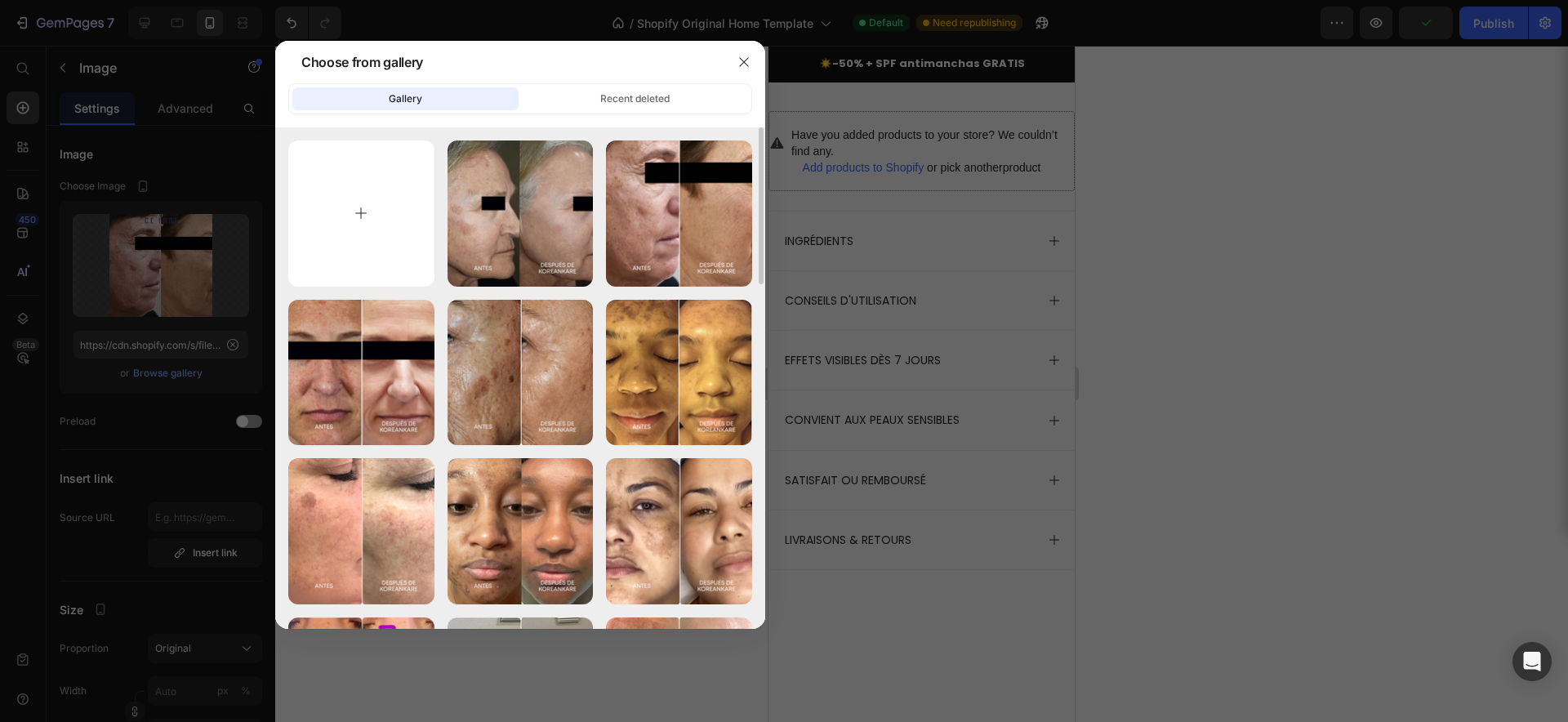 click at bounding box center [361, 213] 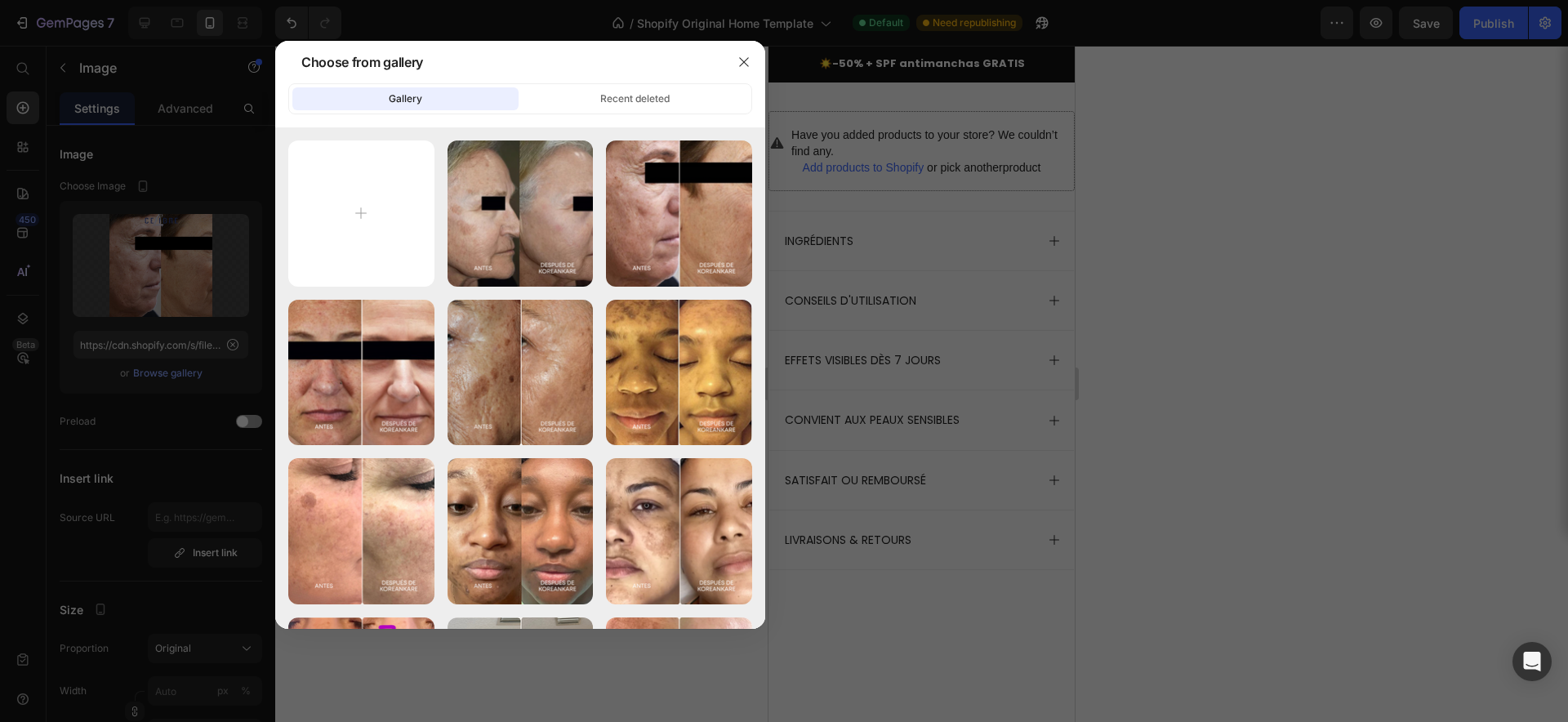 type on "C:\fakepath\22.png" 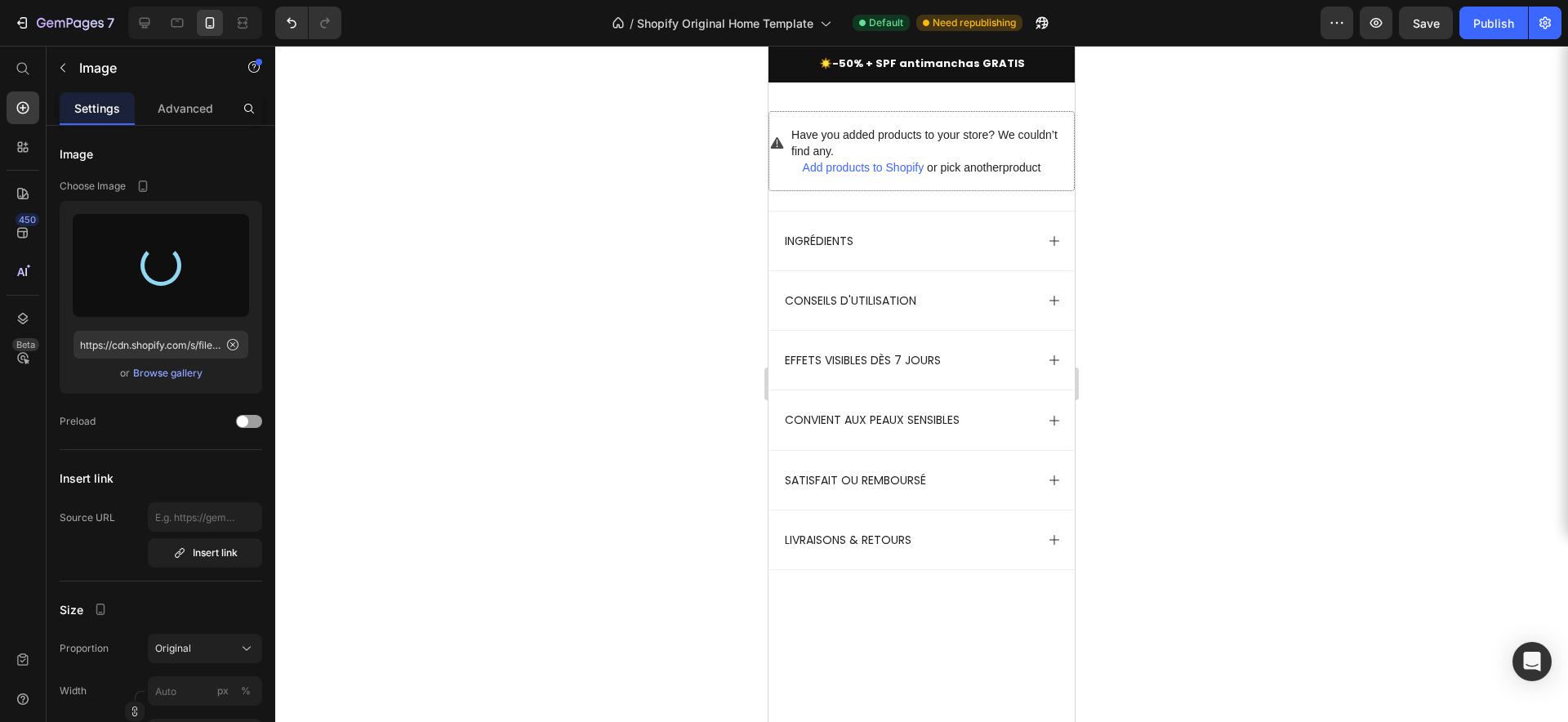 type on "https://cdn.shopify.com/s/files/1/0927/7331/8998/files/gempages_574111683492971566-b1bd9a49-7c94-4f91-a228-affadb49ab09.png" 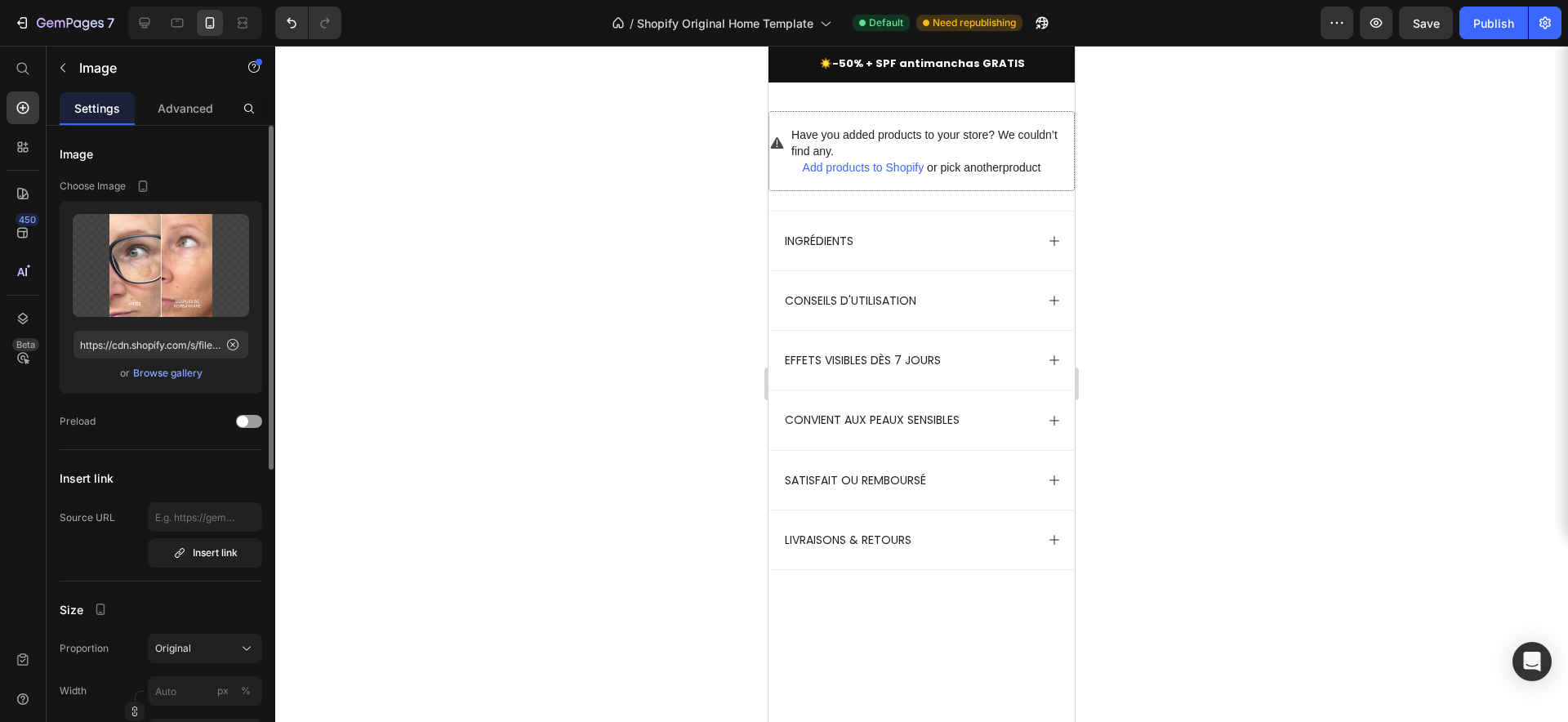 click on "Browse gallery" at bounding box center (167, 373) 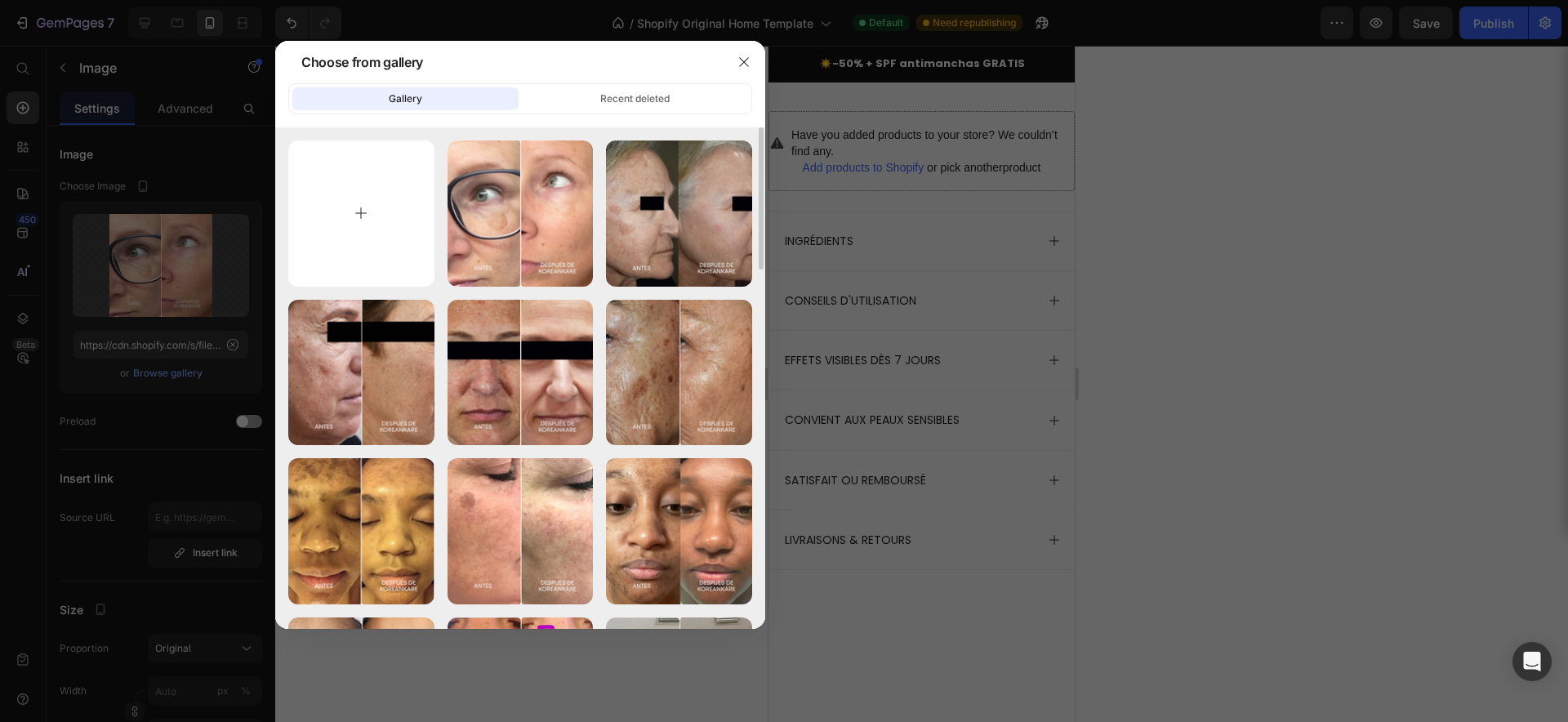 click at bounding box center [361, 213] 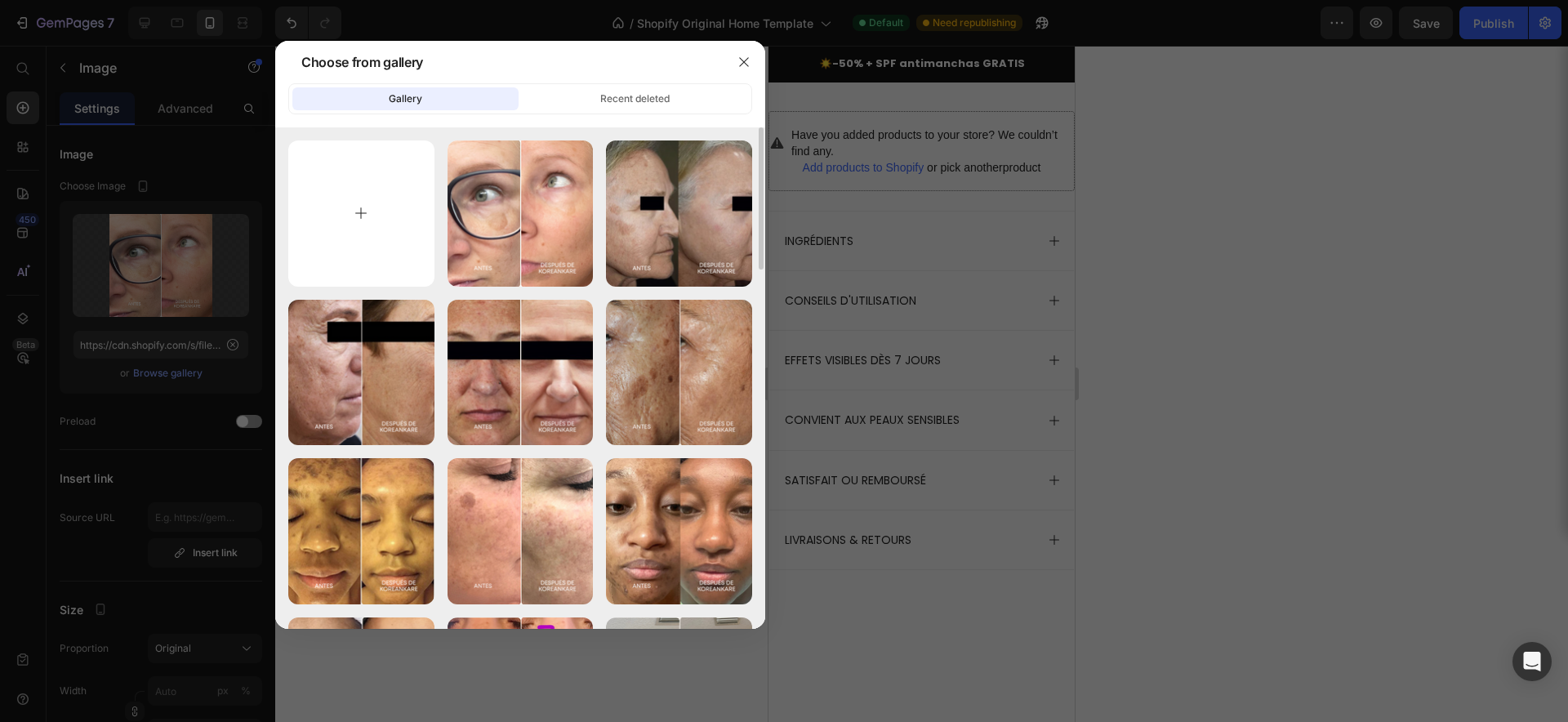 type on "C:\fakepath\23.png" 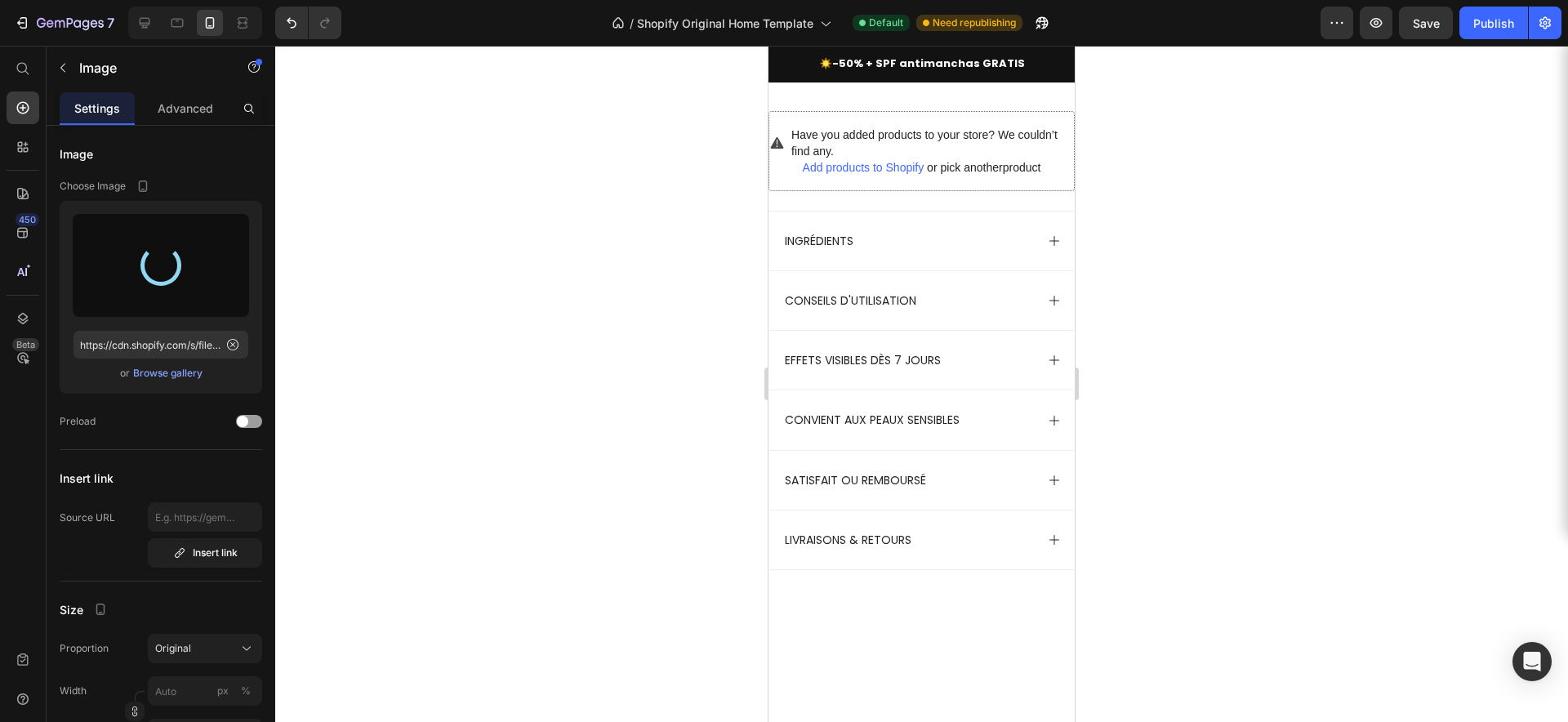type on "https://cdn.shopify.com/s/files/1/0927/7331/8998/files/gempages_574111683492971566-357a8a30-4ea5-4654-9e59-ebd41dc33760.png" 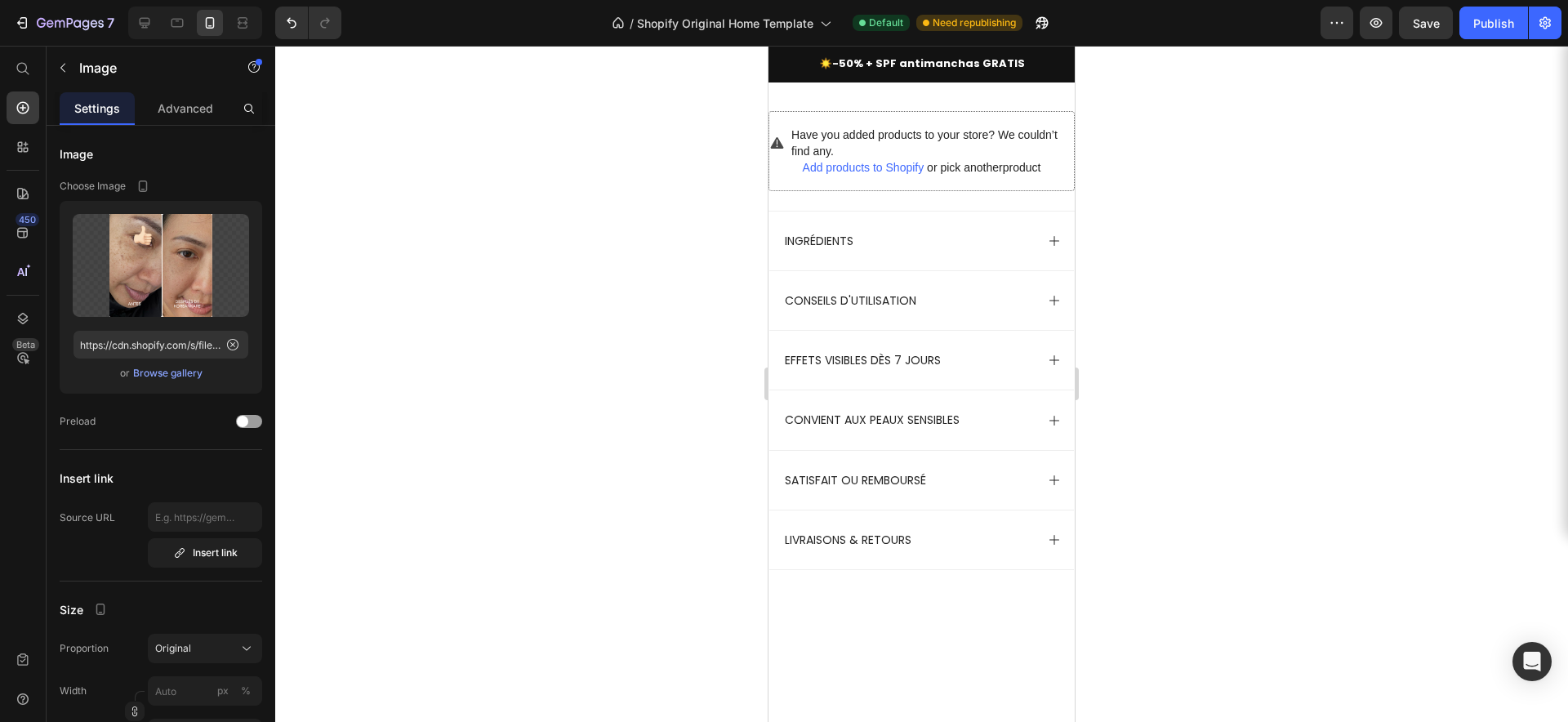 click at bounding box center [940, -117] 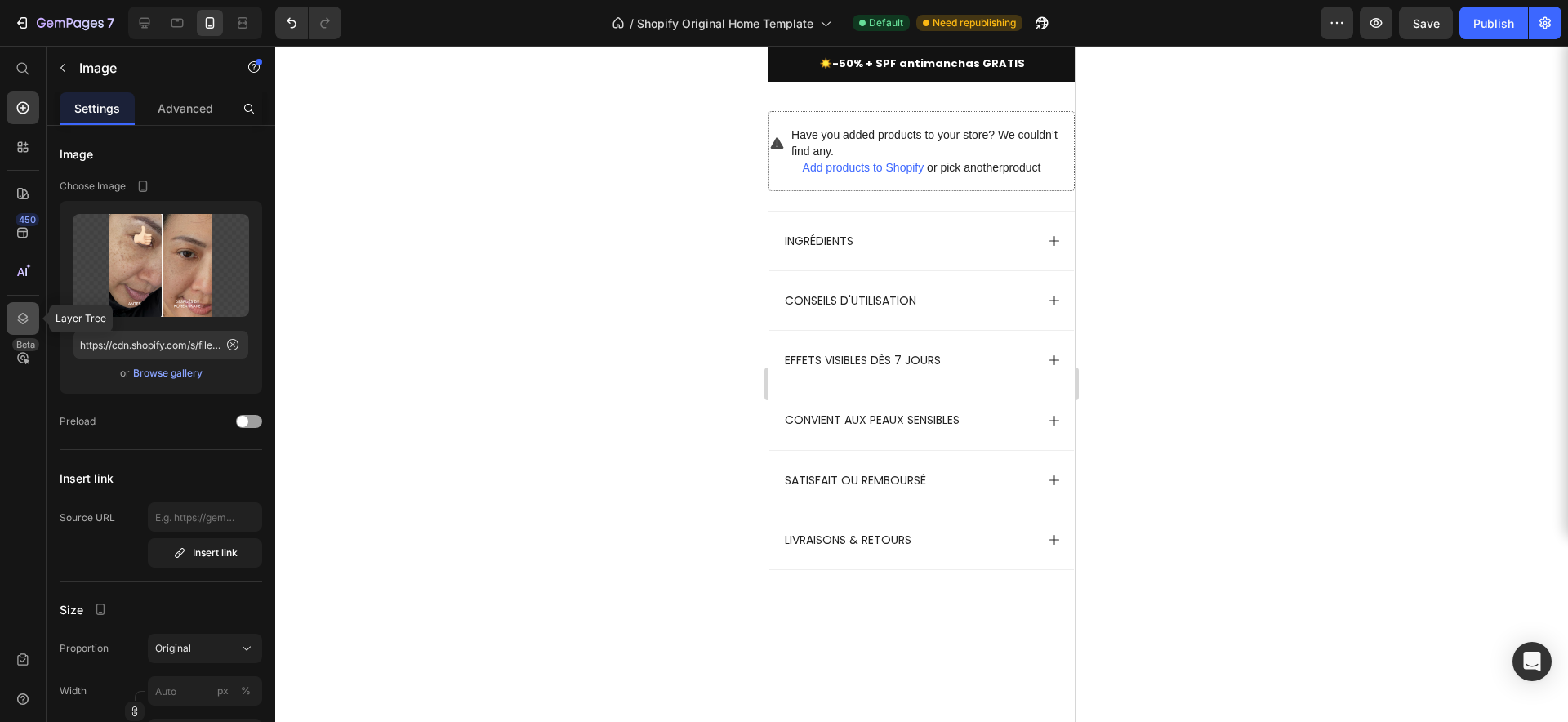 click 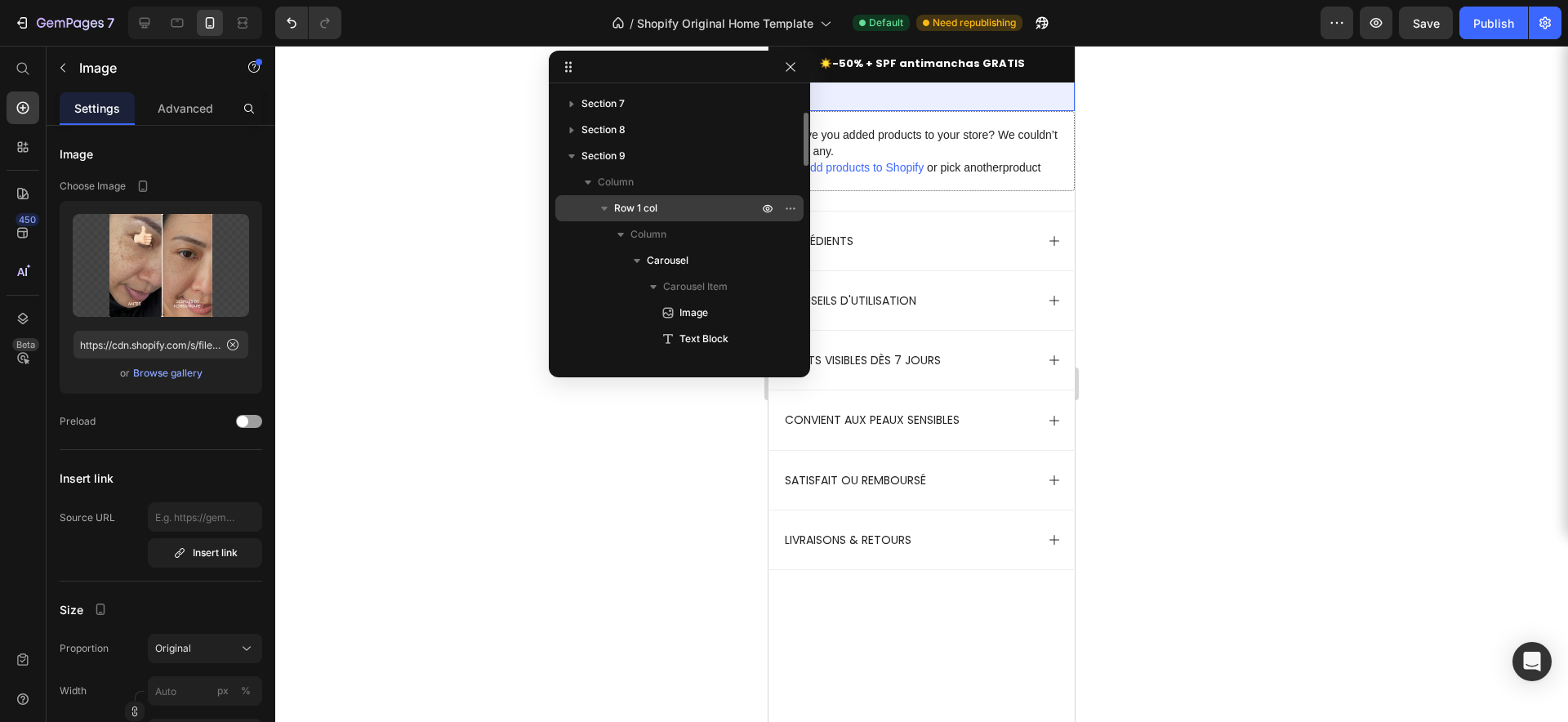 scroll, scrollTop: 149, scrollLeft: 0, axis: vertical 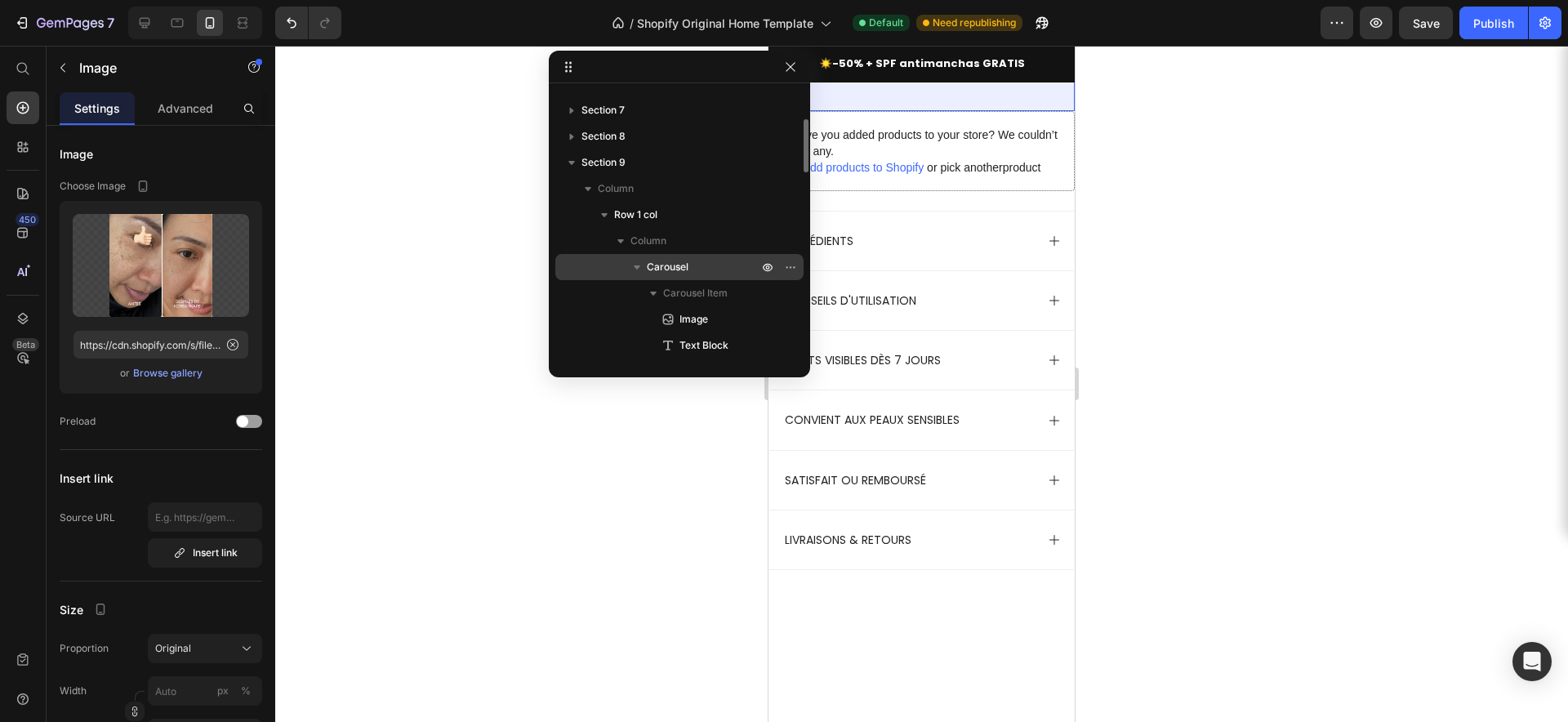 click on "Carousel" at bounding box center (667, 267) 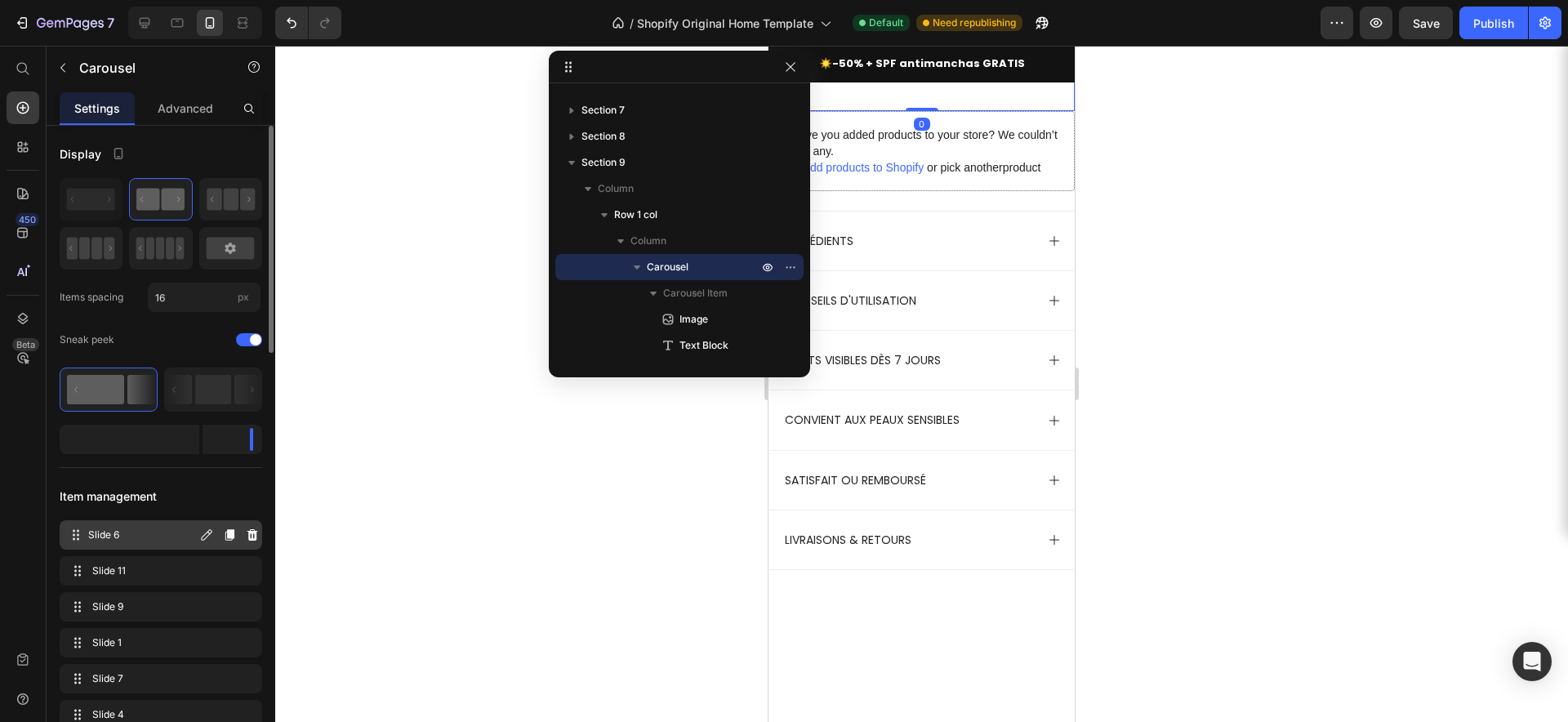click on "Slide 6" at bounding box center (142, 535) 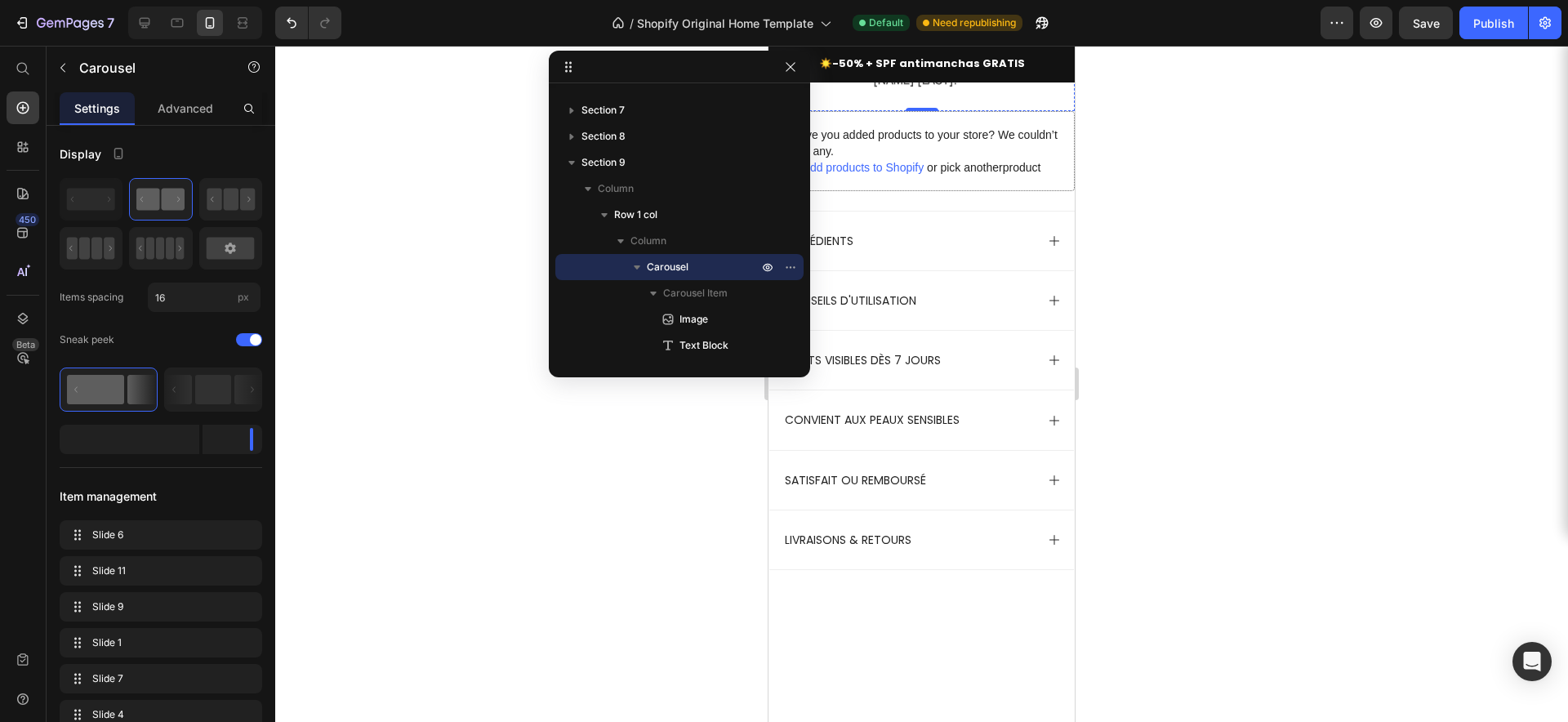 click at bounding box center [911, -117] 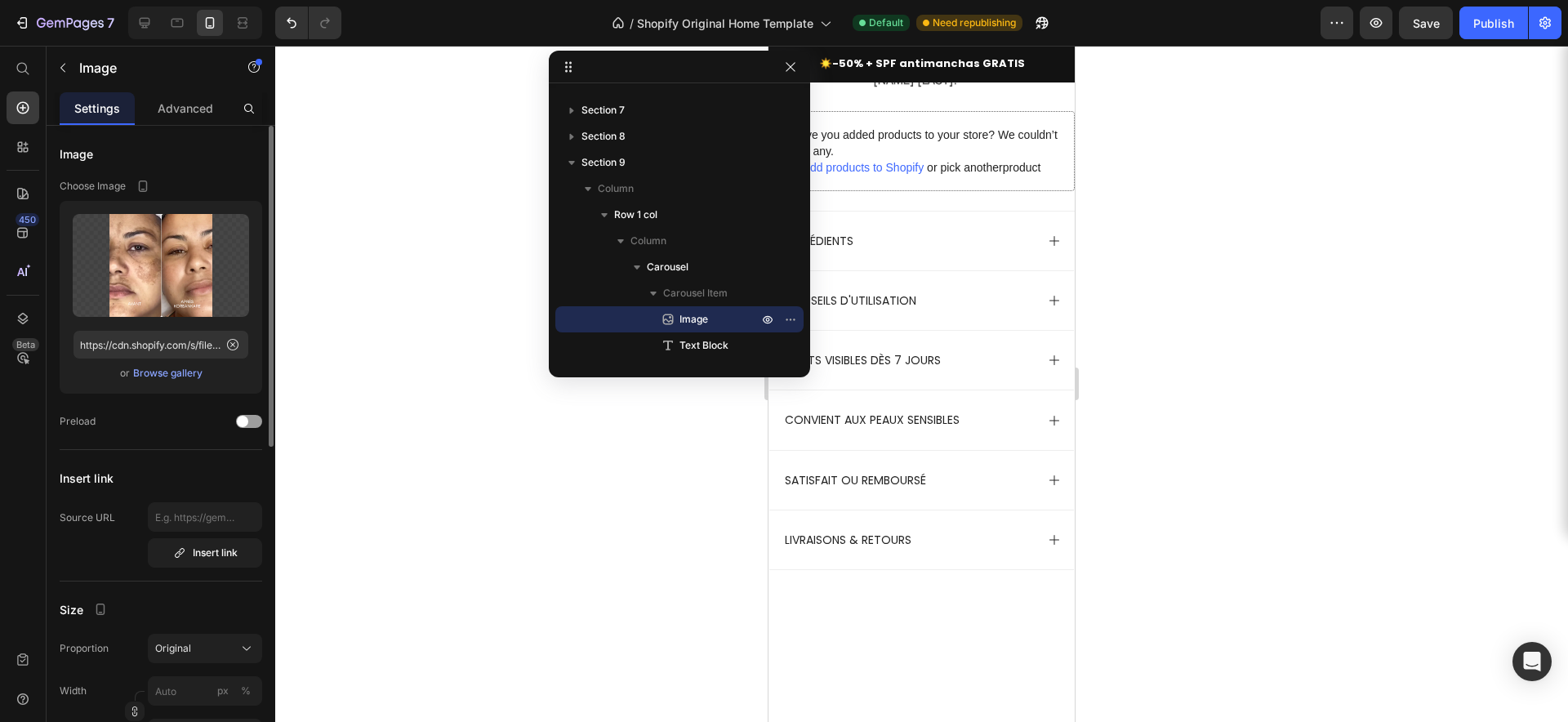 click on "Browse gallery" at bounding box center [167, 373] 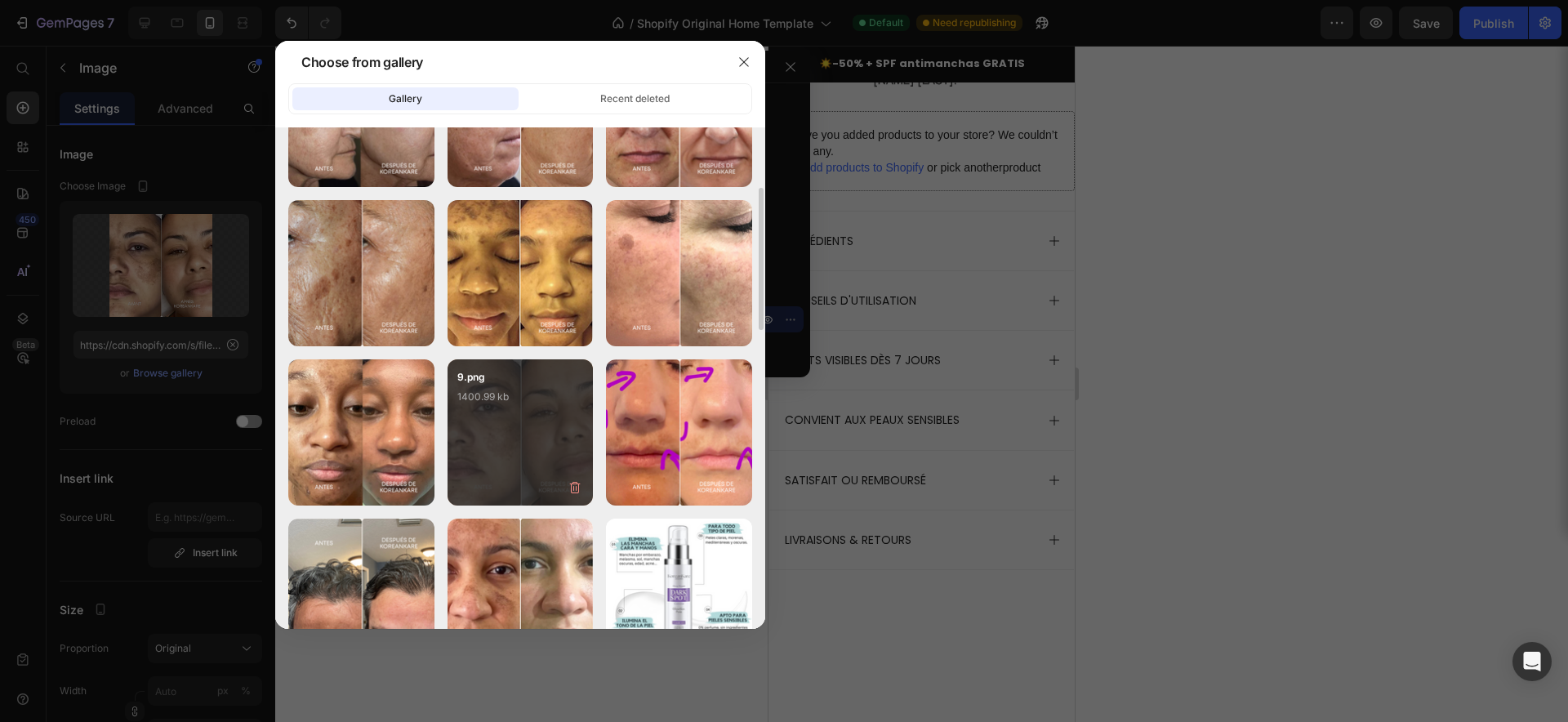 scroll, scrollTop: 260, scrollLeft: 0, axis: vertical 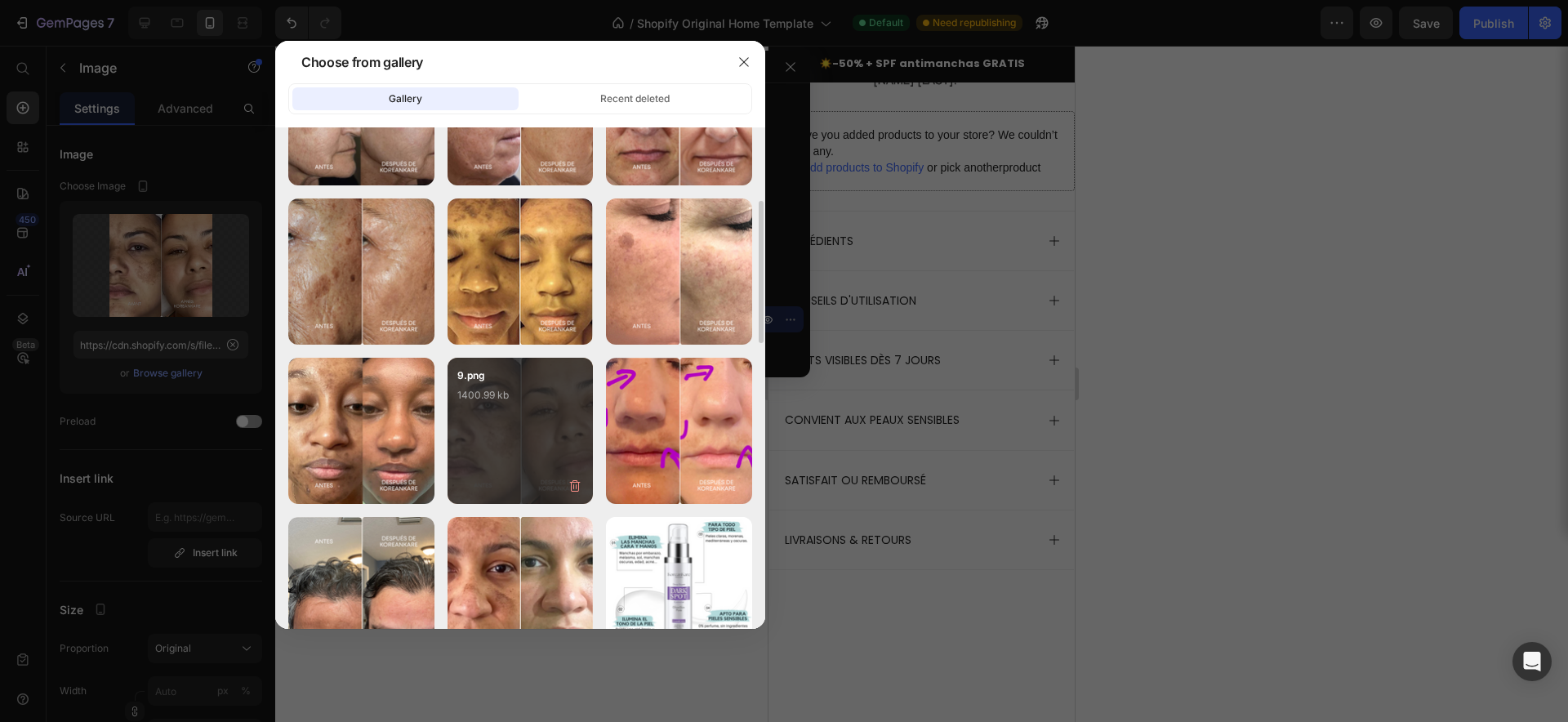 click on "9.png 1400.99 kb" at bounding box center [520, 400] 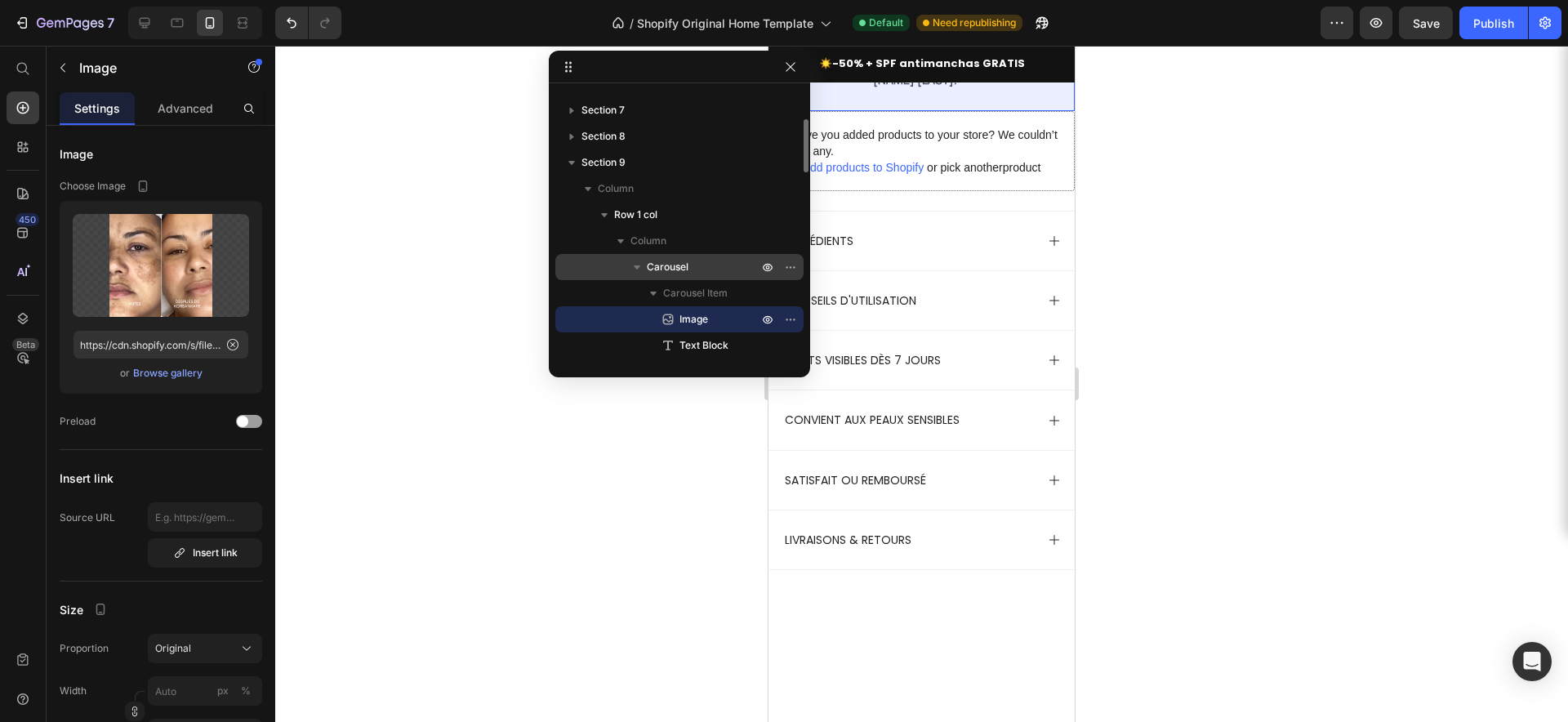 click on "Carousel" at bounding box center [667, 267] 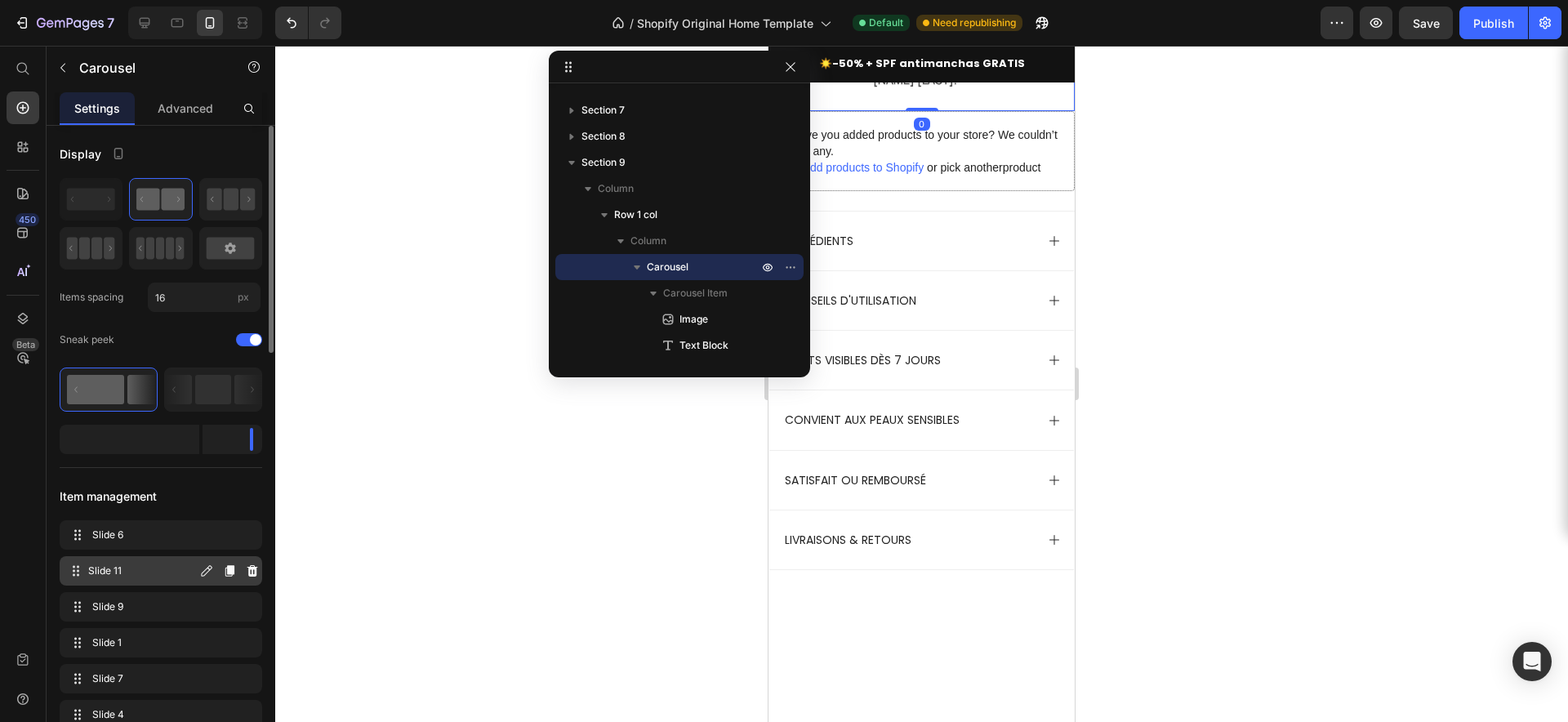 click on "Slide 11" at bounding box center [142, 571] 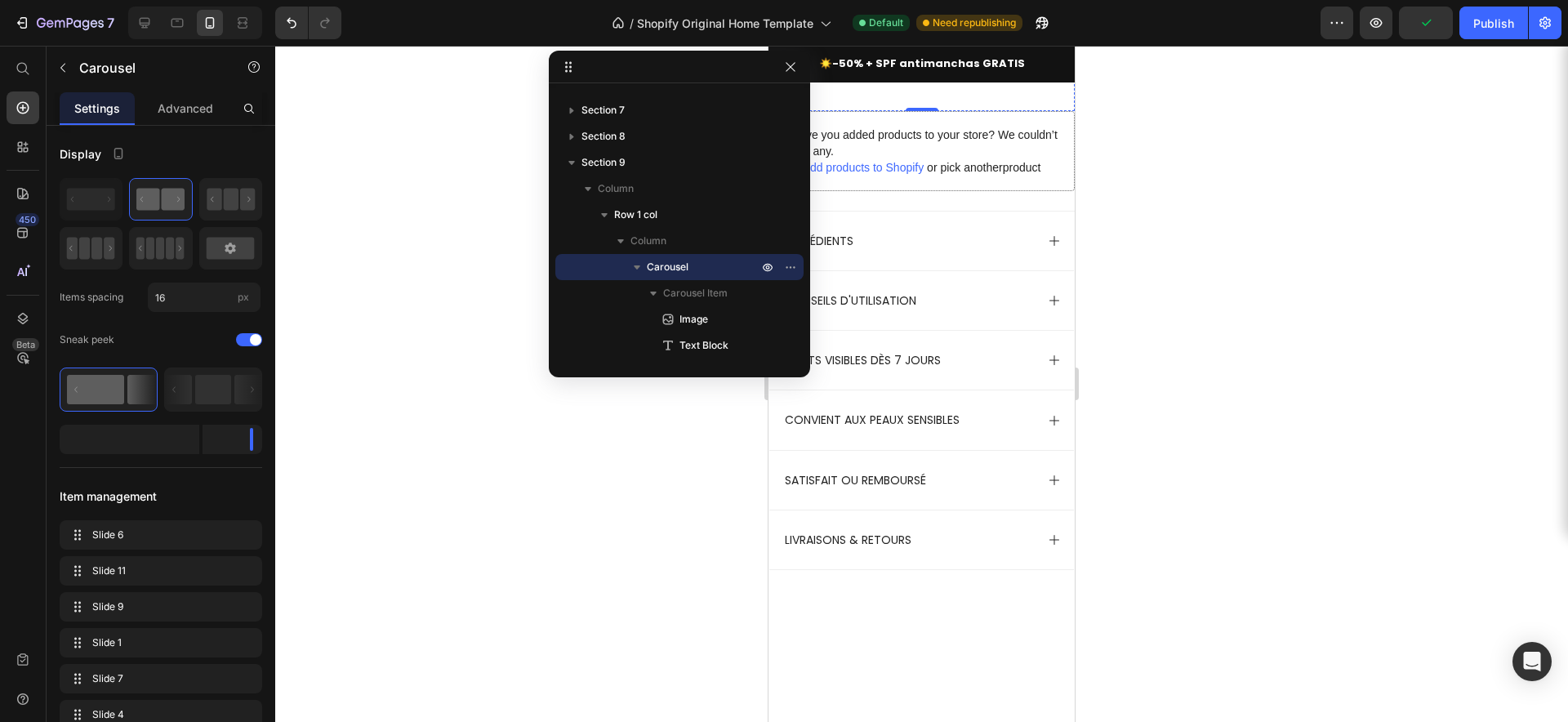 click at bounding box center (911, -117) 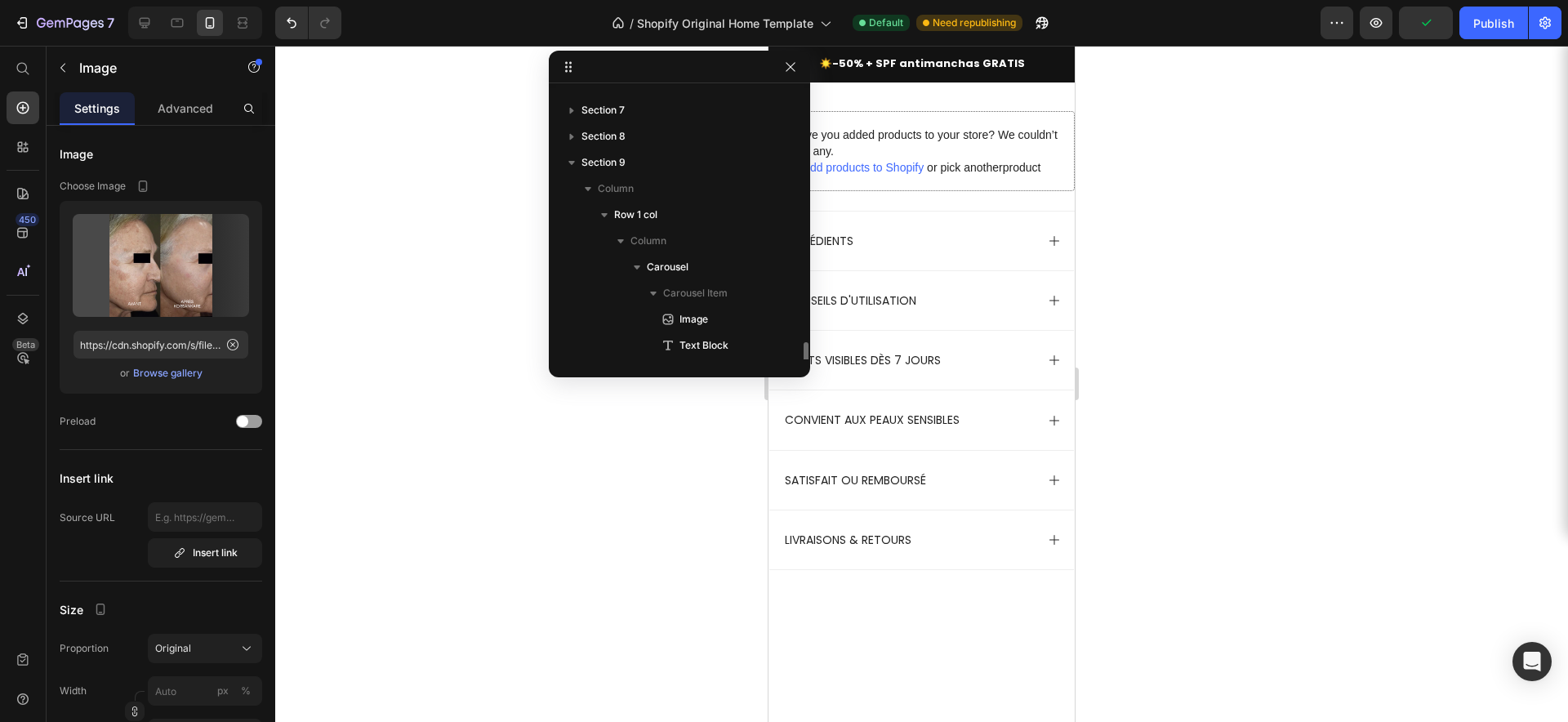 scroll, scrollTop: 336, scrollLeft: 0, axis: vertical 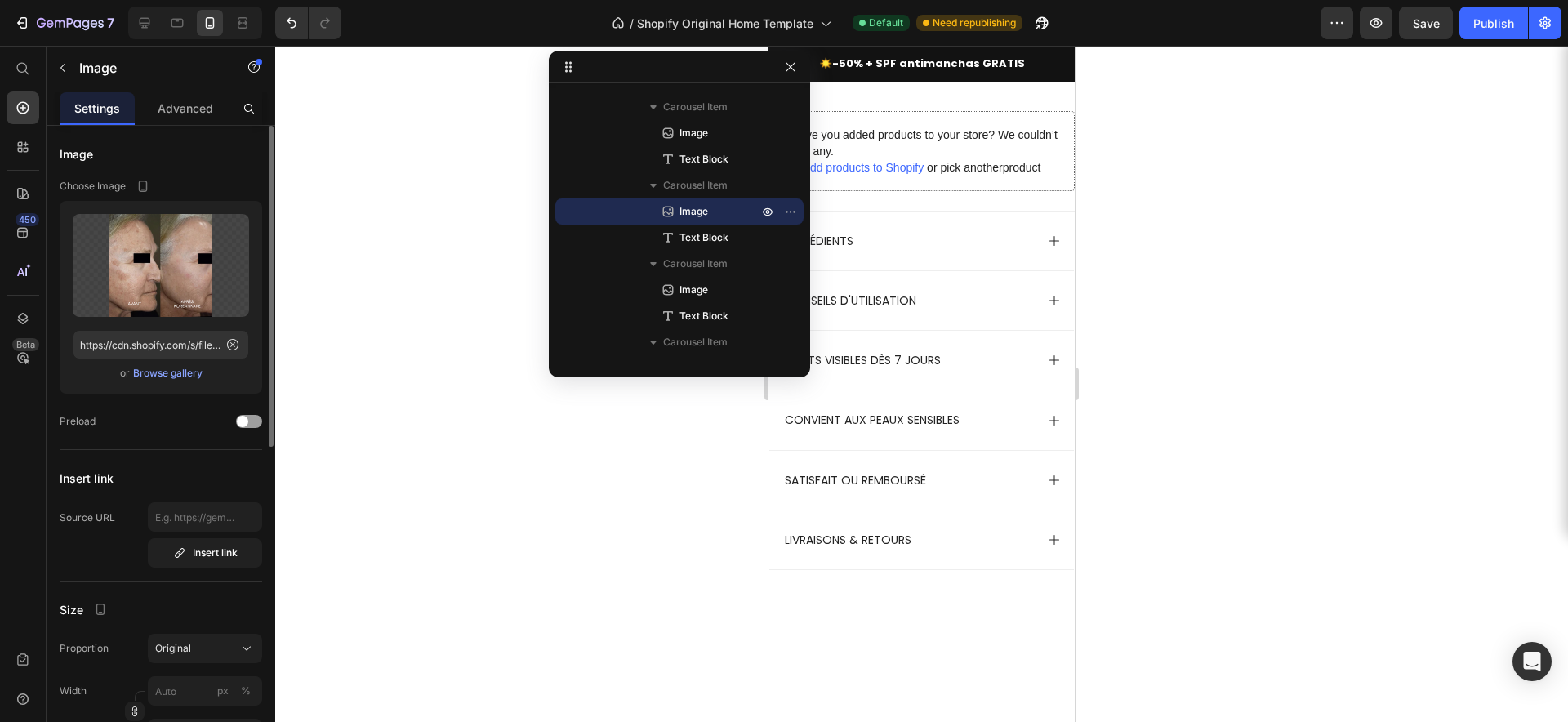 click on "Browse gallery" at bounding box center [167, 373] 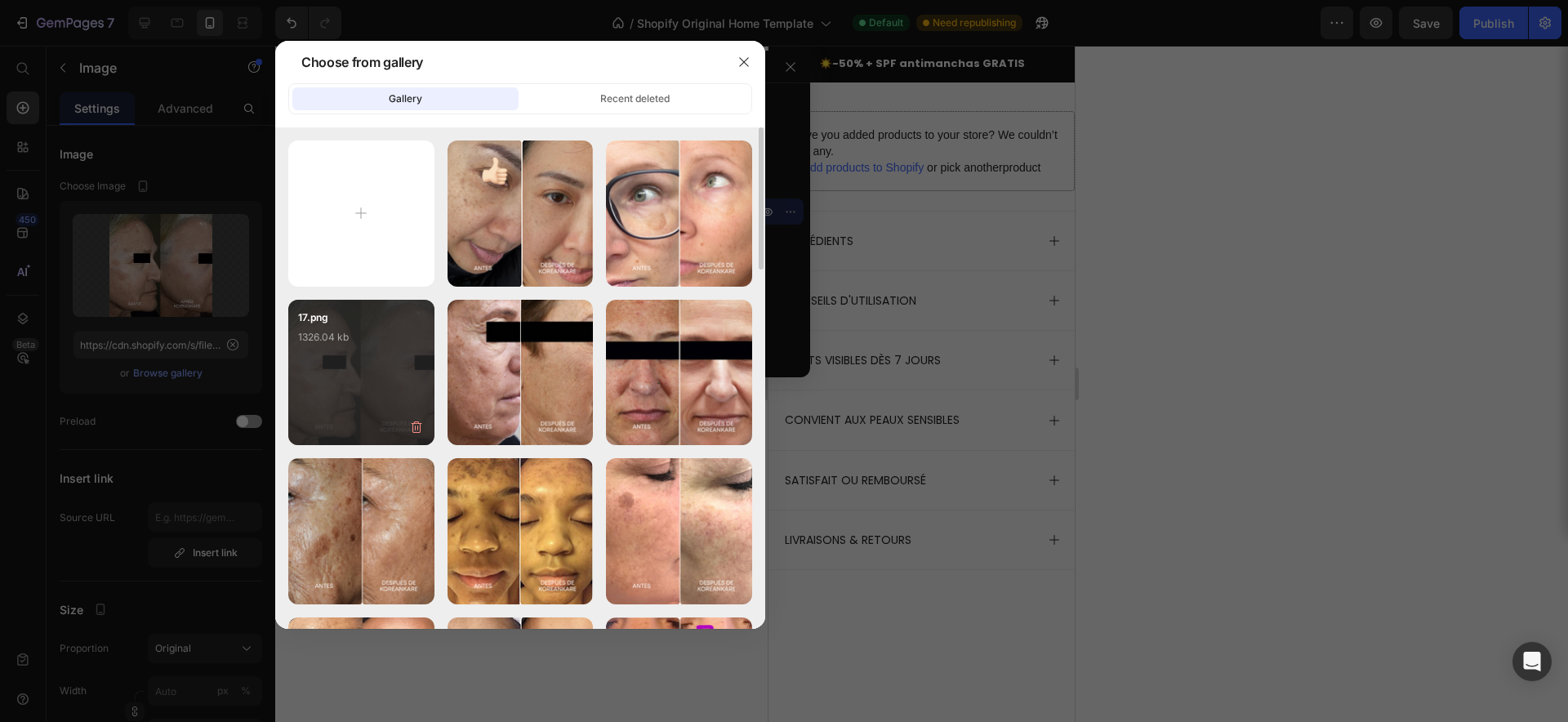 click on "17.png 1326.04 kb" at bounding box center (361, 342) 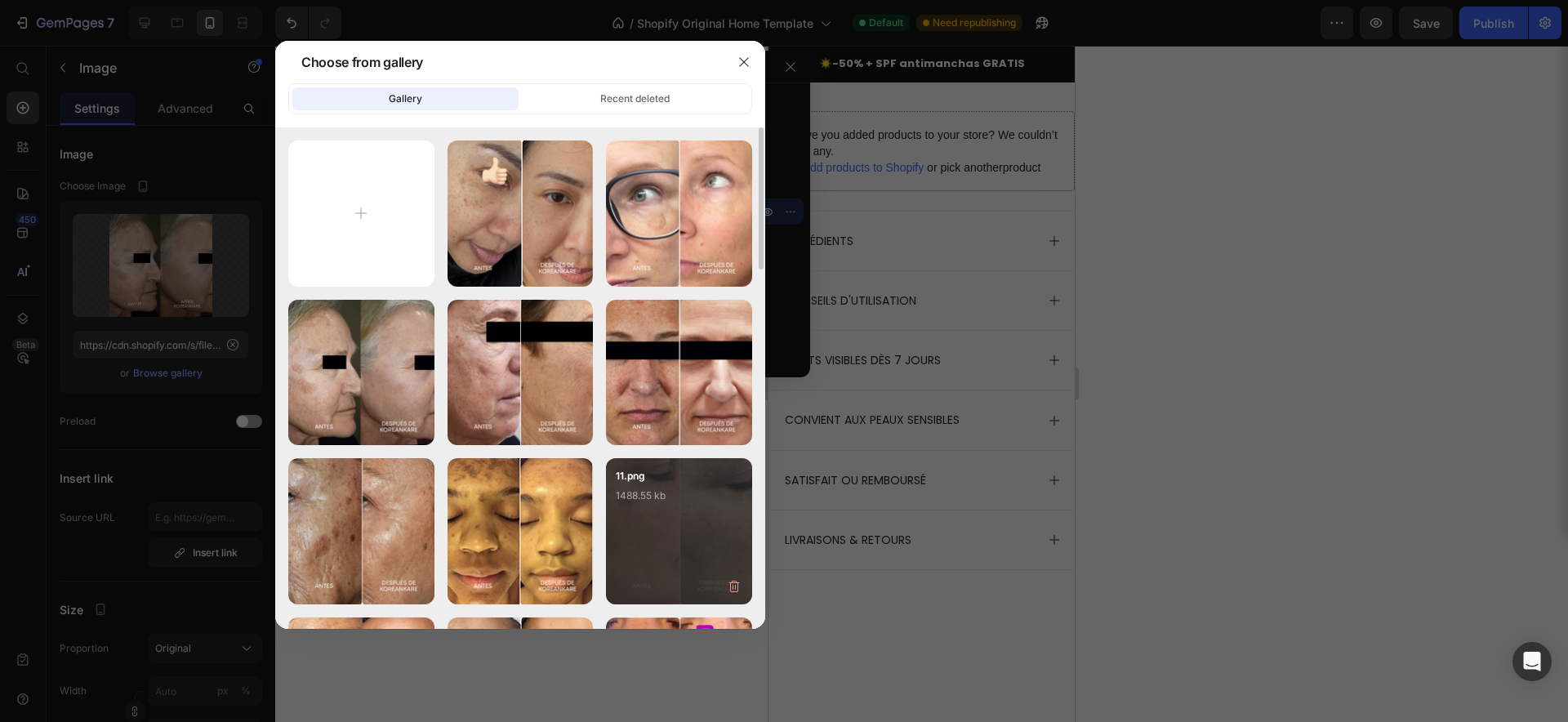 type on "https://cdn.shopify.com/s/files/1/0927/7331/8998/files/gempages_574111683492971566-383bc9dd-8879-4973-a4a3-2b2a88ca38ce.png" 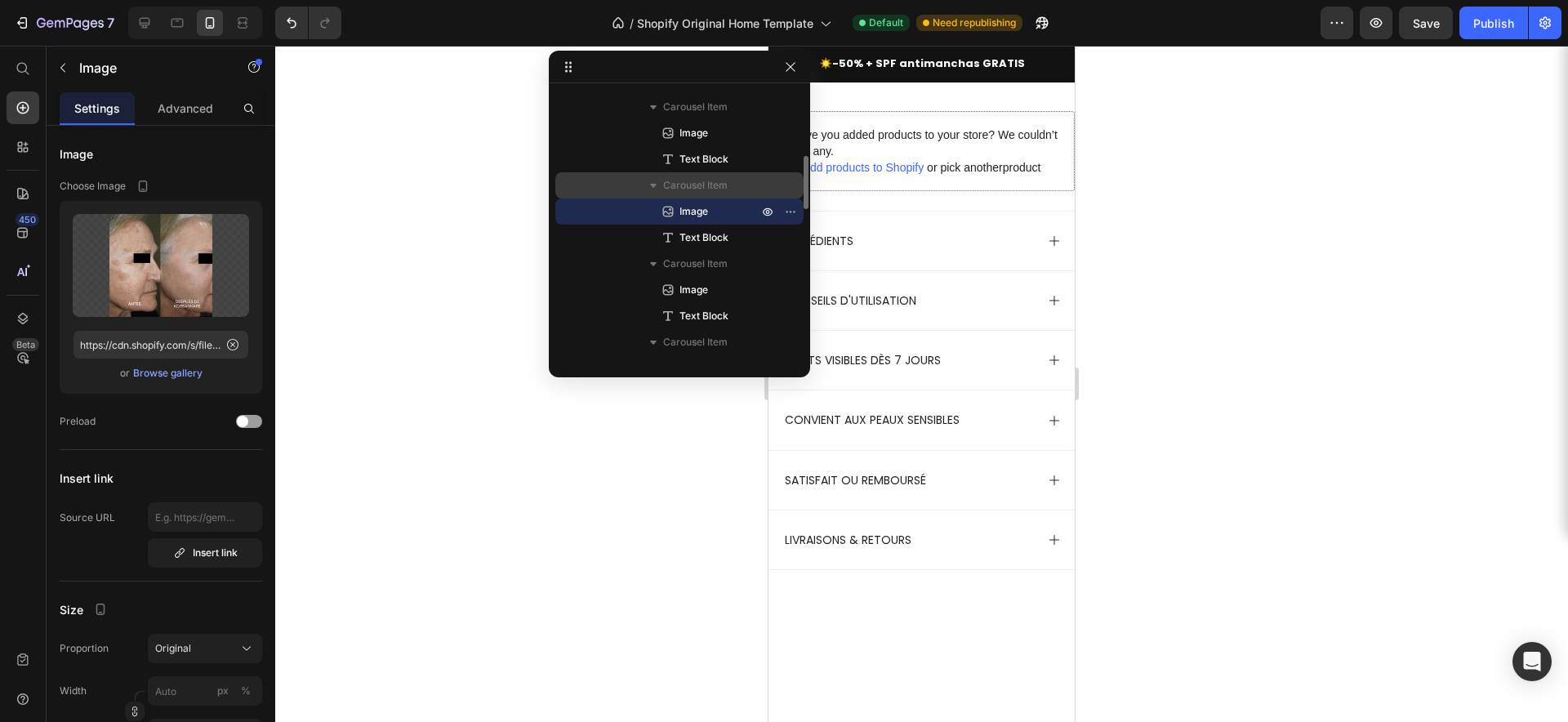 click on "Carousel Item" at bounding box center [695, 185] 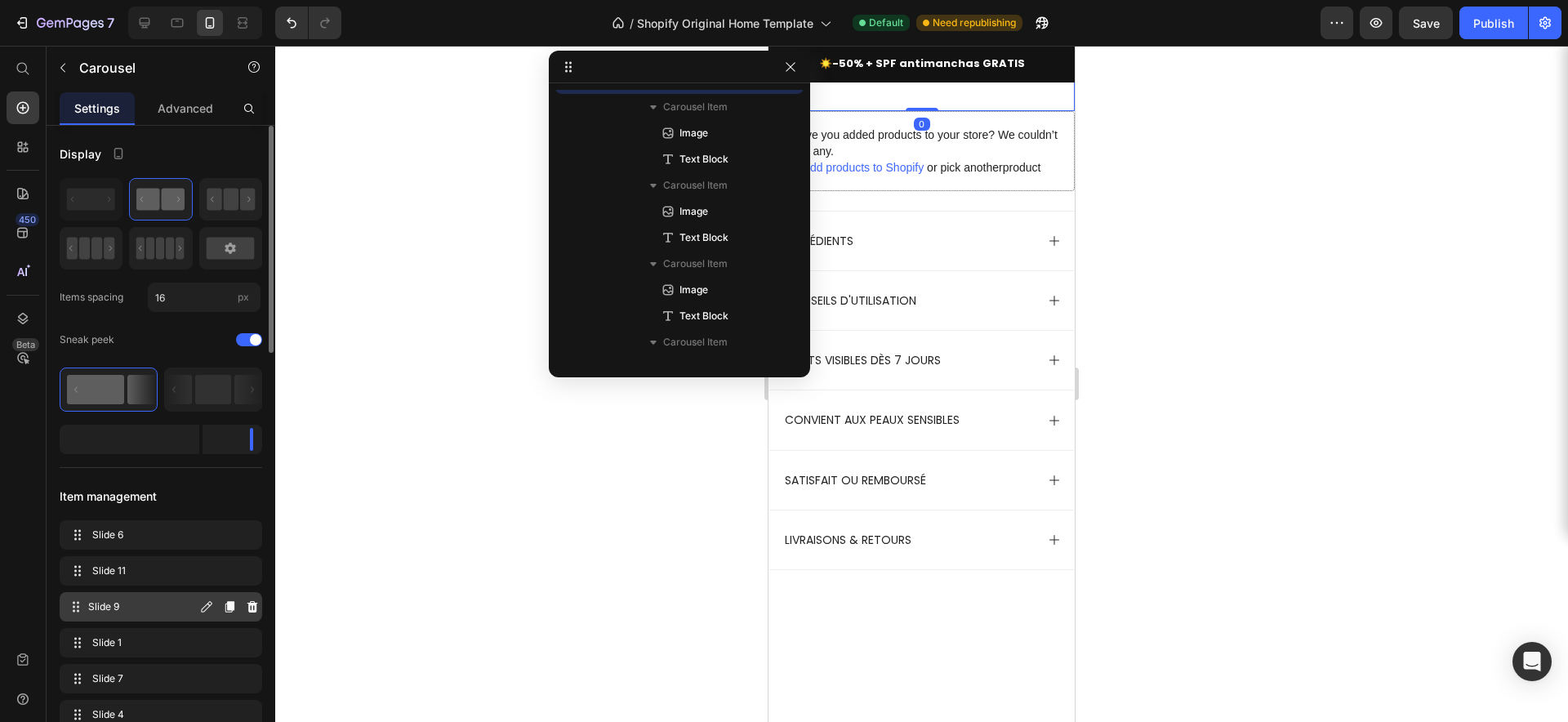 click on "Slide 9" at bounding box center (142, 607) 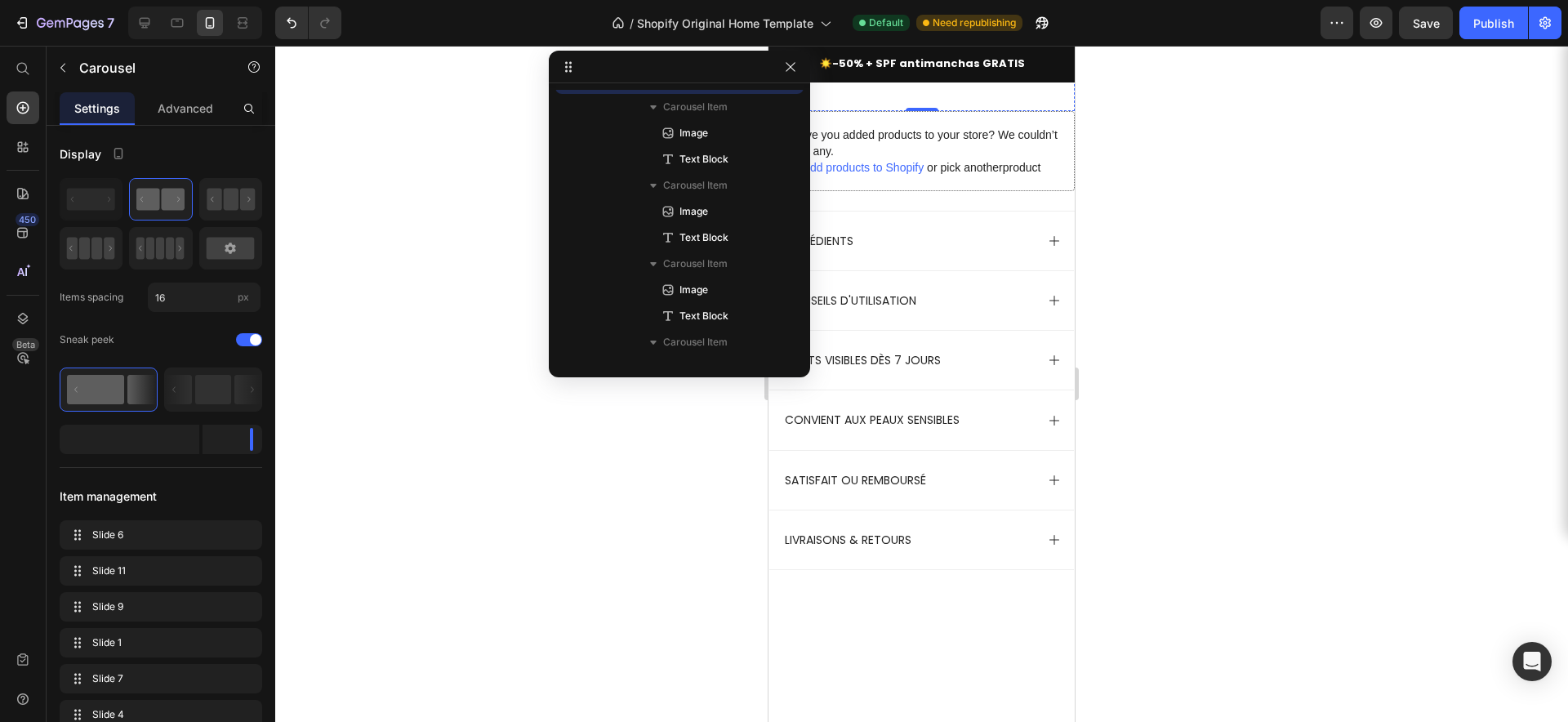 click at bounding box center [911, -117] 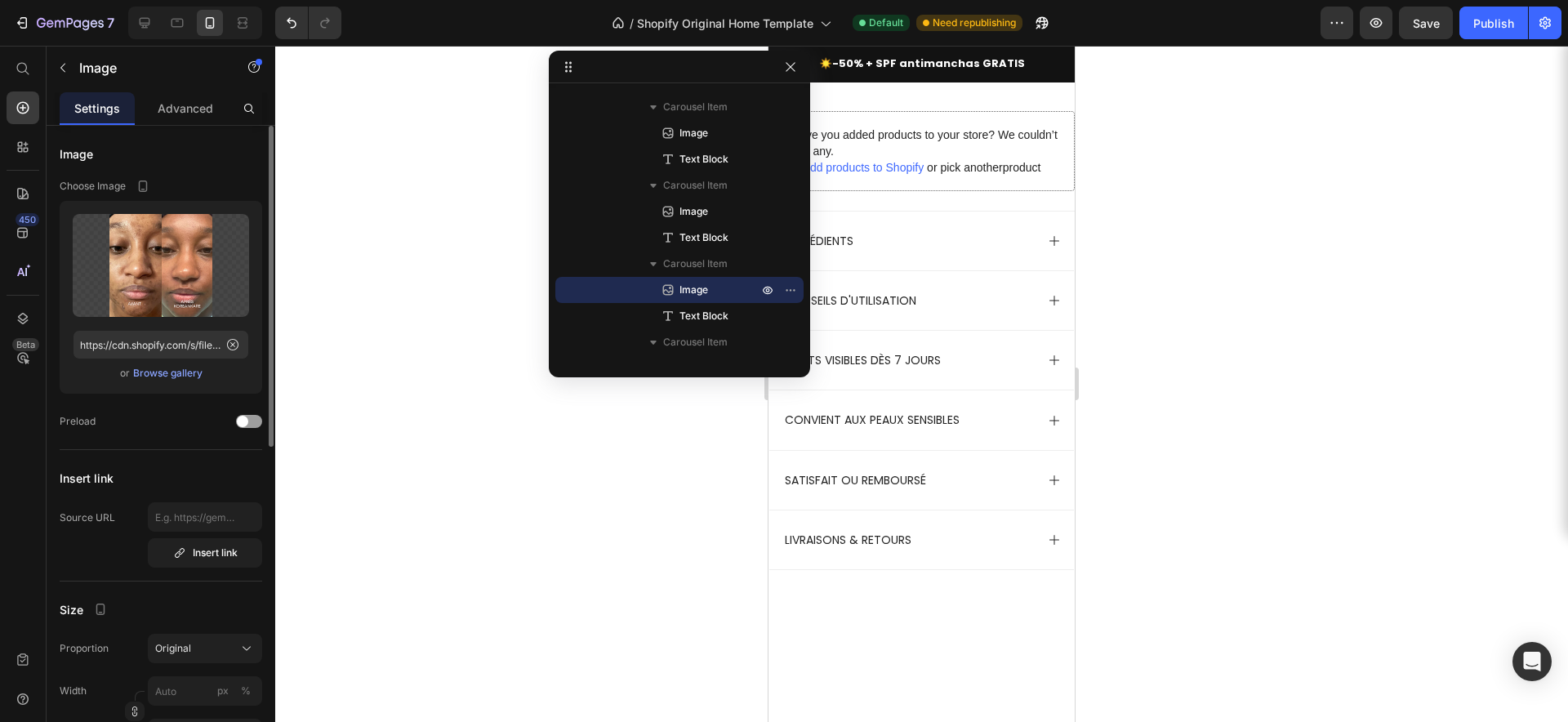 click on "Browse gallery" at bounding box center [167, 373] 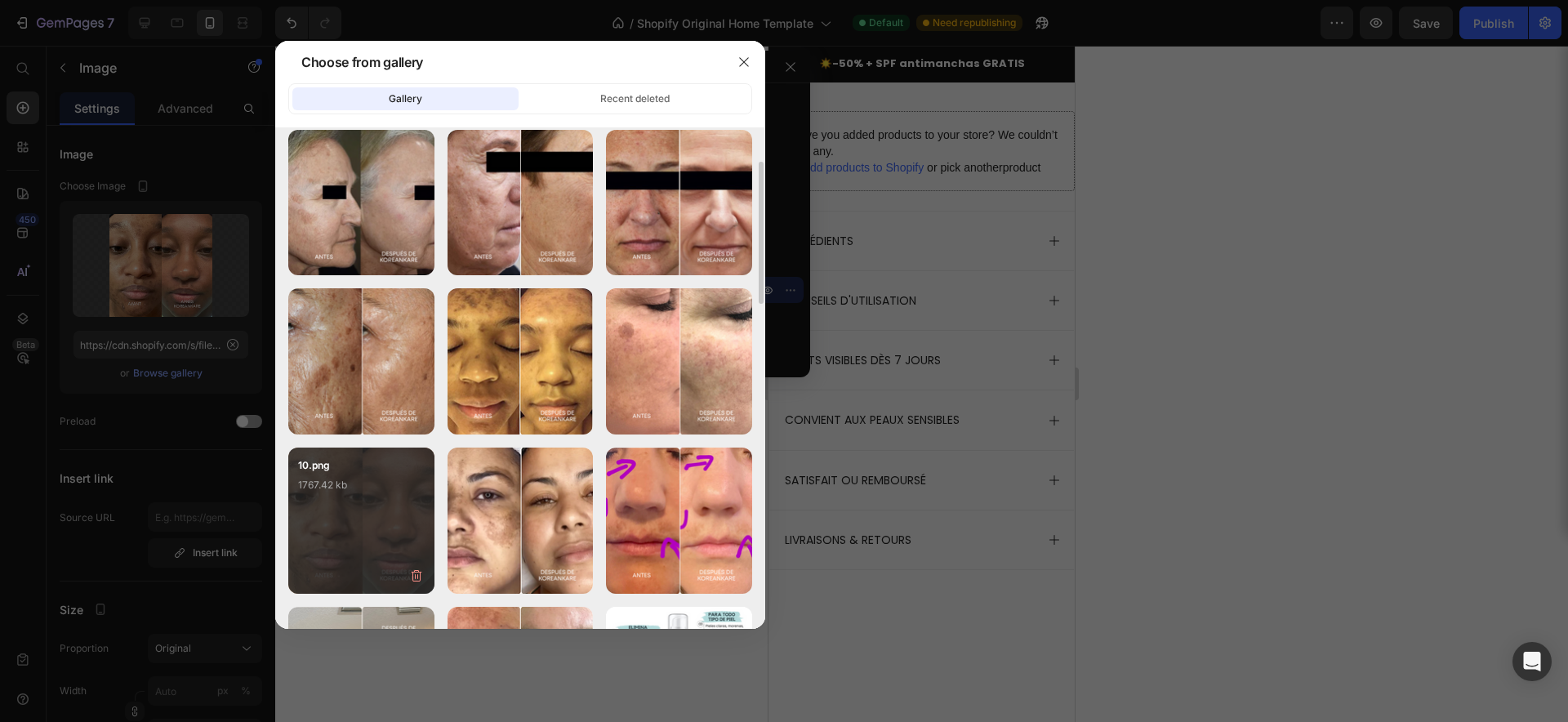 scroll, scrollTop: 175, scrollLeft: 0, axis: vertical 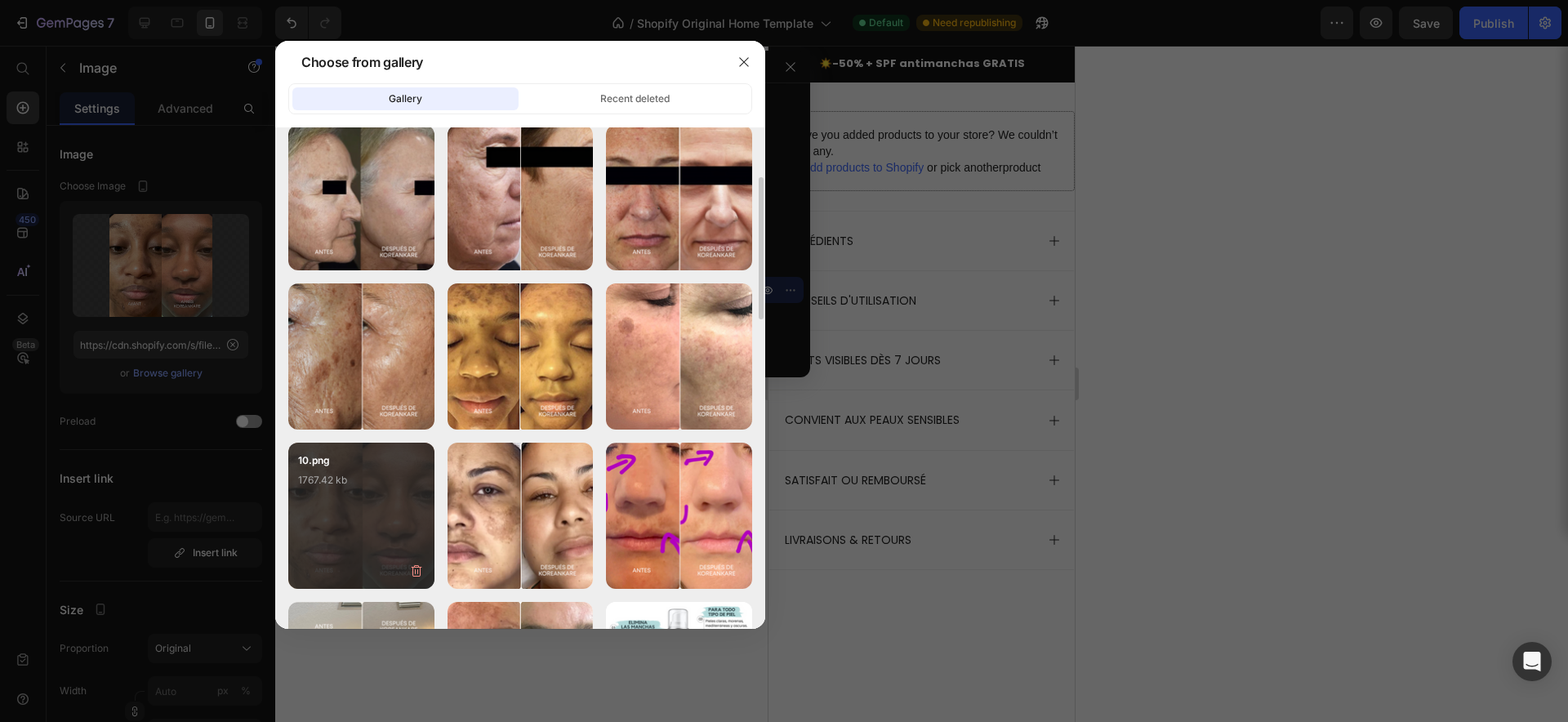 click on "10.png 1767.42 kb" at bounding box center [361, 485] 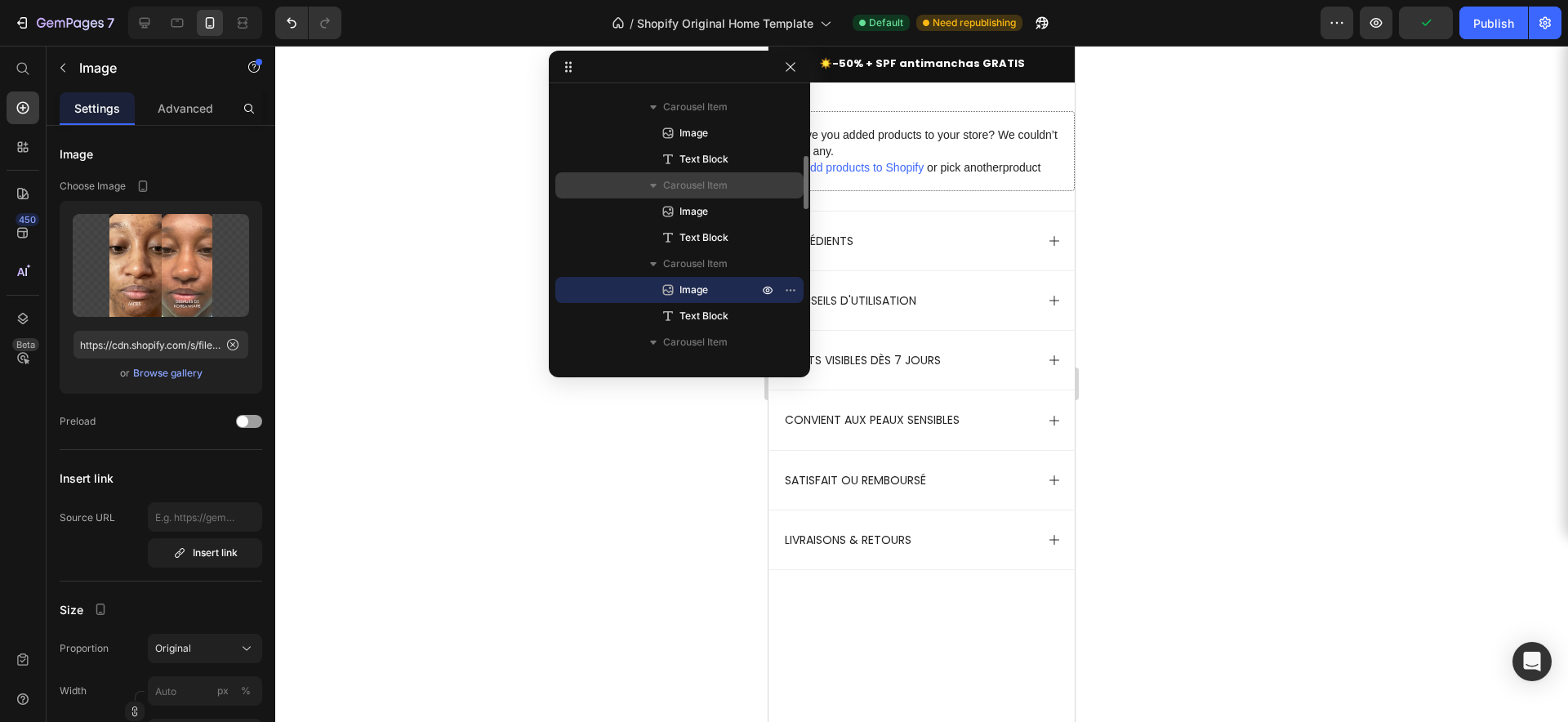 click on "Carousel Item" at bounding box center [695, 185] 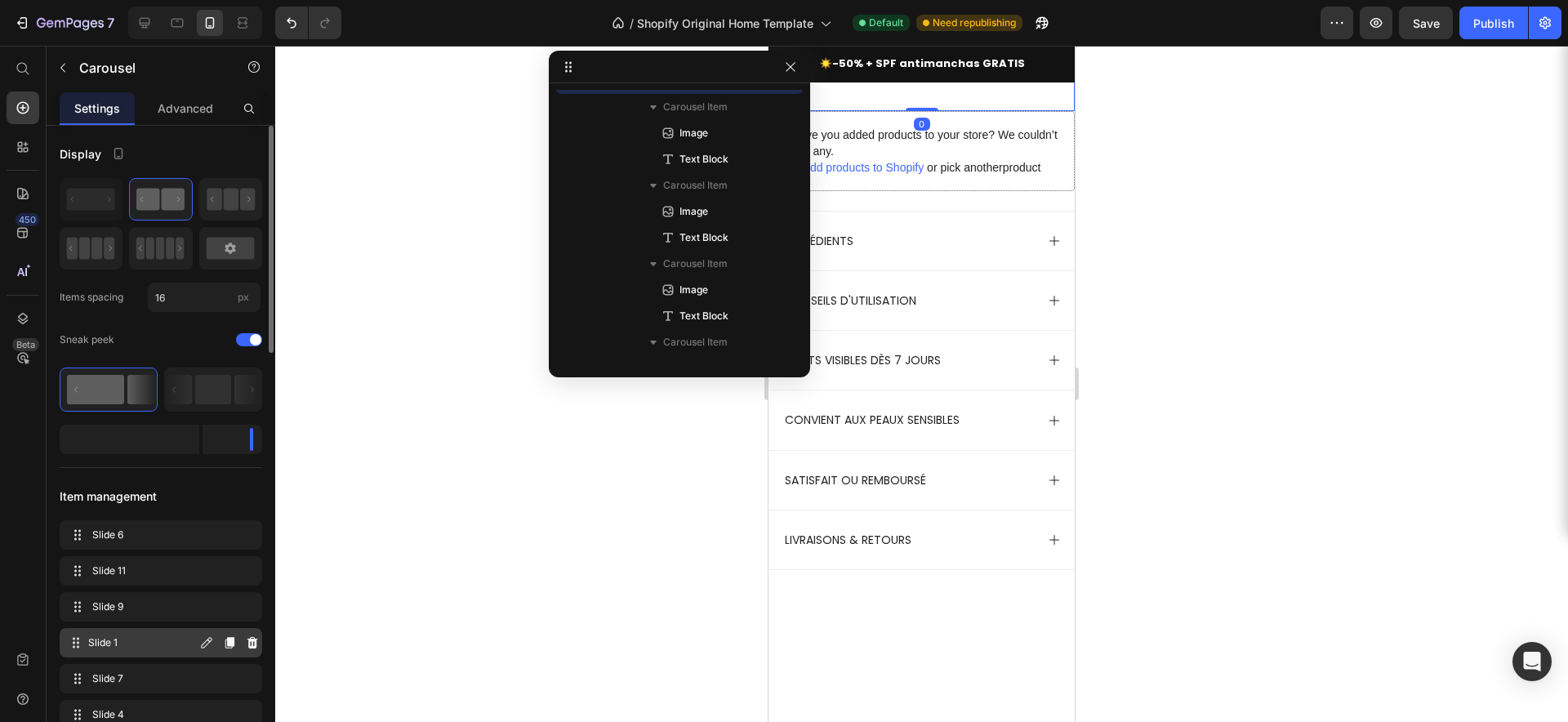 click on "Slide 1" at bounding box center (142, 643) 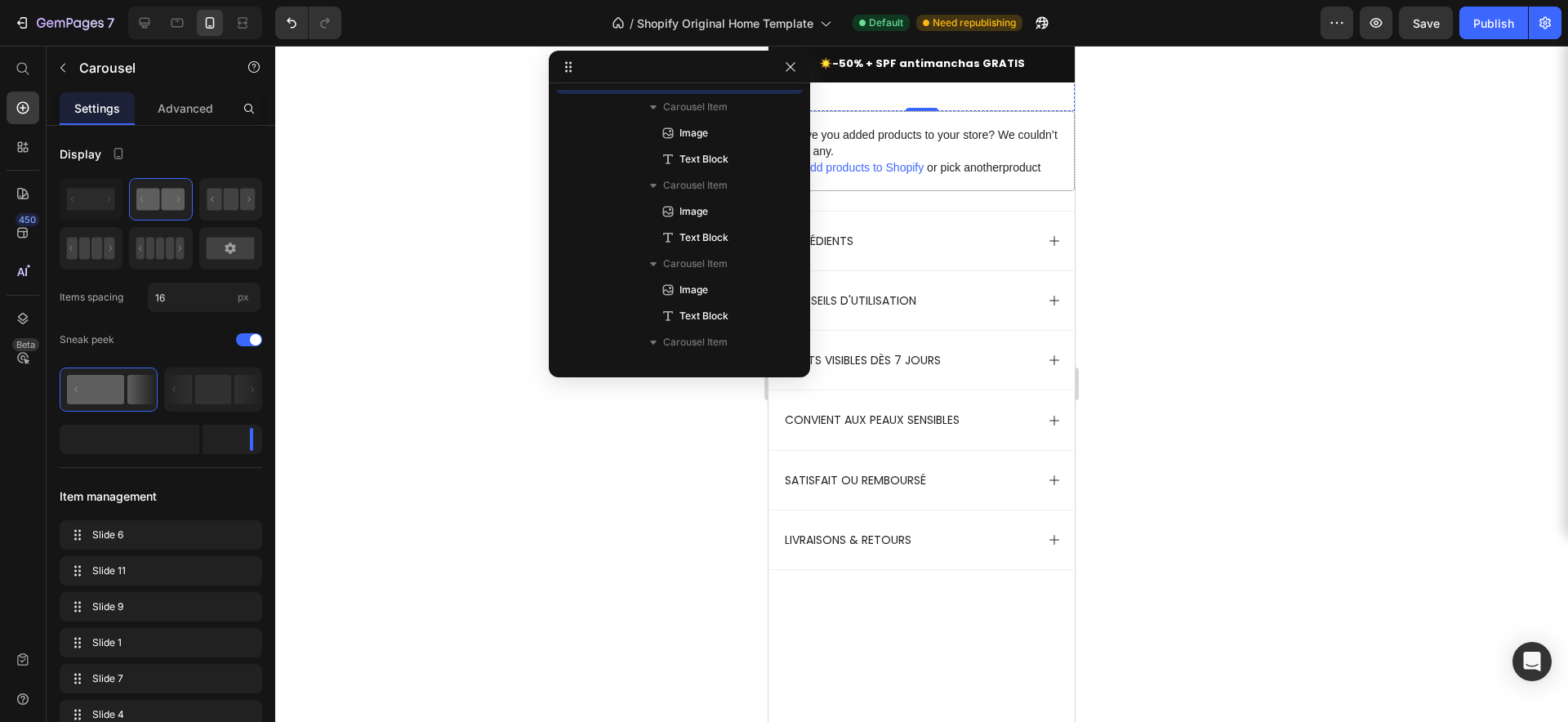 click at bounding box center (911, -117) 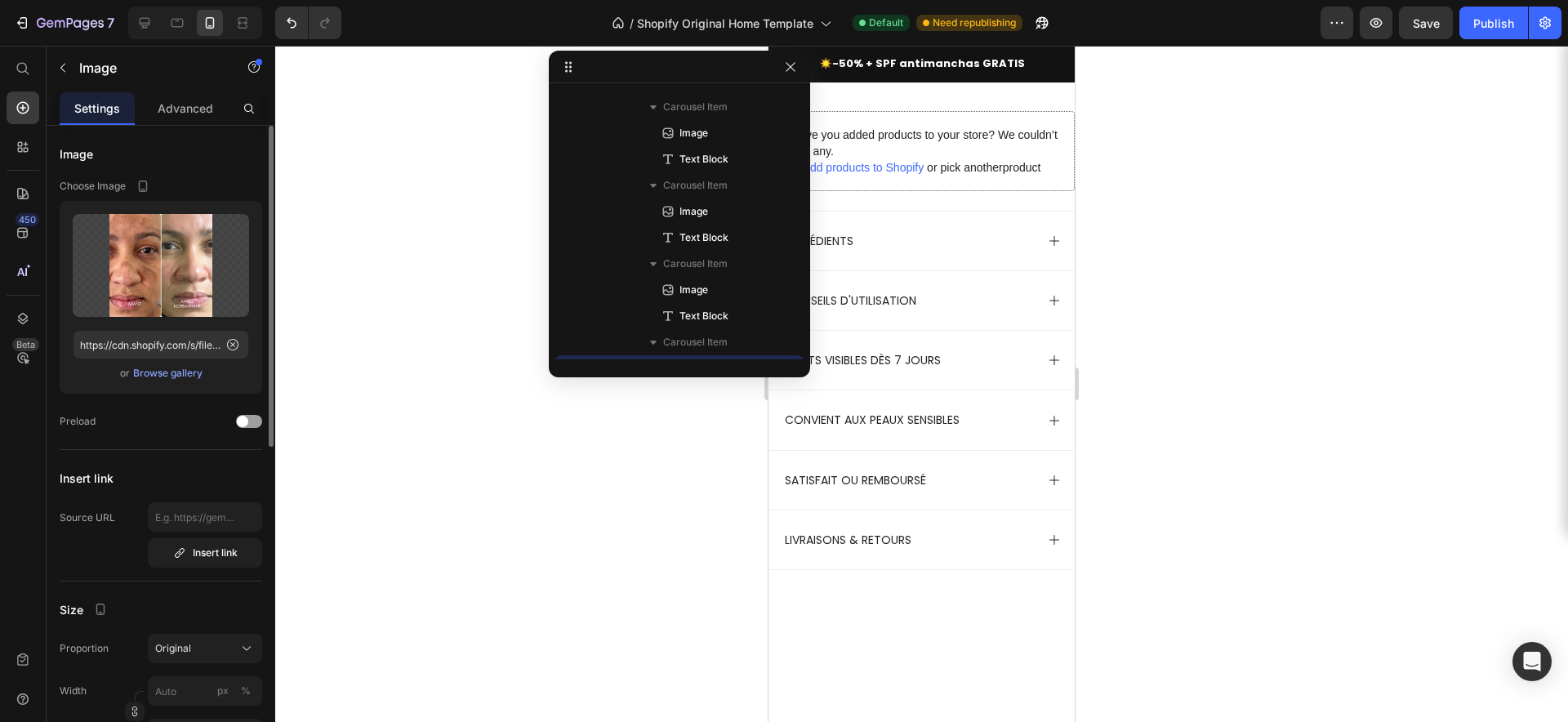 click on "Browse gallery" at bounding box center [167, 373] 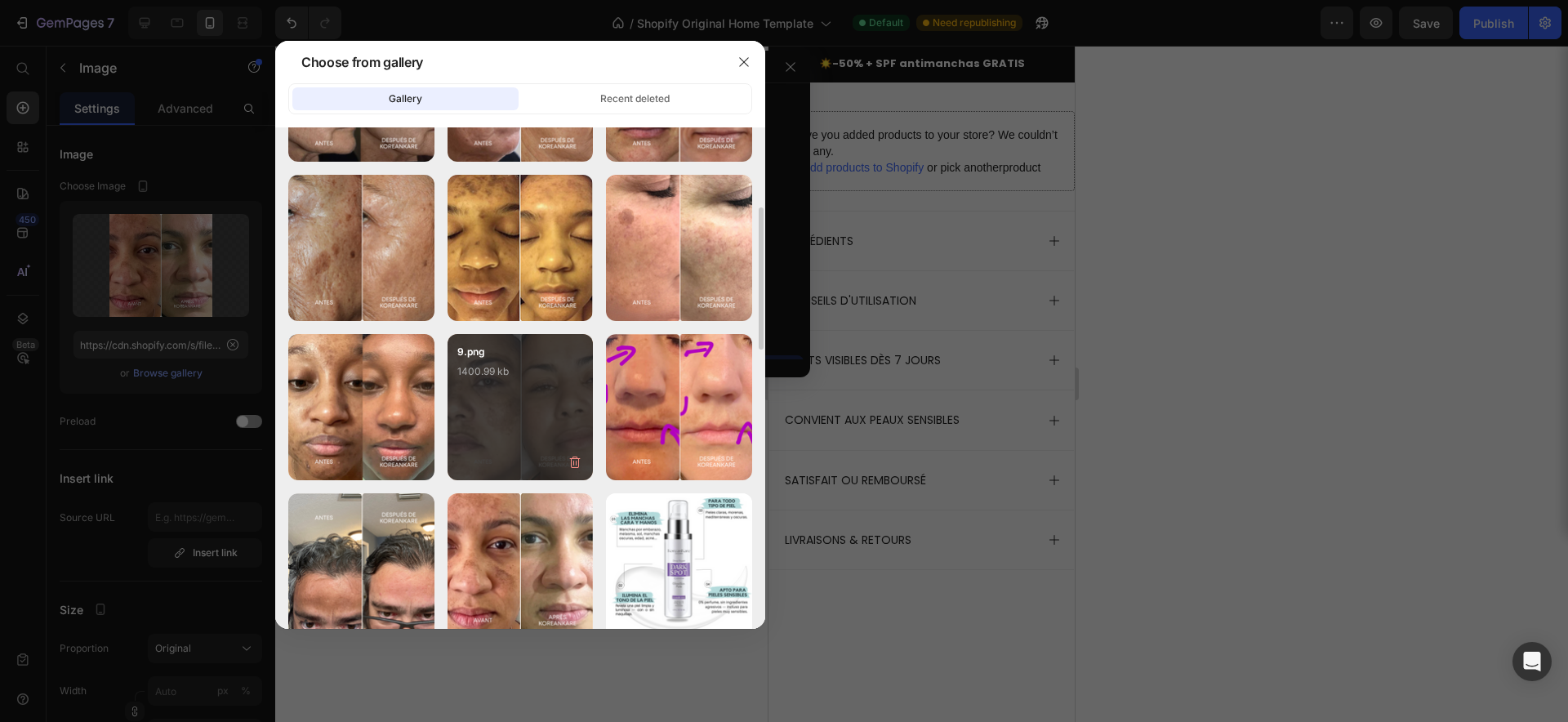 scroll, scrollTop: 281, scrollLeft: 0, axis: vertical 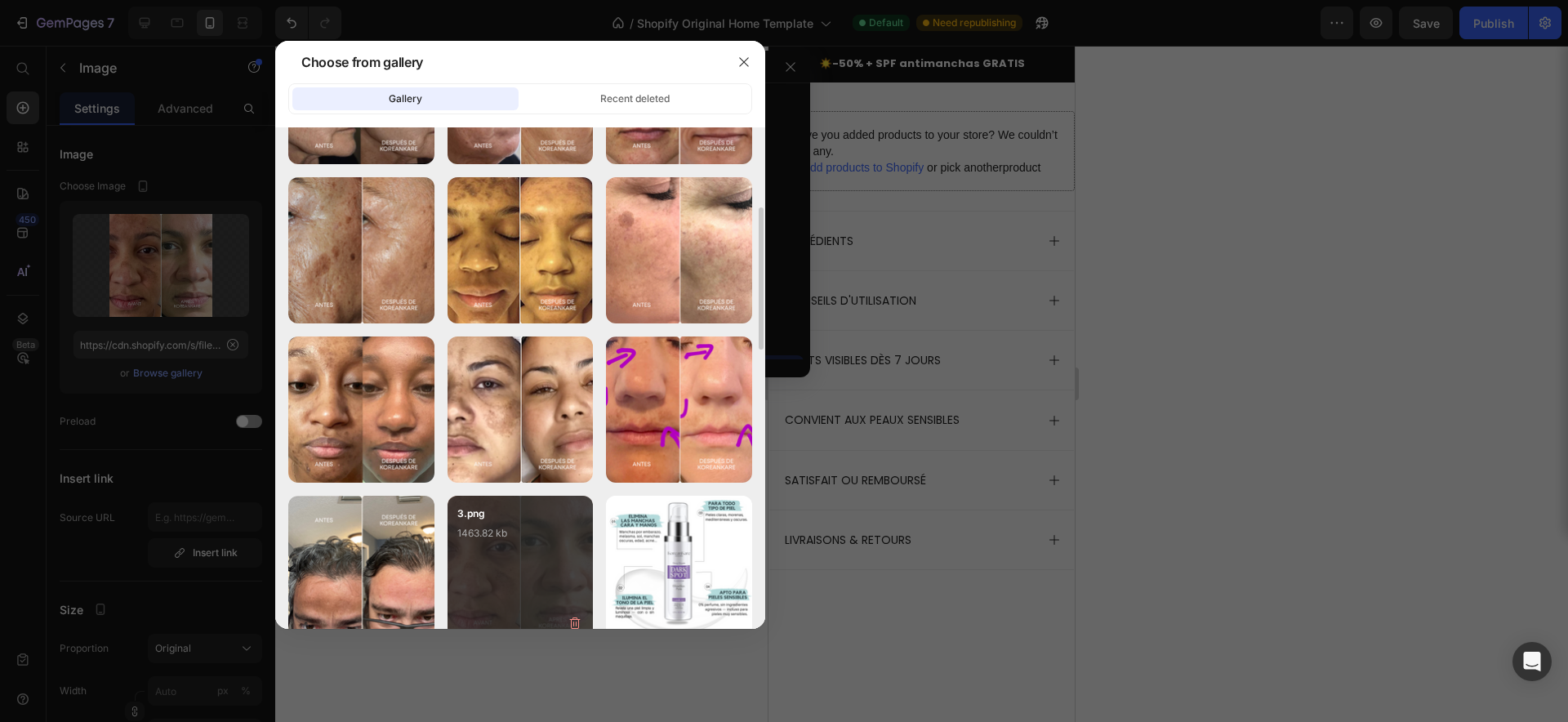 click on "3.png 1463.82 kb" at bounding box center [520, 538] 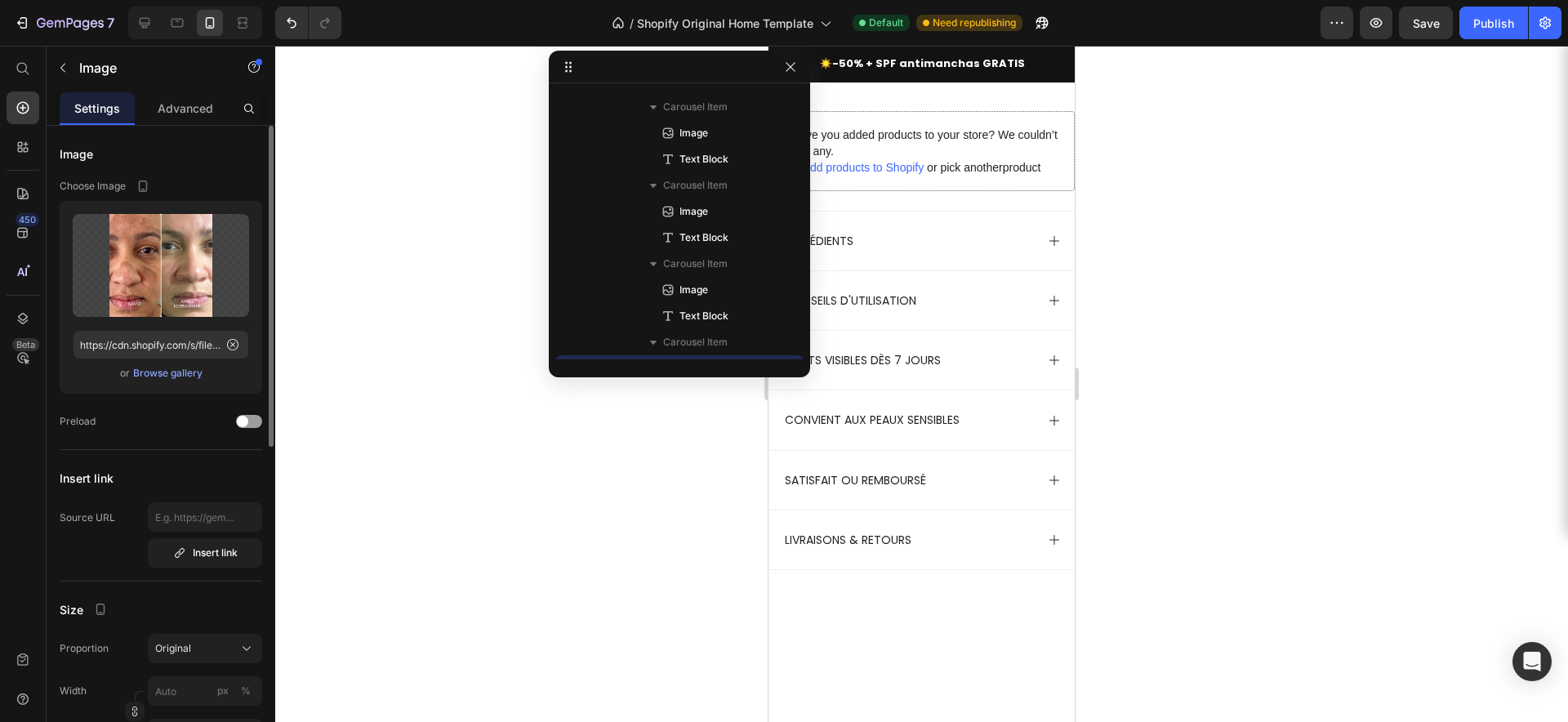click on "Browse gallery" at bounding box center (167, 373) 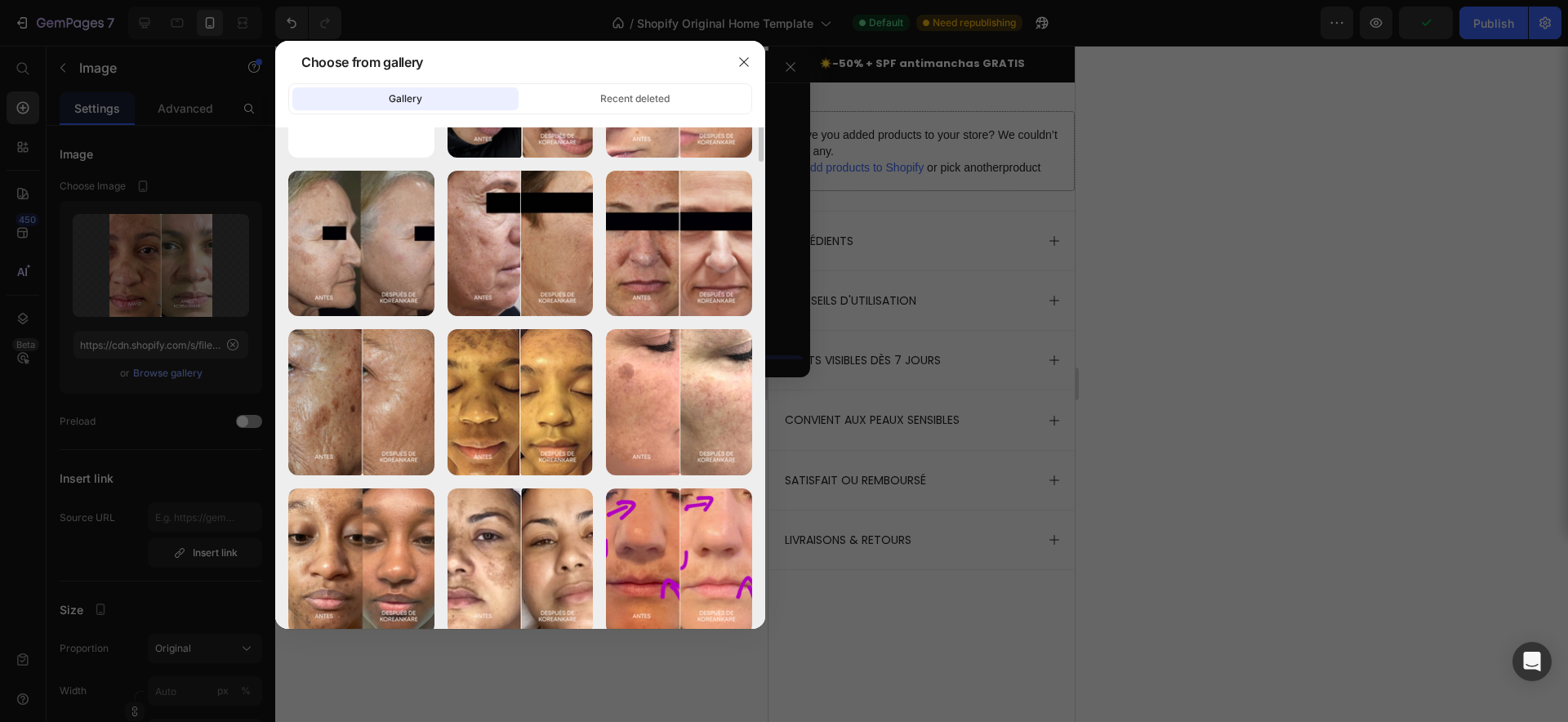 scroll, scrollTop: 0, scrollLeft: 0, axis: both 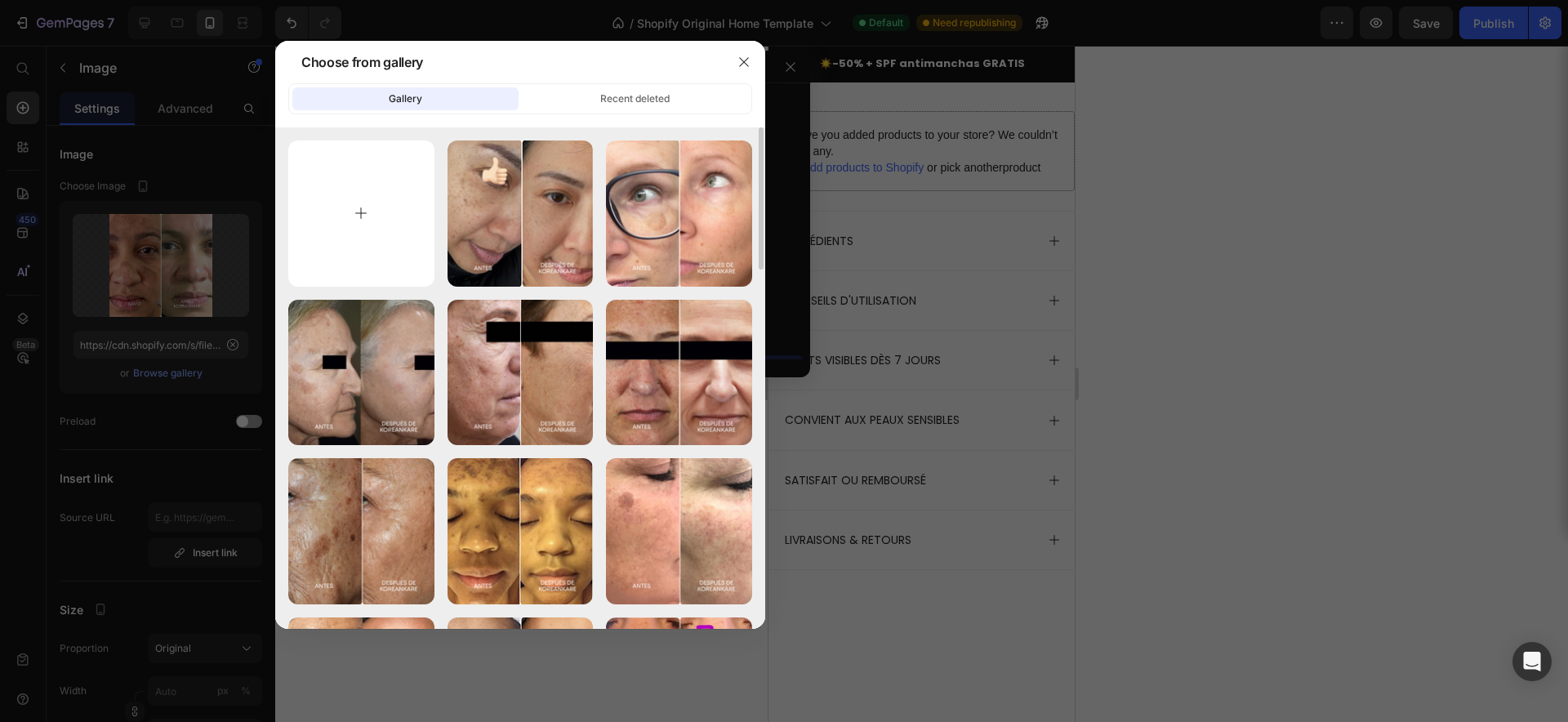 click at bounding box center (361, 213) 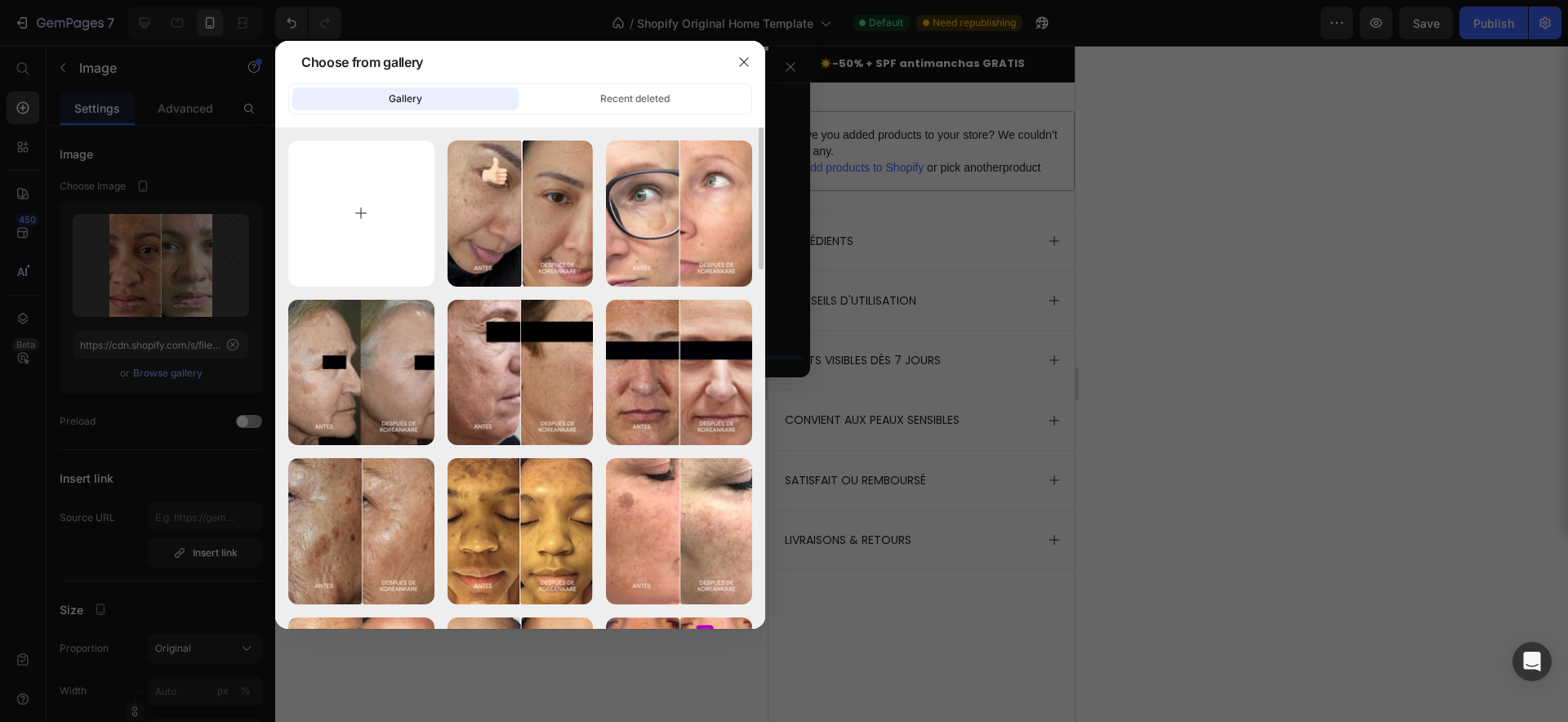 type on "C:\fakepath\KKES_AvantAprès_Pics.png" 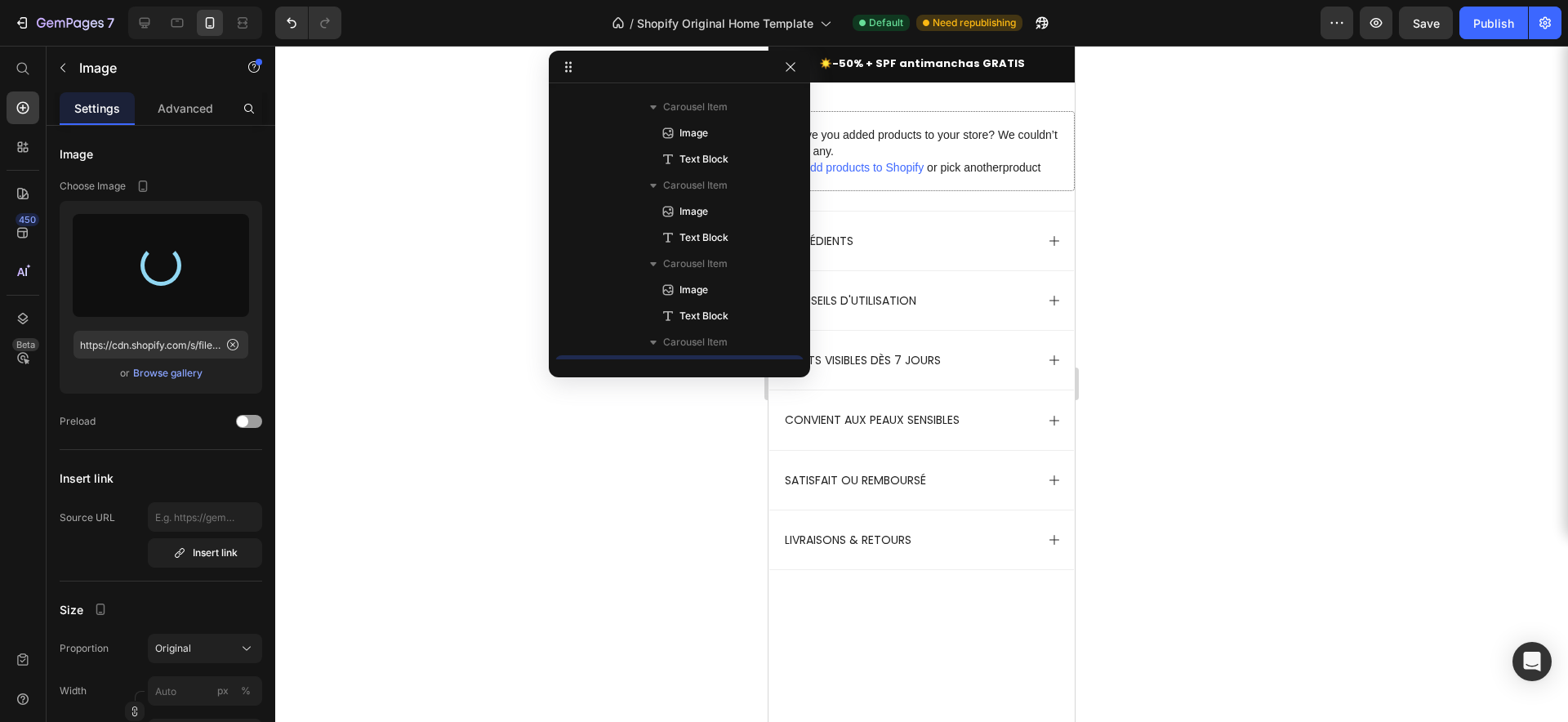 type on "https://cdn.shopify.com/s/files/1/0927/7331/8998/files/gempages_574111683492971566-12bdfd90-3825-46b5-b830-44be60012c81.png" 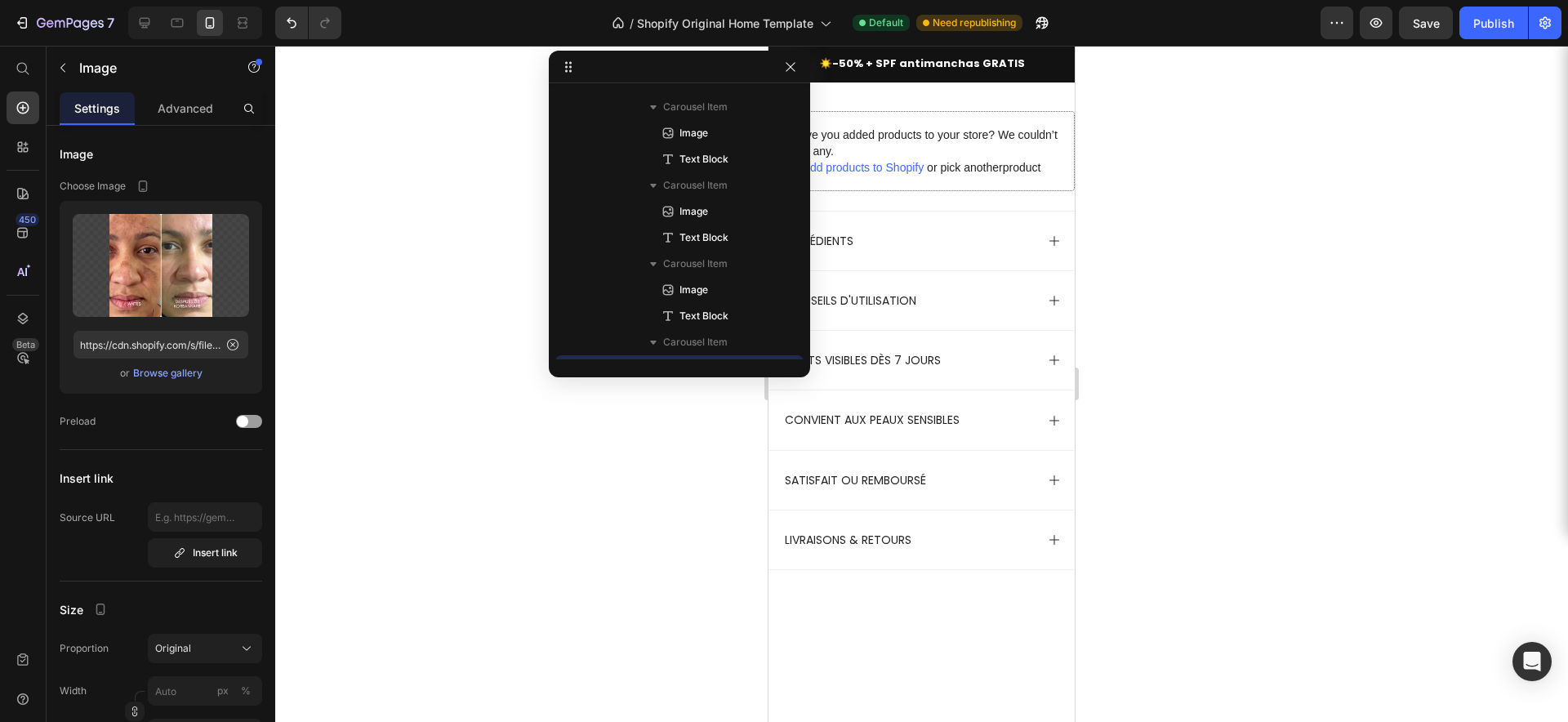 click at bounding box center (911, -117) 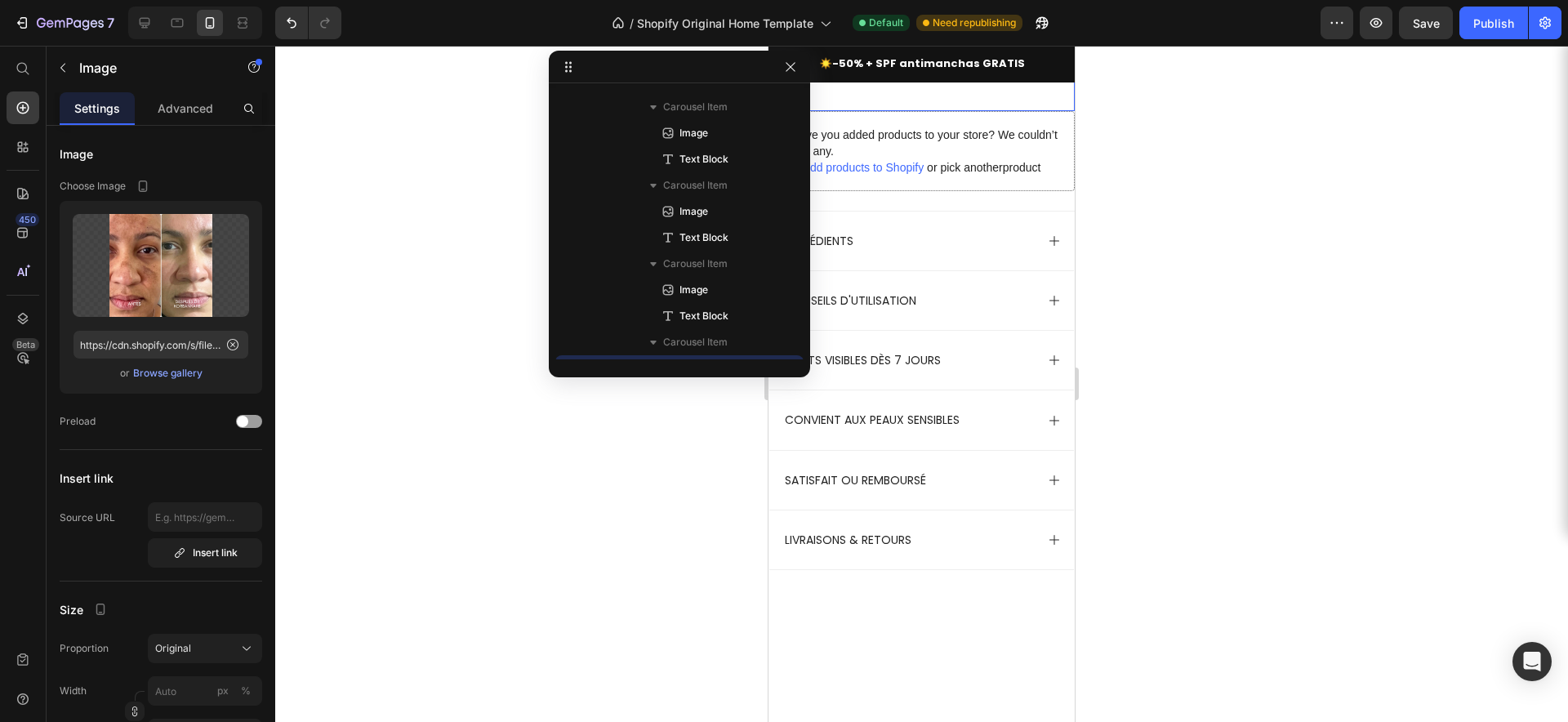 click on "Image " Voy a ser honesta: descuidé mi piel durante años. Pero a los 40, las manchas claras empezaron a oscurecerse. Ya no podía ni mirarme al espejo. Probé de todo, sin resultados. Pero con esta crema, por fin vi un cambio real. Se nota que en KoreanKare son especialistas en antimanchas. Funciona de verdad 💛​ " - Carmen R. Text Block Image " Con 65 años, no creía que aún se pudiera hacer desaparecer las manchas del sol y de la edad. Y sin embargo… Con este antimanchas de KoreanKare, mi piel está mucho más uniforme. Incluso mis seres queridos lo han notado. " – Antonio M. Text Block Image "Tenía manchas de acné en la frente, el mentón y las mejillas que no desaparecían, ni después de meses. GlowSkin Pure ha cambiado mi piel de verdad. Noté la diferencia 💕" – Lorena D. Text Block Image   0 – Marta I. Text Block Image – Isabel C. Text Block Image - Carlos R. Text Block Image – Elena W. Text Block Image – Sofía N. Text Block" at bounding box center (921, -13) 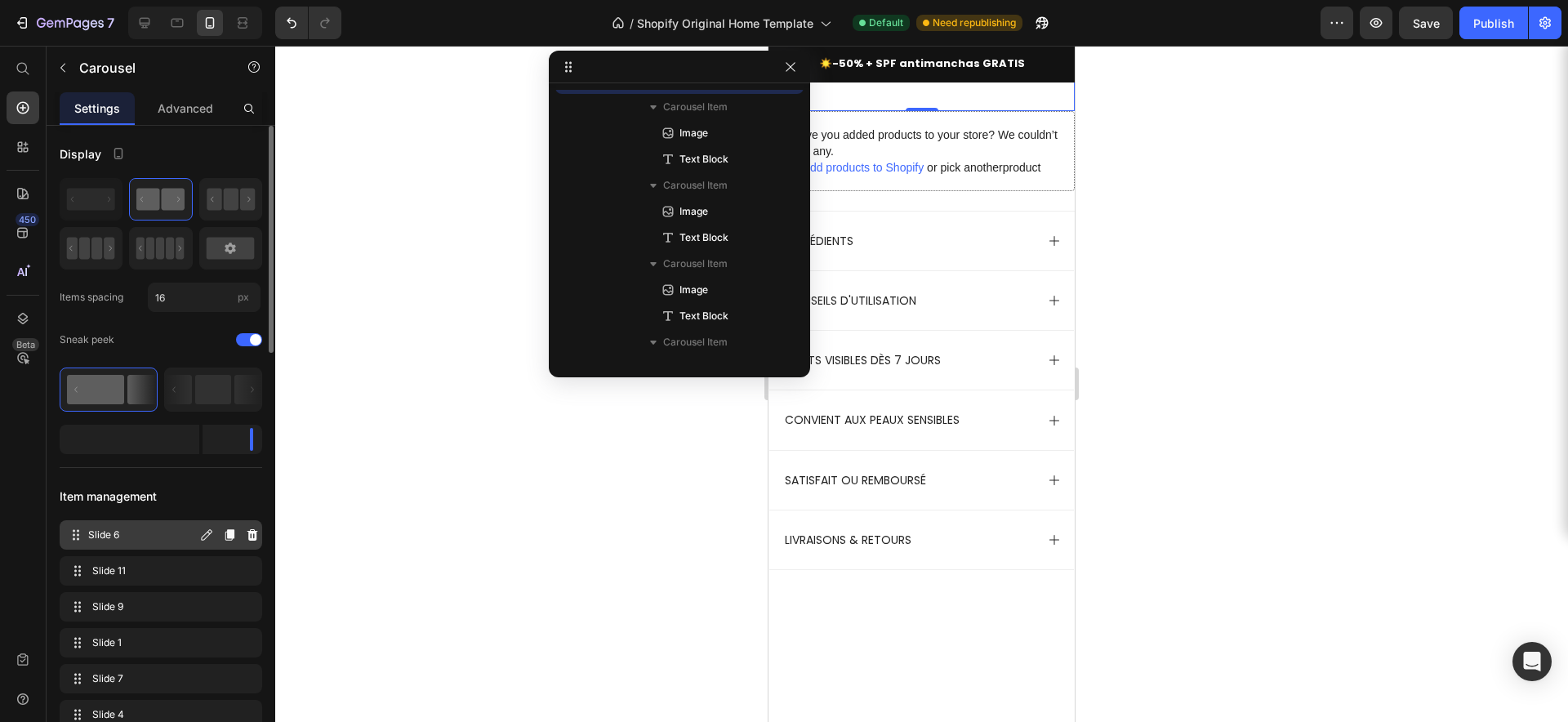 click on "Slide 6" at bounding box center [142, 535] 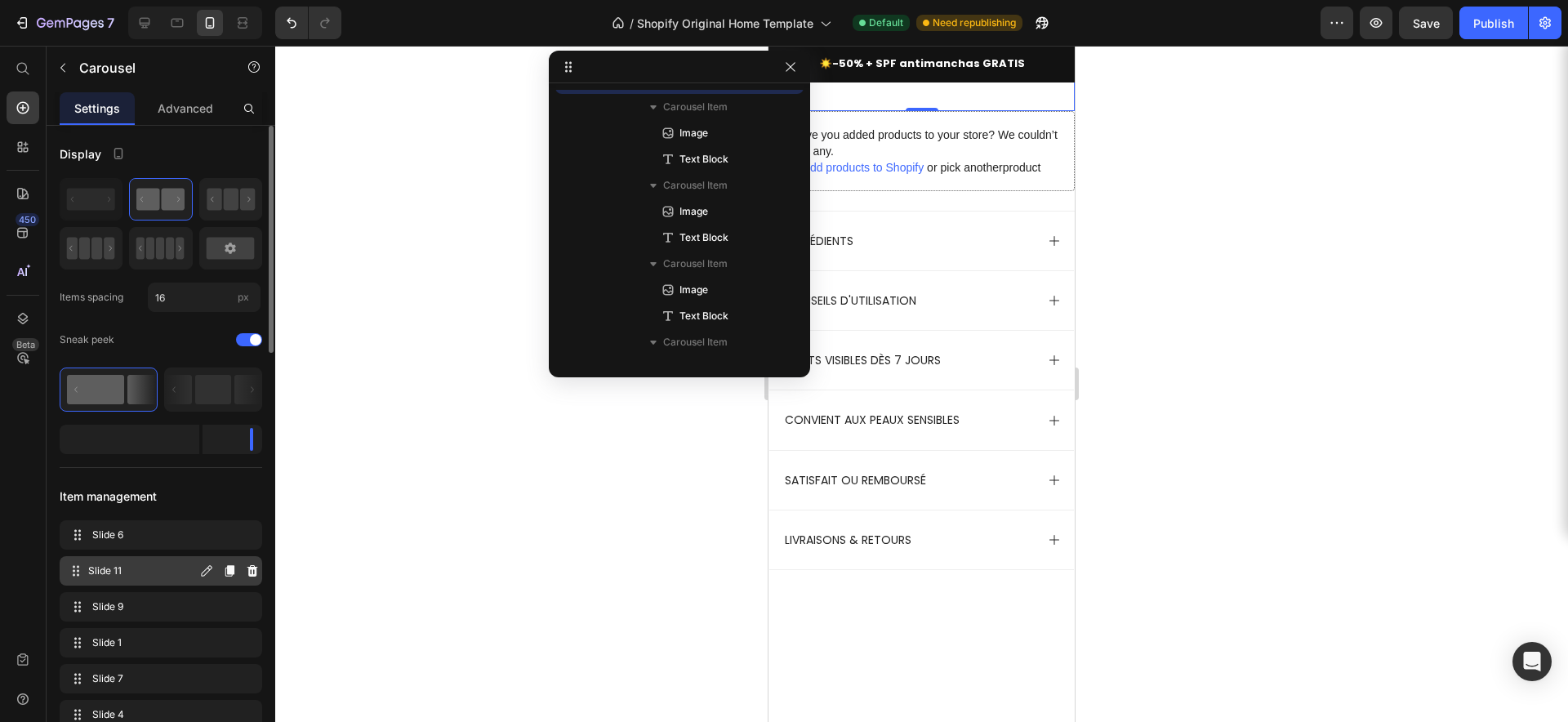 click on "Slide 11" at bounding box center (142, 571) 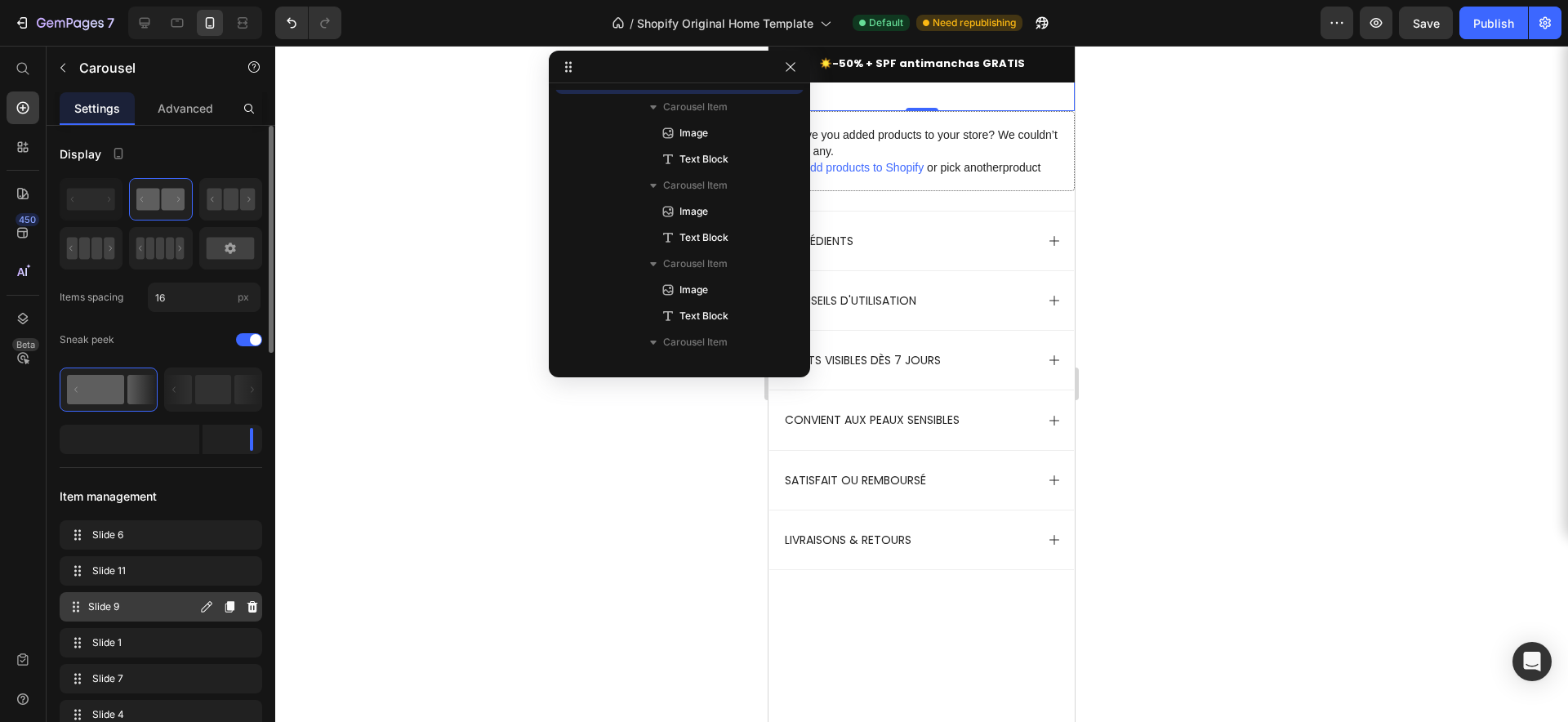 click on "Slide 9" at bounding box center [142, 607] 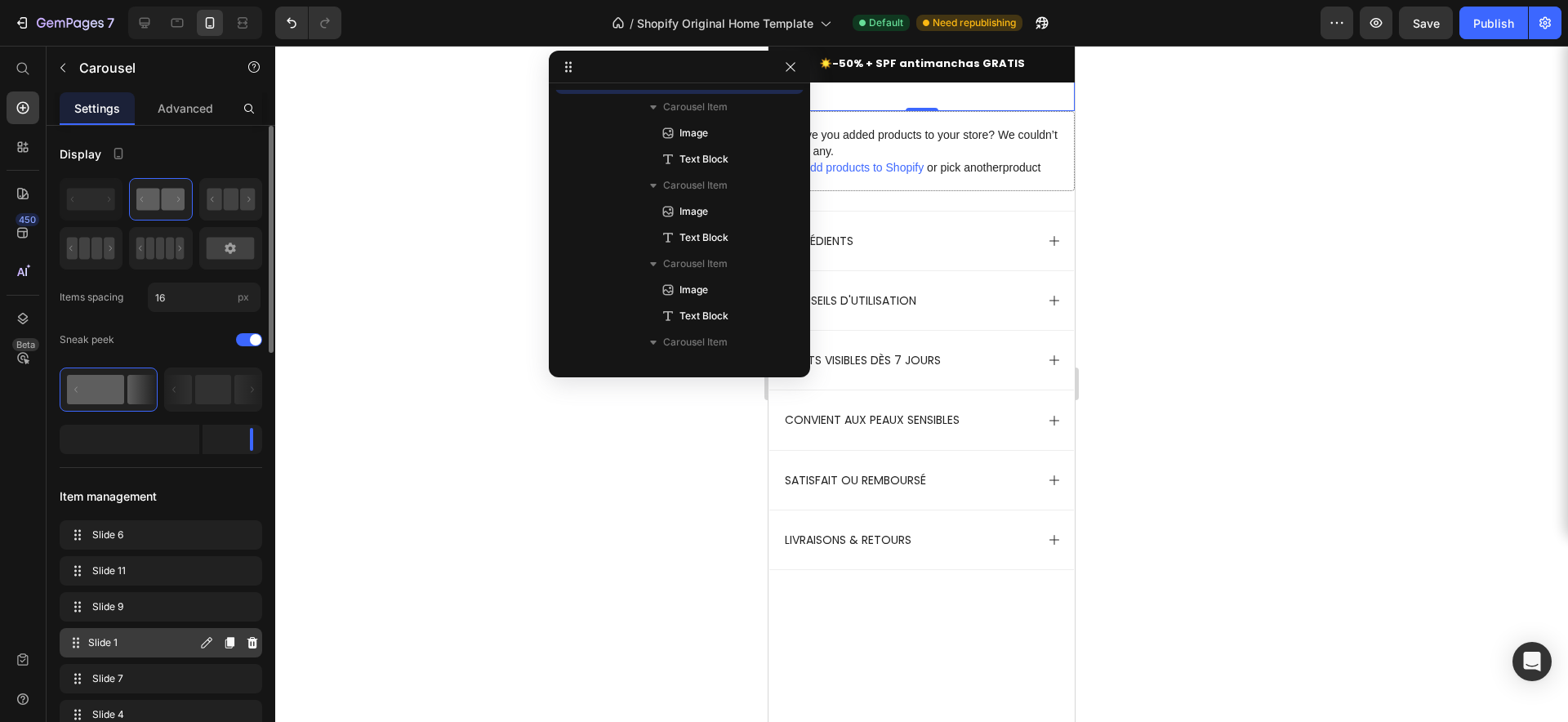 click on "Slide 1" at bounding box center [142, 643] 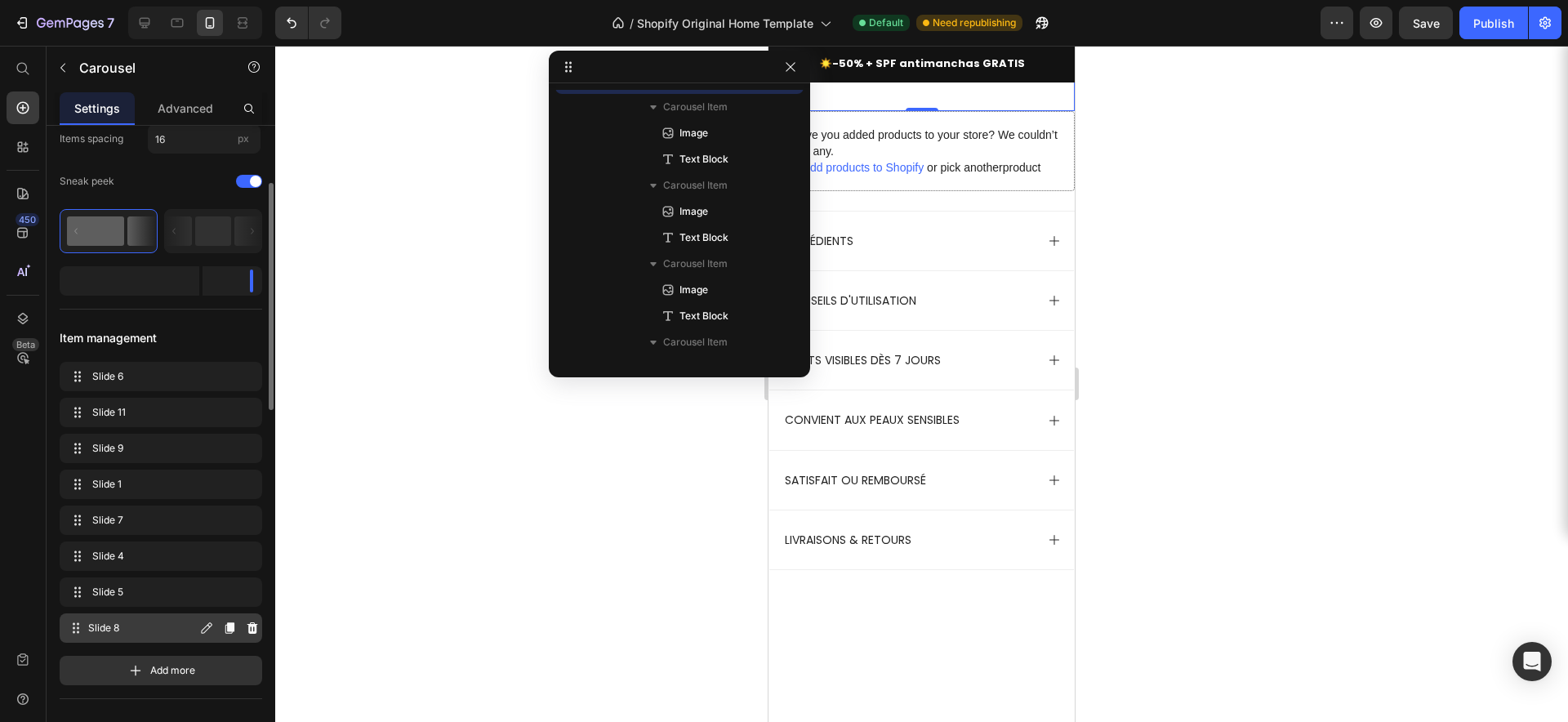 scroll, scrollTop: 159, scrollLeft: 0, axis: vertical 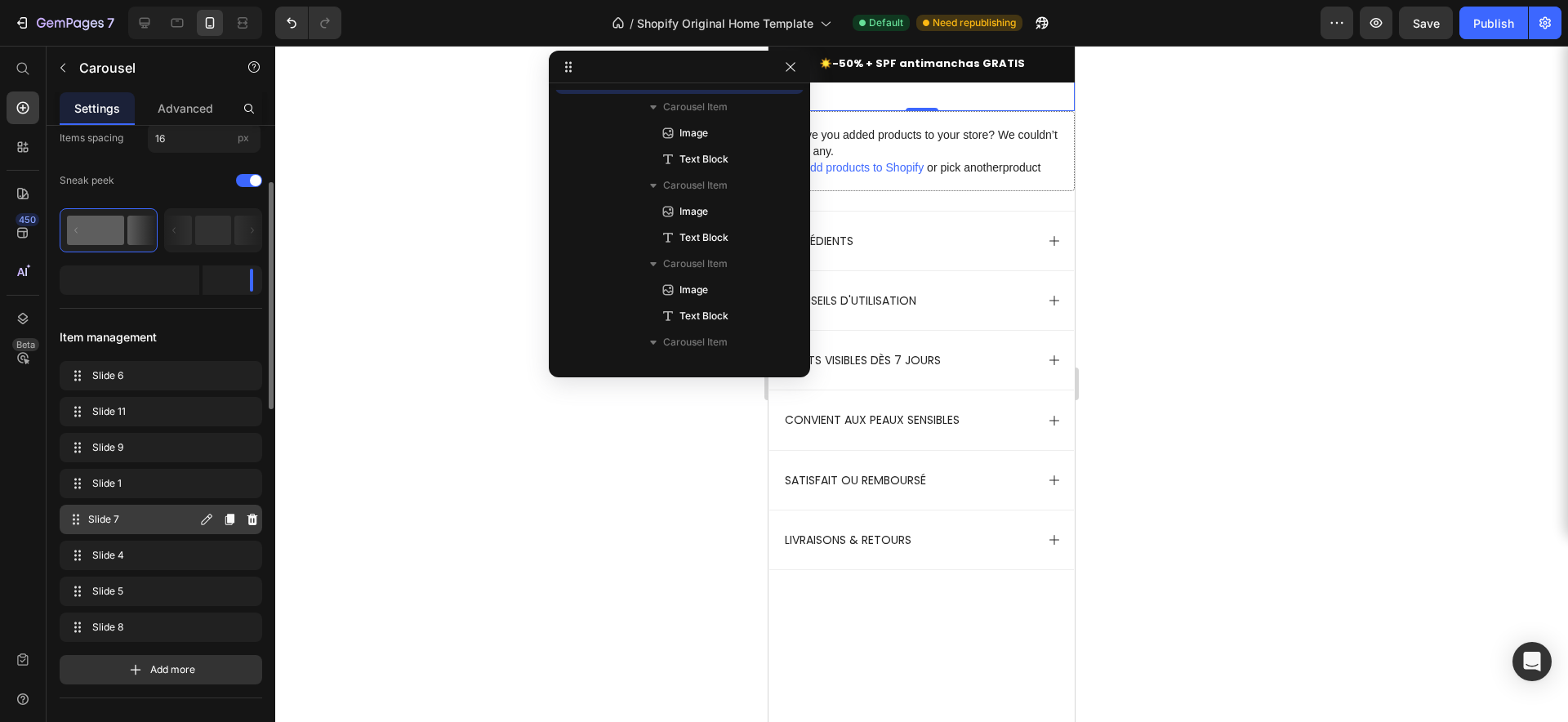 click on "Slide 7" at bounding box center [142, 519] 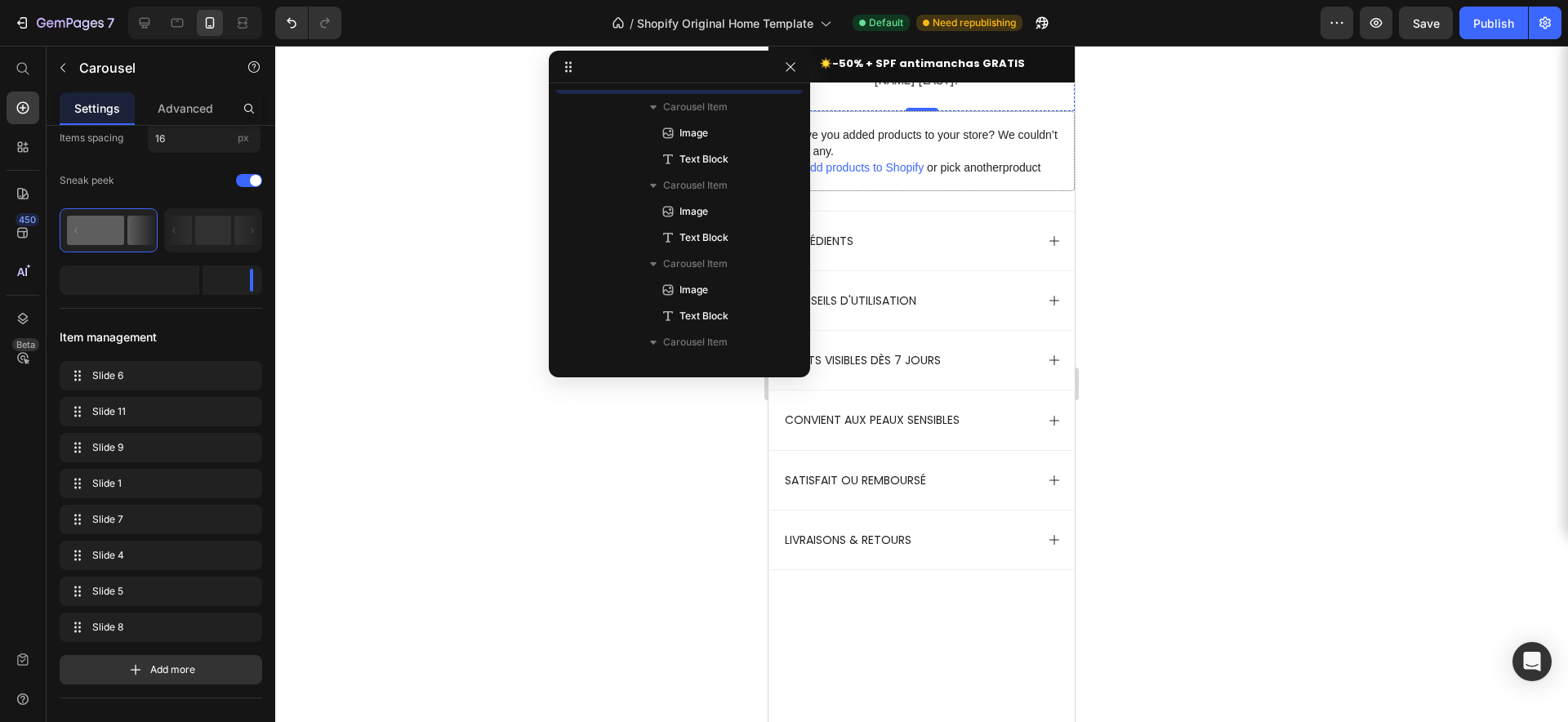 click at bounding box center (911, -117) 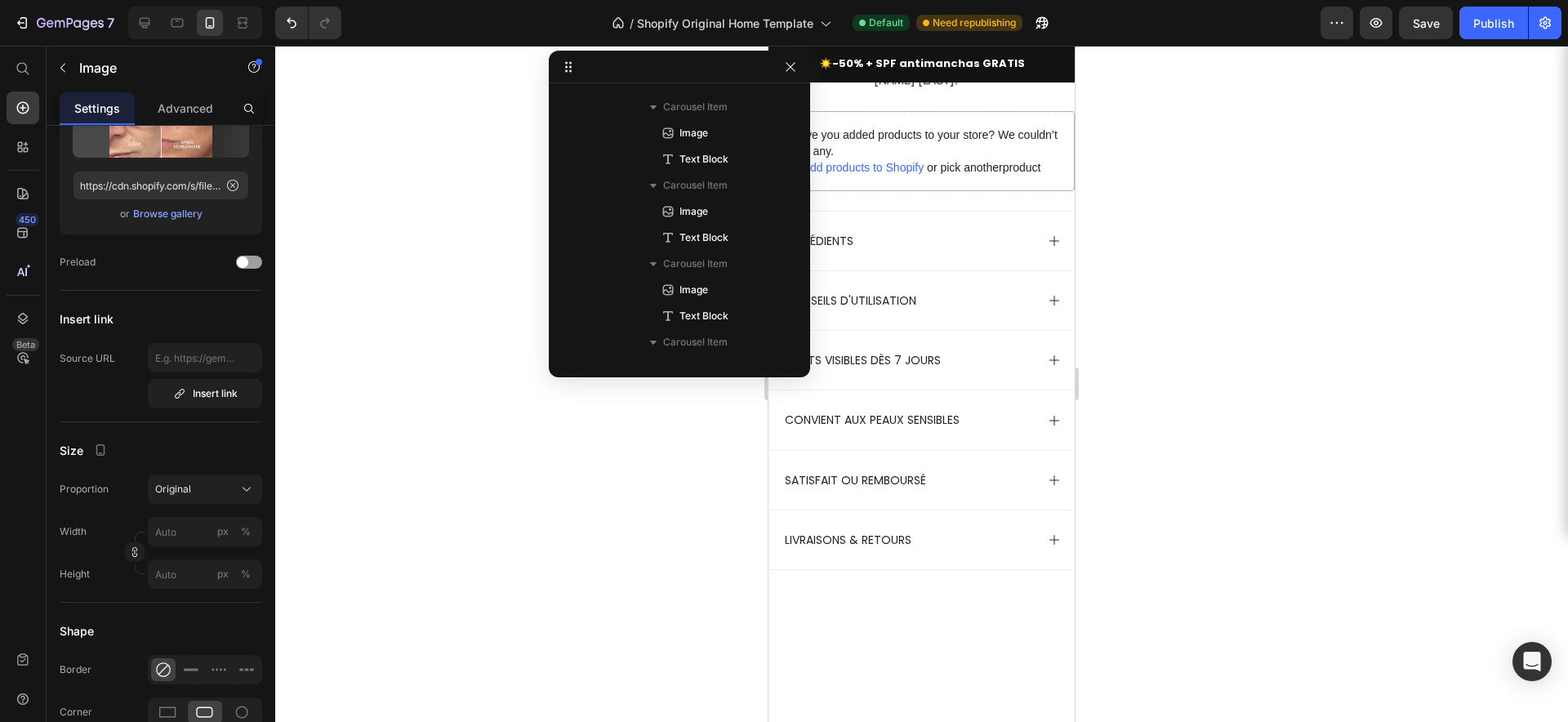 scroll, scrollTop: 0, scrollLeft: 0, axis: both 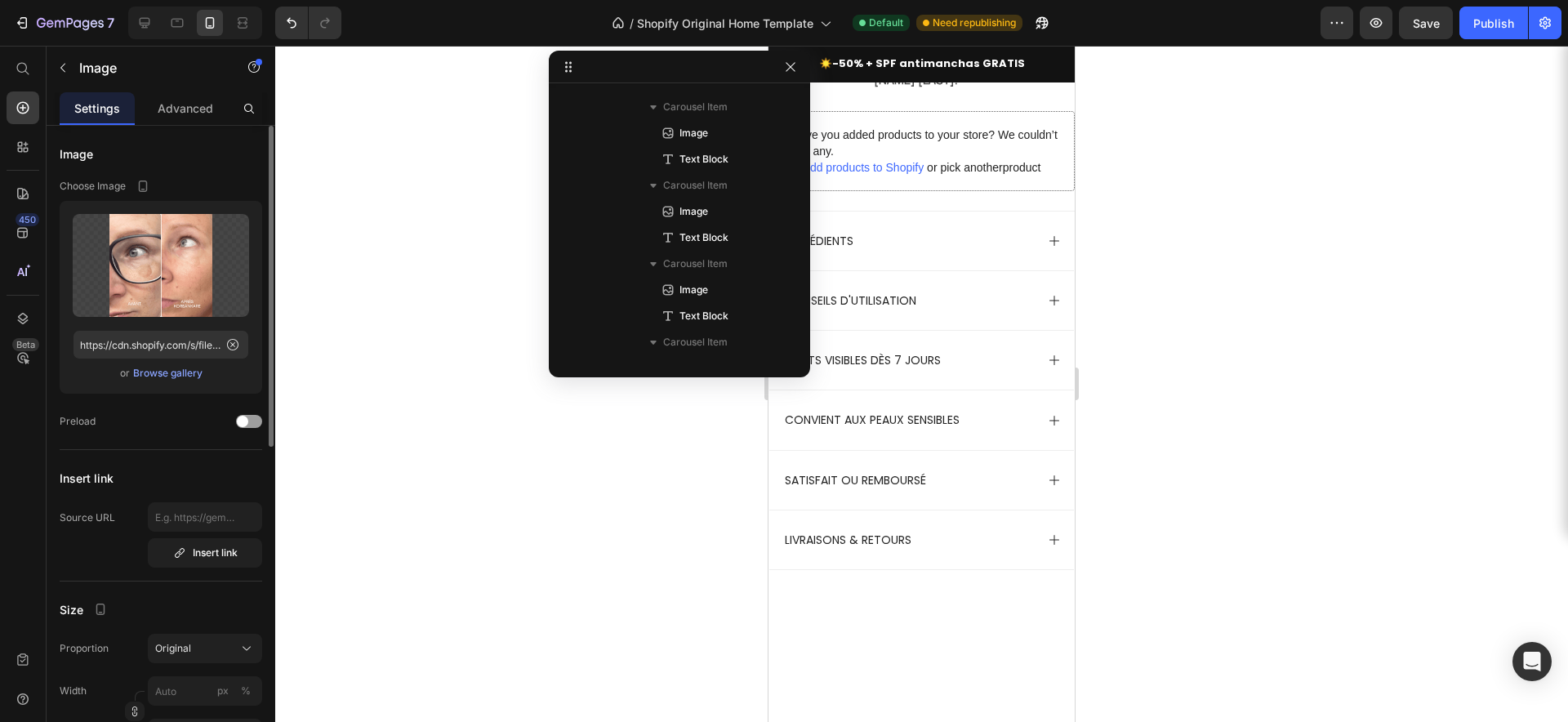 click on "Browse gallery" at bounding box center [167, 373] 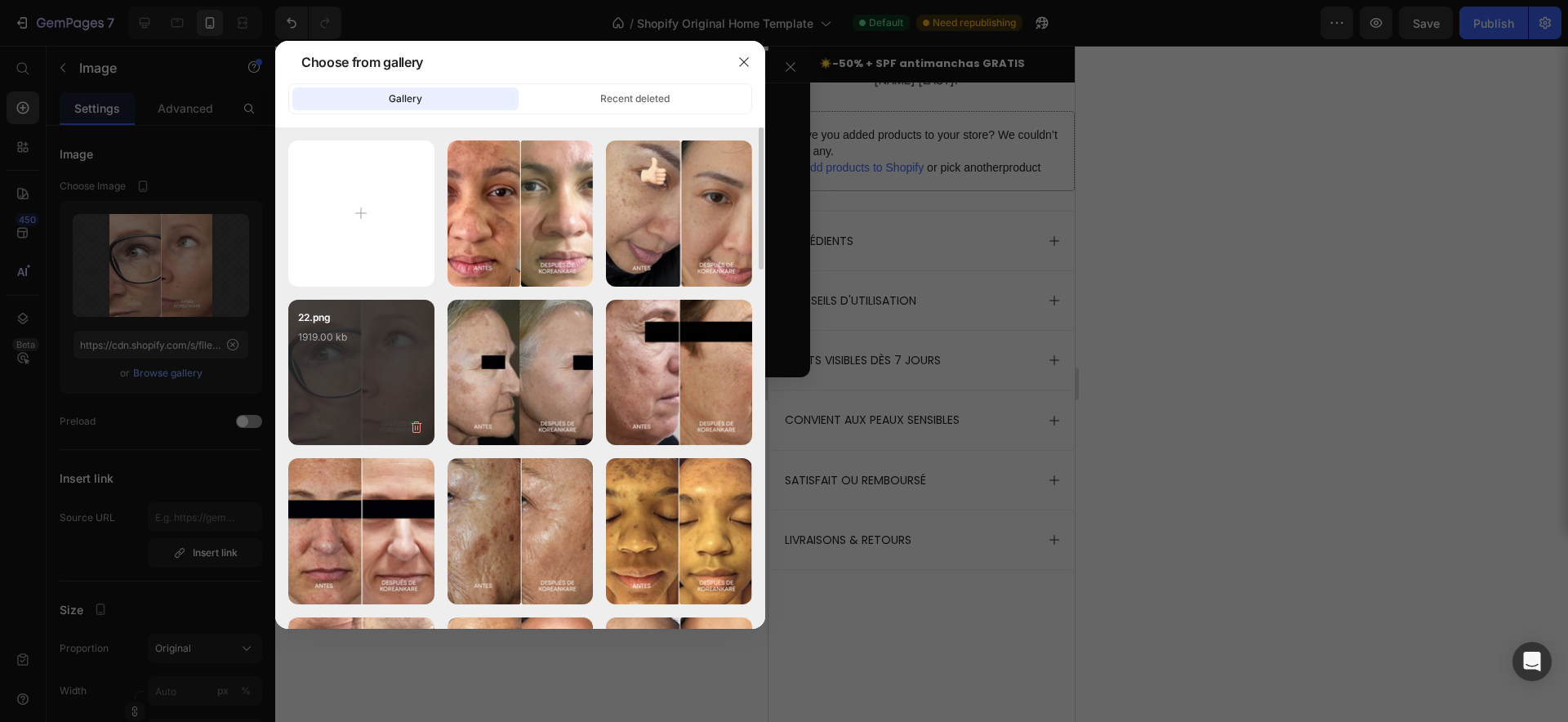 click on "22.png 1919.00 kb" at bounding box center (361, 342) 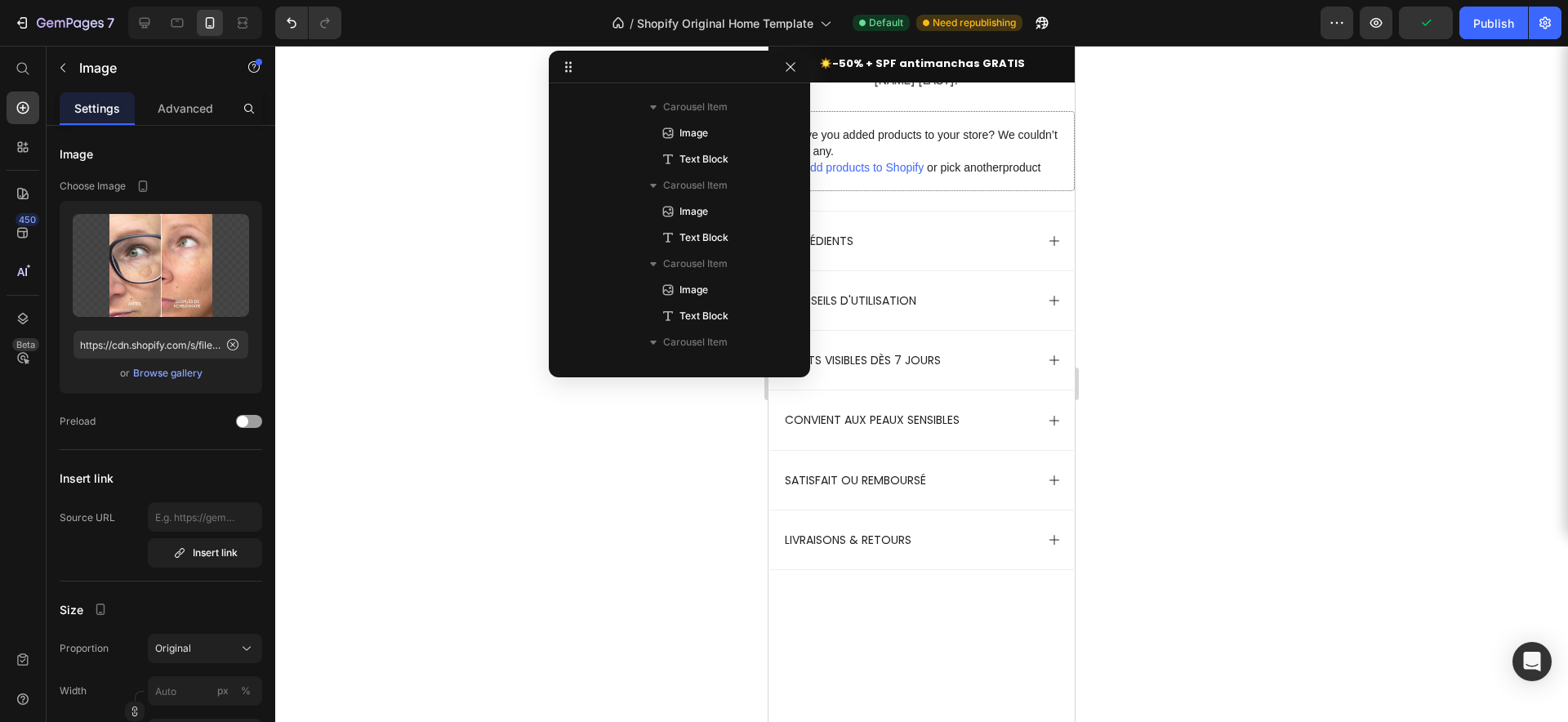 click at bounding box center [911, -117] 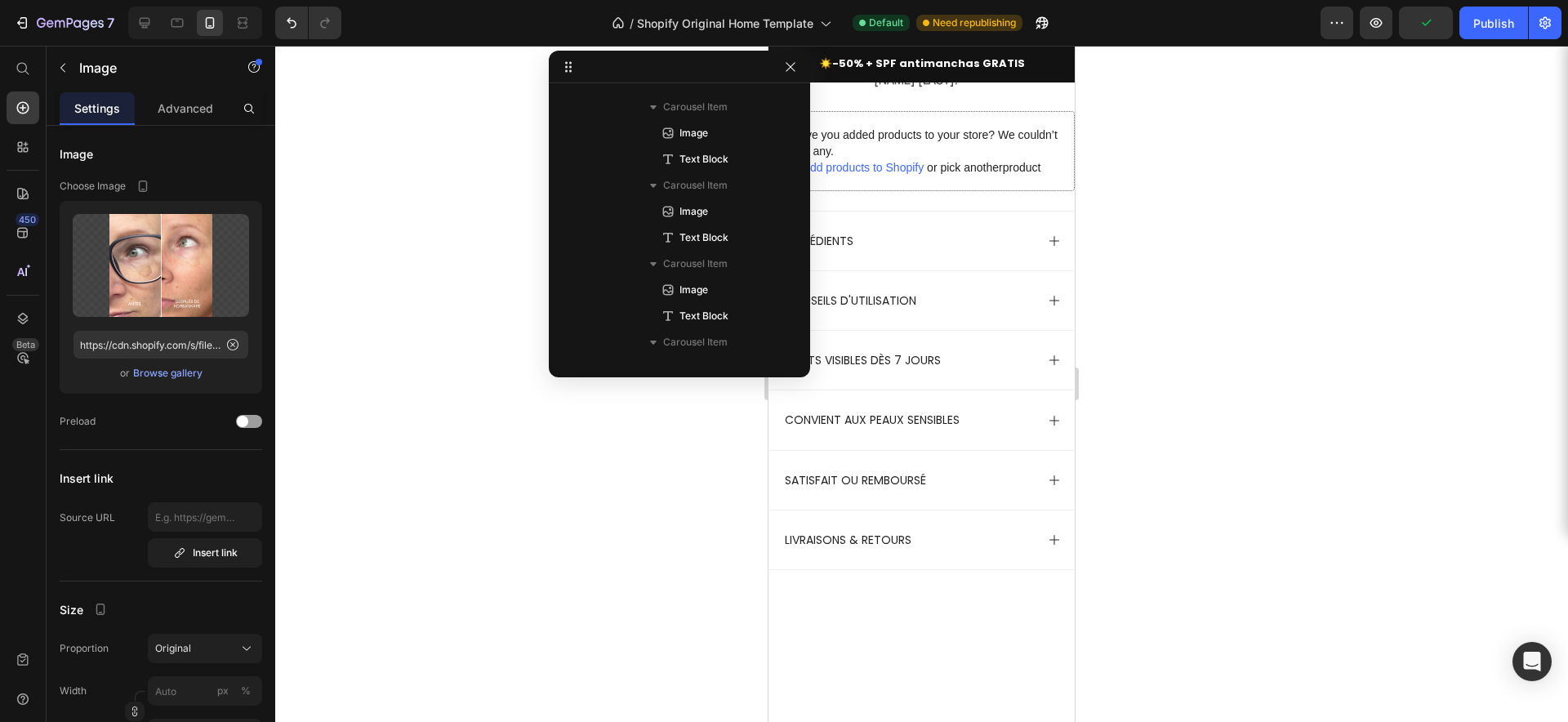 click on "Image " Voy a ser honesta: descuidé mi piel durante años. Pero a los 40, las manchas claras empezaron a oscurecerse. Ya no podía ni mirarme al espejo. Probé de todo, sin resultados. Pero con esta crema, por fin vi un cambio real. Se nota que en KoreanKare son especialistas en antimanchas. Funciona de verdad 💛​ " - Carmen R. Text Block Image " Con 65 años, no creía que aún se pudiera hacer desaparecer las manchas del sol y de la edad. Y sin embargo… Con este antimanchas de KoreanKare, mi piel está mucho más uniforme. Incluso mis seres queridos lo han notado. " – Antonio M. Text Block Image "Tenía manchas de acné en la frente, el mentón y las mejillas que no desaparecían, ni después de meses. GlowSkin Pure ha cambiado mi piel de verdad. Noté la diferencia 💕" – Lorena D. Text Block Image – Marta I. Text Block Image   0 – Isabel C. Text Block Image - Carlos R. Text Block Image – Elena W. Text Block Image – Sofía N. Text Block Carousel Row Section 9/25" at bounding box center [921, -4] 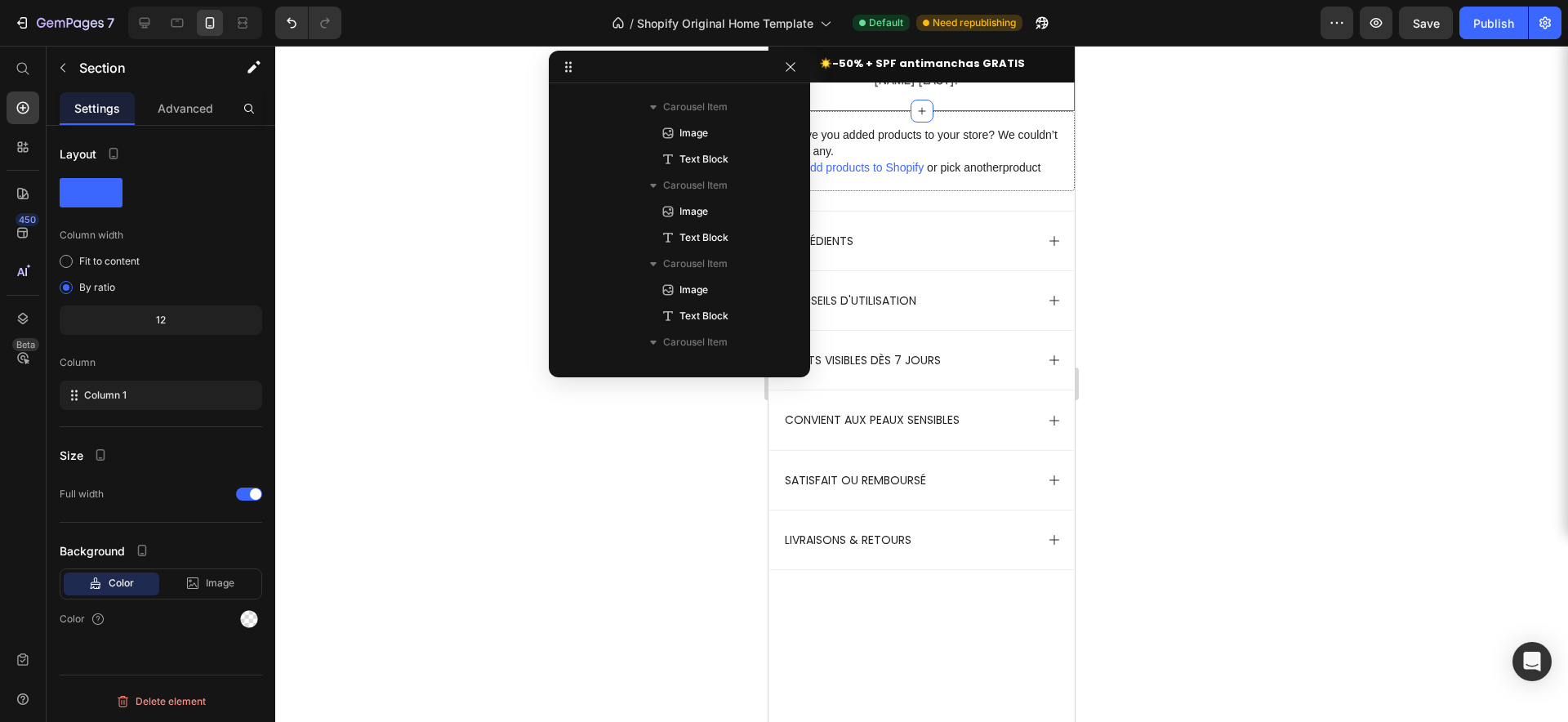 click at bounding box center (911, -117) 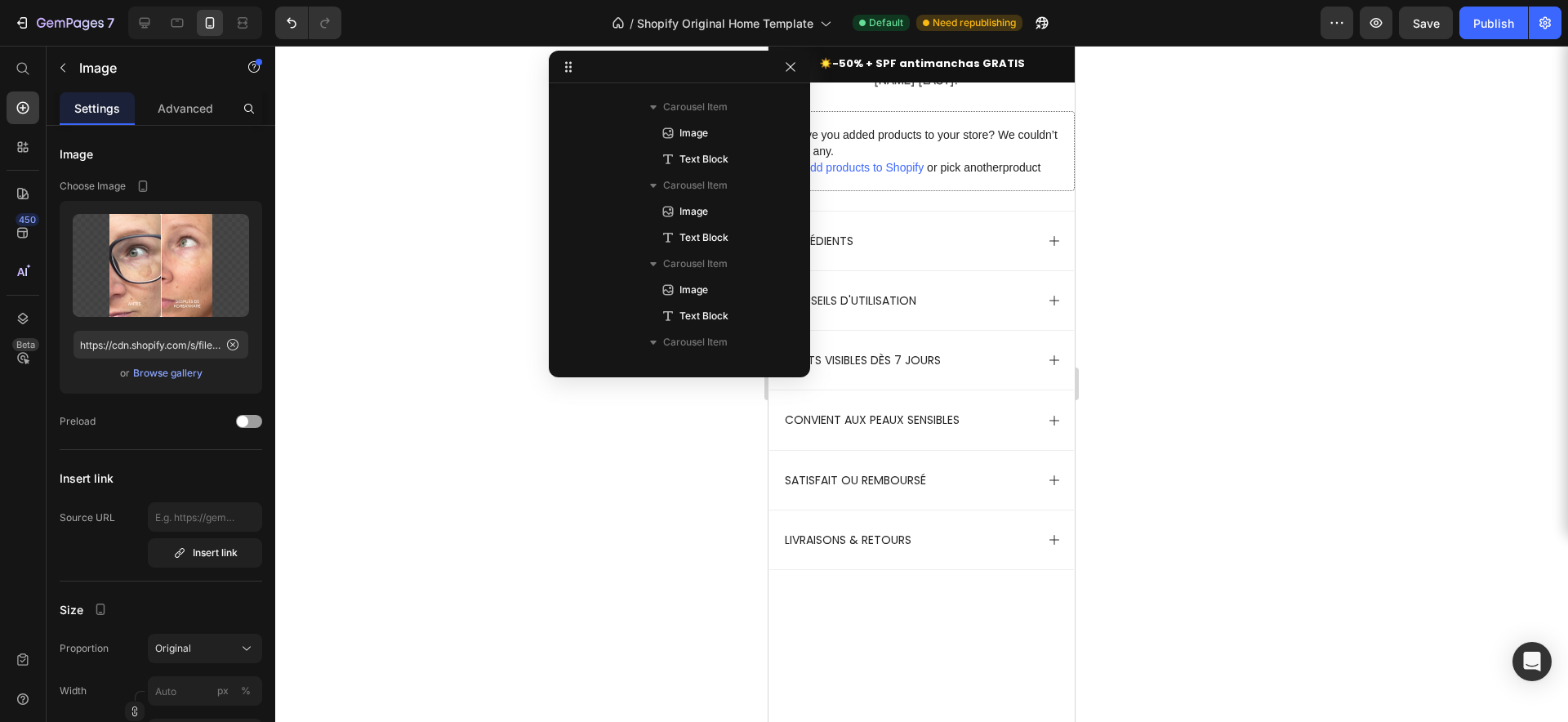 click at bounding box center [911, -117] 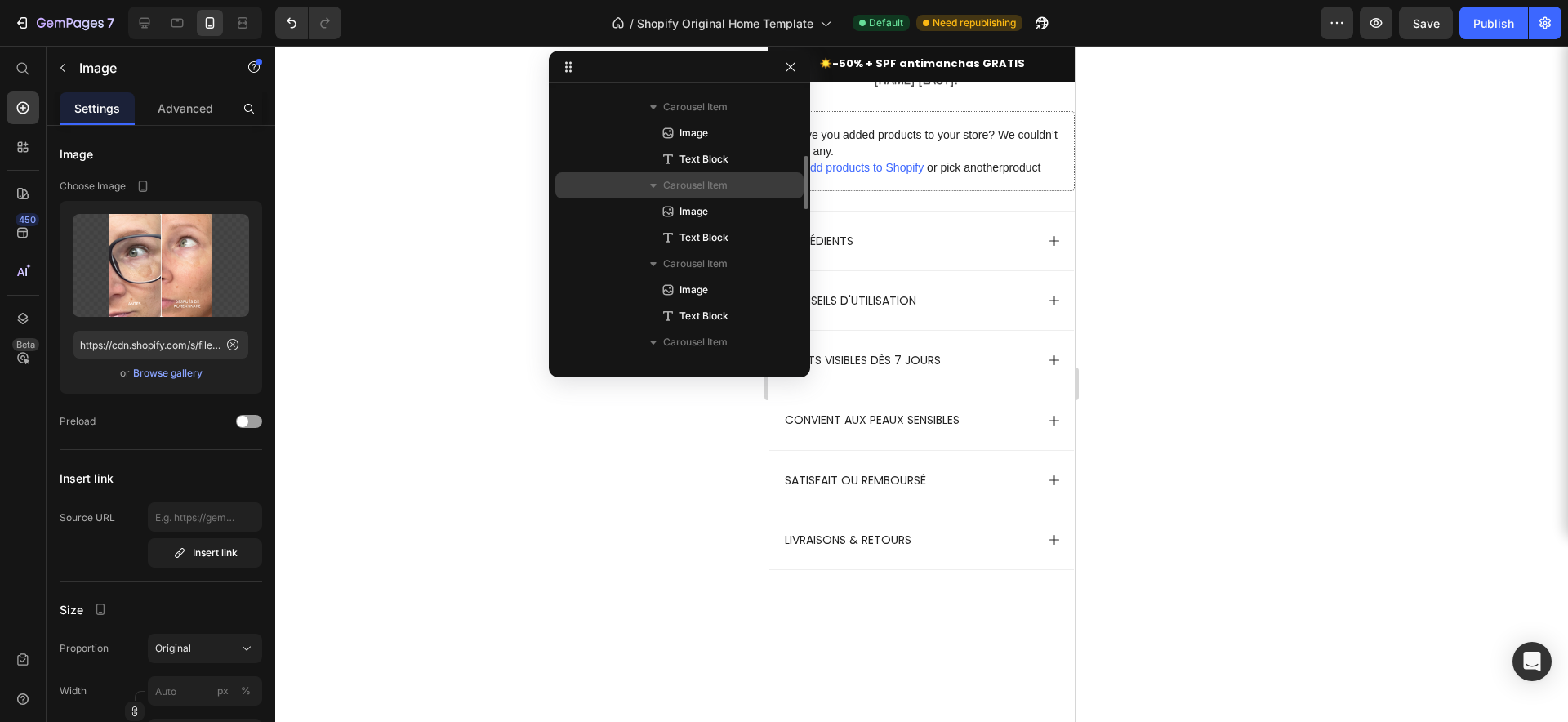 click on "Carousel Item" at bounding box center (695, 185) 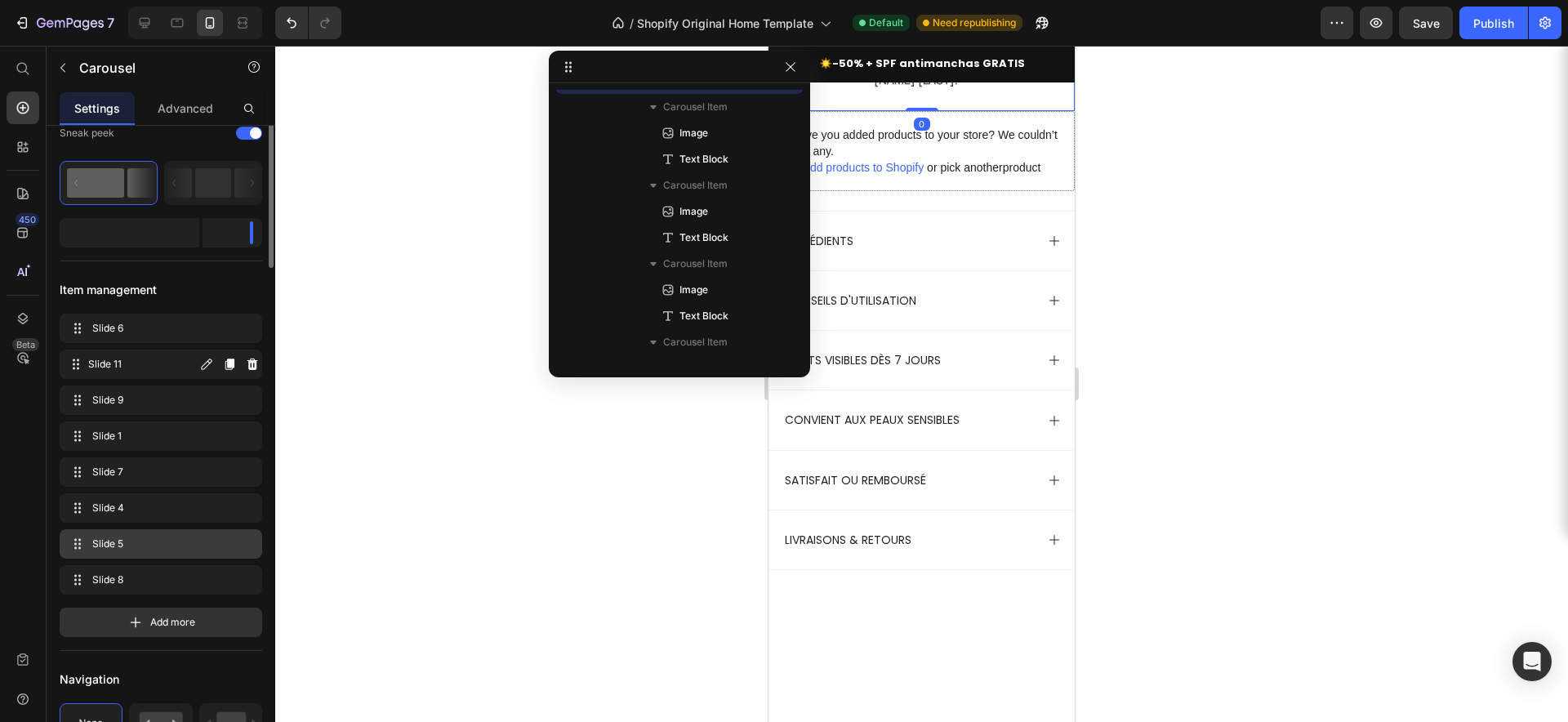 scroll, scrollTop: 303, scrollLeft: 0, axis: vertical 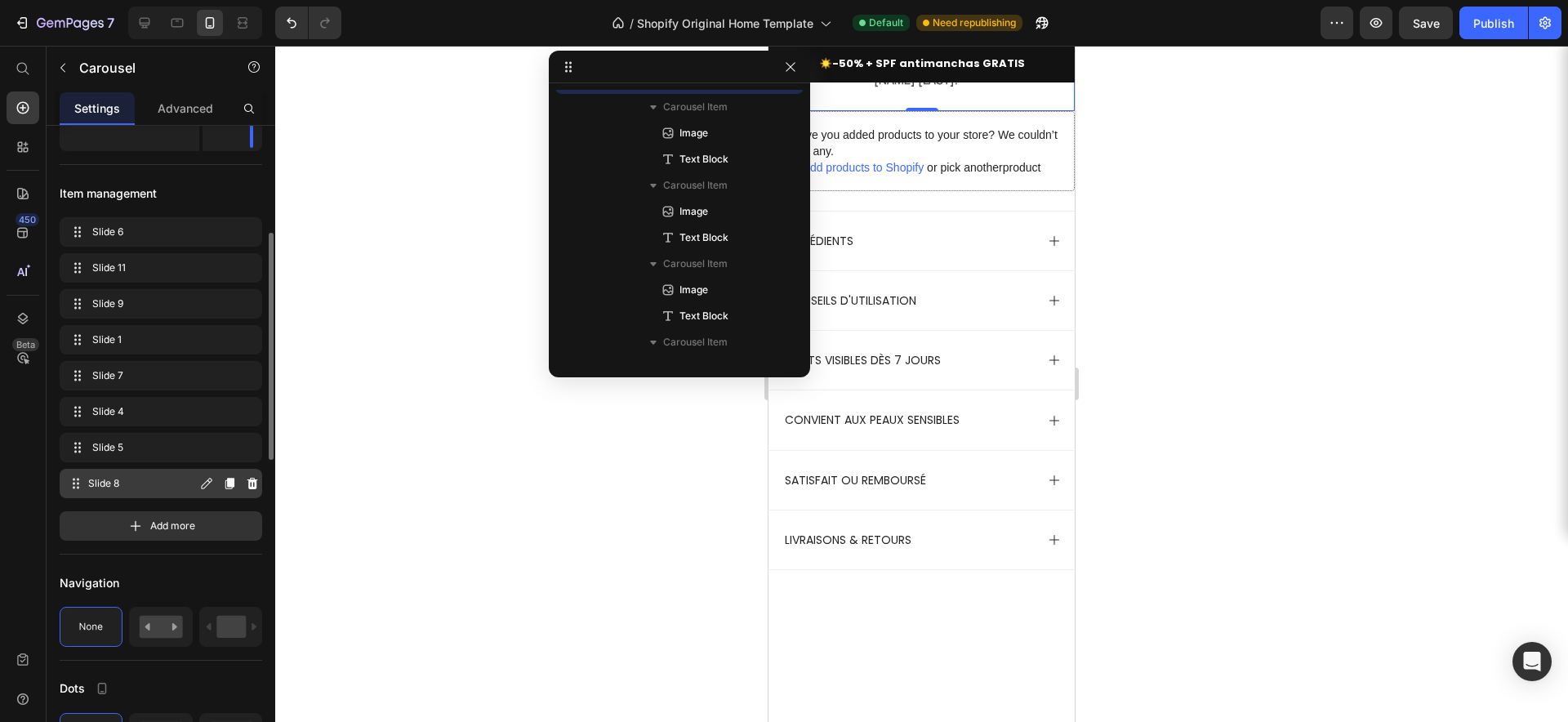 click on "Slide 8" at bounding box center [142, 484] 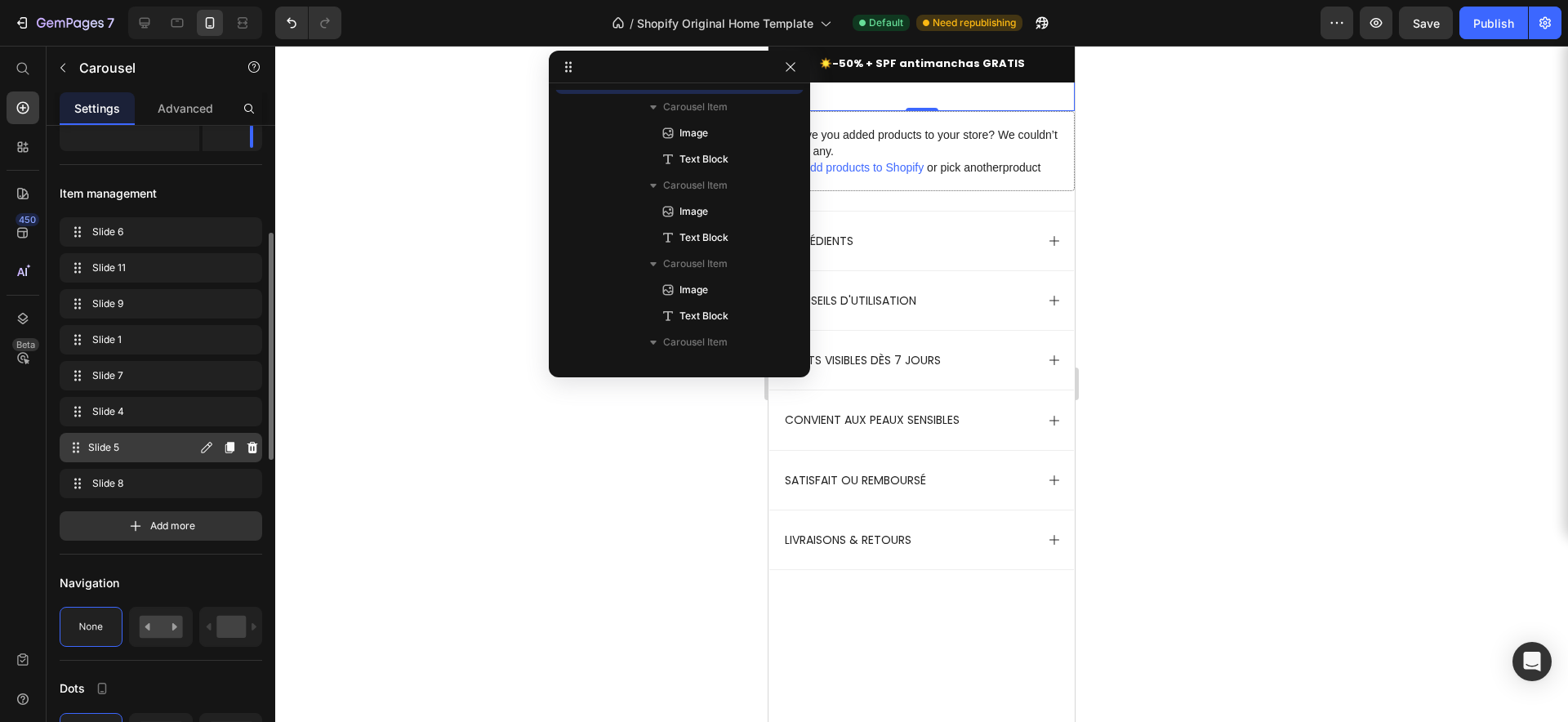 click on "Slide 5" at bounding box center [142, 448] 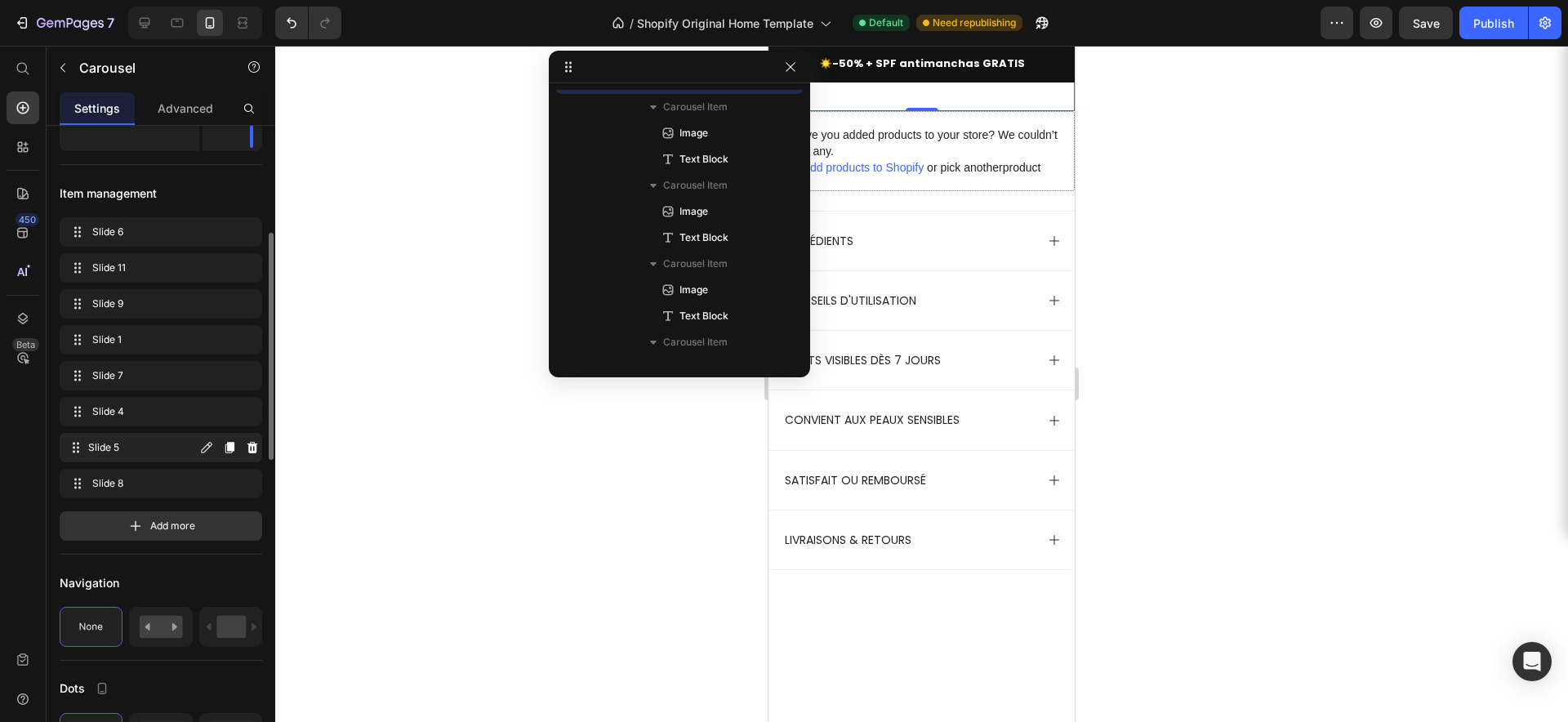 click on "Slide 5" at bounding box center [142, 448] 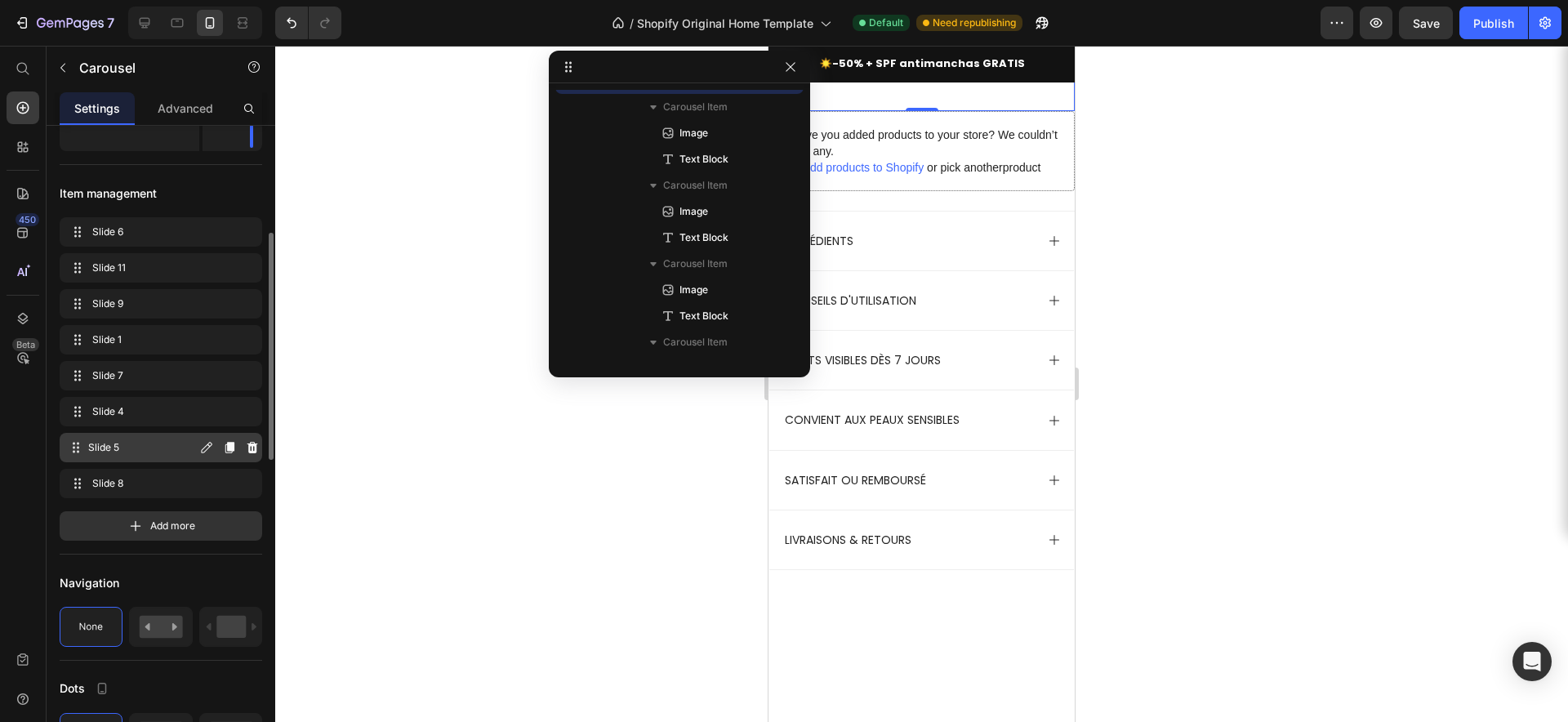 click on "Slide 5" at bounding box center [142, 448] 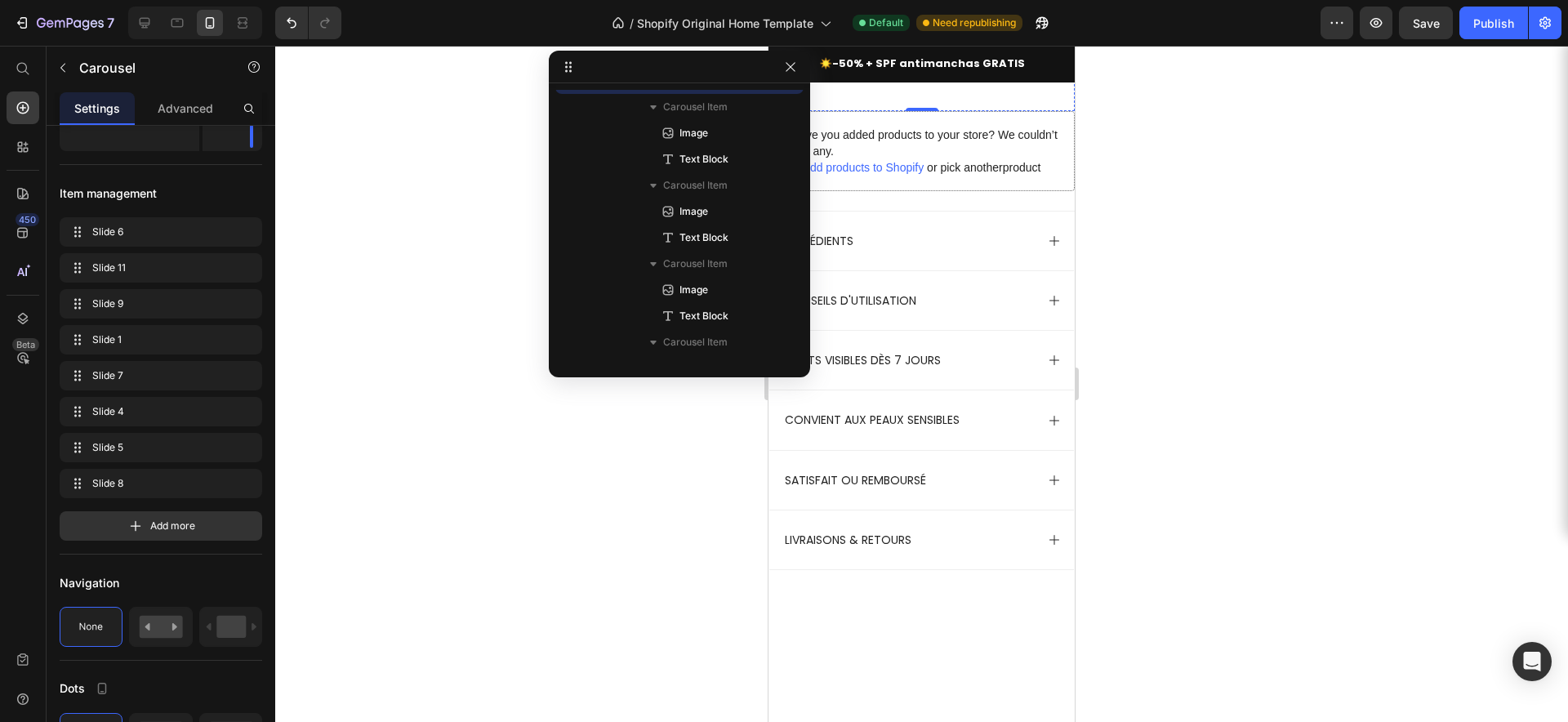 click at bounding box center [911, -117] 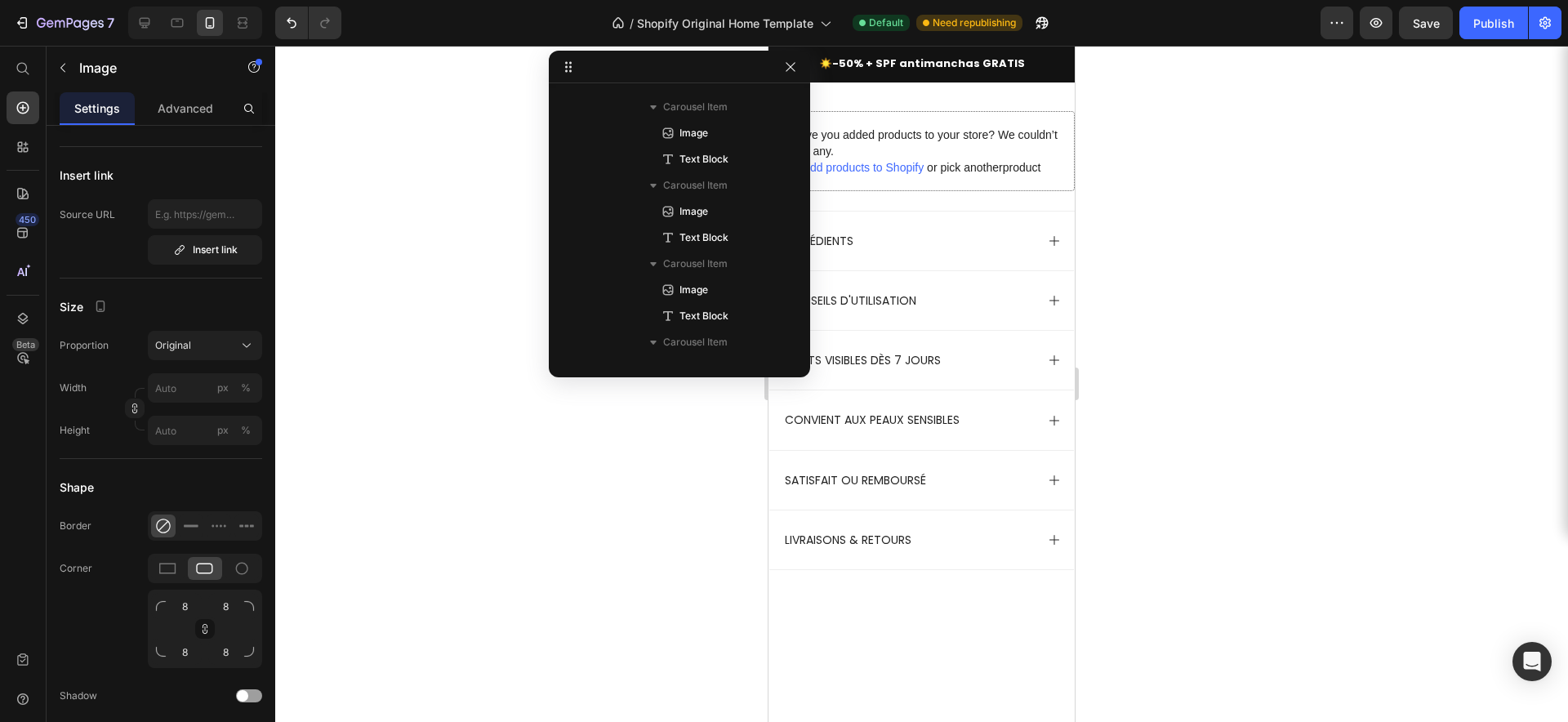 scroll, scrollTop: 0, scrollLeft: 0, axis: both 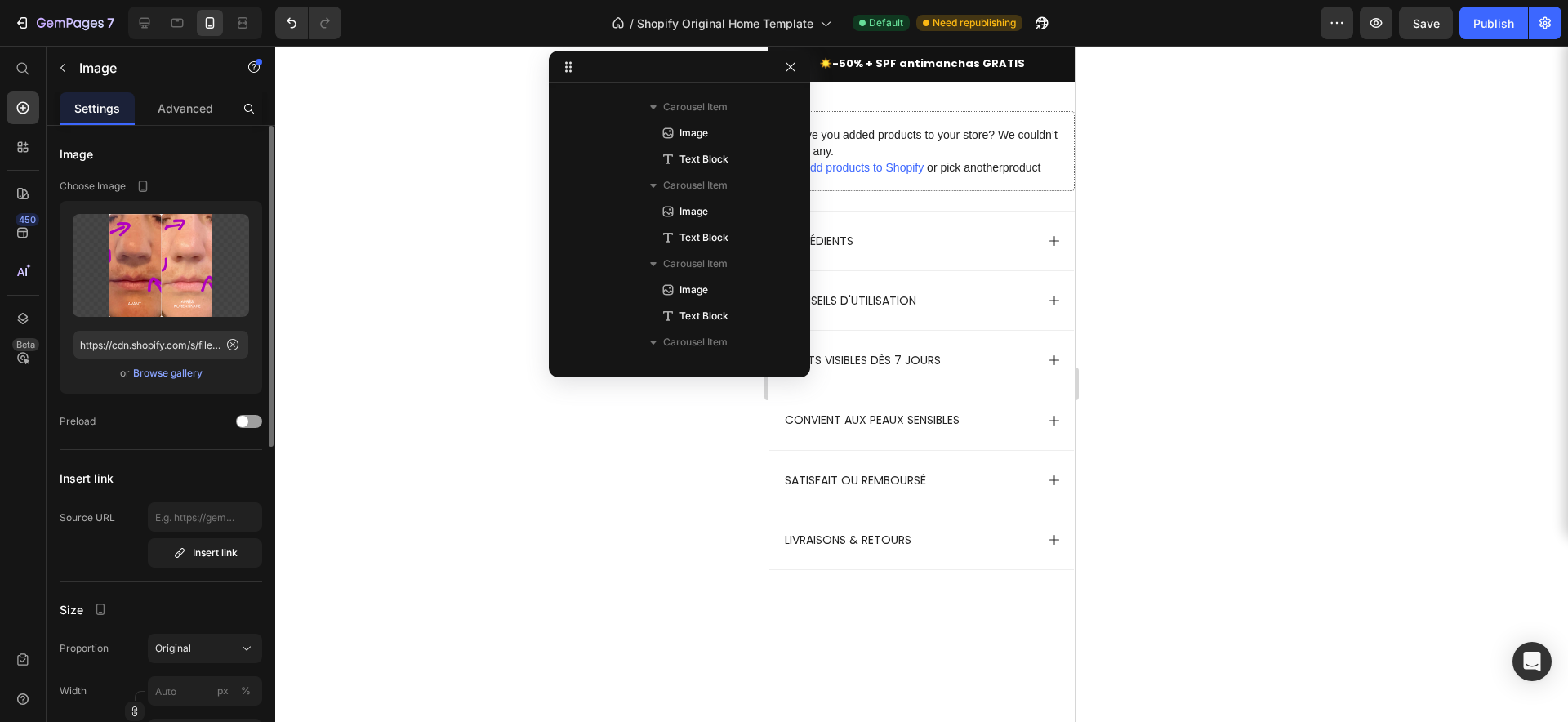click on "Browse gallery" at bounding box center [167, 373] 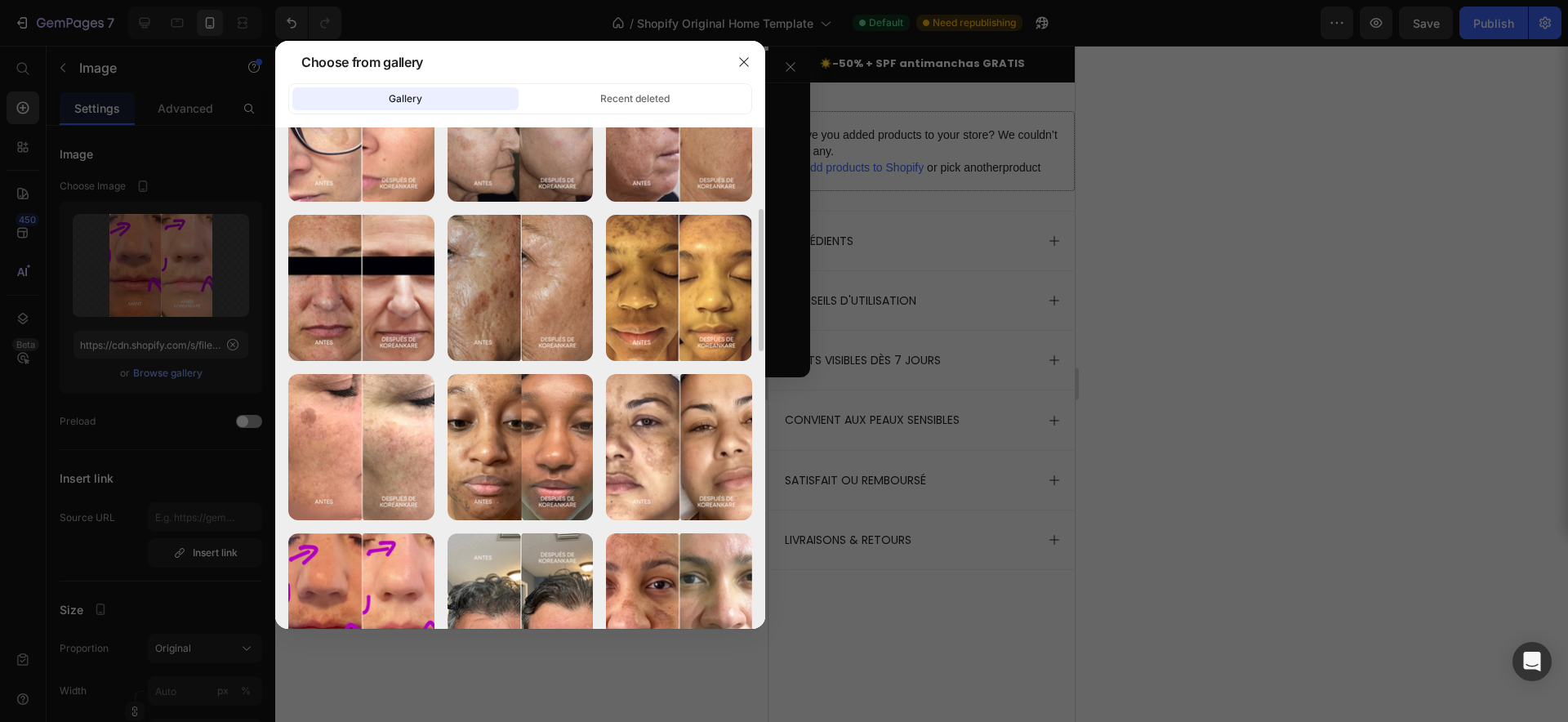 scroll, scrollTop: 275, scrollLeft: 0, axis: vertical 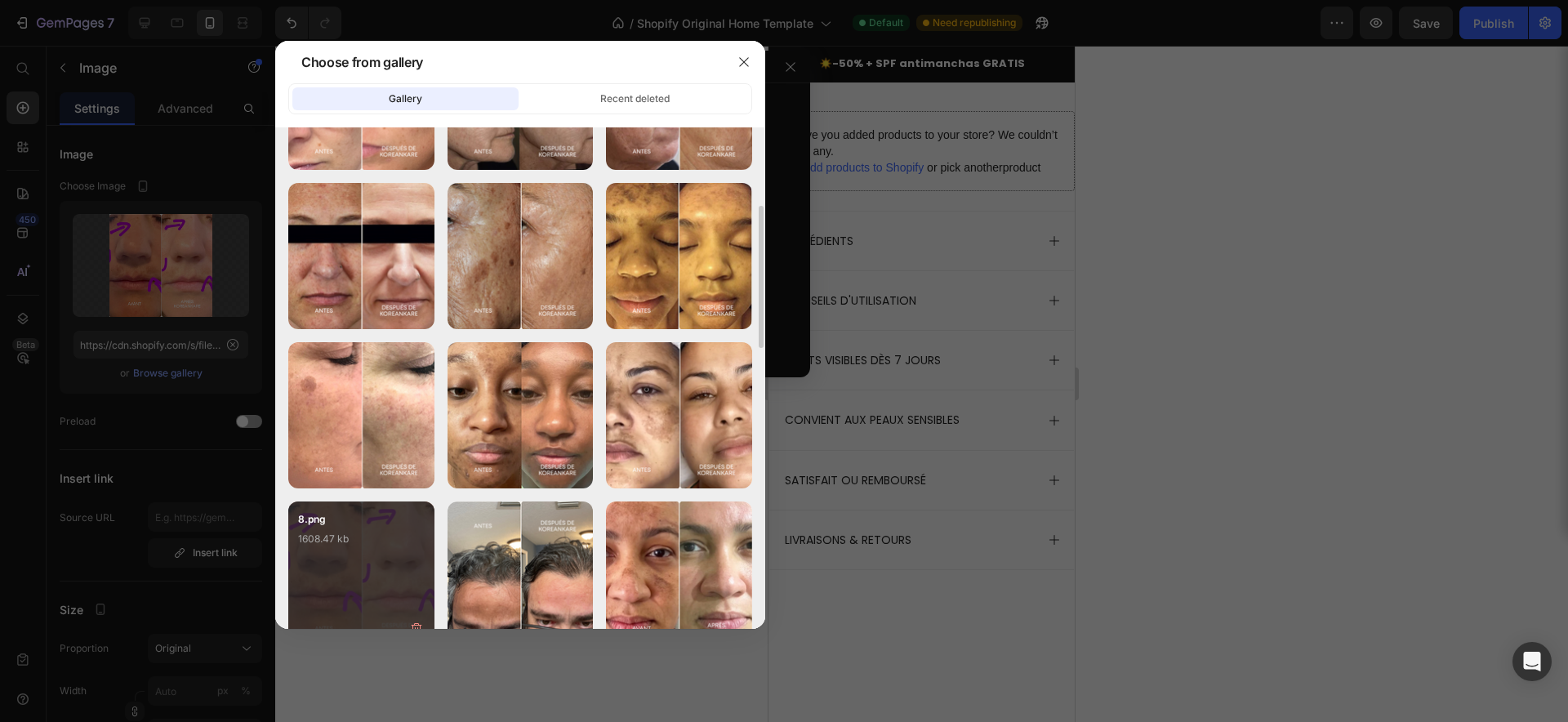 click on "8.png 1608.47 kb" at bounding box center [361, 544] 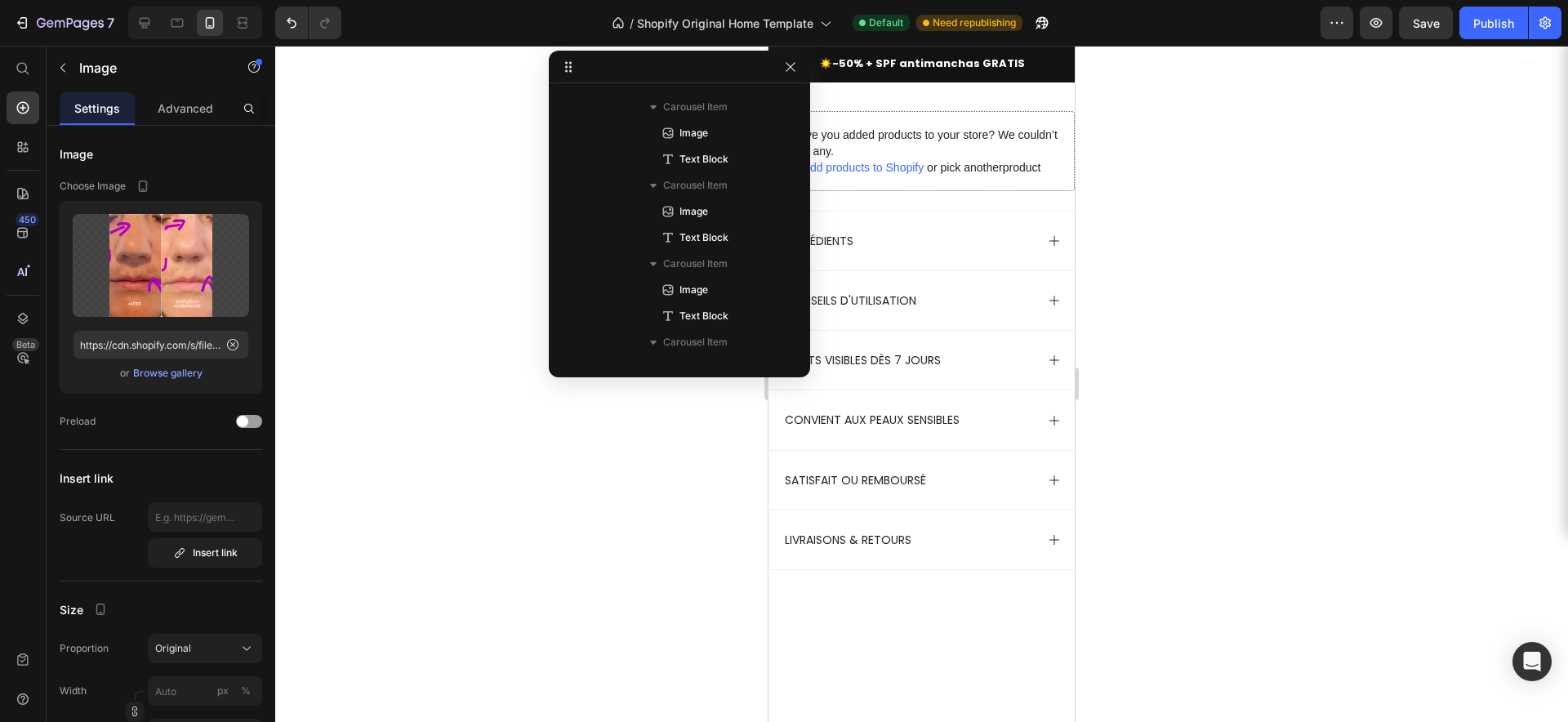 click at bounding box center [911, -117] 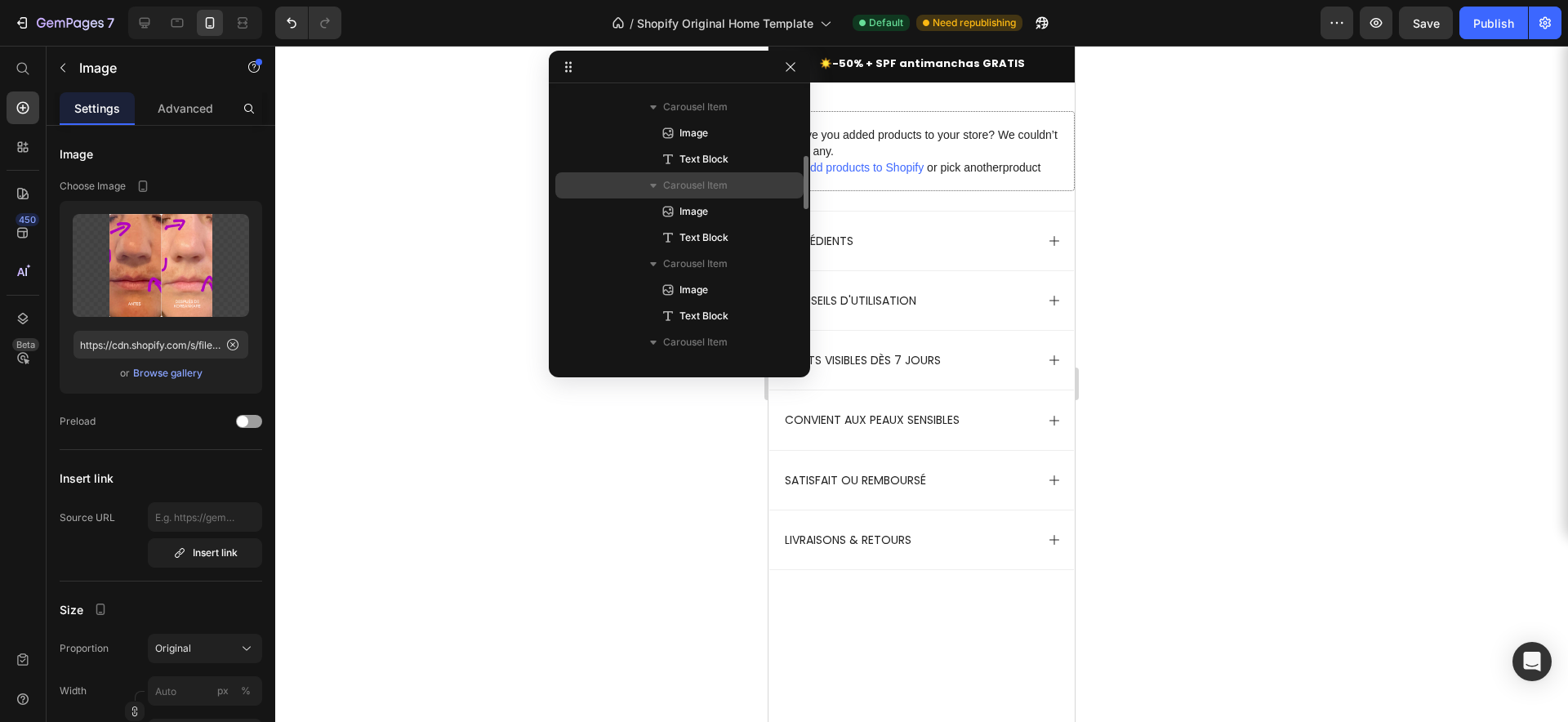 click on "Carousel Item" at bounding box center [695, 185] 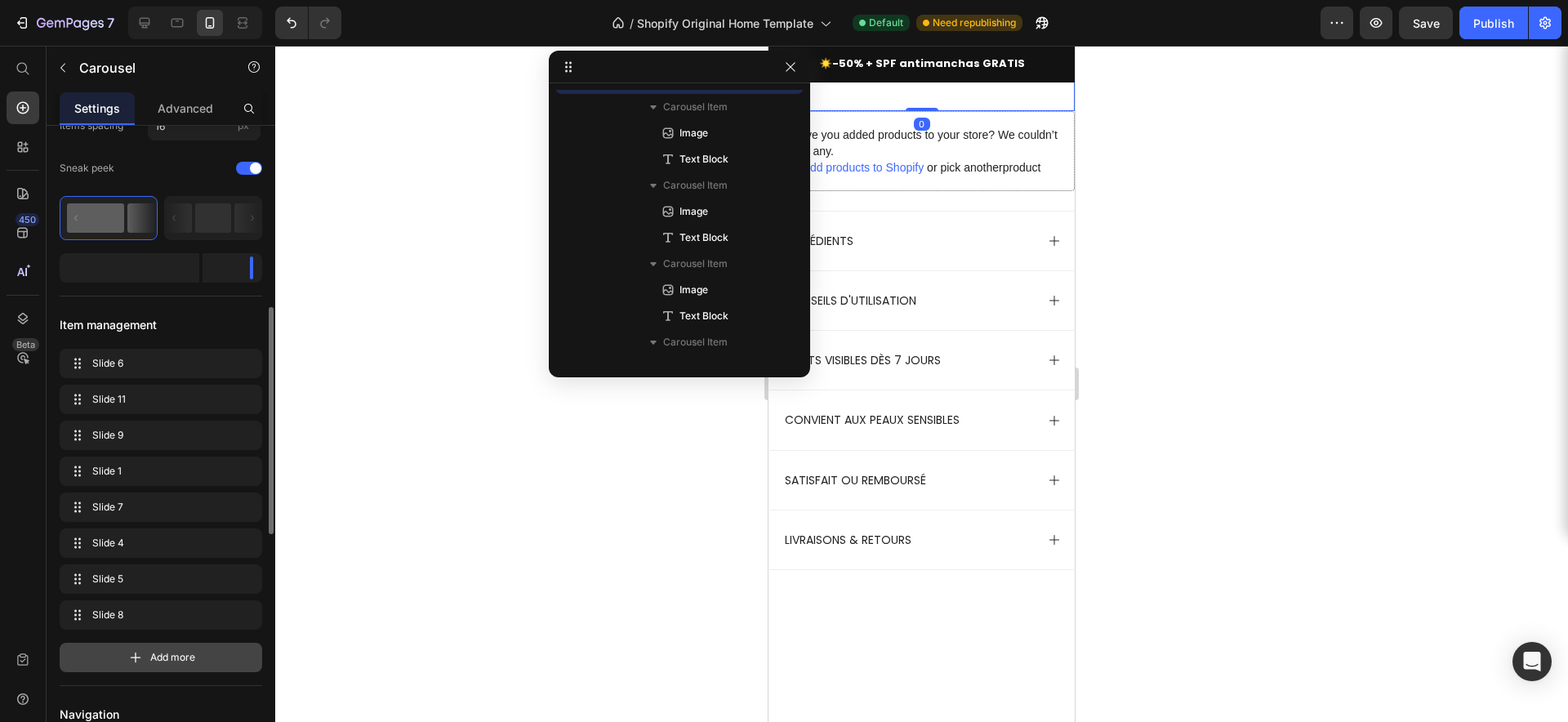 scroll, scrollTop: 261, scrollLeft: 0, axis: vertical 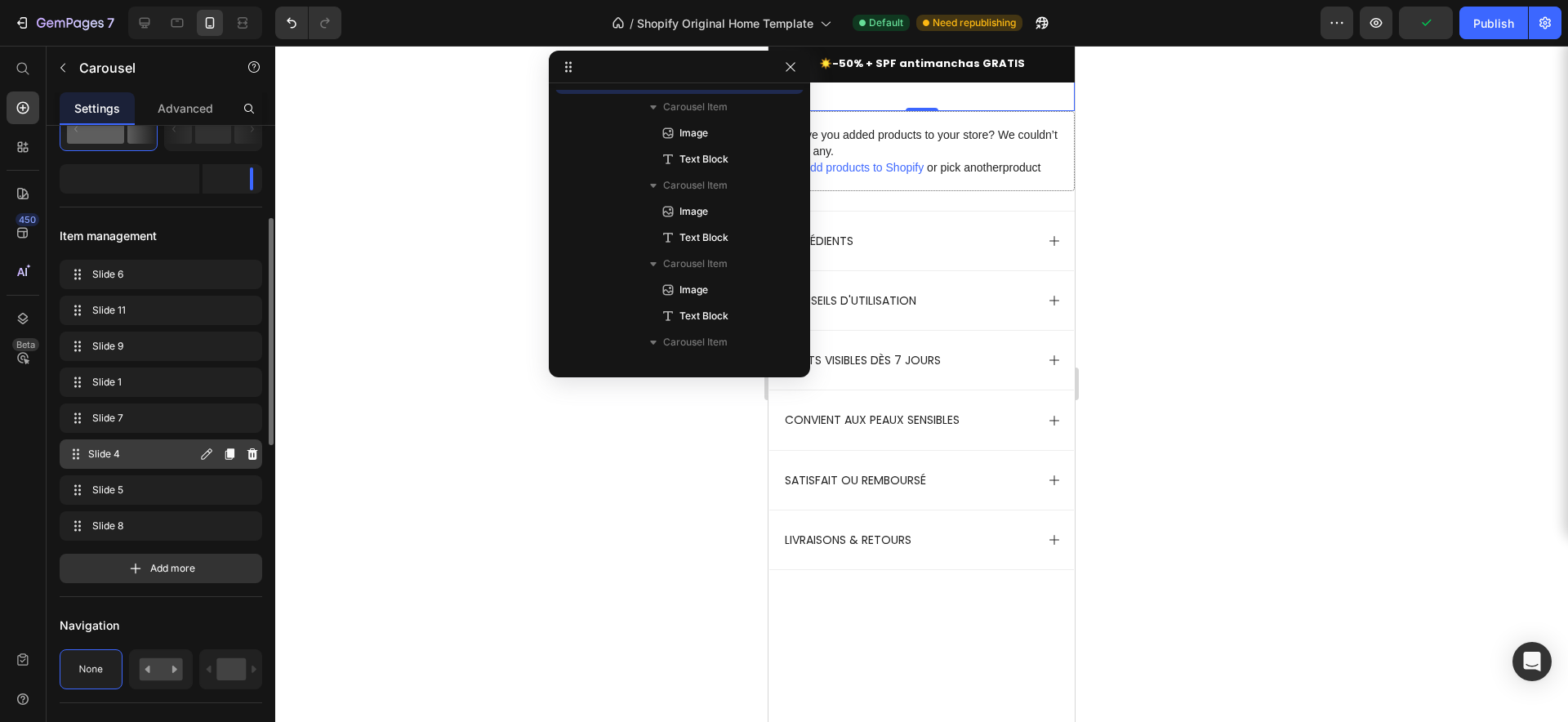 click on "Slide 4" at bounding box center [142, 454] 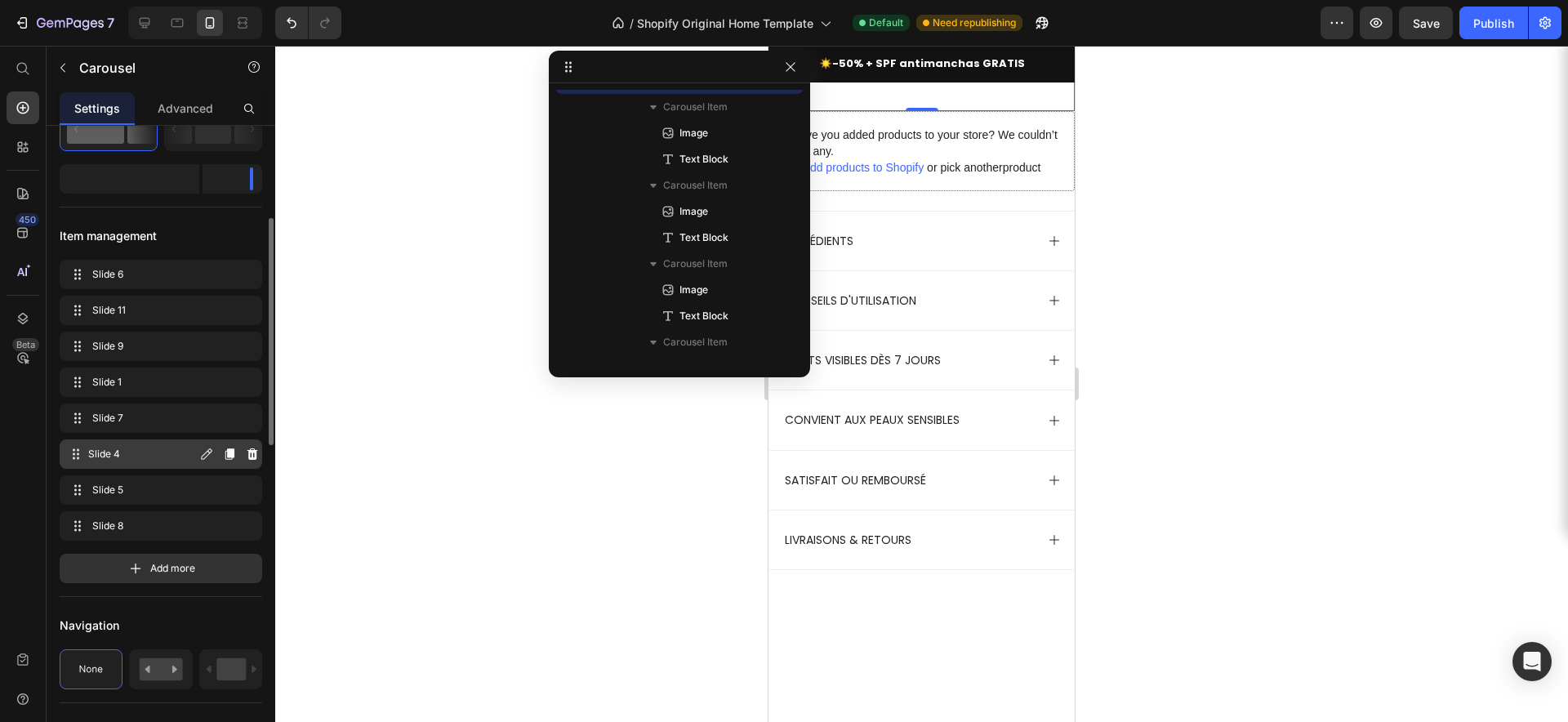 click on "Slide 4" at bounding box center [142, 454] 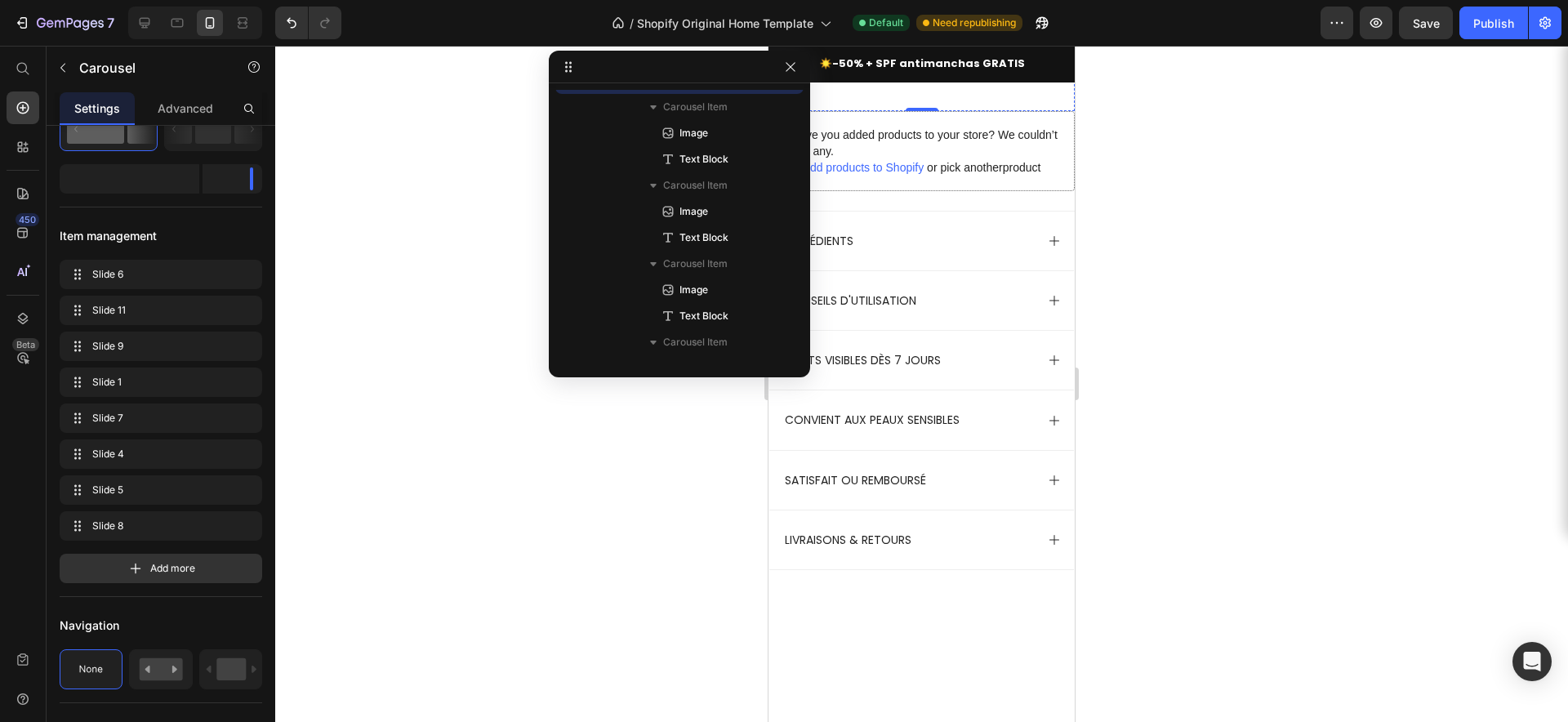 click at bounding box center (911, -117) 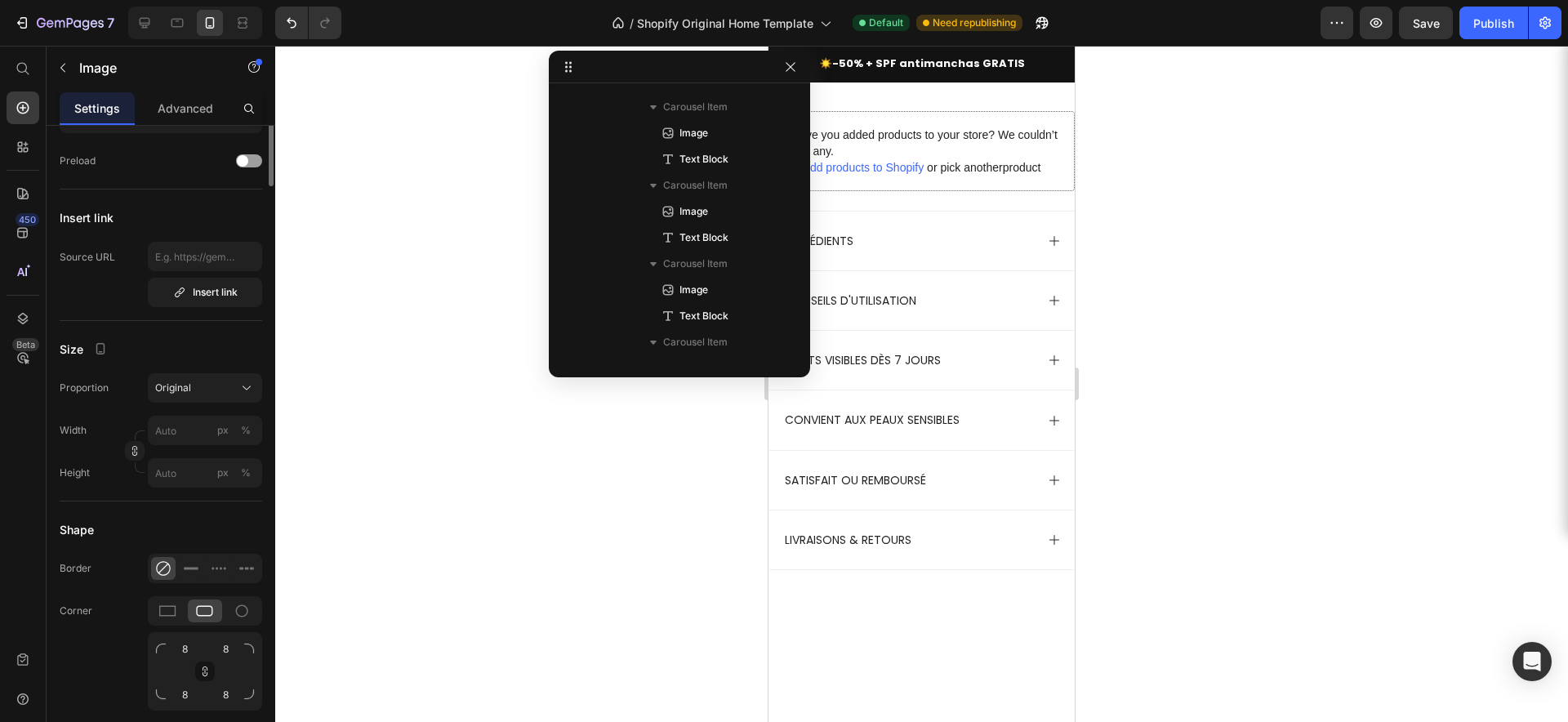 scroll, scrollTop: 0, scrollLeft: 0, axis: both 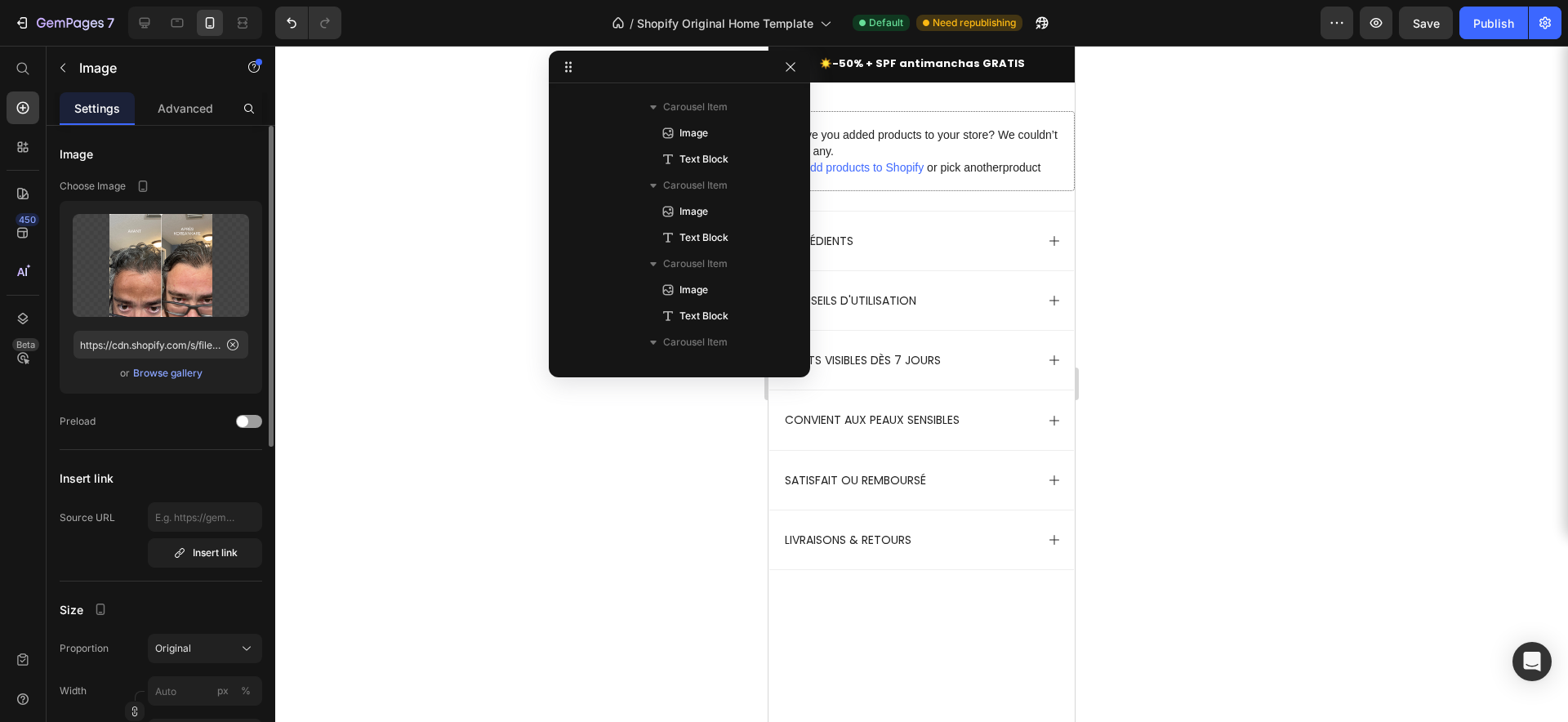 click on "Browse gallery" at bounding box center [167, 373] 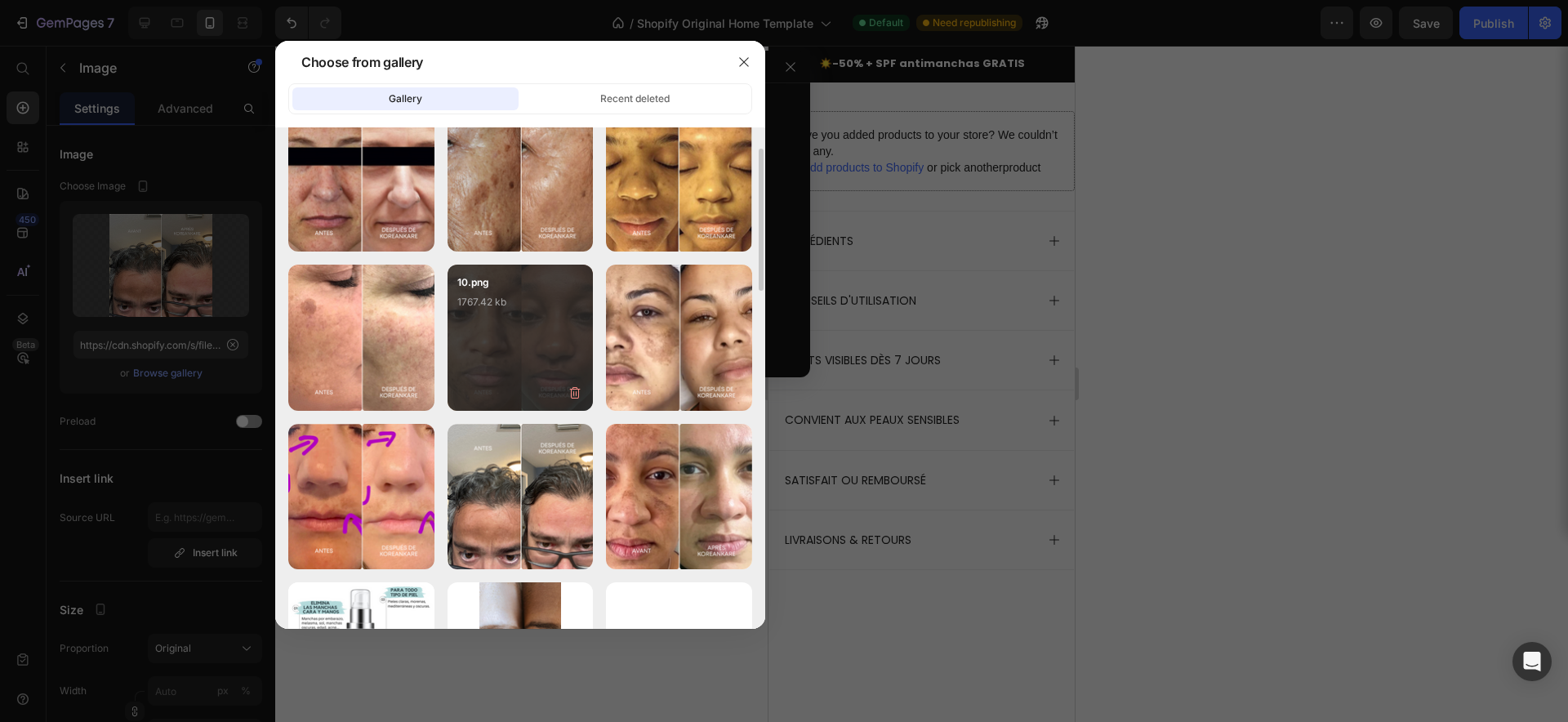 scroll, scrollTop: 354, scrollLeft: 0, axis: vertical 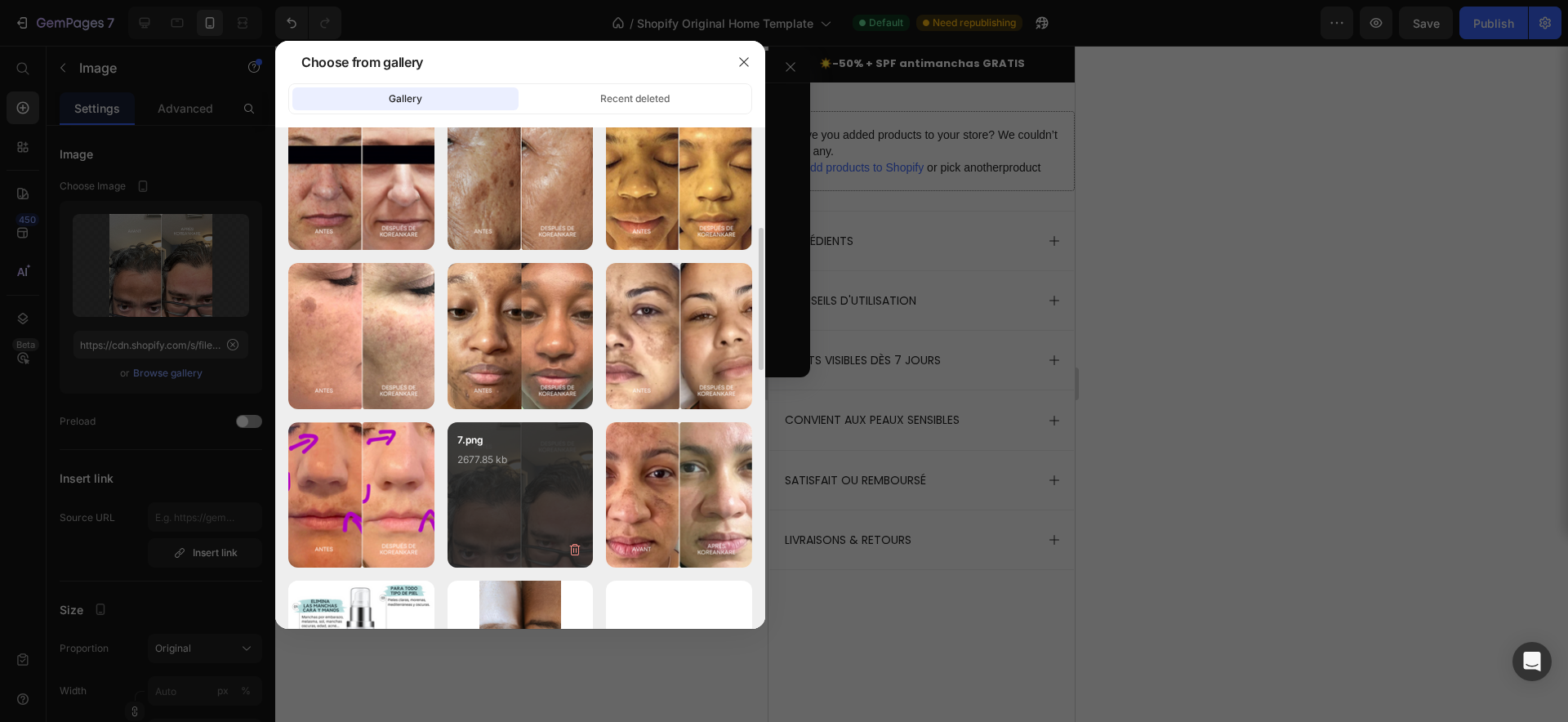 click on "7.png 2677.85 kb" at bounding box center [520, 465] 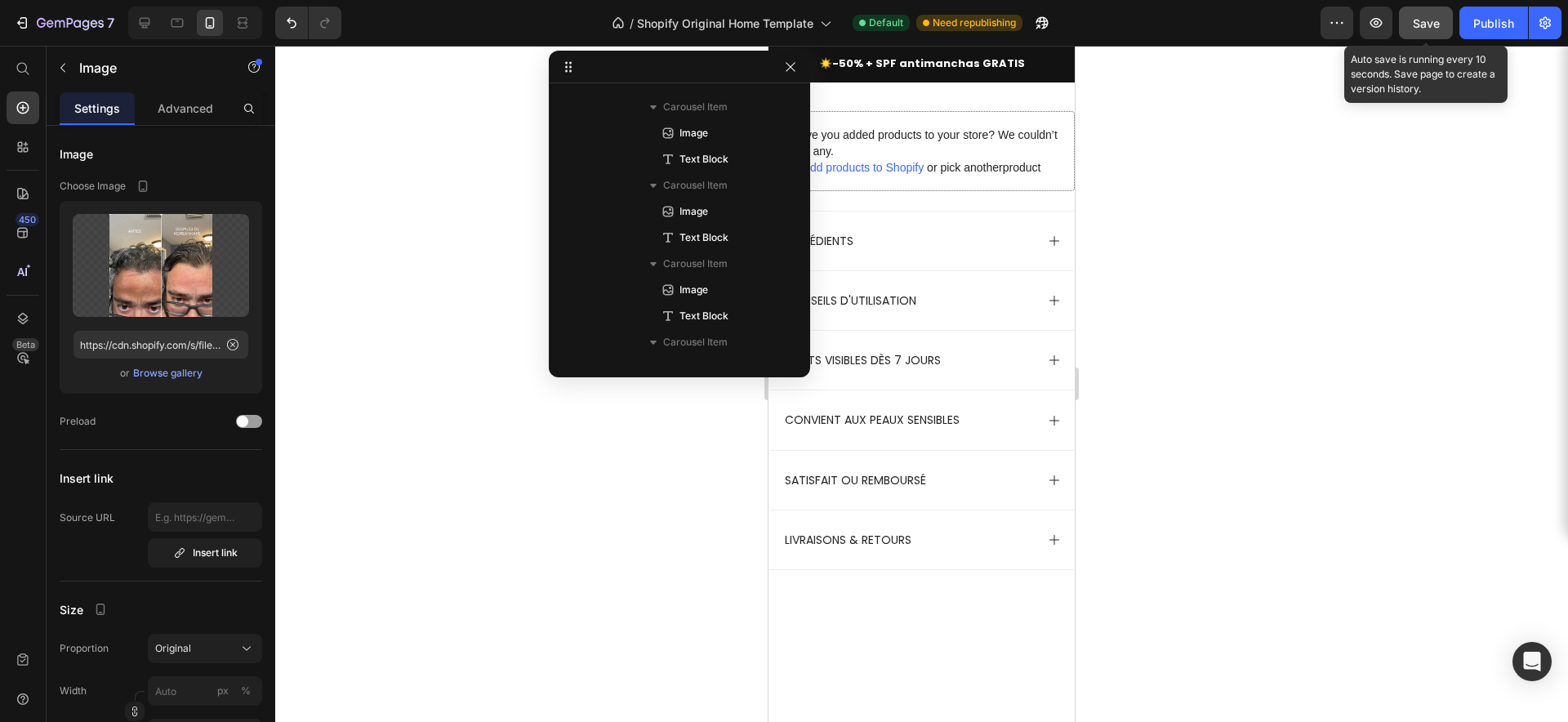 click on "Save" 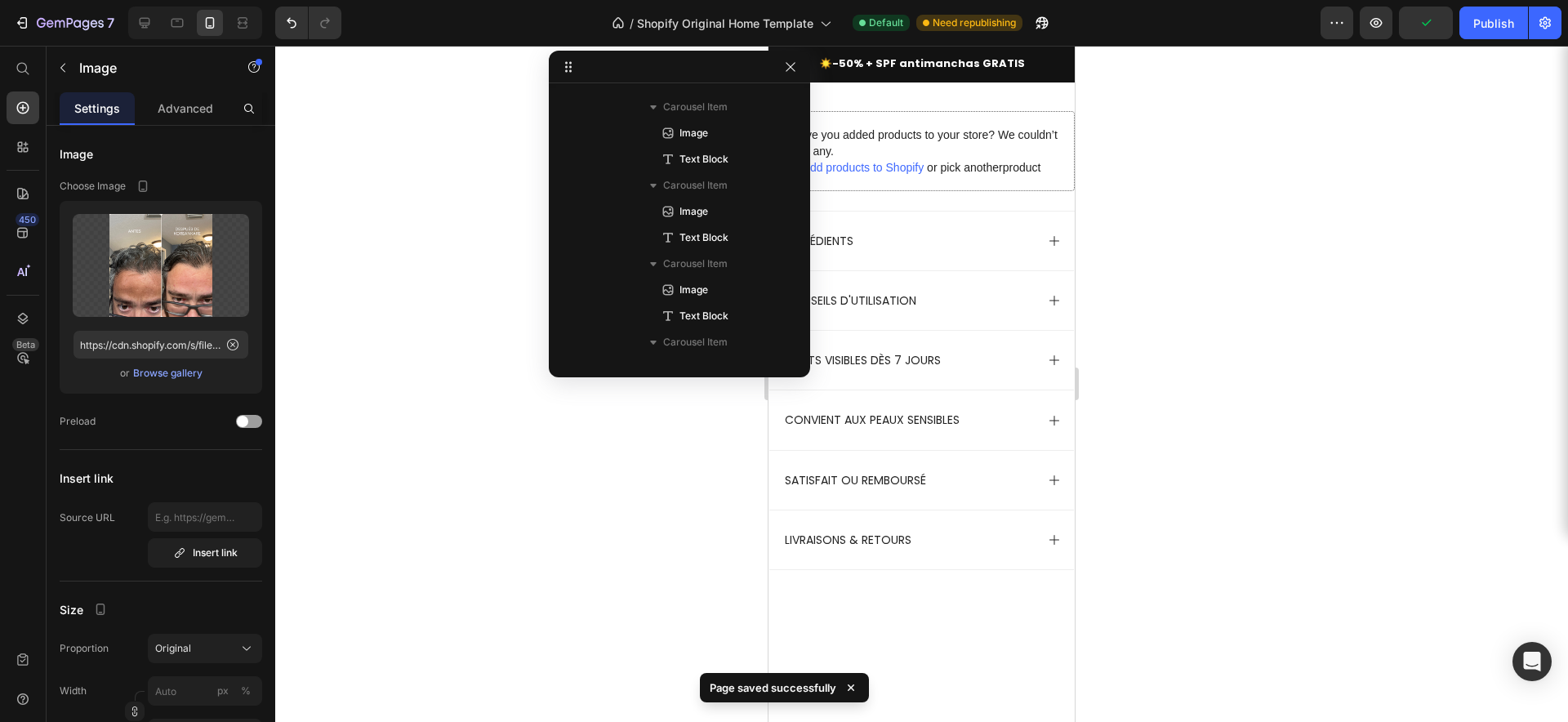 click at bounding box center (911, -117) 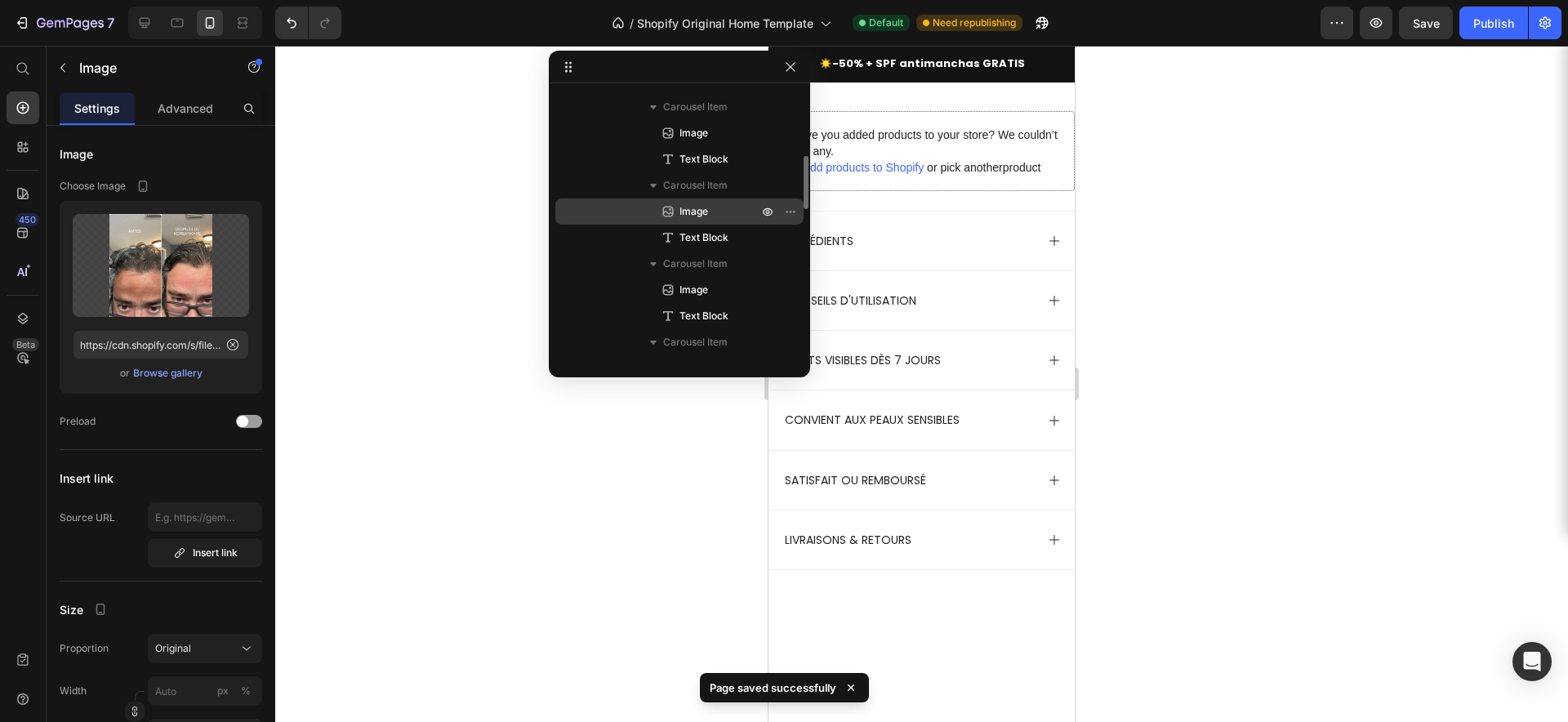click on "Image" at bounding box center (693, 212) 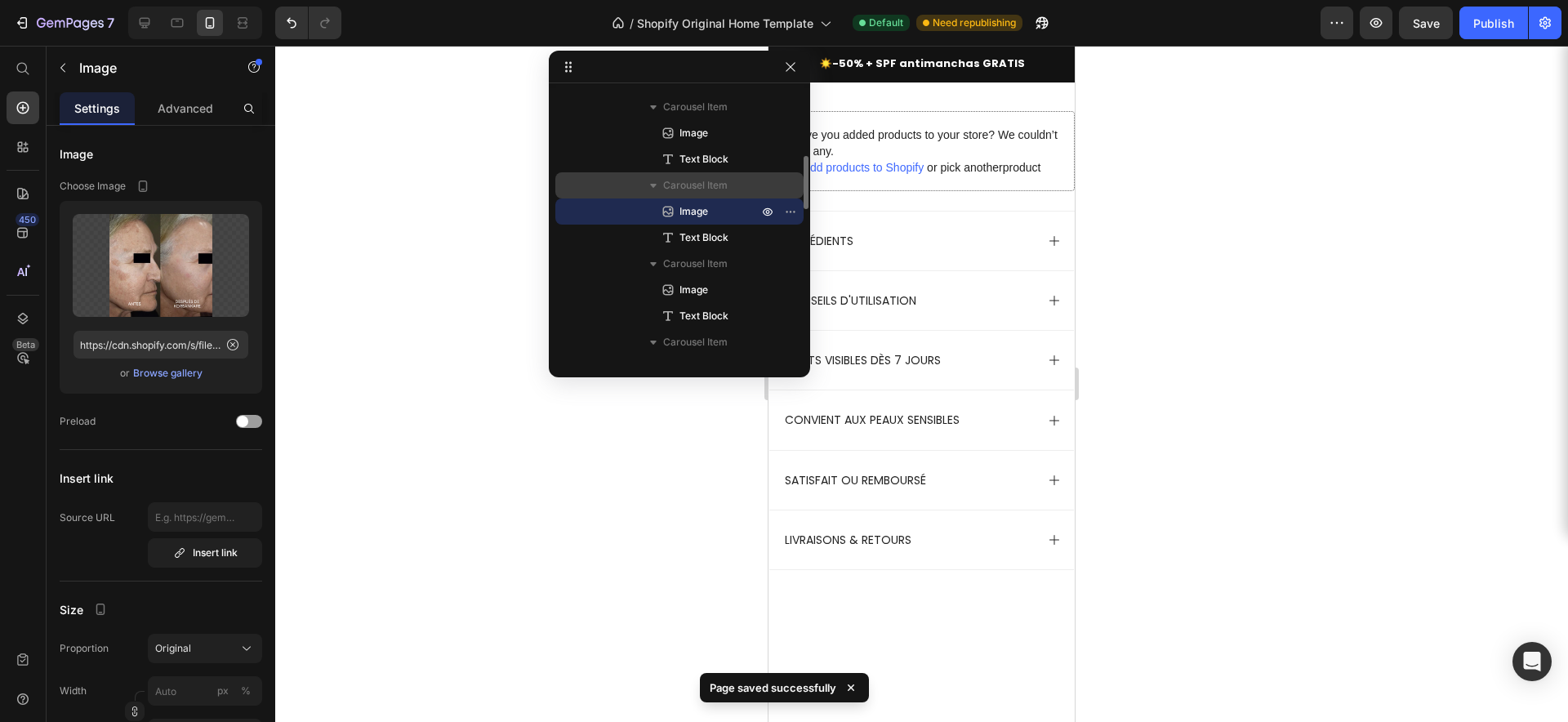 click on "Carousel Item" at bounding box center (695, 185) 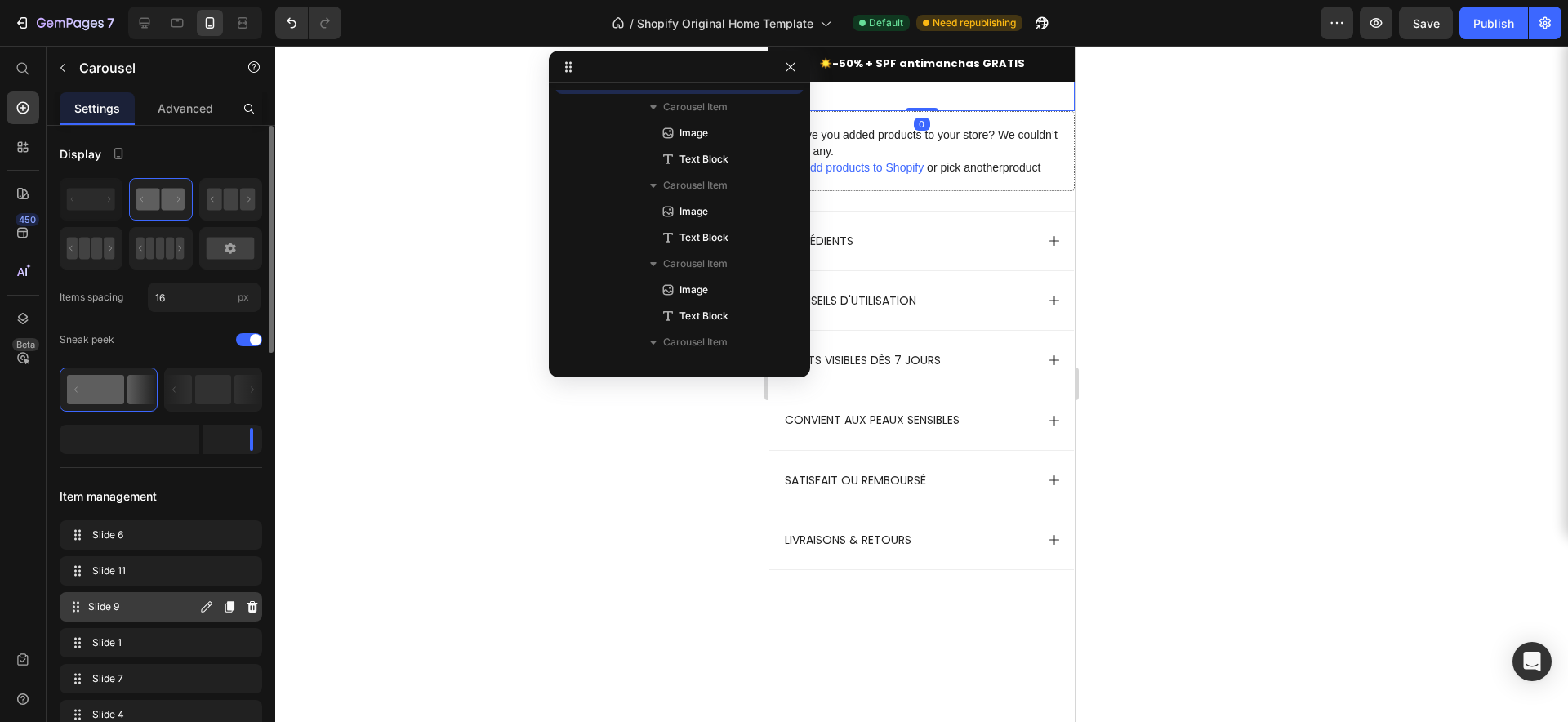 click on "Slide 9" at bounding box center [142, 607] 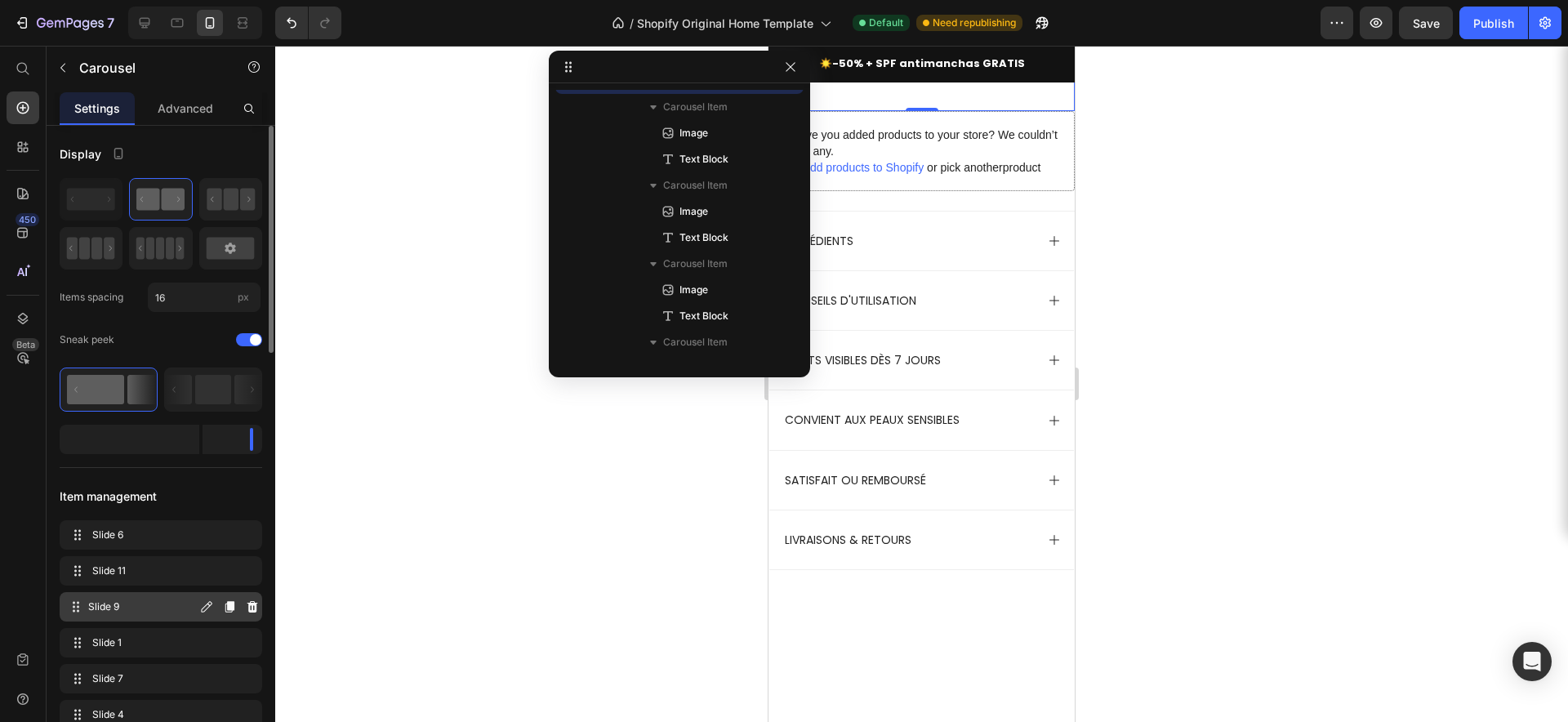 click on "Slide 9" at bounding box center (142, 607) 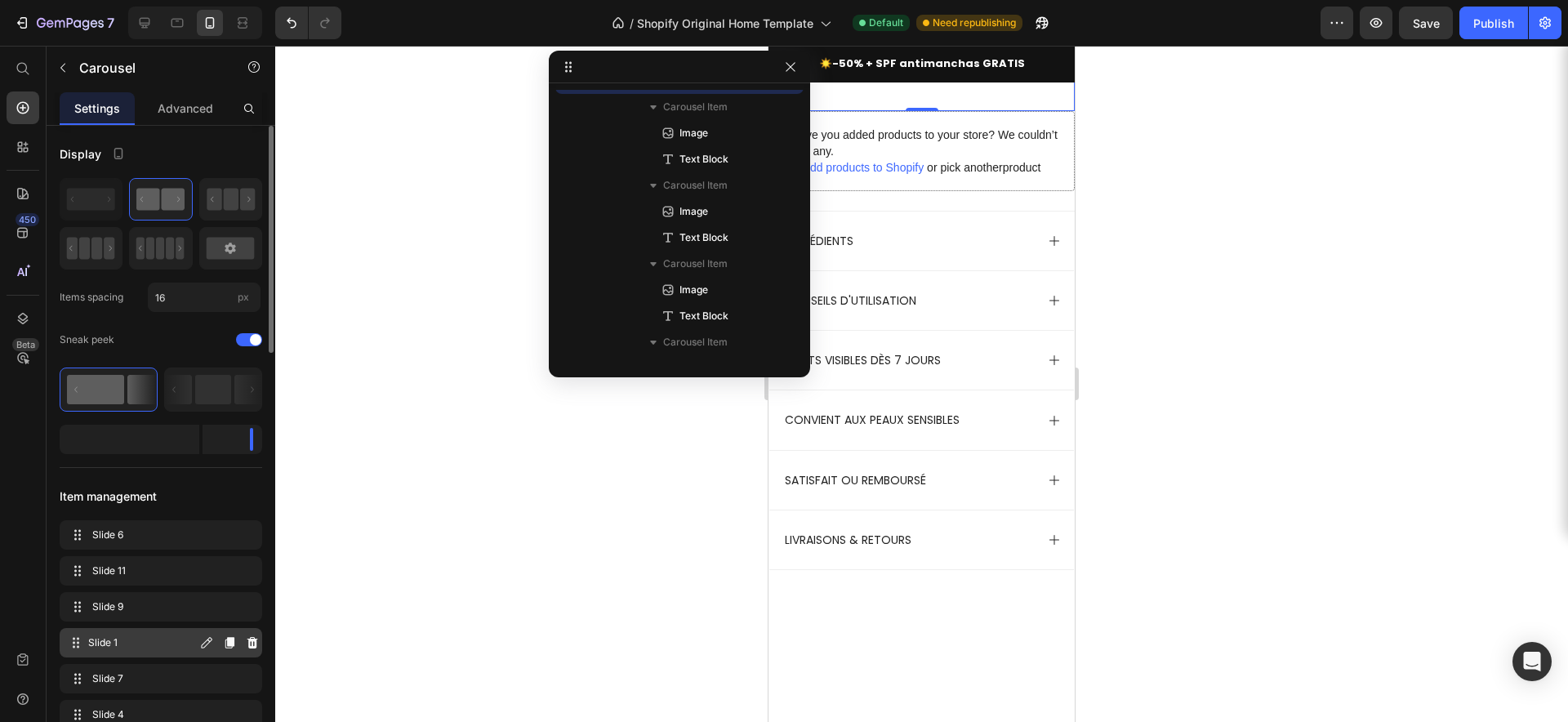 click on "Slide 1" at bounding box center [142, 643] 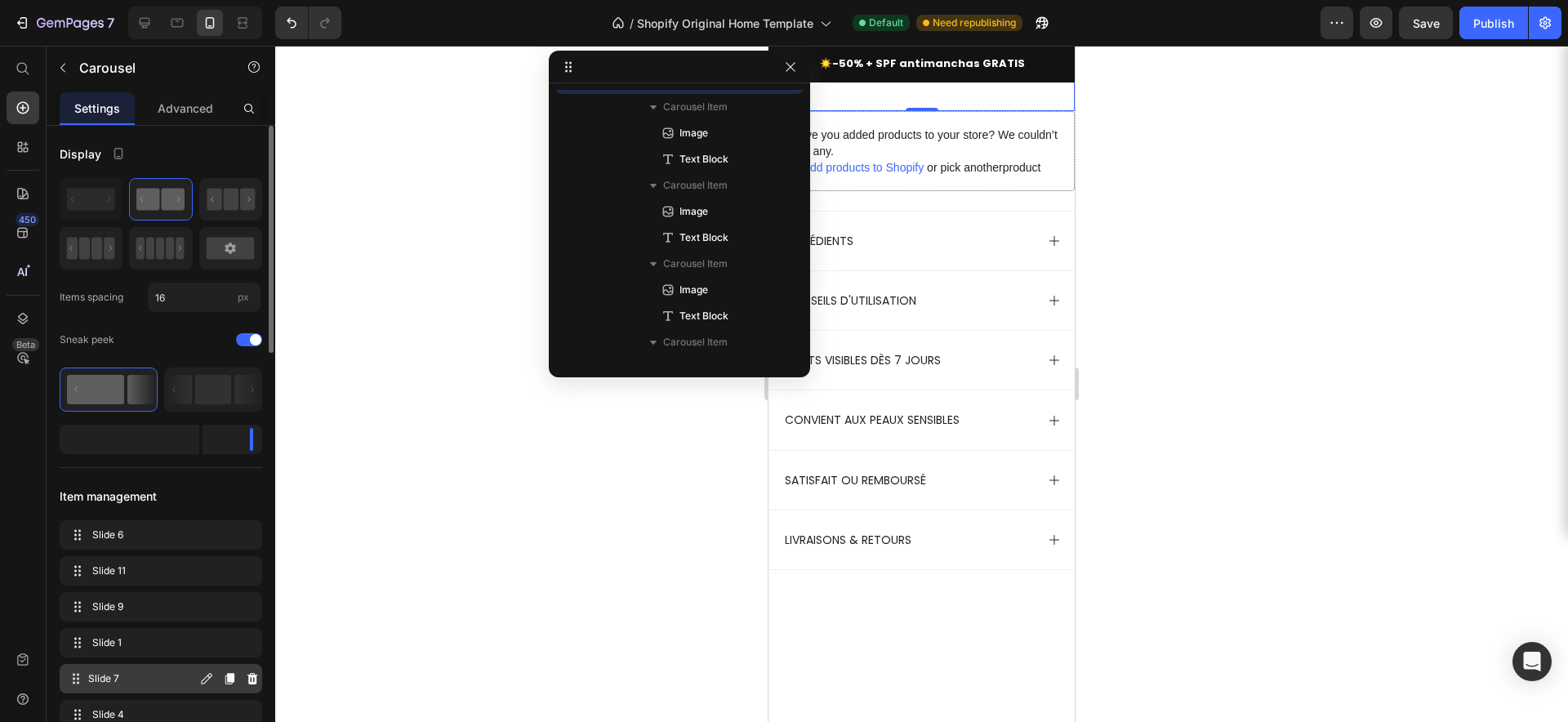 click on "Slide 7" at bounding box center (142, 679) 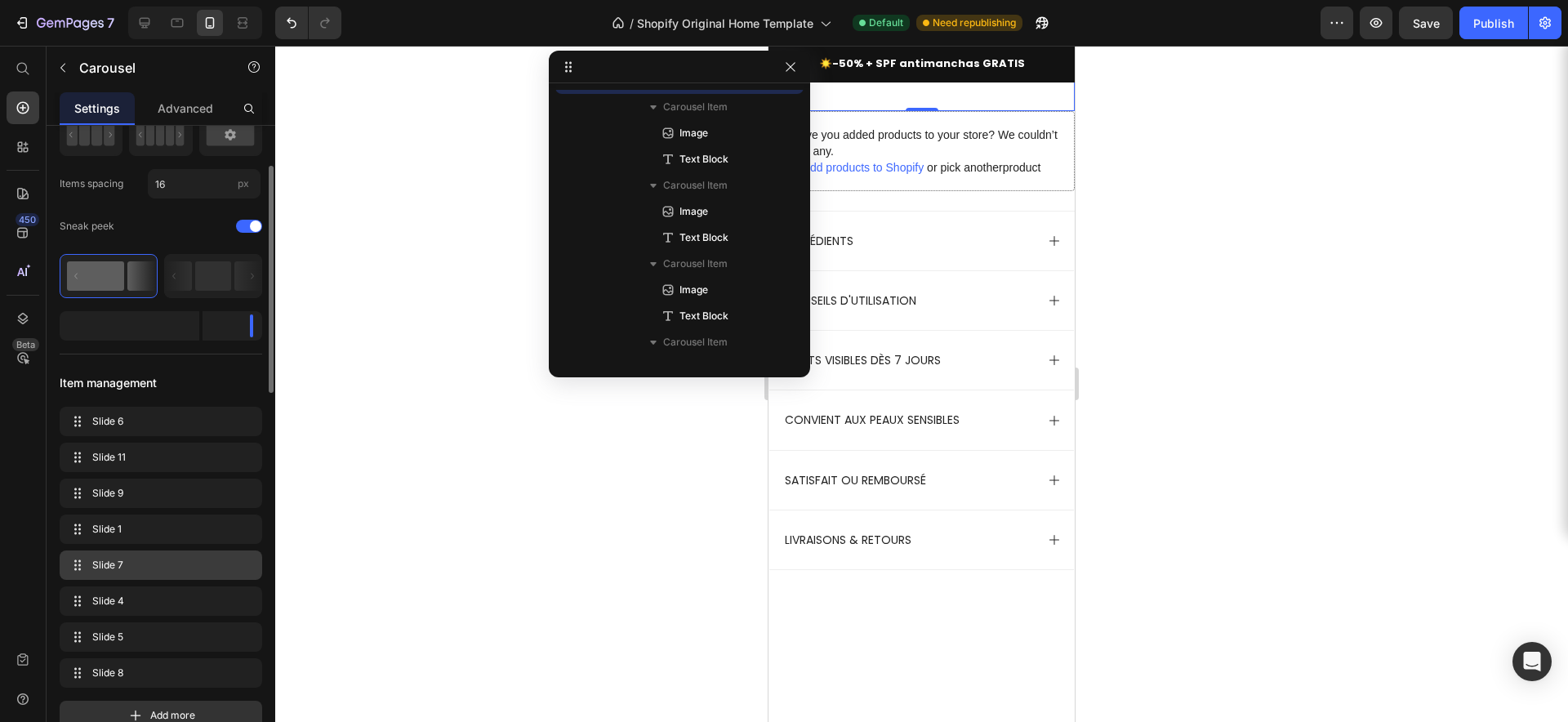 scroll, scrollTop: 111, scrollLeft: 0, axis: vertical 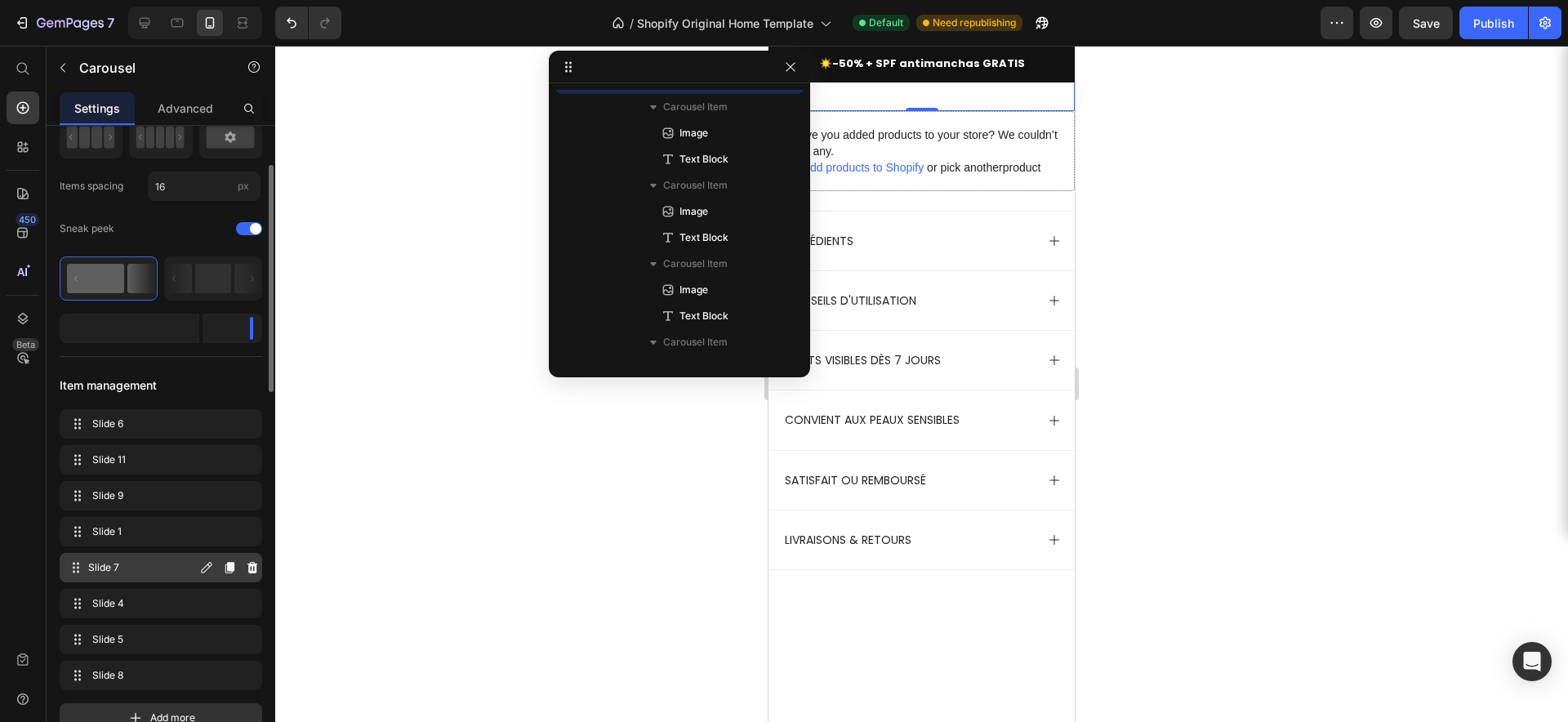 click on "Slide 7" at bounding box center [142, 568] 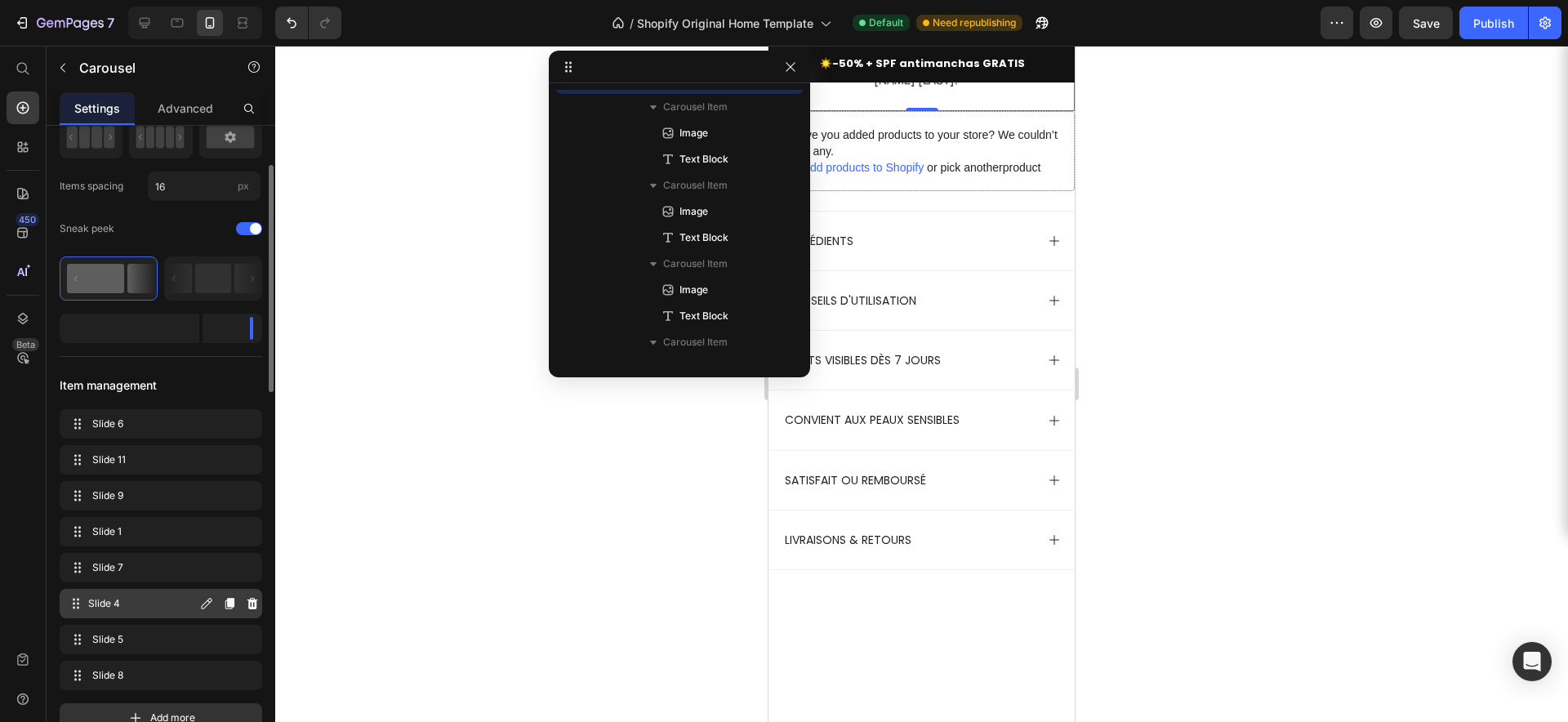 click on "Slide 4" at bounding box center [142, 604] 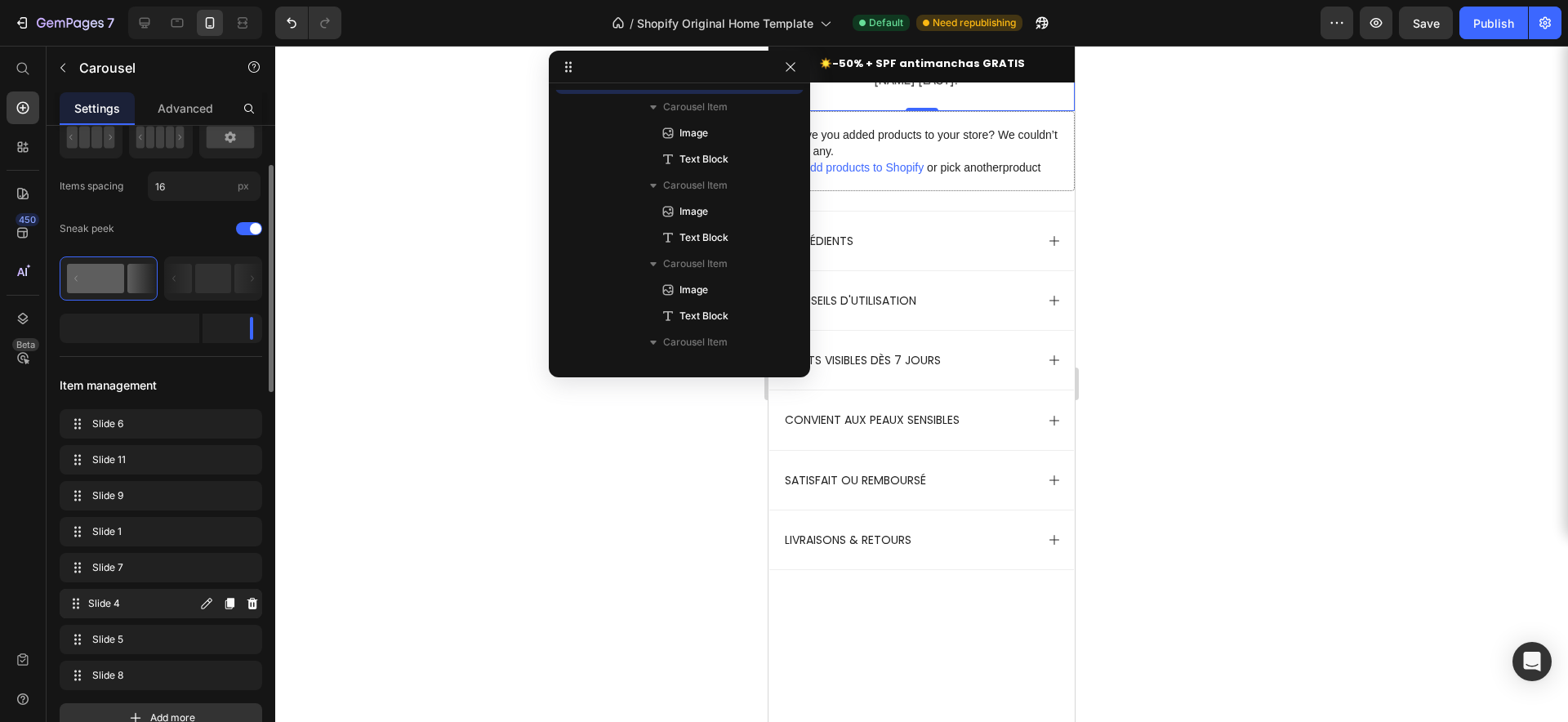 click on "Slide 4" at bounding box center (142, 604) 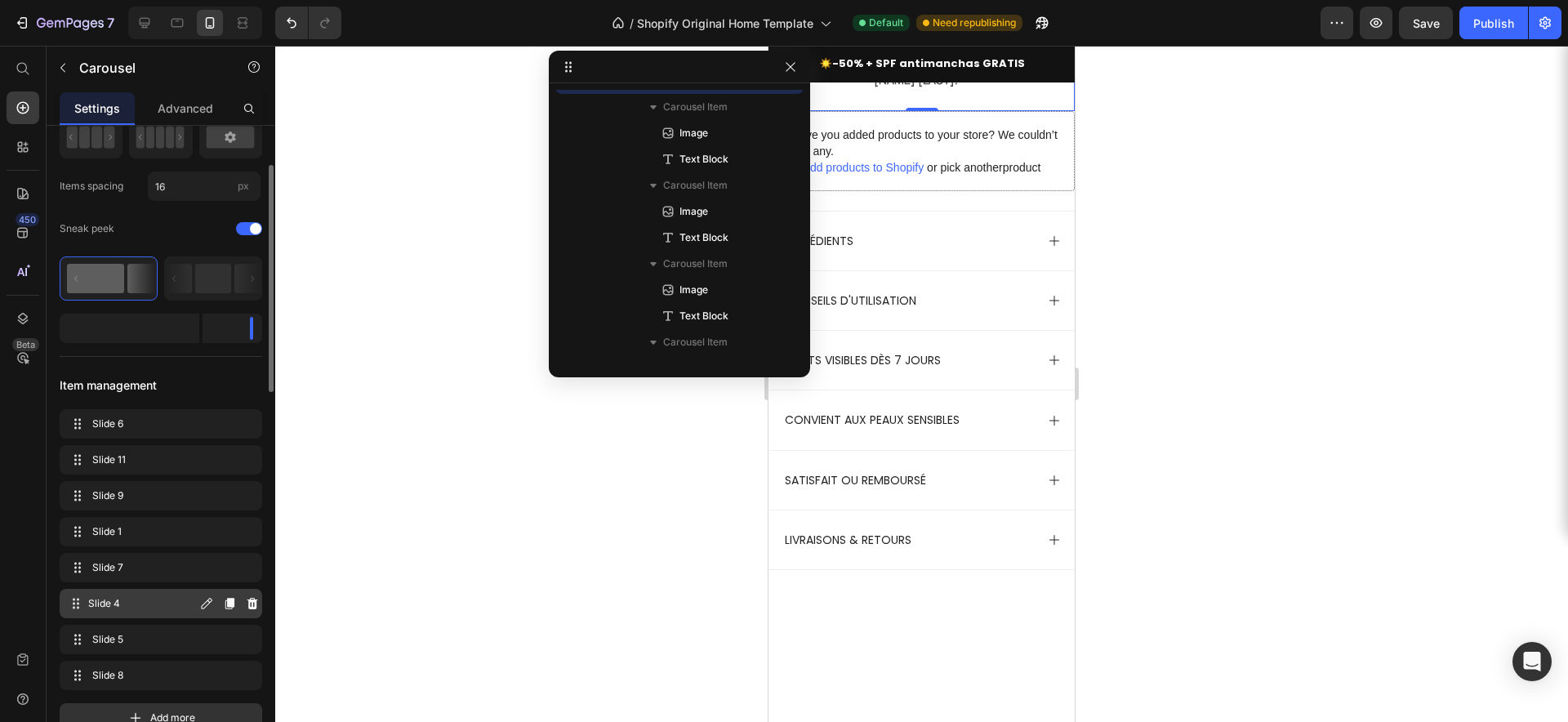 click on "Slide 4" at bounding box center (142, 604) 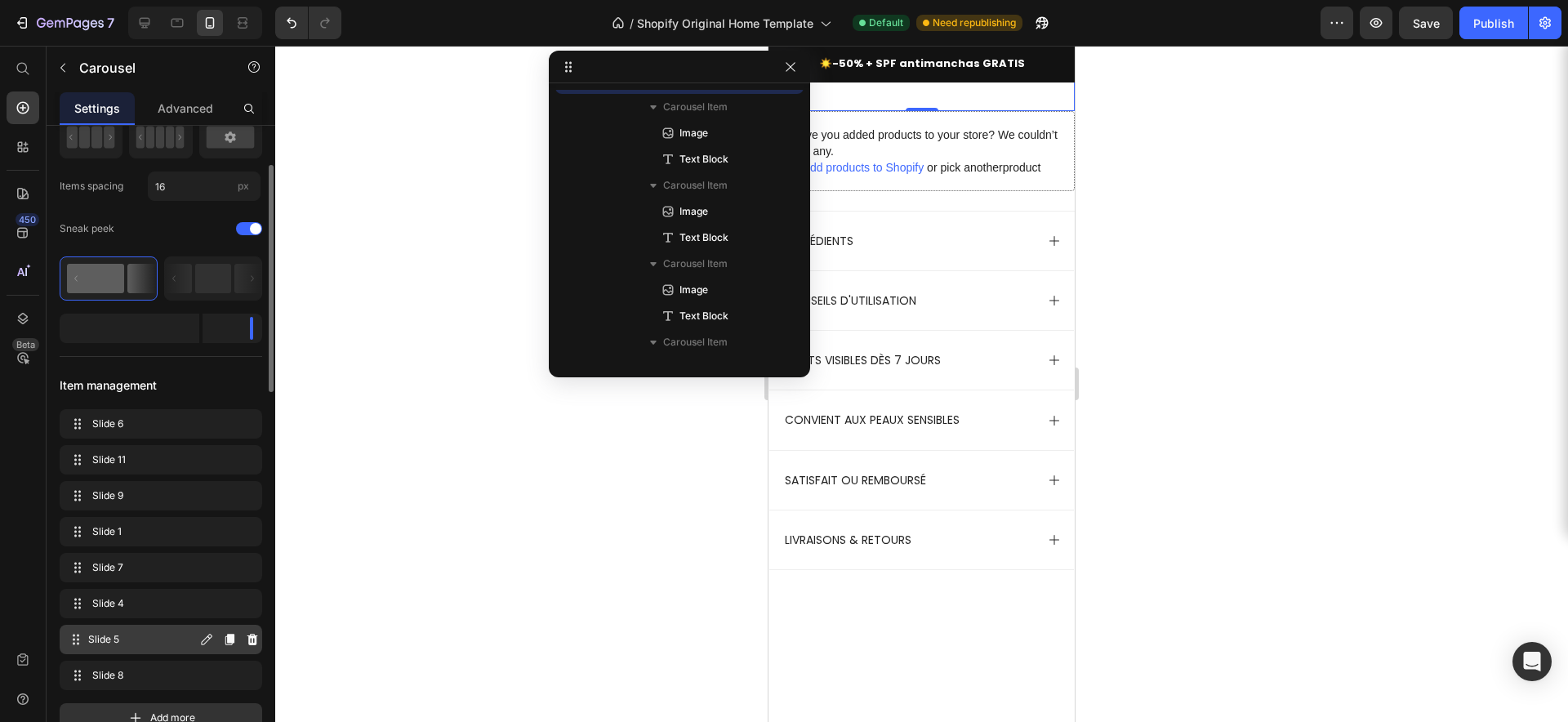 click on "Slide 5" at bounding box center (142, 640) 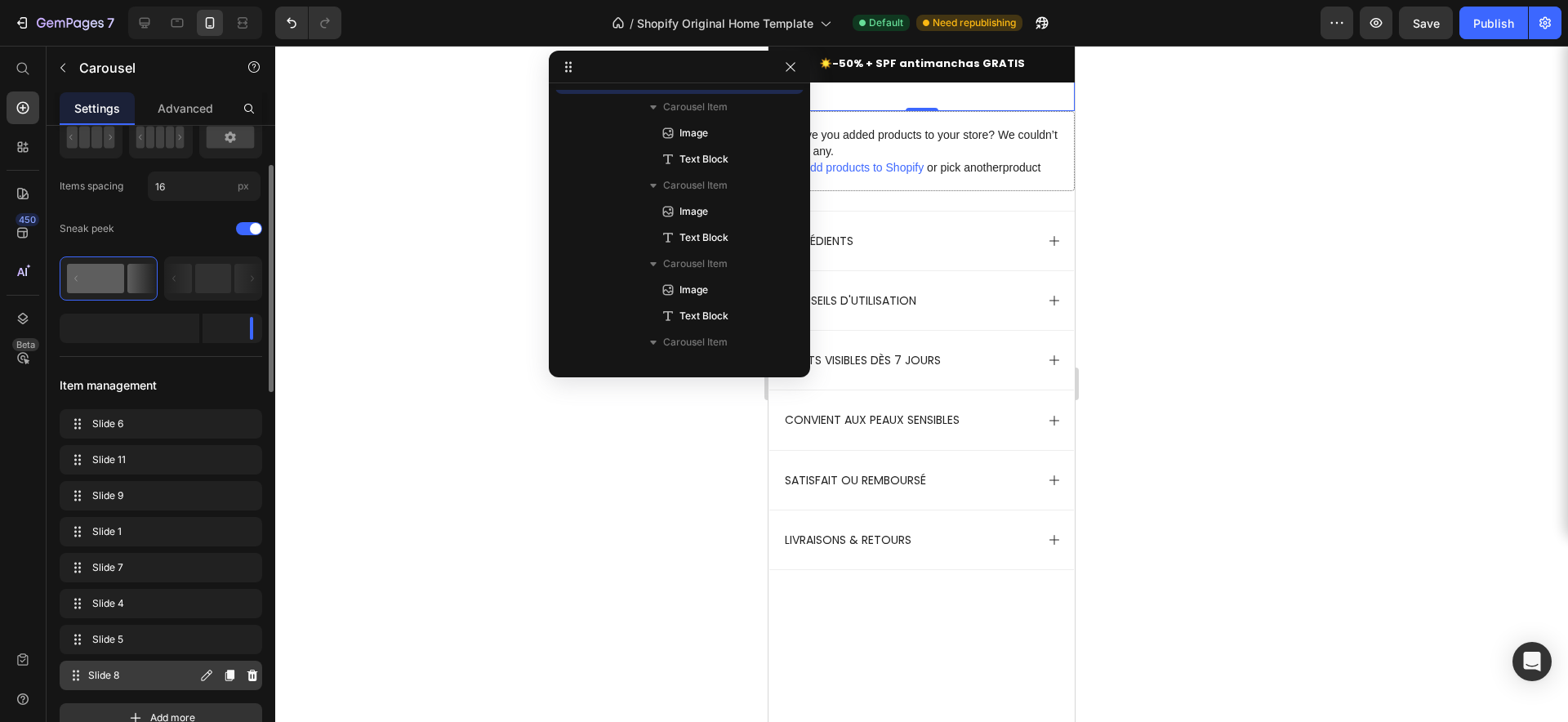 click on "Slide 8" at bounding box center (142, 675) 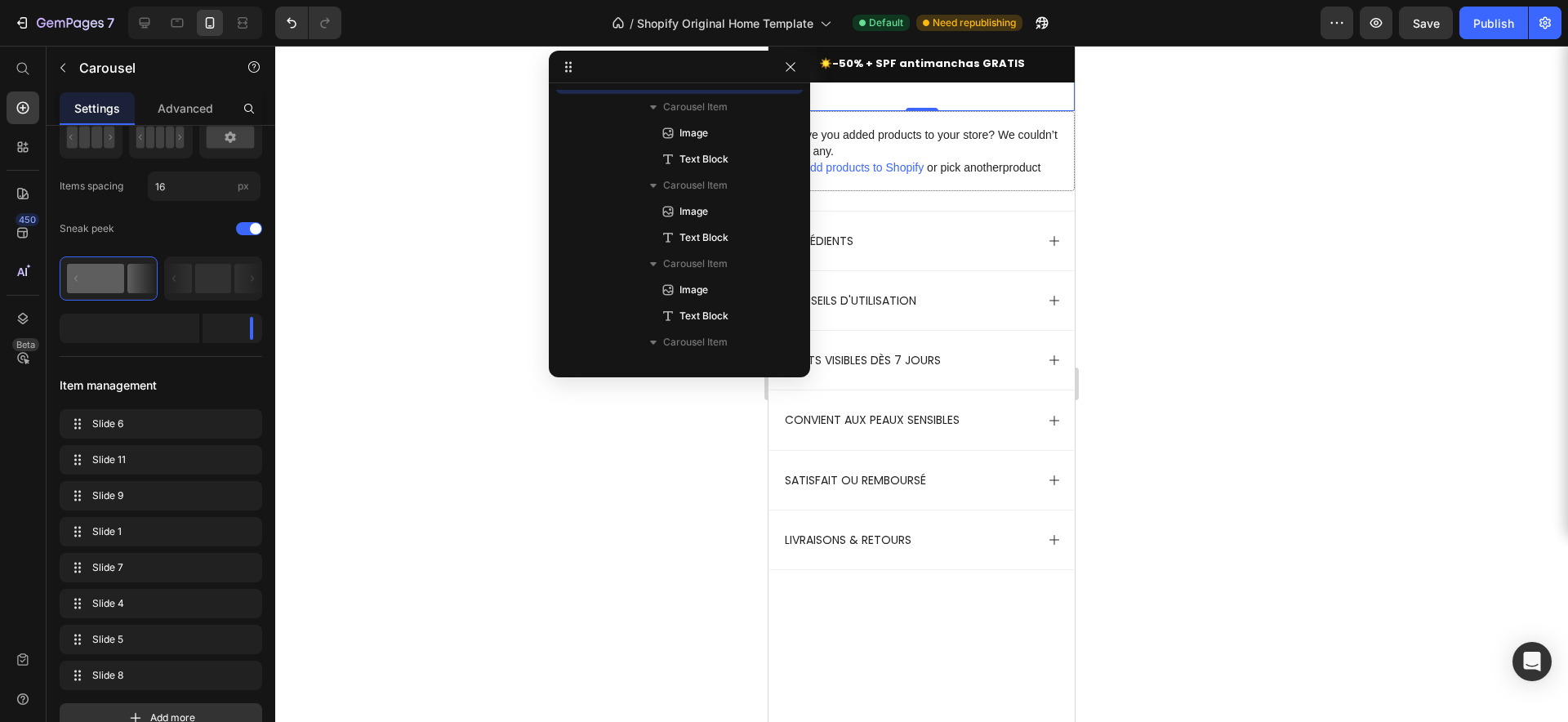drag, startPoint x: 1478, startPoint y: 26, endPoint x: 1337, endPoint y: 74, distance: 148.9463 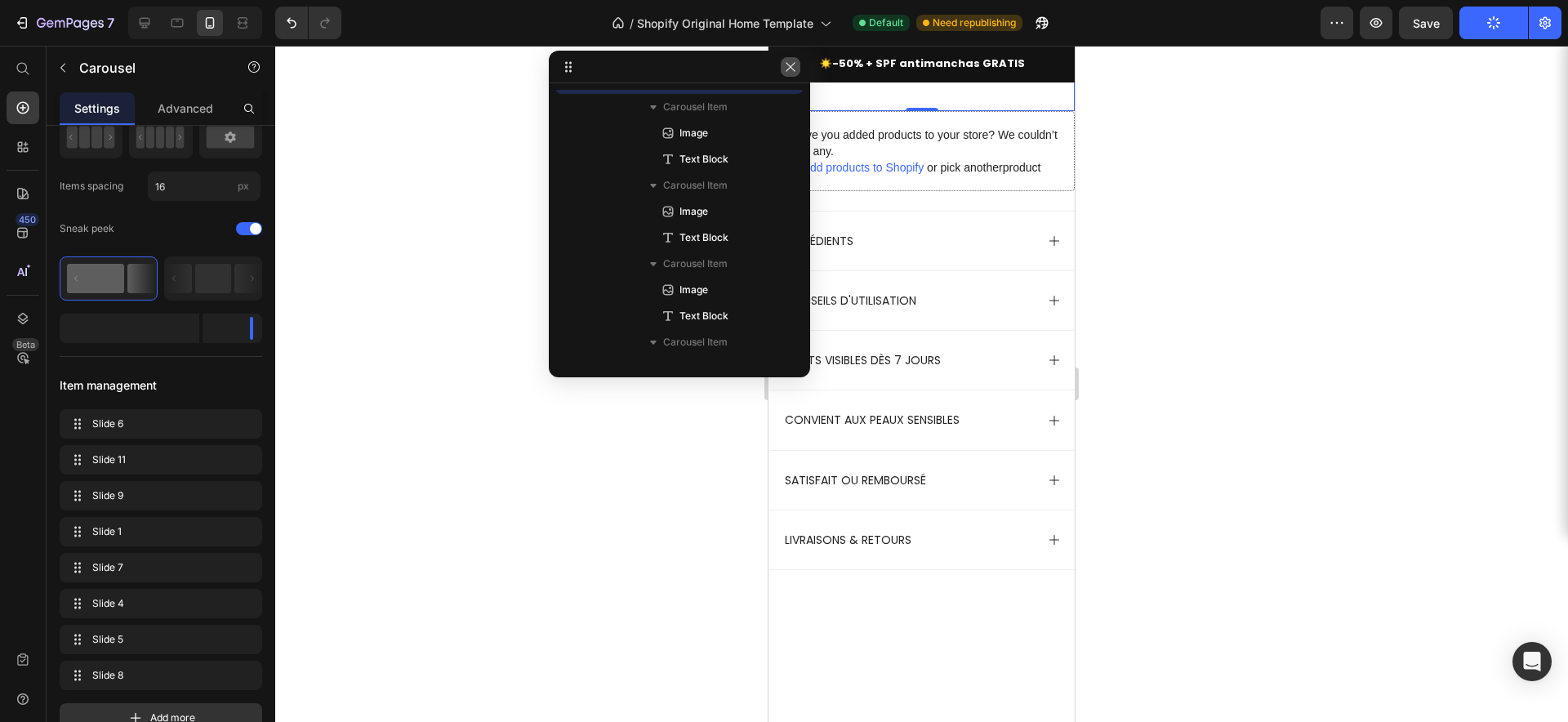 click 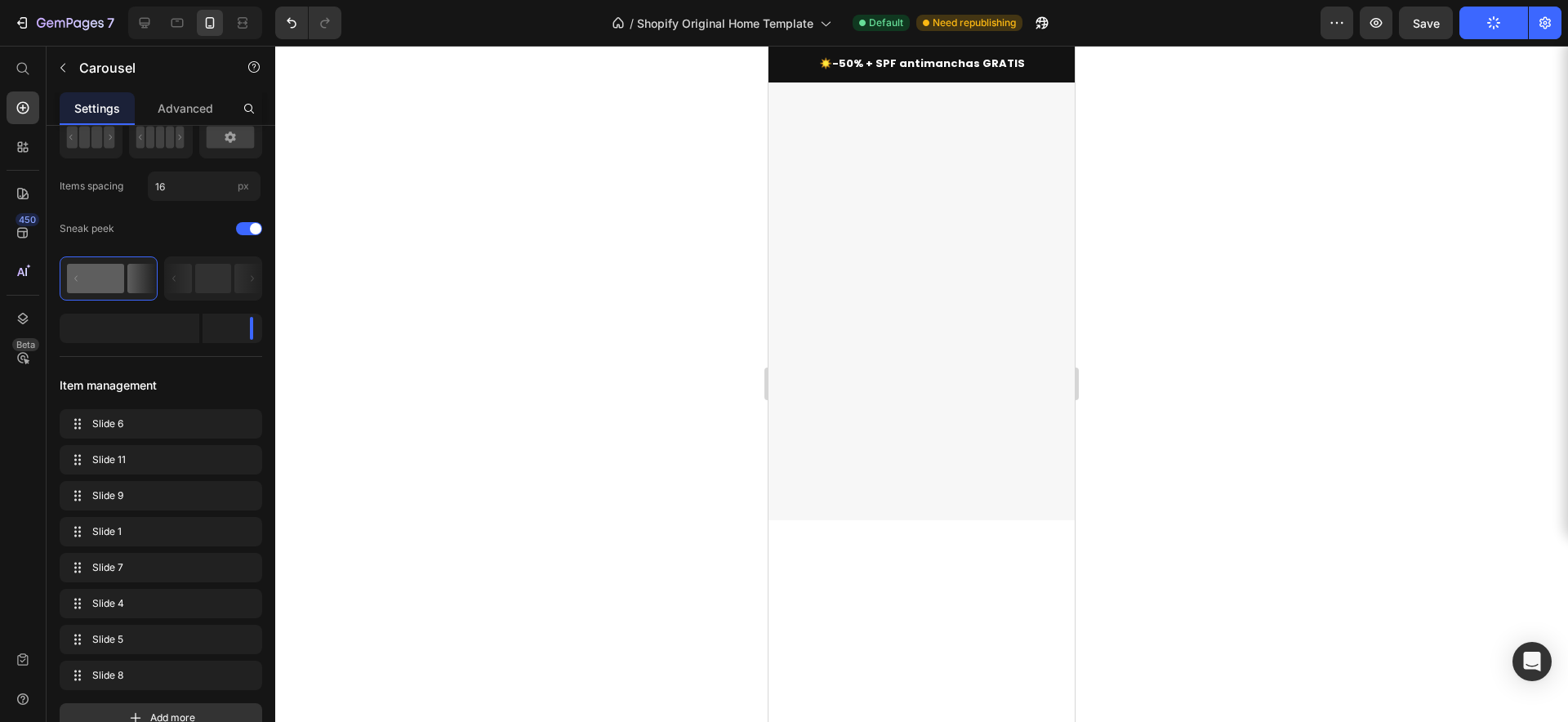 scroll, scrollTop: 5175, scrollLeft: 0, axis: vertical 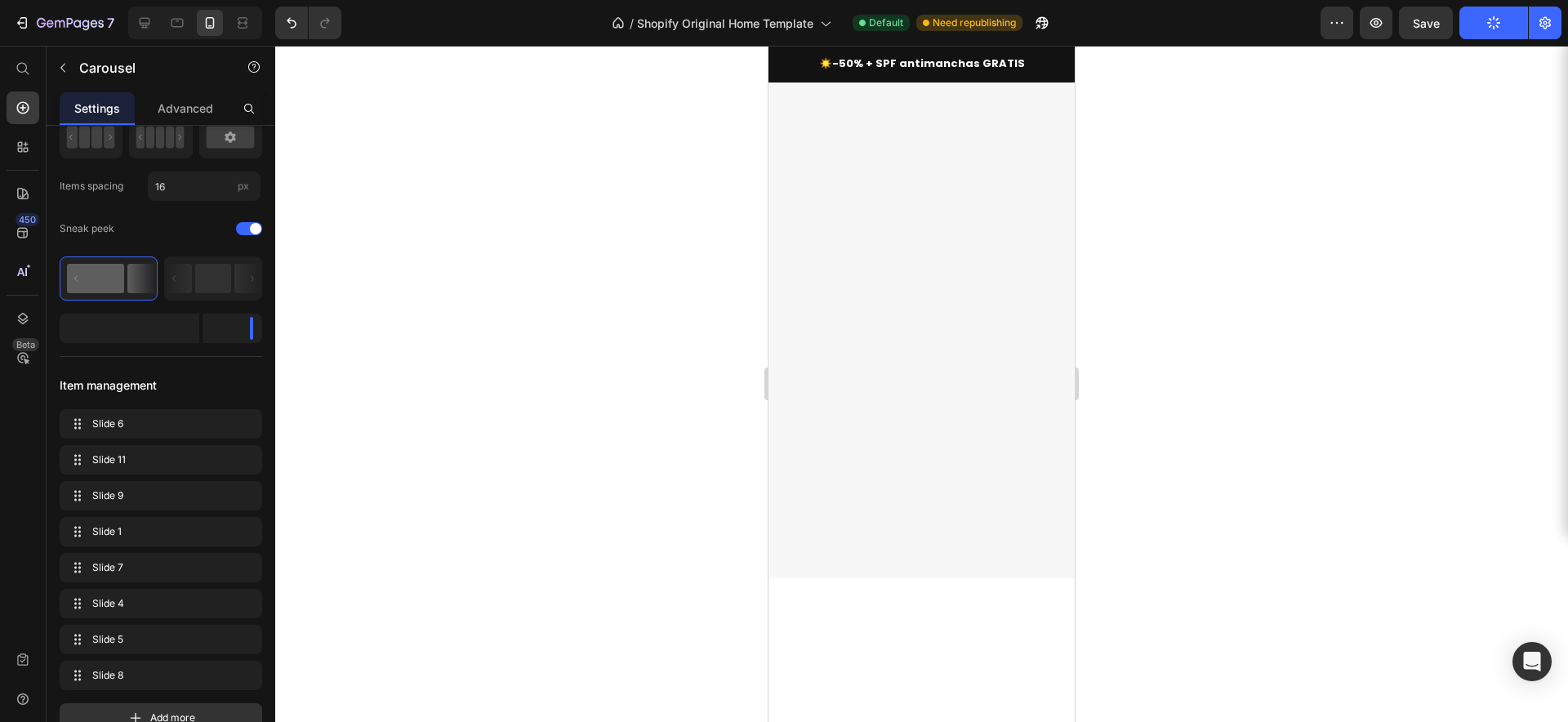 click on "Drop element here Section 16/25" at bounding box center [921, -1534] 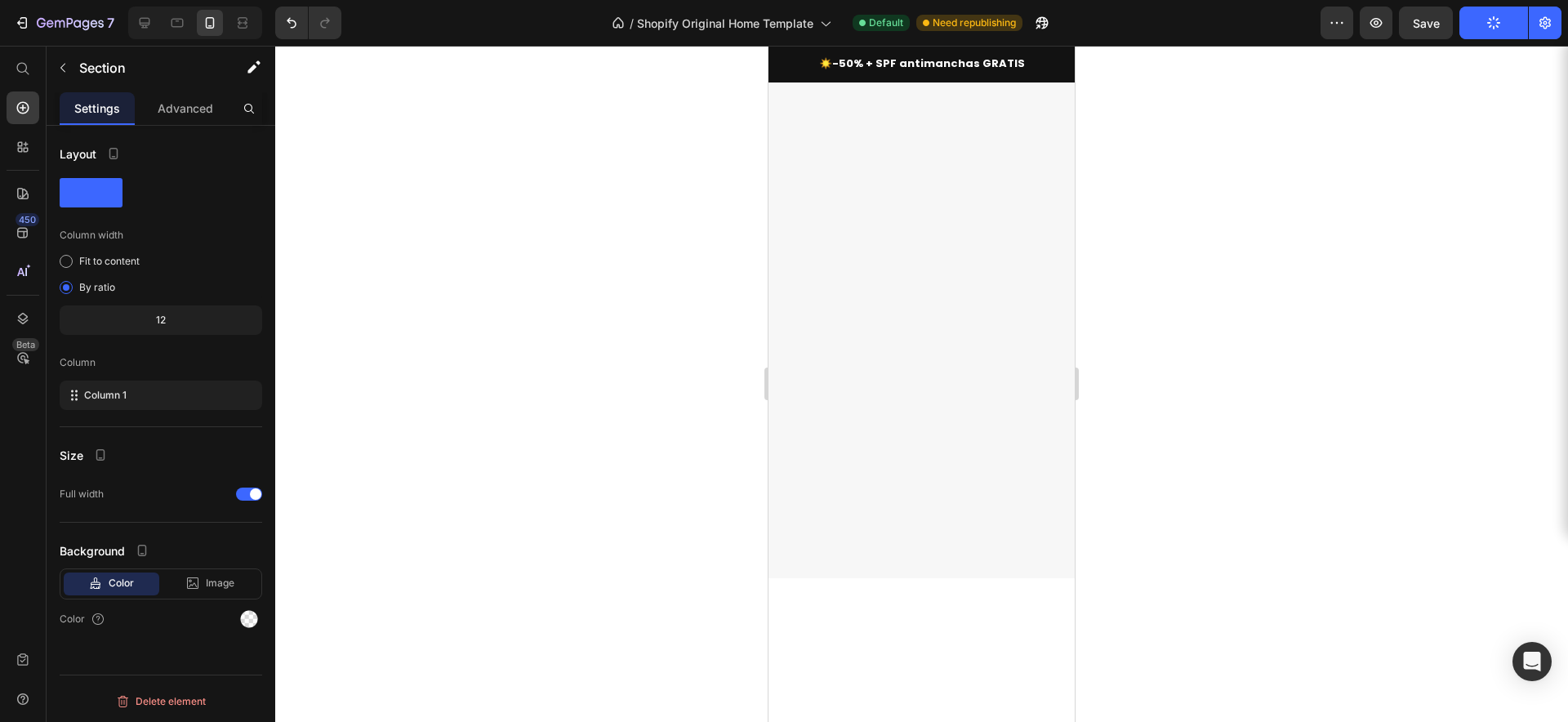 scroll, scrollTop: 0, scrollLeft: 0, axis: both 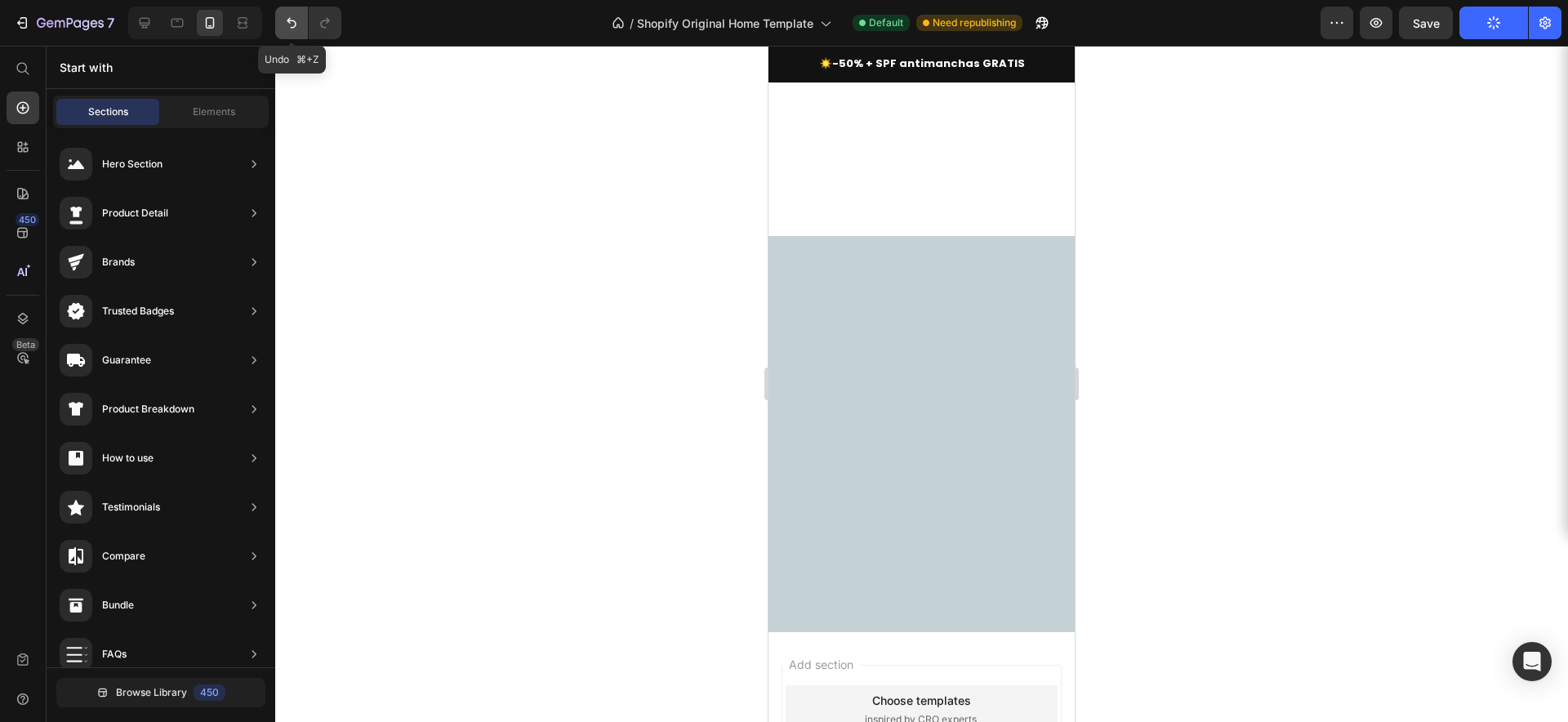 click 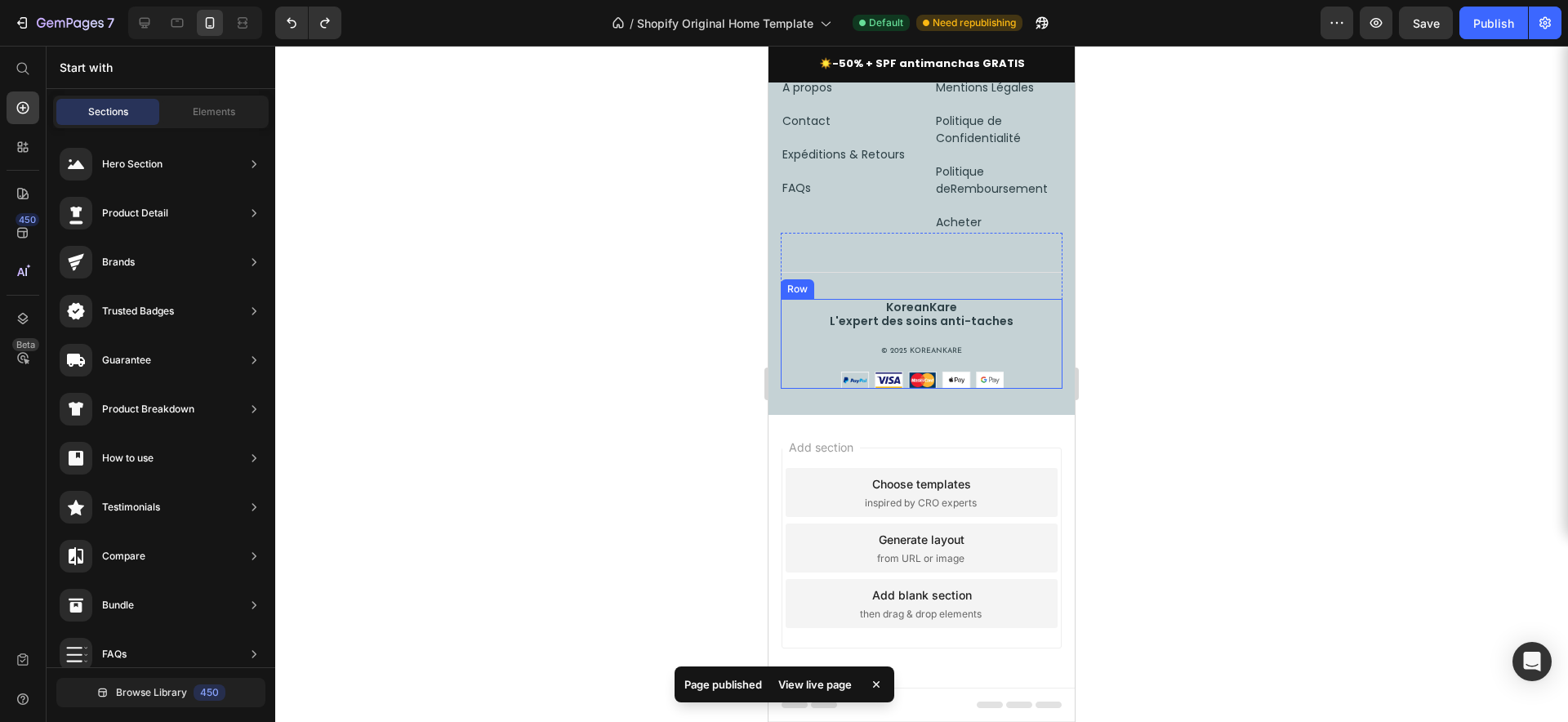 scroll, scrollTop: 8801, scrollLeft: 0, axis: vertical 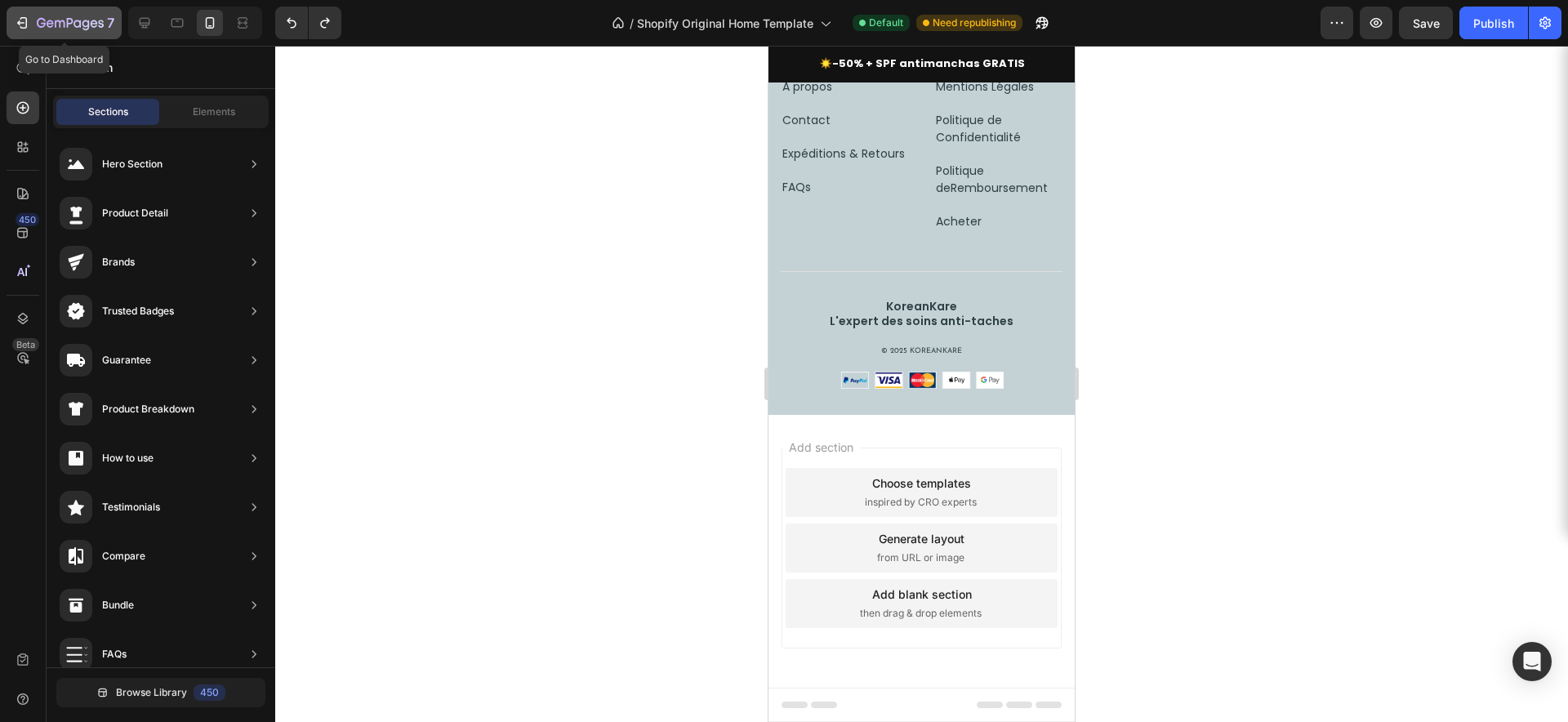 click 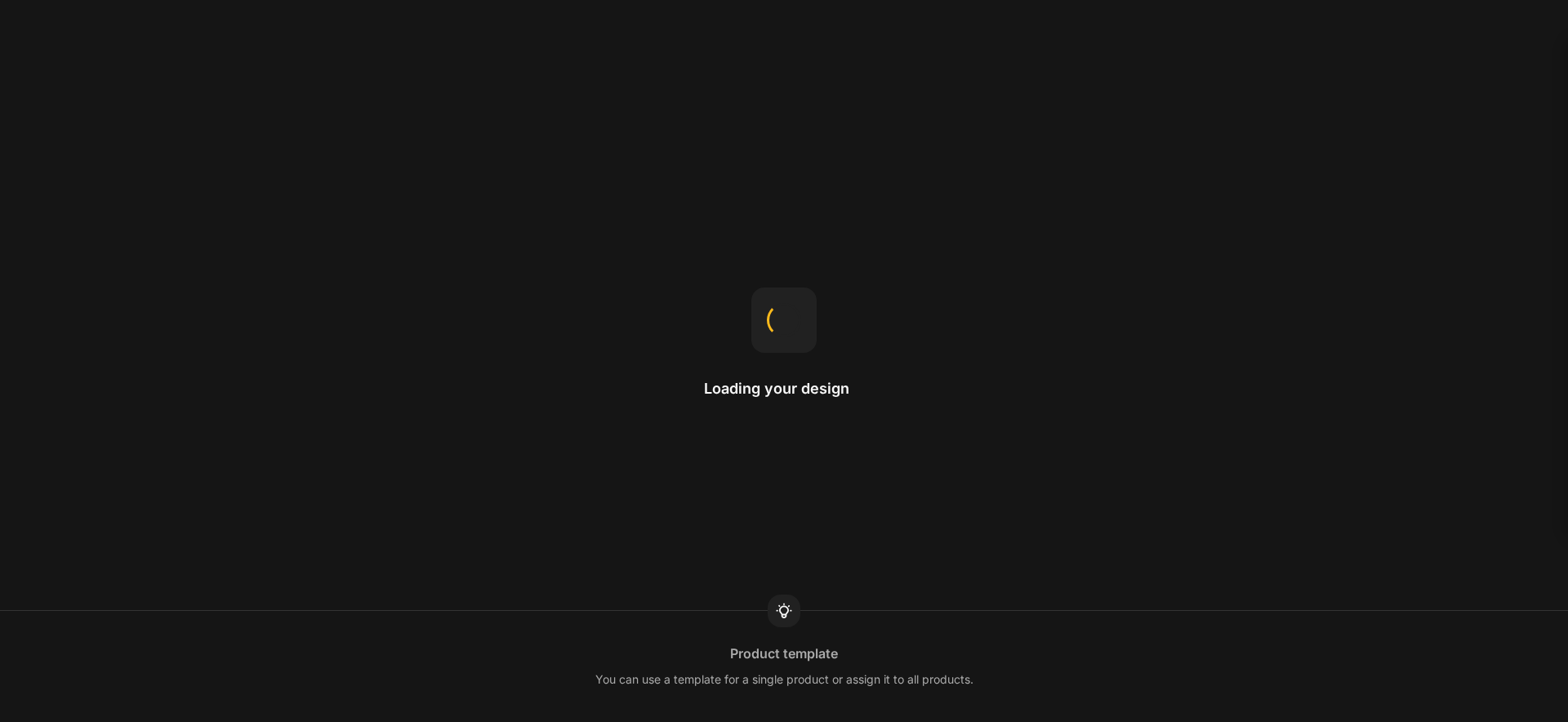 scroll, scrollTop: 0, scrollLeft: 0, axis: both 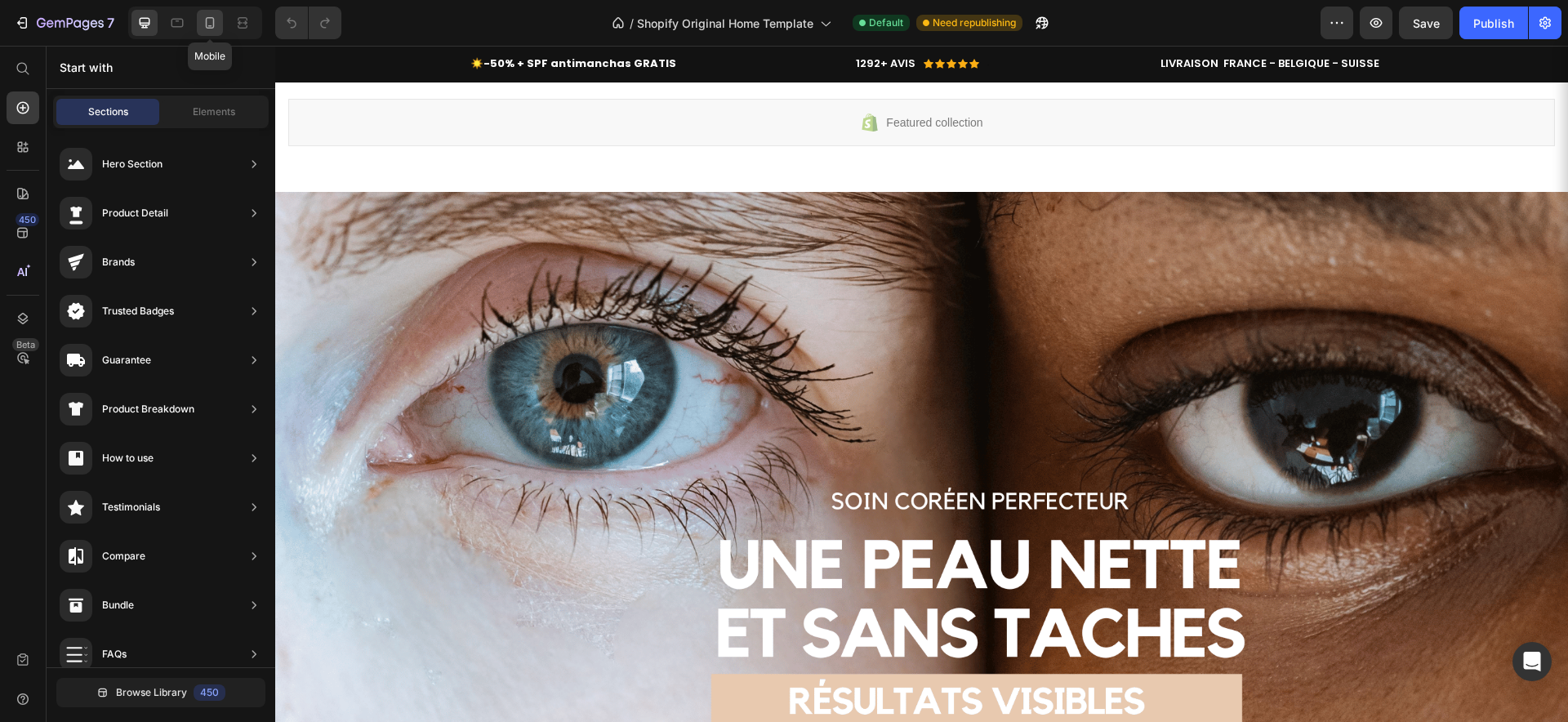 click 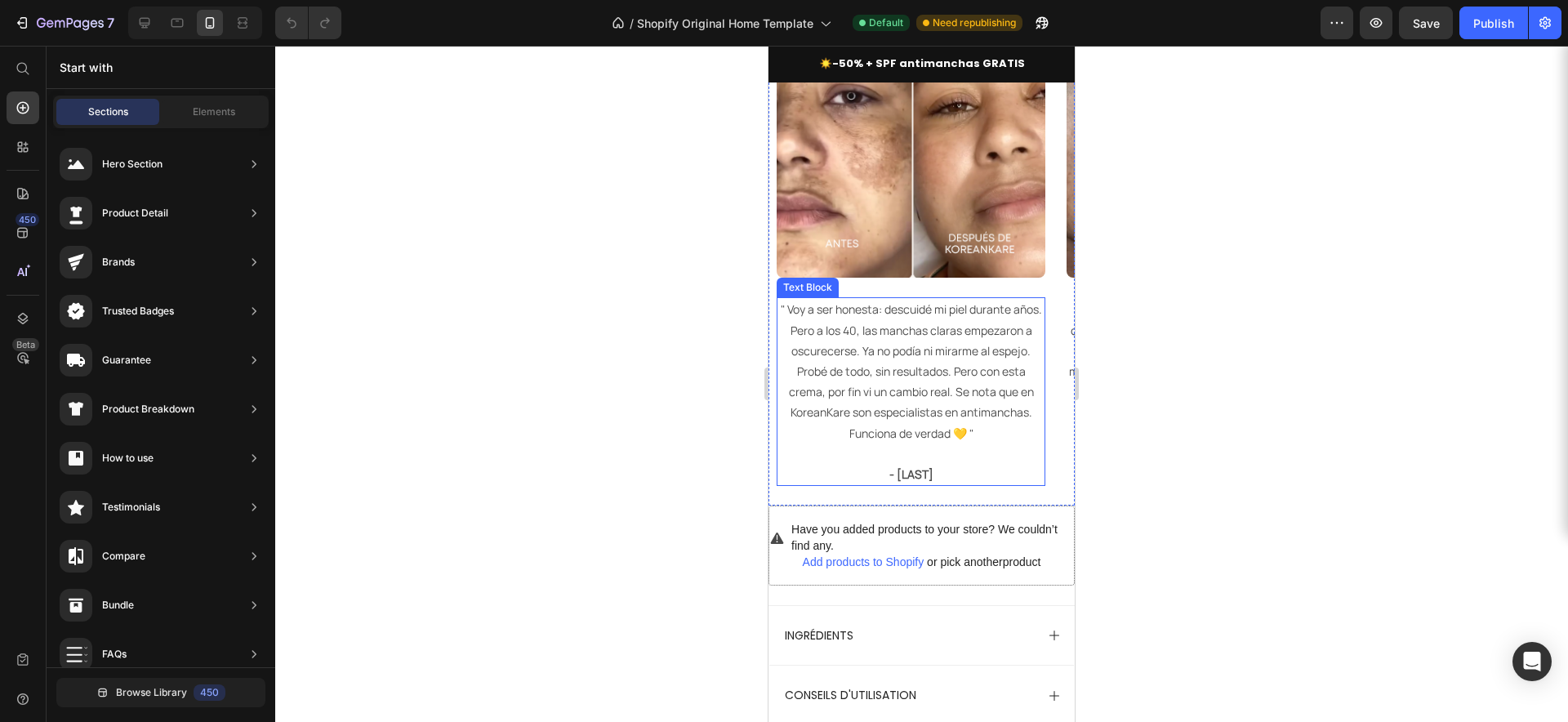 scroll, scrollTop: 1632, scrollLeft: 0, axis: vertical 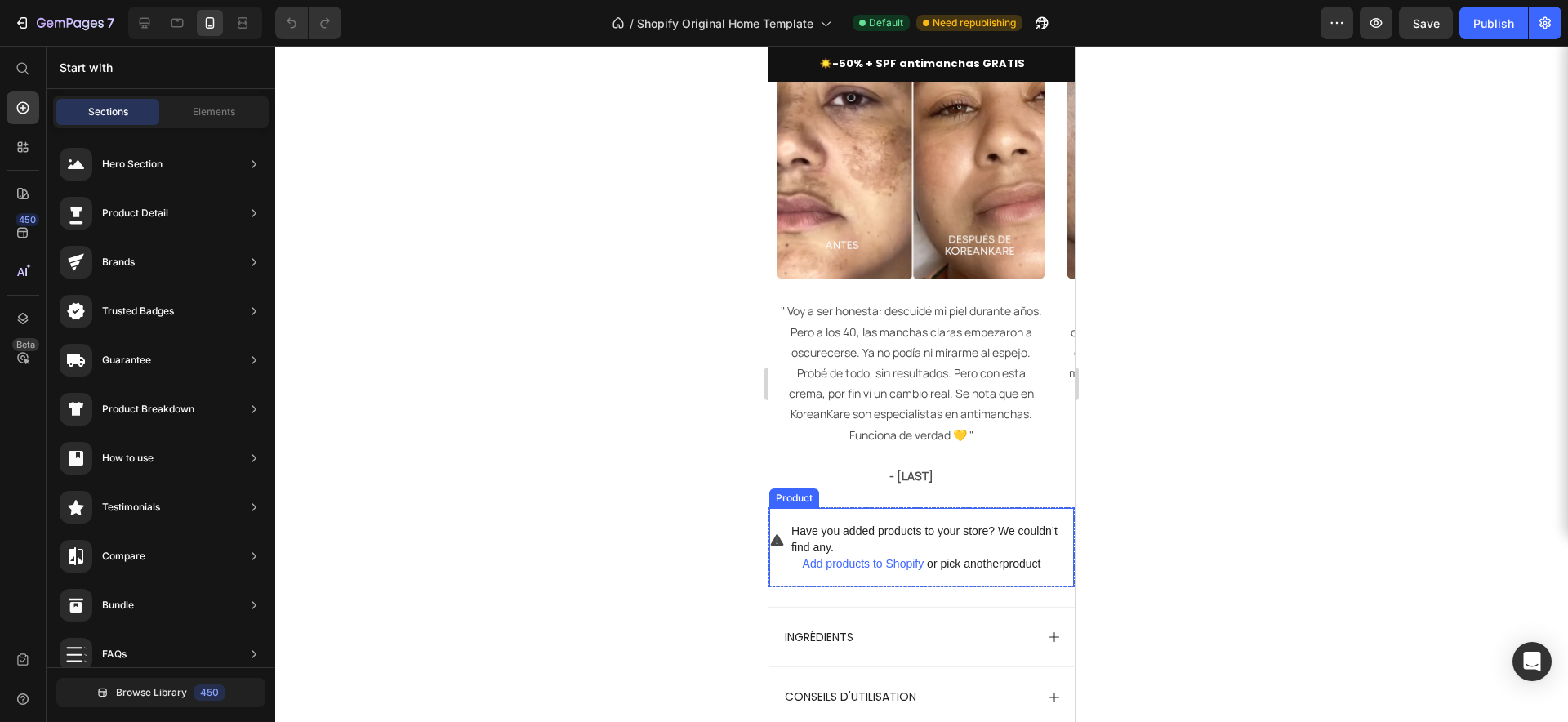 click on "Add products to Shopify" at bounding box center [863, 564] 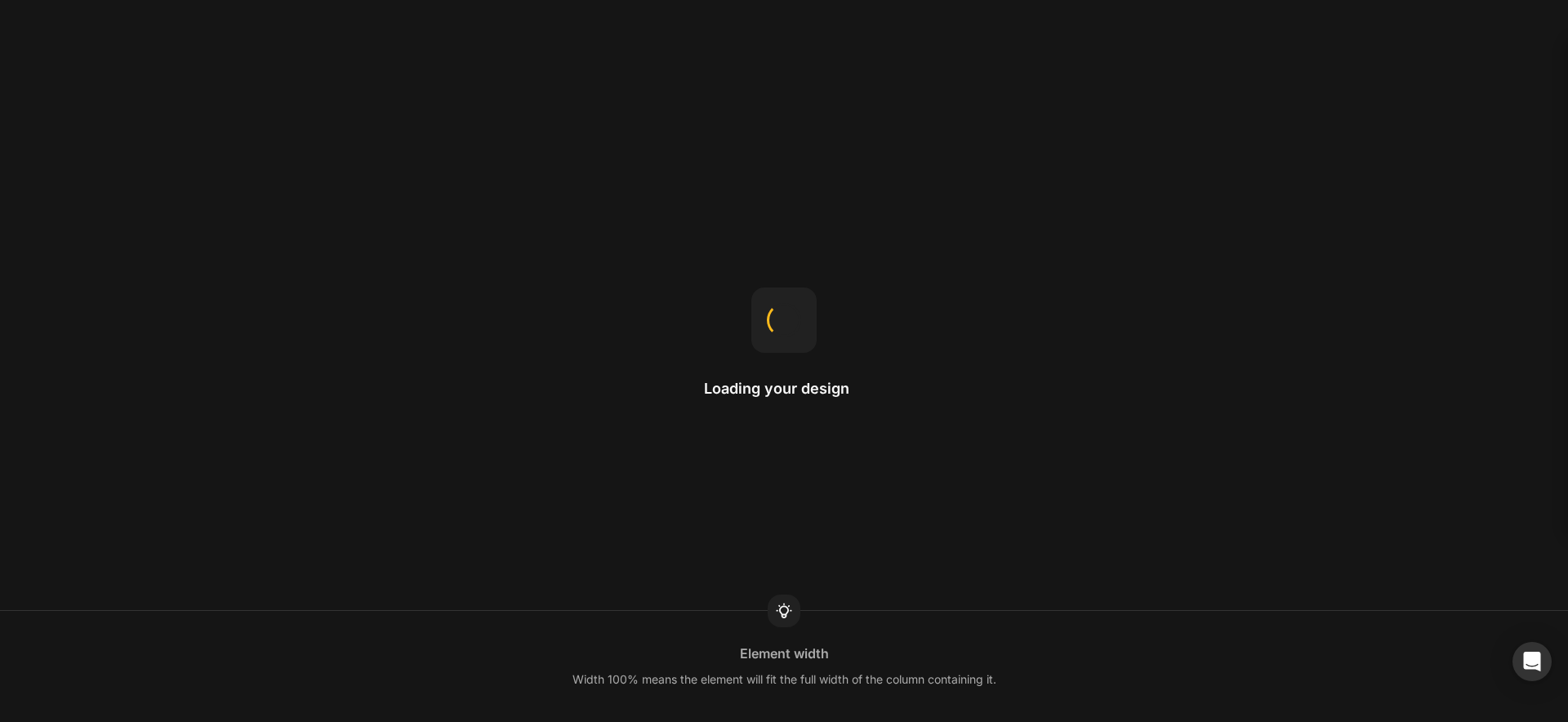 scroll, scrollTop: 0, scrollLeft: 0, axis: both 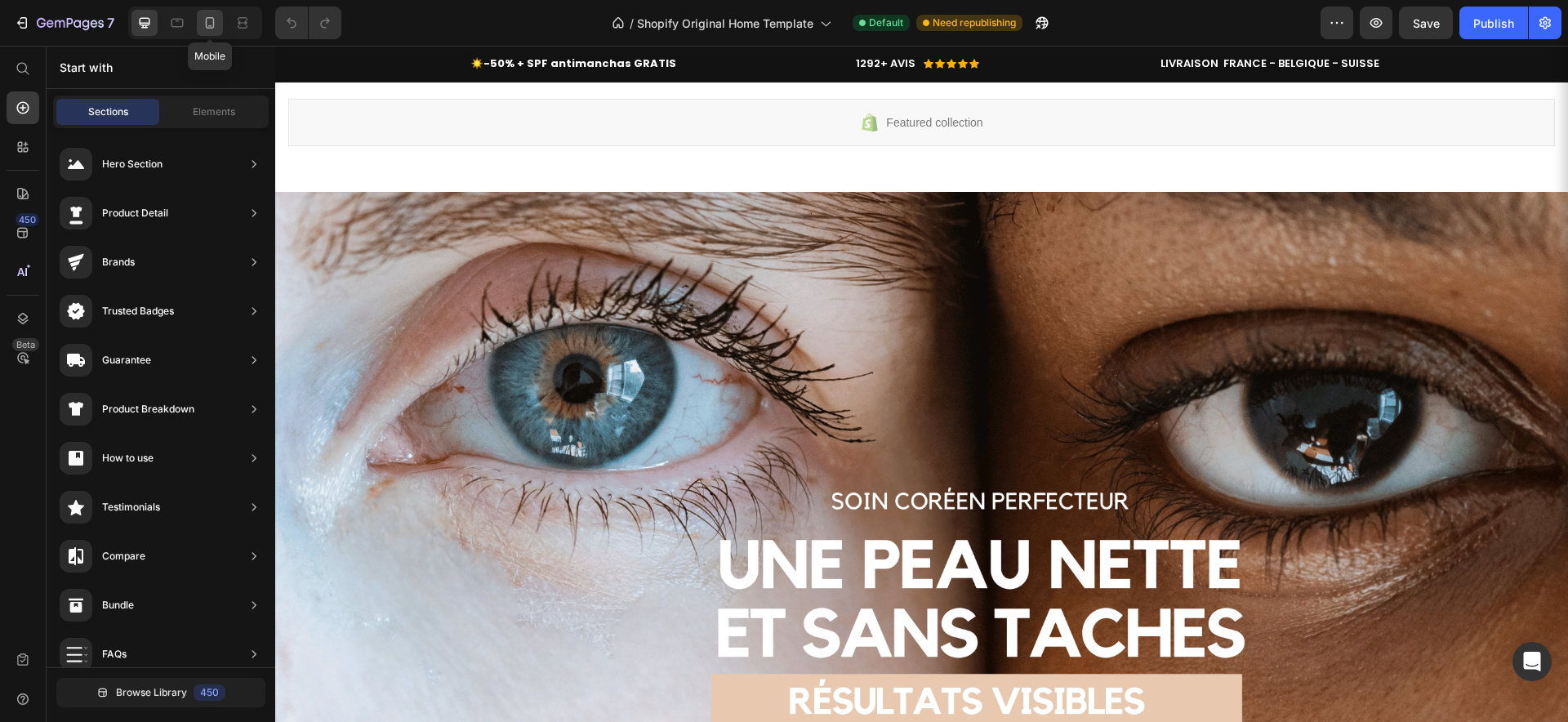 click 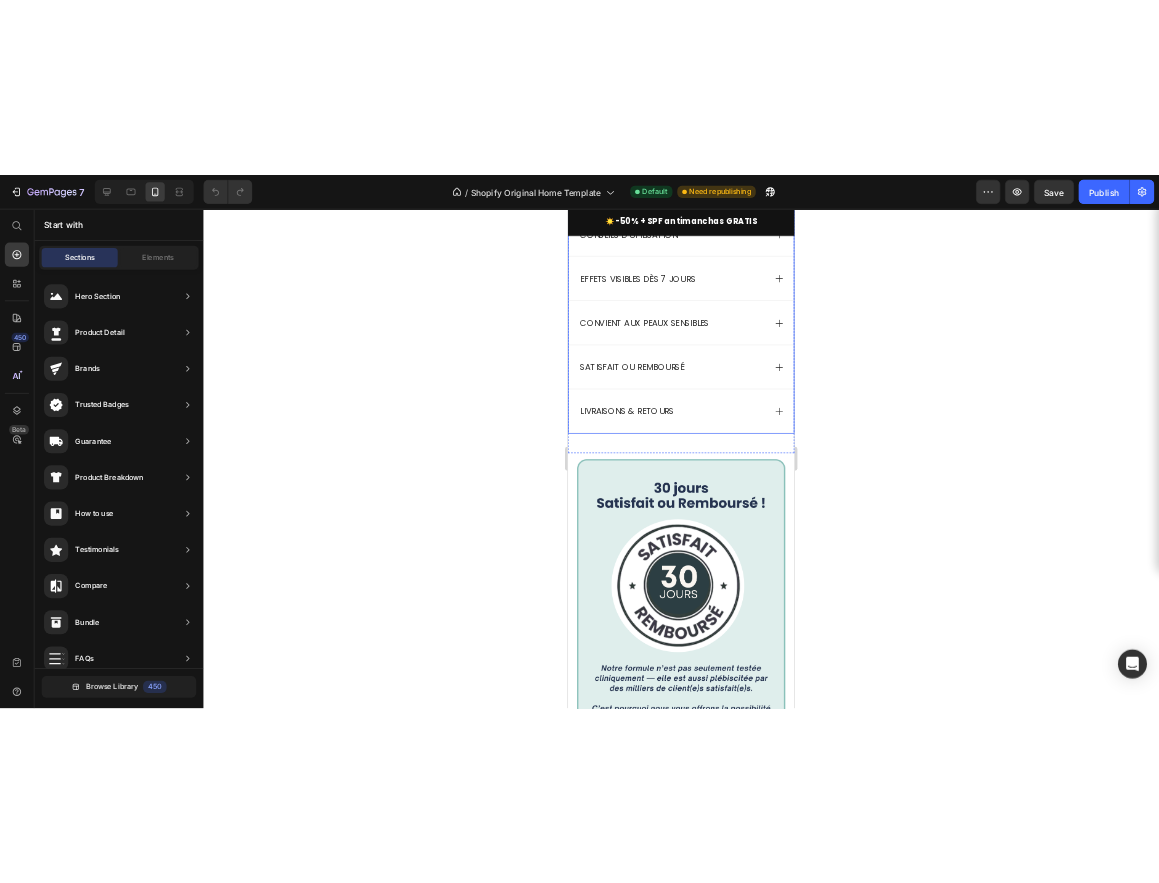 scroll, scrollTop: 2423, scrollLeft: 0, axis: vertical 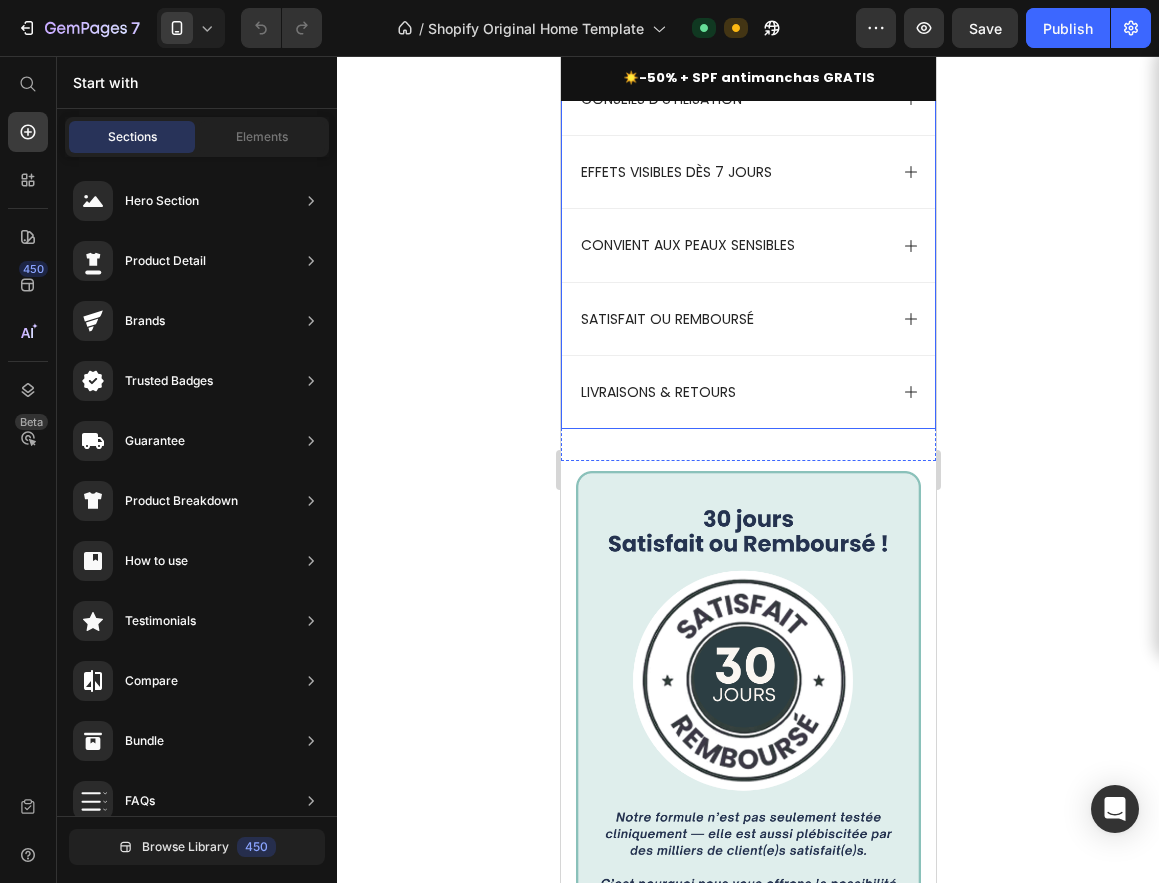 drag, startPoint x: 614, startPoint y: 354, endPoint x: 627, endPoint y: 357, distance: 13.341664 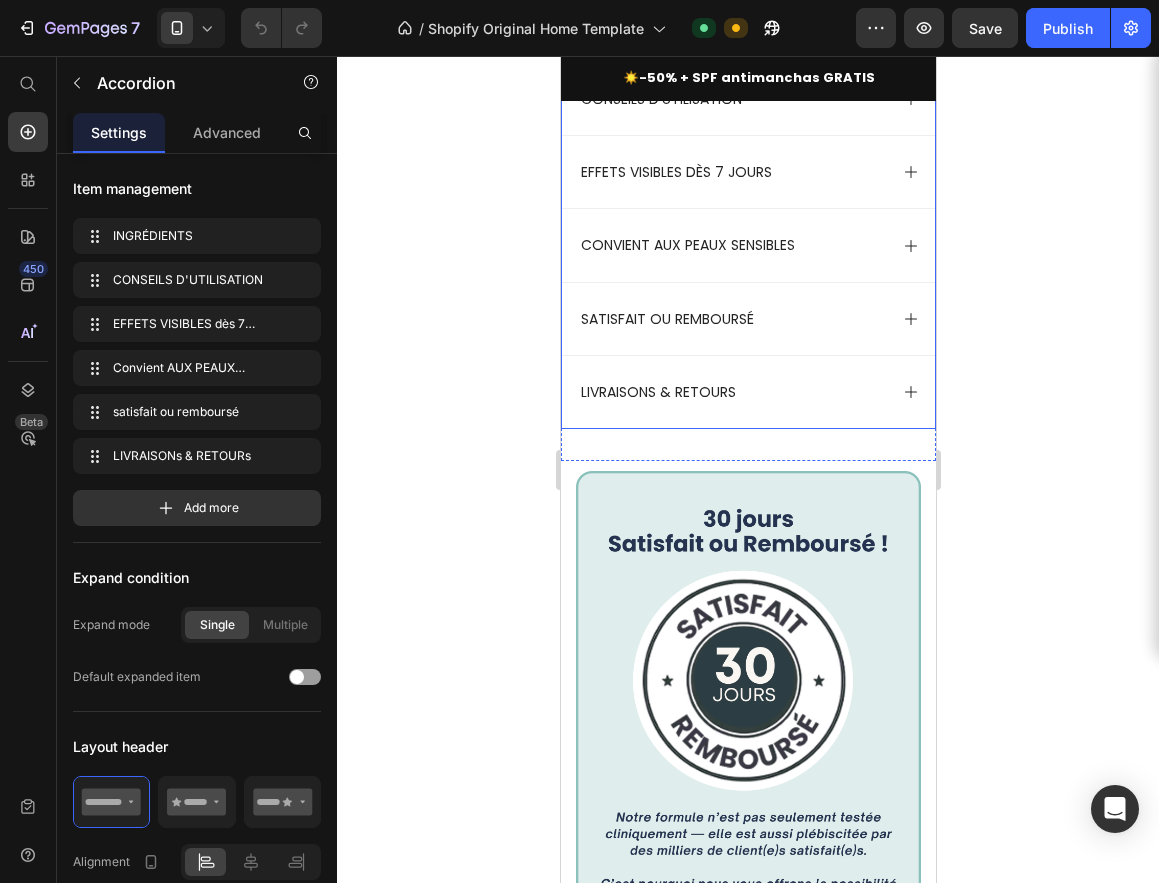 click on "INGRÉDIENTS" at bounding box center [622, 26] 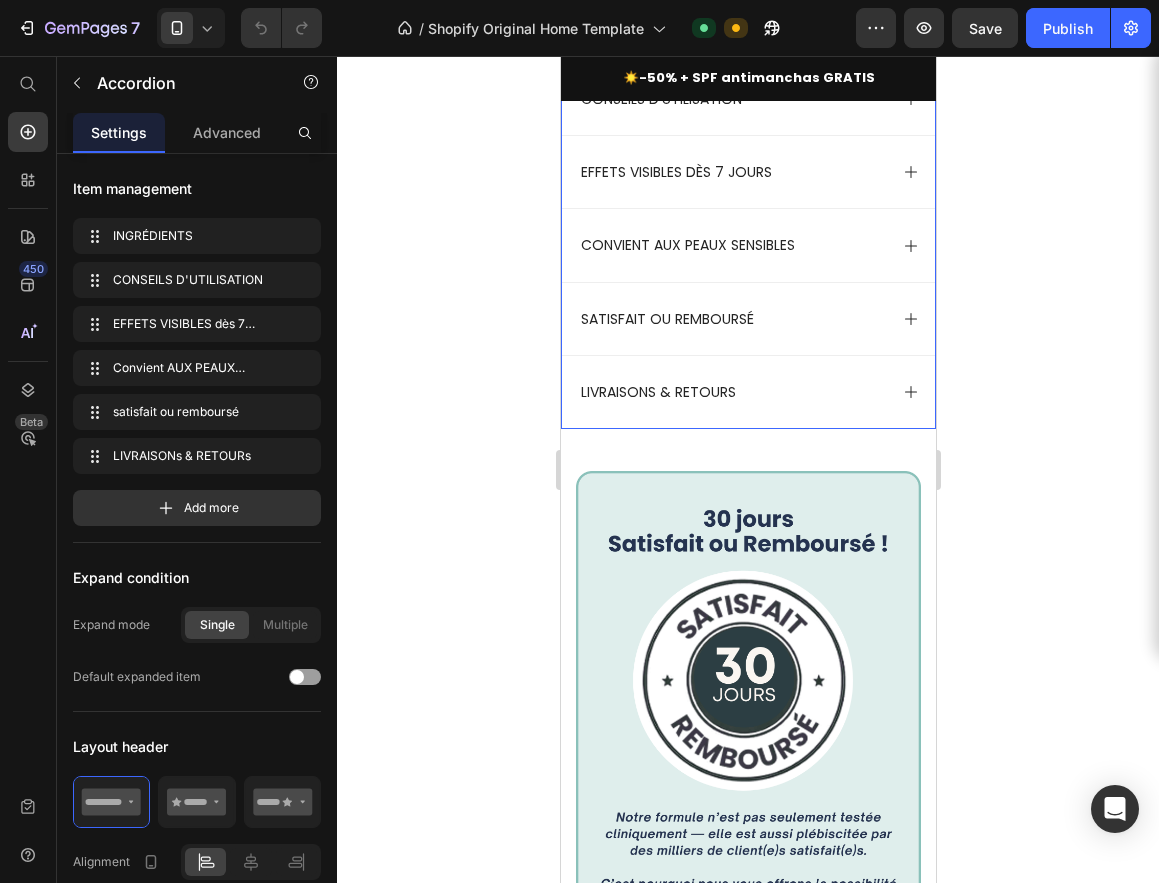 click on "INGRÉDIENTS" at bounding box center (622, 26) 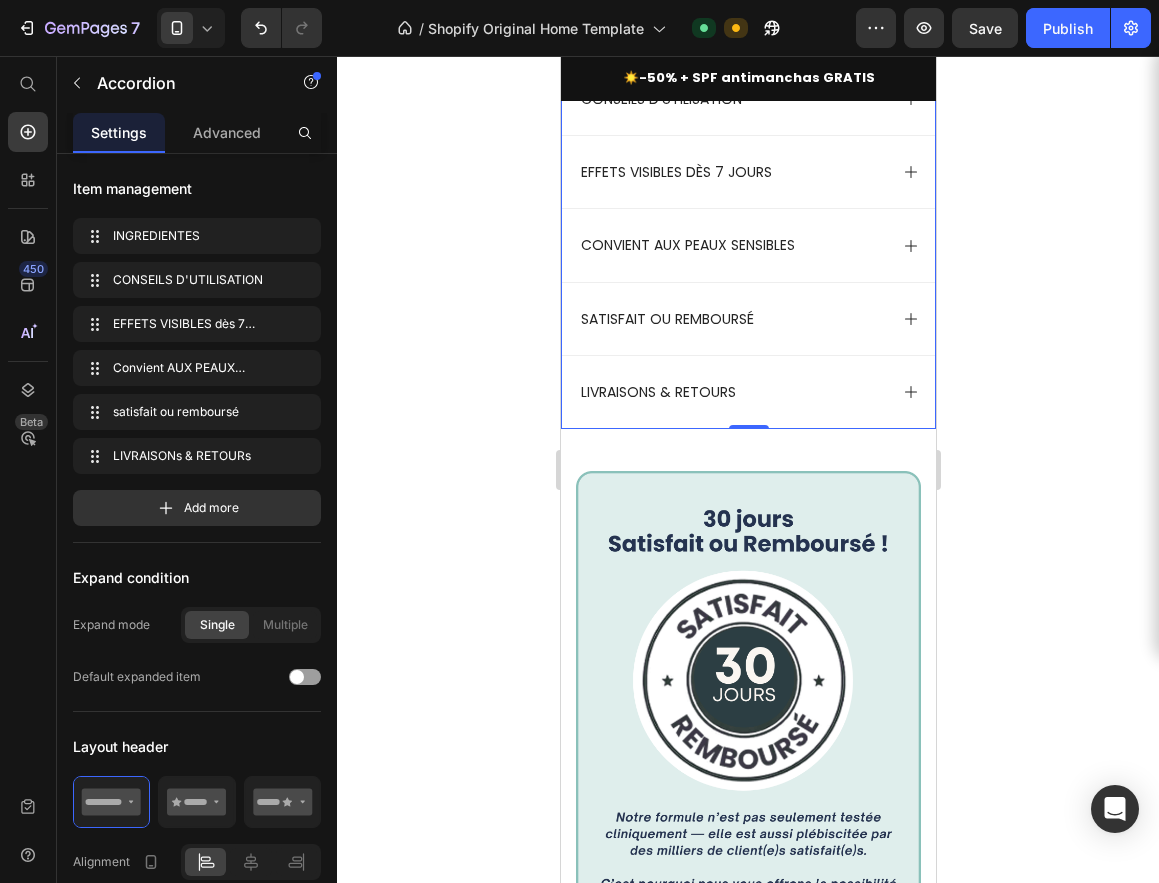 click on "CONSEILS D'UTILISATION" at bounding box center (660, 99) 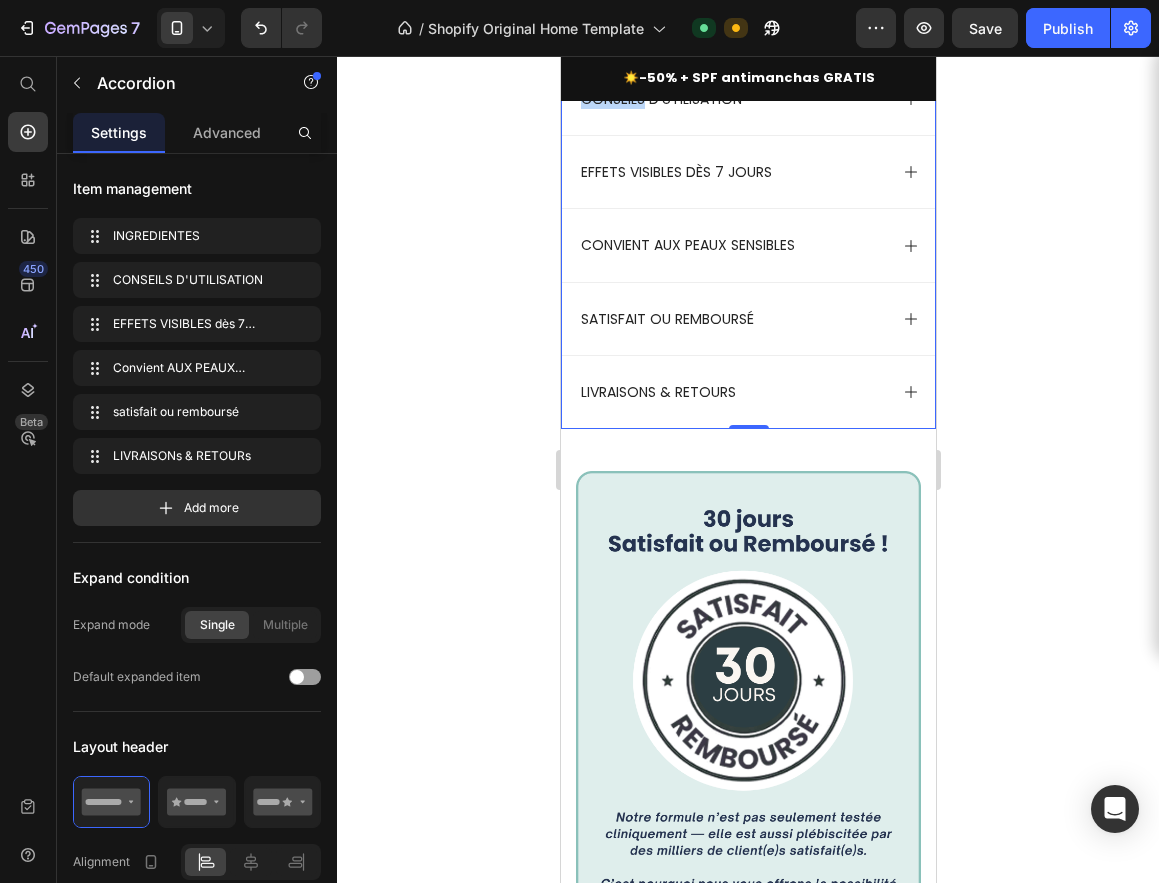 click on "CONSEILS D'UTILISATION" at bounding box center (660, 99) 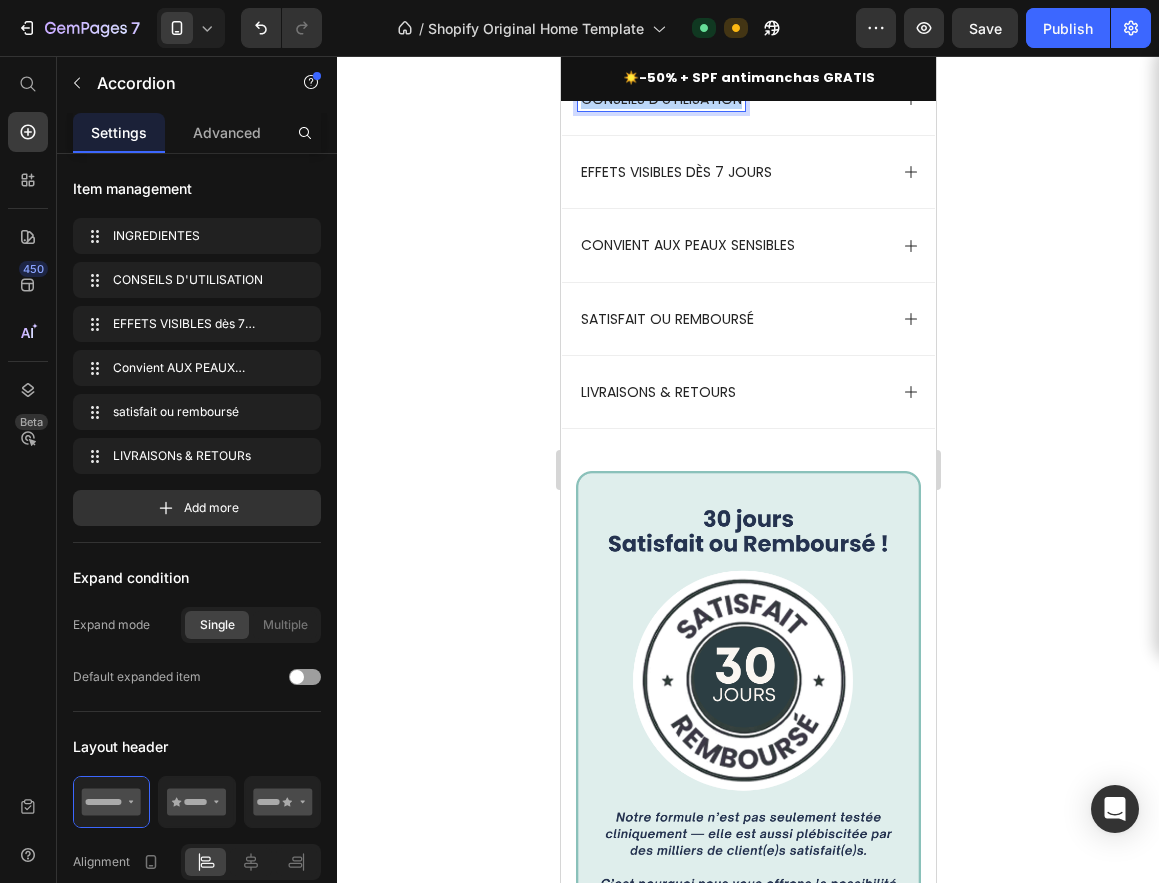 click on "CONSEILS D'UTILISATION" at bounding box center [660, 99] 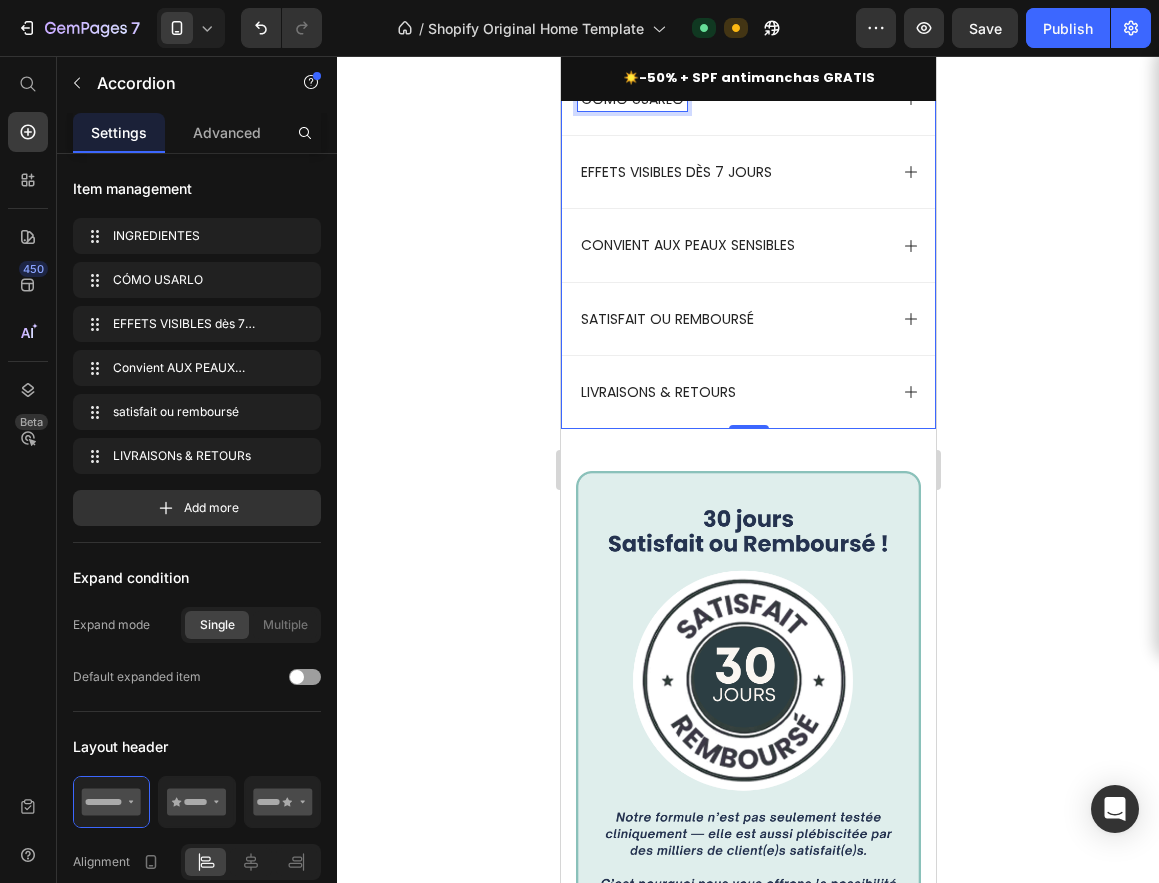 click on "EFFETS VISIBLES dès 7 JOURS" at bounding box center [675, 172] 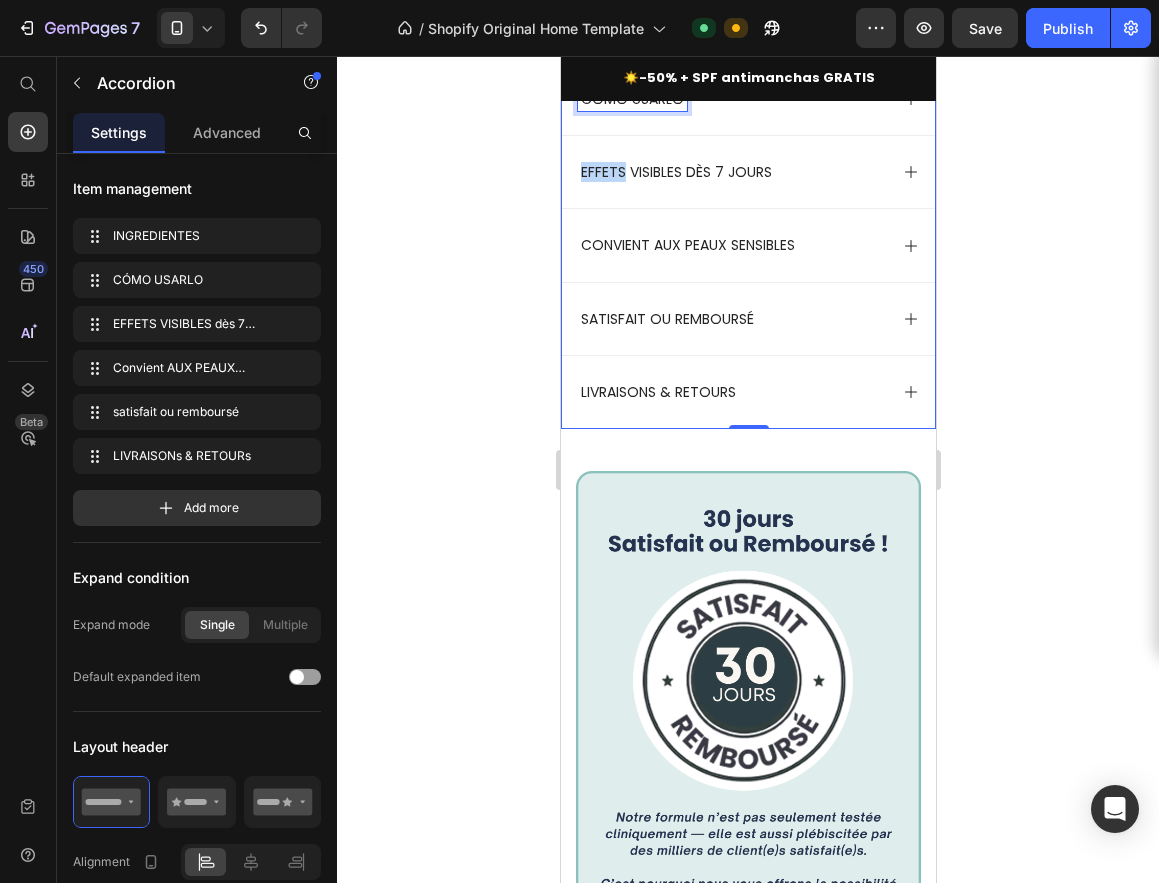 click on "EFFETS VISIBLES dès 7 JOURS" at bounding box center (675, 172) 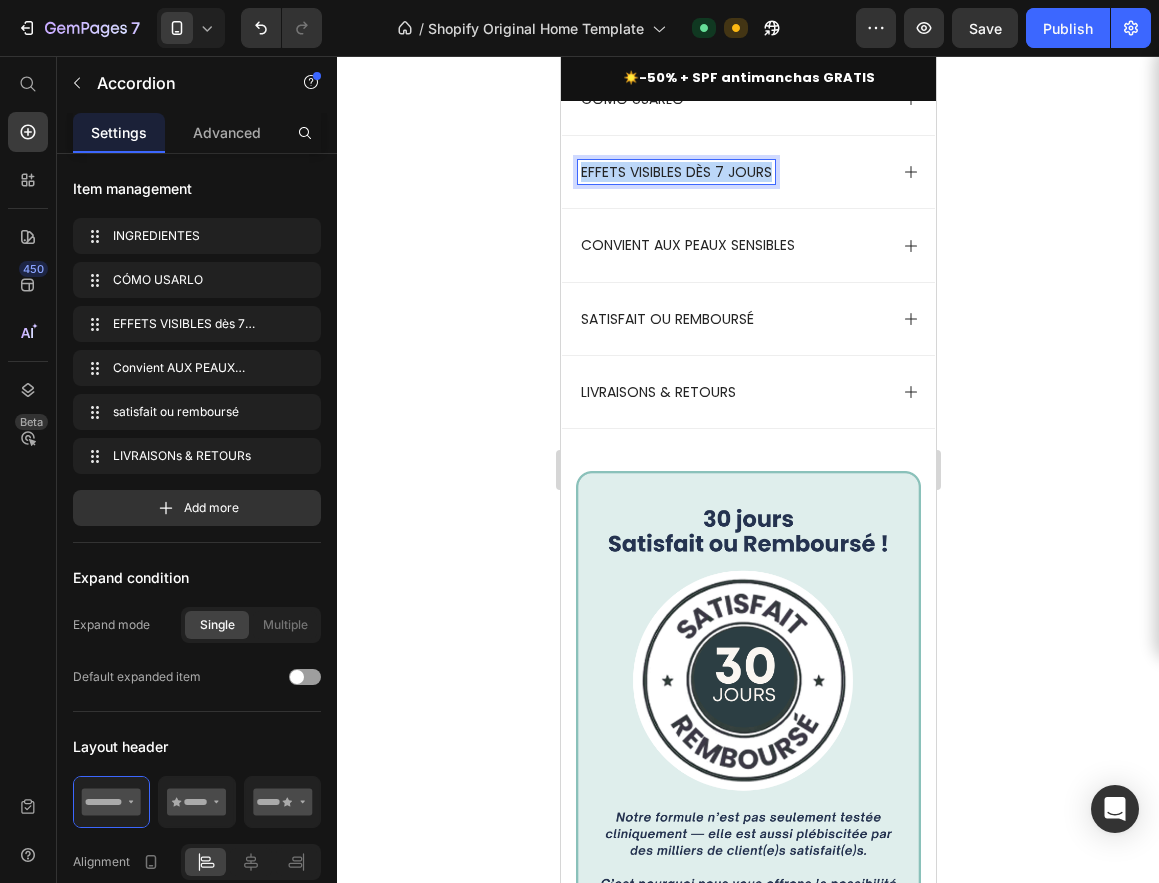 click on "EFFETS VISIBLES dès 7 JOURS" at bounding box center [675, 172] 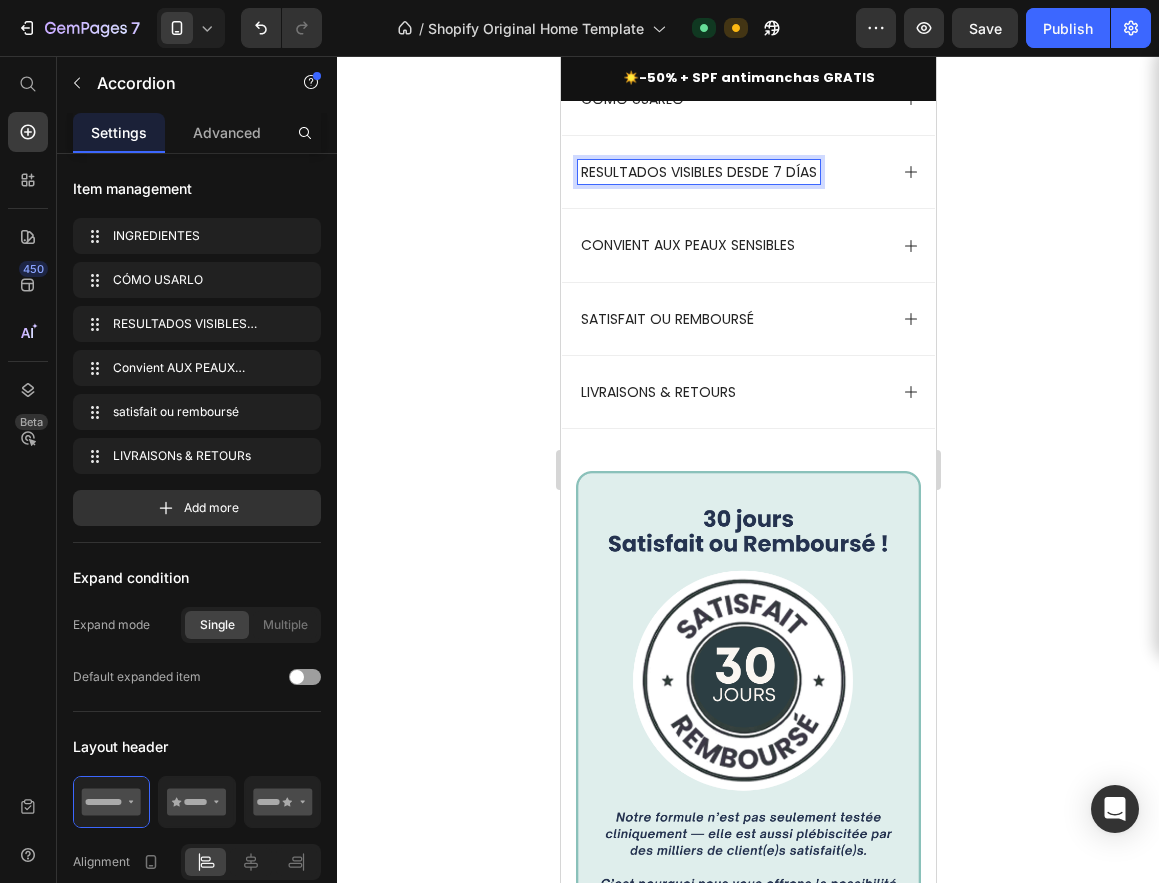click on "RESULTADOS VISIBLES DESDE 7 DÍAS" at bounding box center (698, 172) 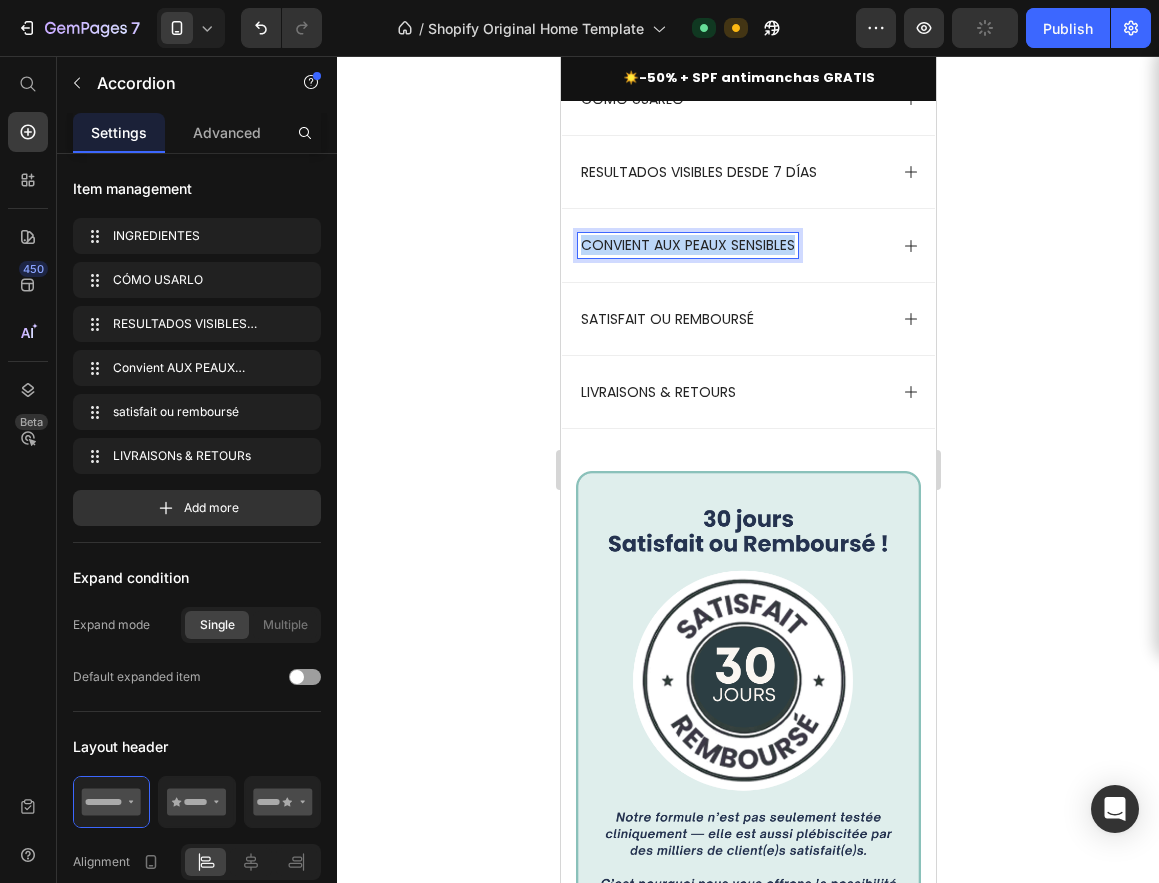 click on "Convient AUX PEAUX SENSIBLES" at bounding box center (687, 245) 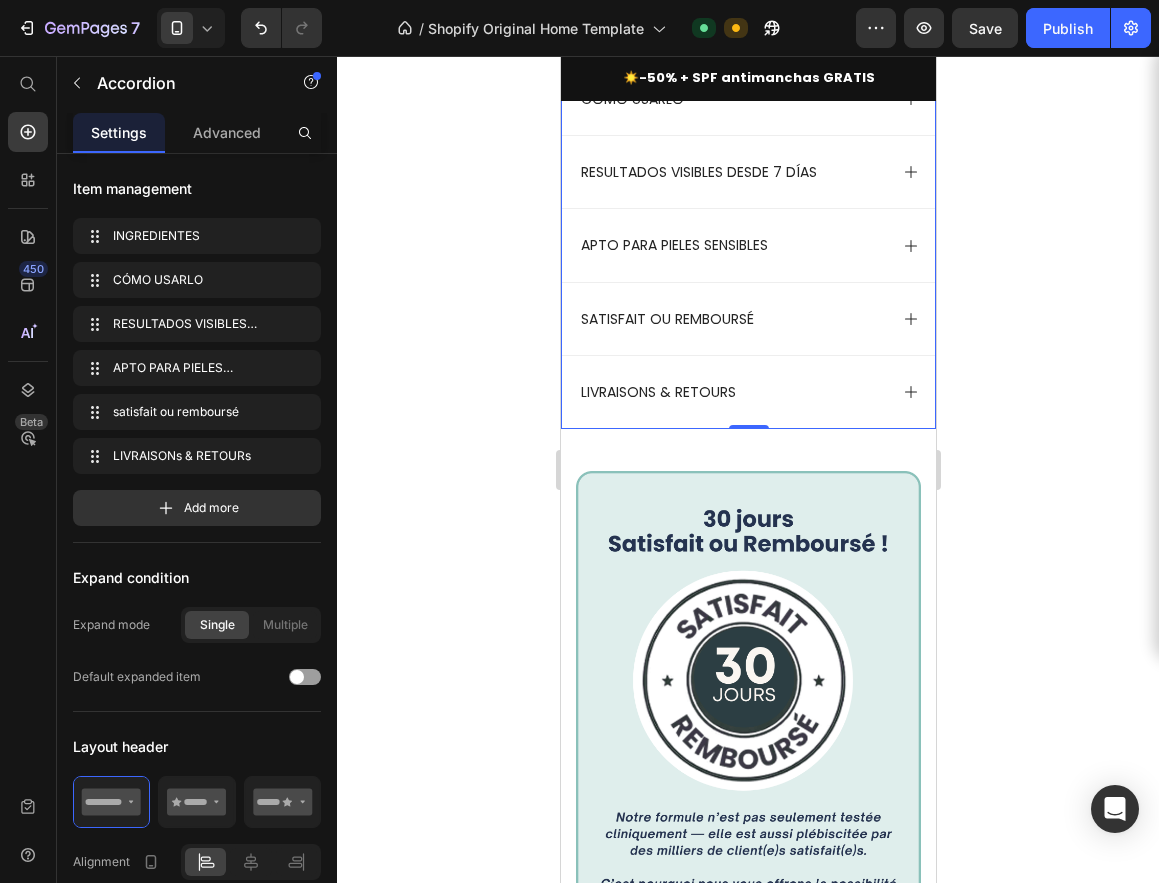 click on "satisfait ou remboursé" at bounding box center [666, 319] 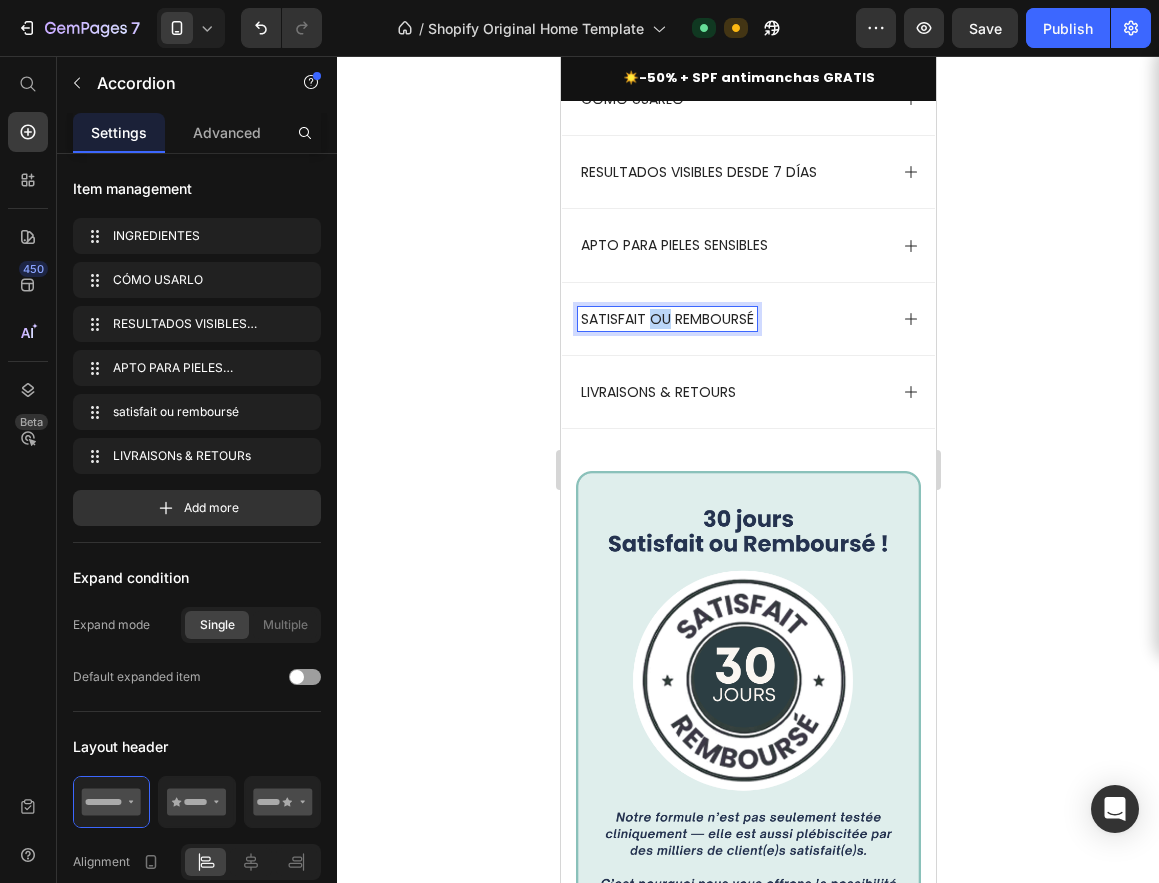 click on "satisfait ou remboursé" at bounding box center [666, 319] 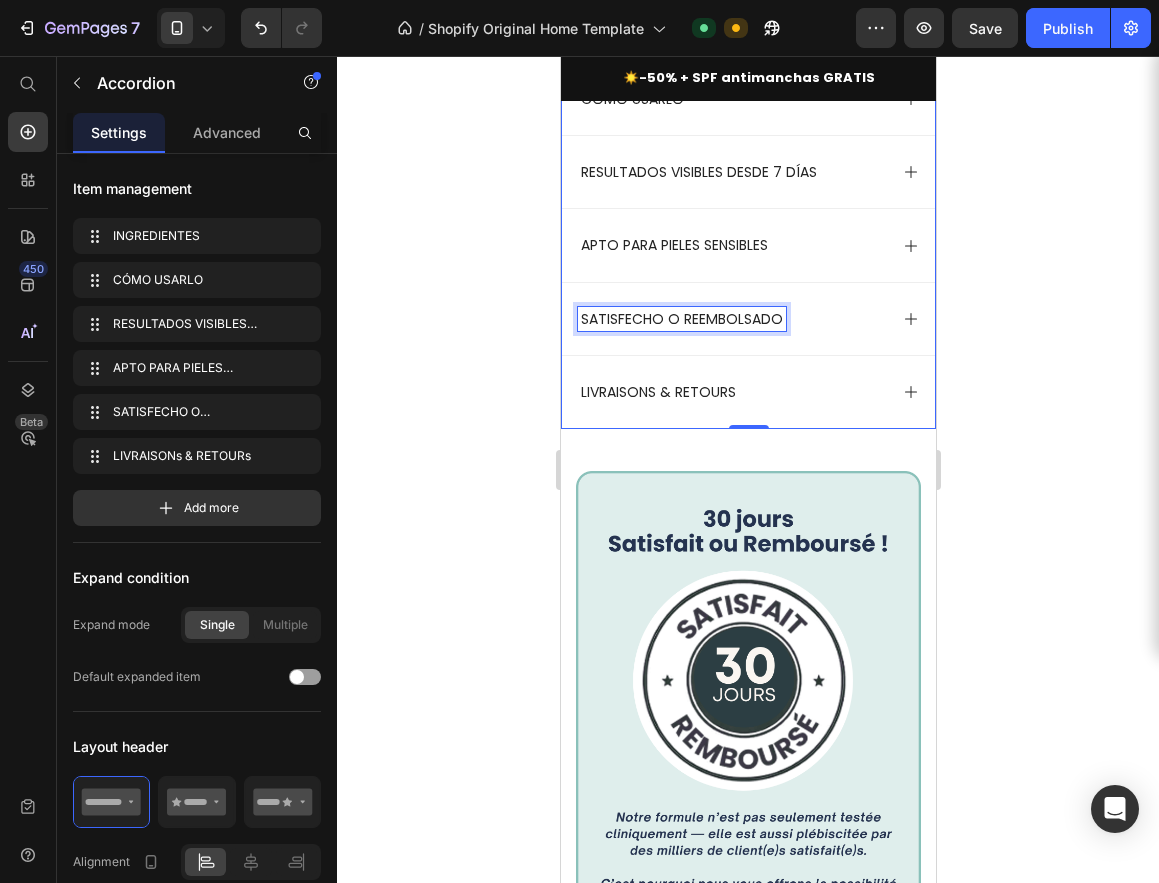 click on "LIVRAISONs & RETOURs" at bounding box center [657, 392] 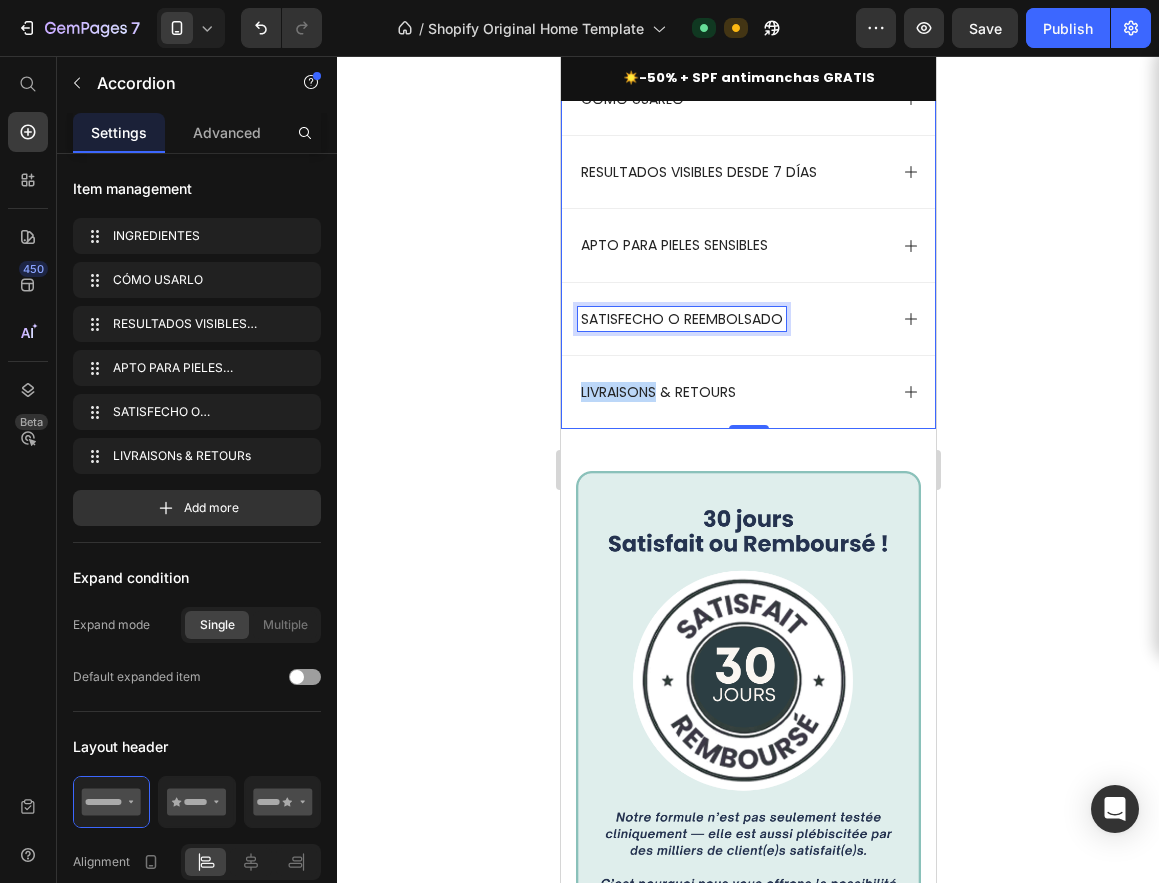 click on "LIVRAISONs & RETOURs" at bounding box center [657, 392] 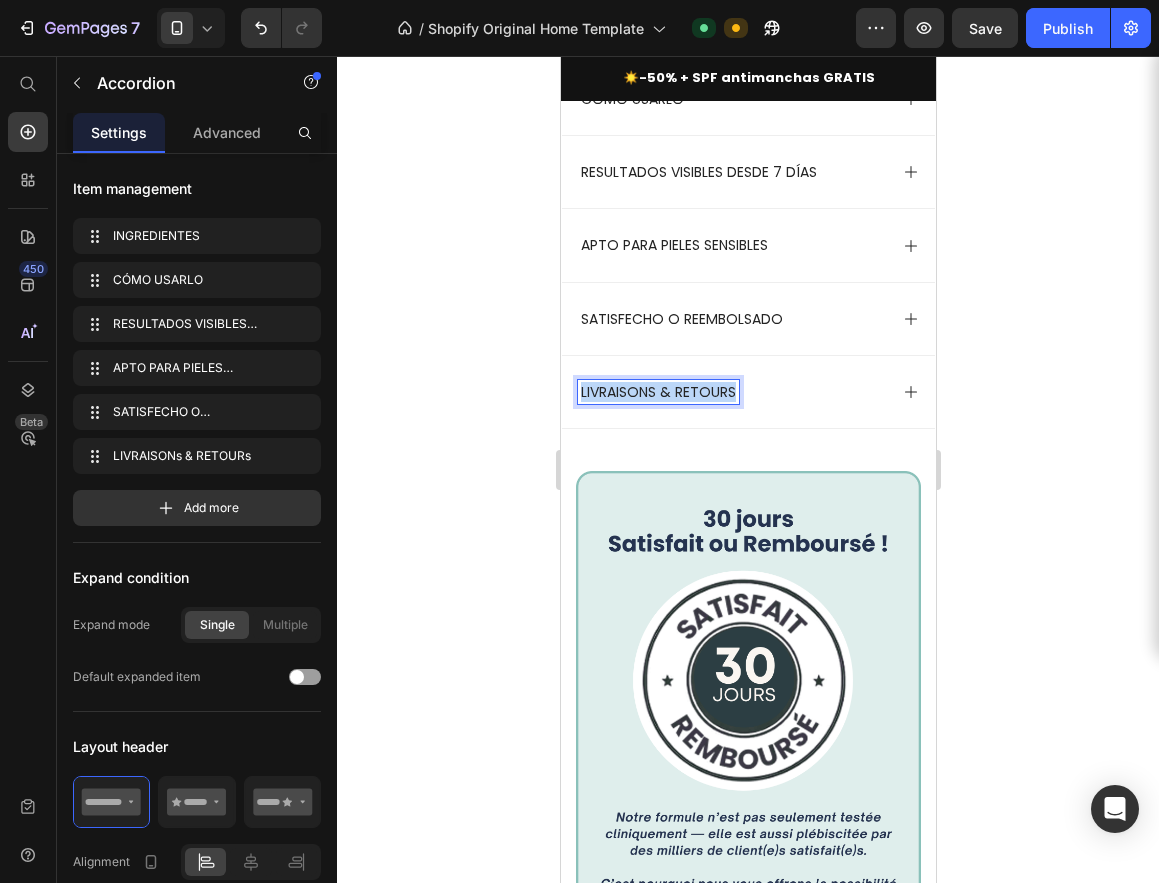 click on "LIVRAISONs & RETOURs" at bounding box center [657, 392] 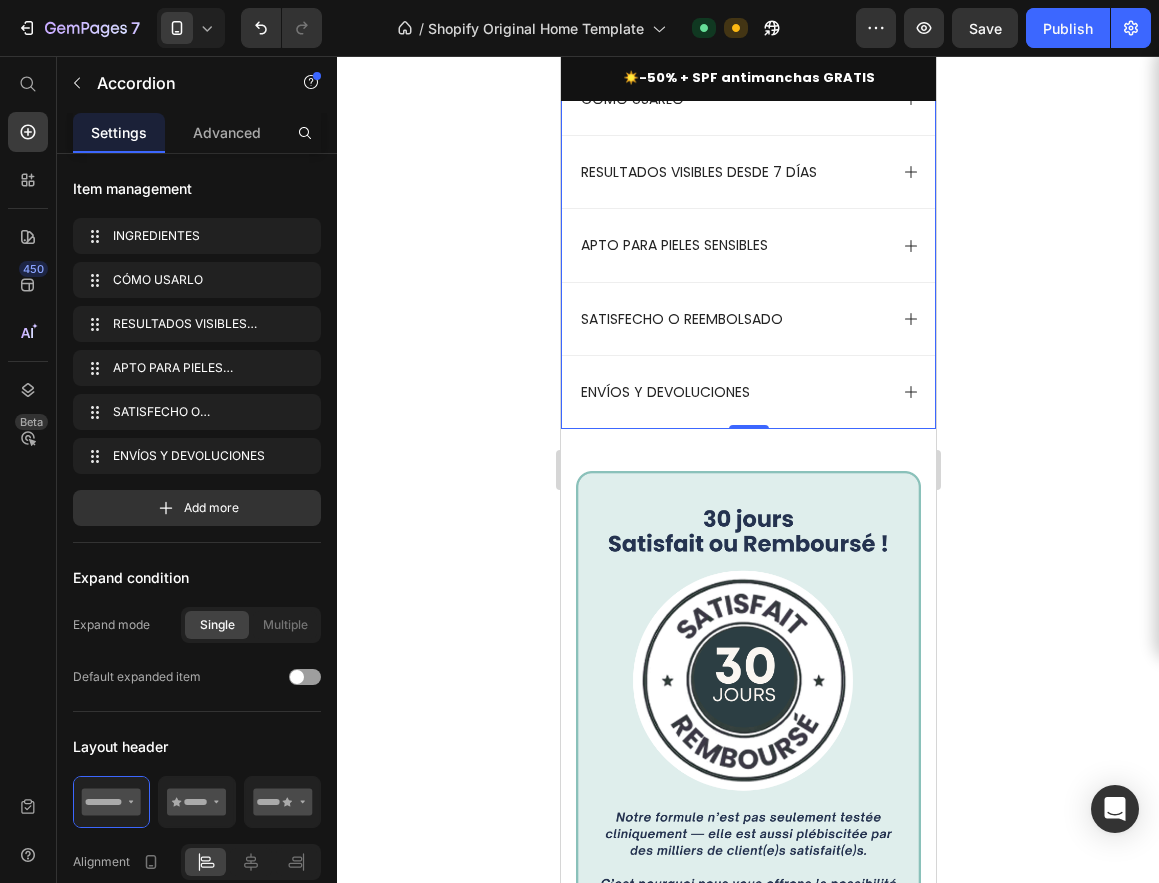 click on "SATISFECHO O REEMBOLSADO" at bounding box center (681, 319) 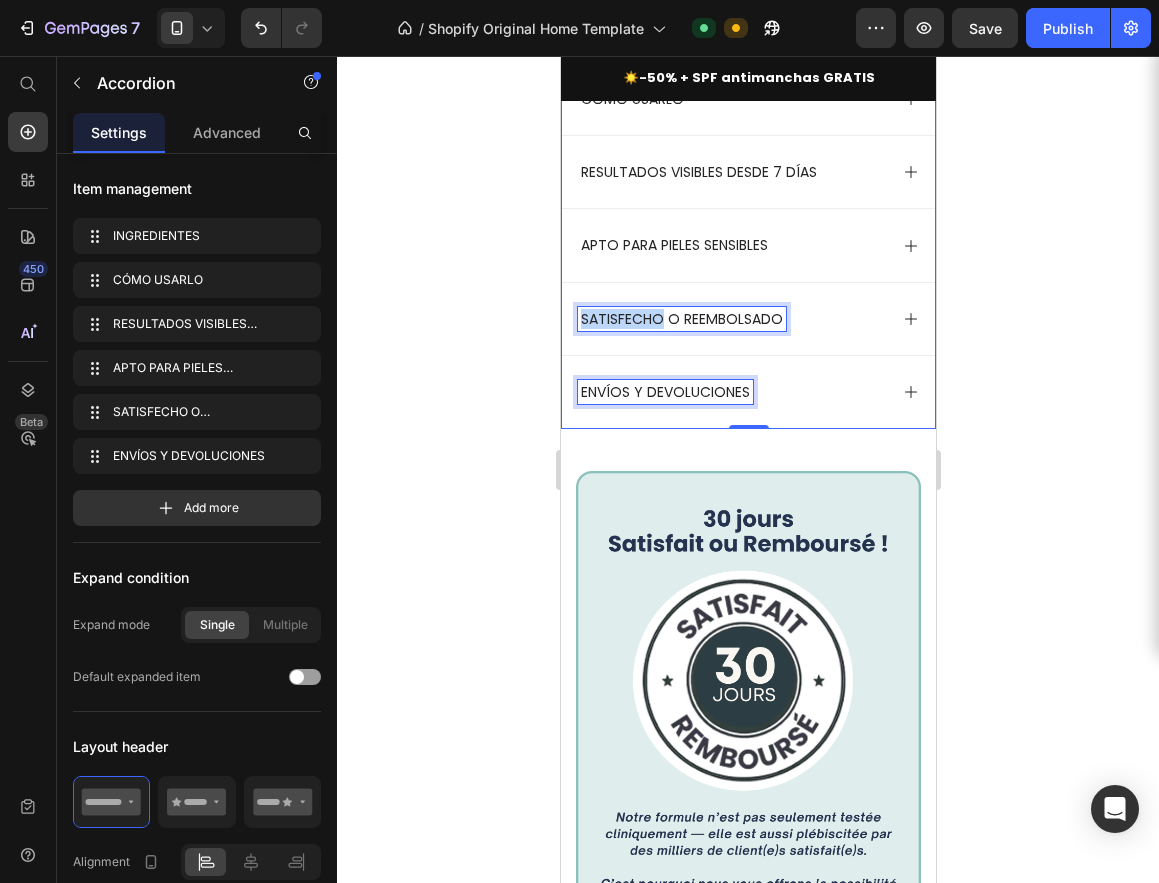 click on "SATISFECHO O REEMBOLSADO" at bounding box center (681, 319) 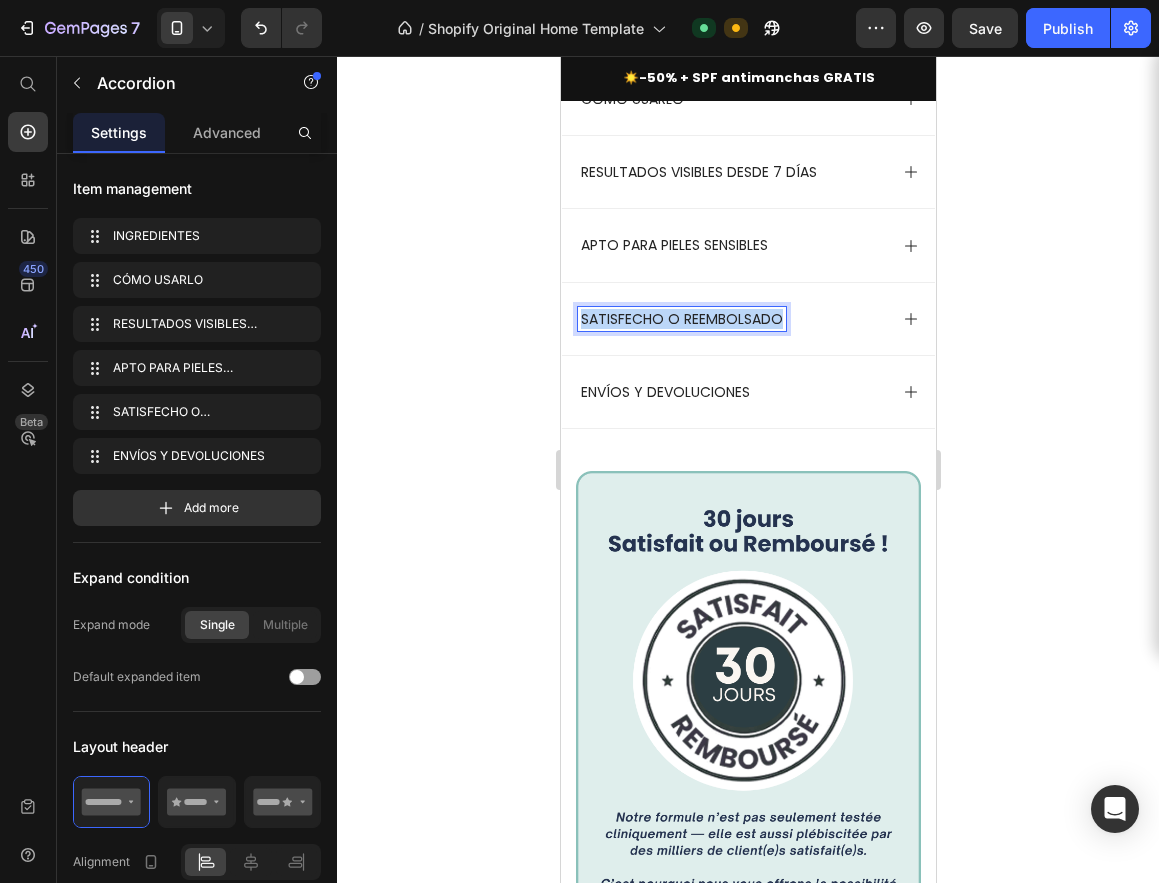 click on "SATISFECHO O REEMBOLSADO" at bounding box center [681, 319] 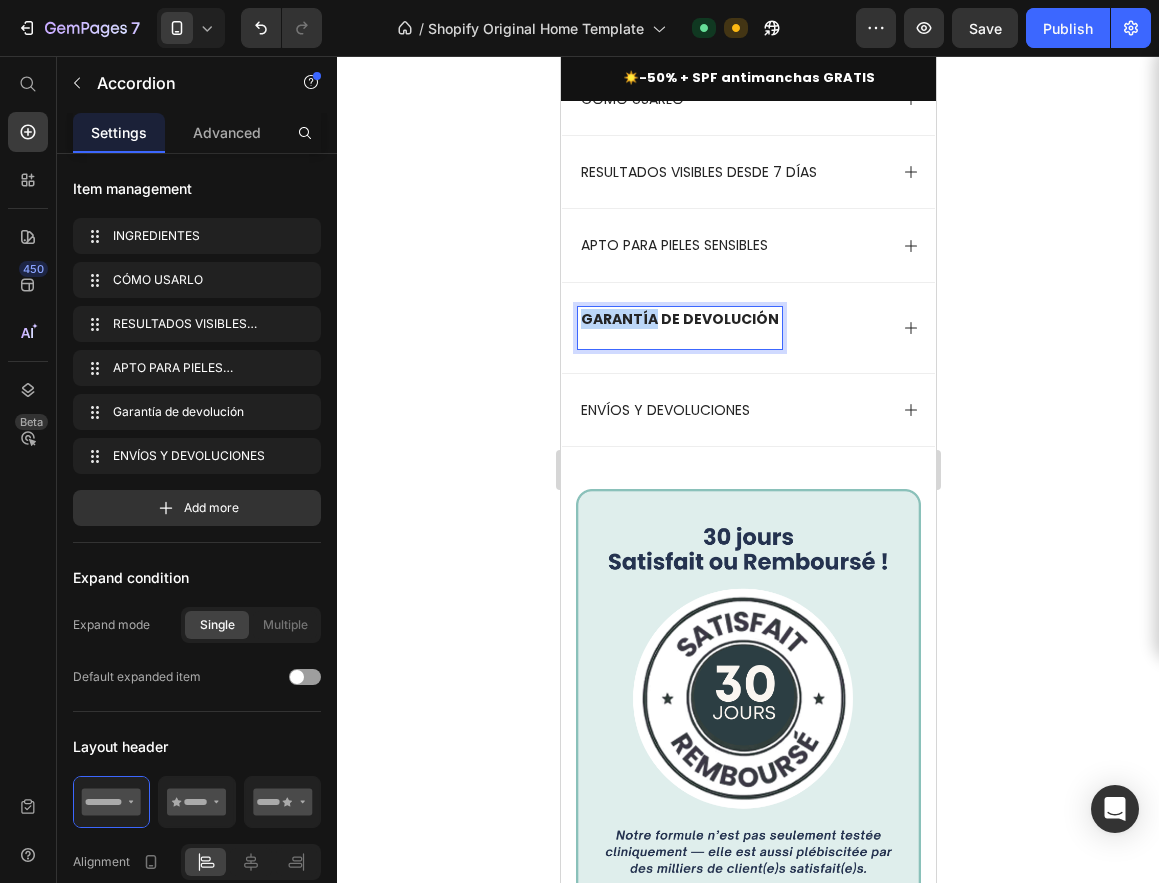 click on "Garantía de devolución" at bounding box center (679, 319) 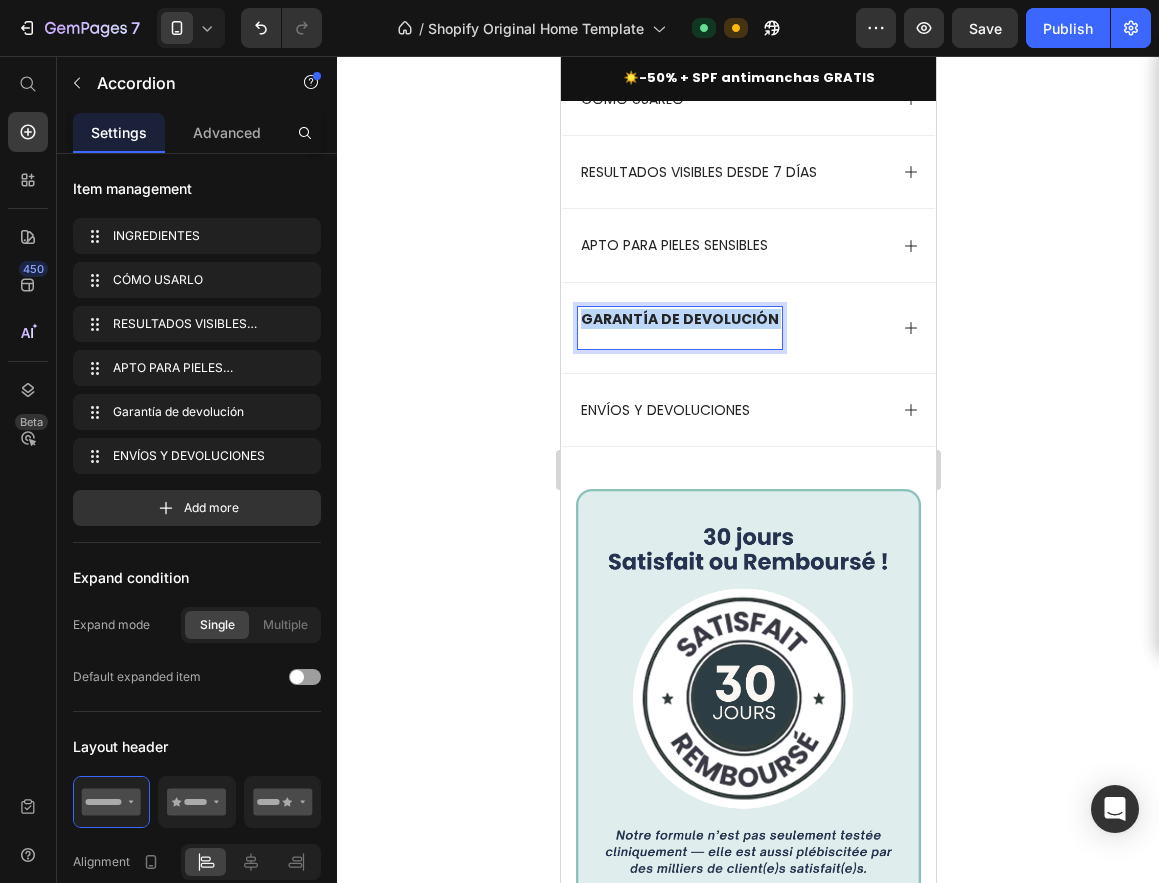 click on "Garantía de devolución" at bounding box center [679, 319] 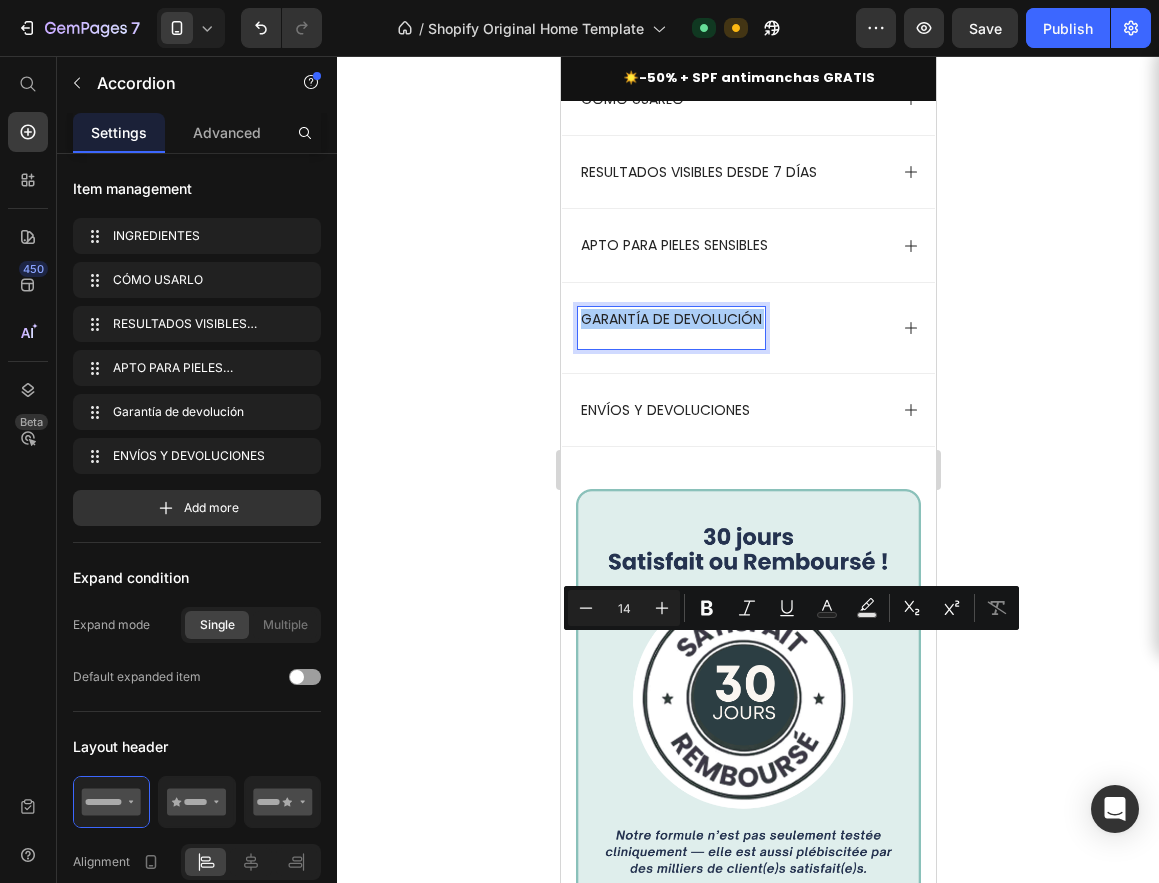 click 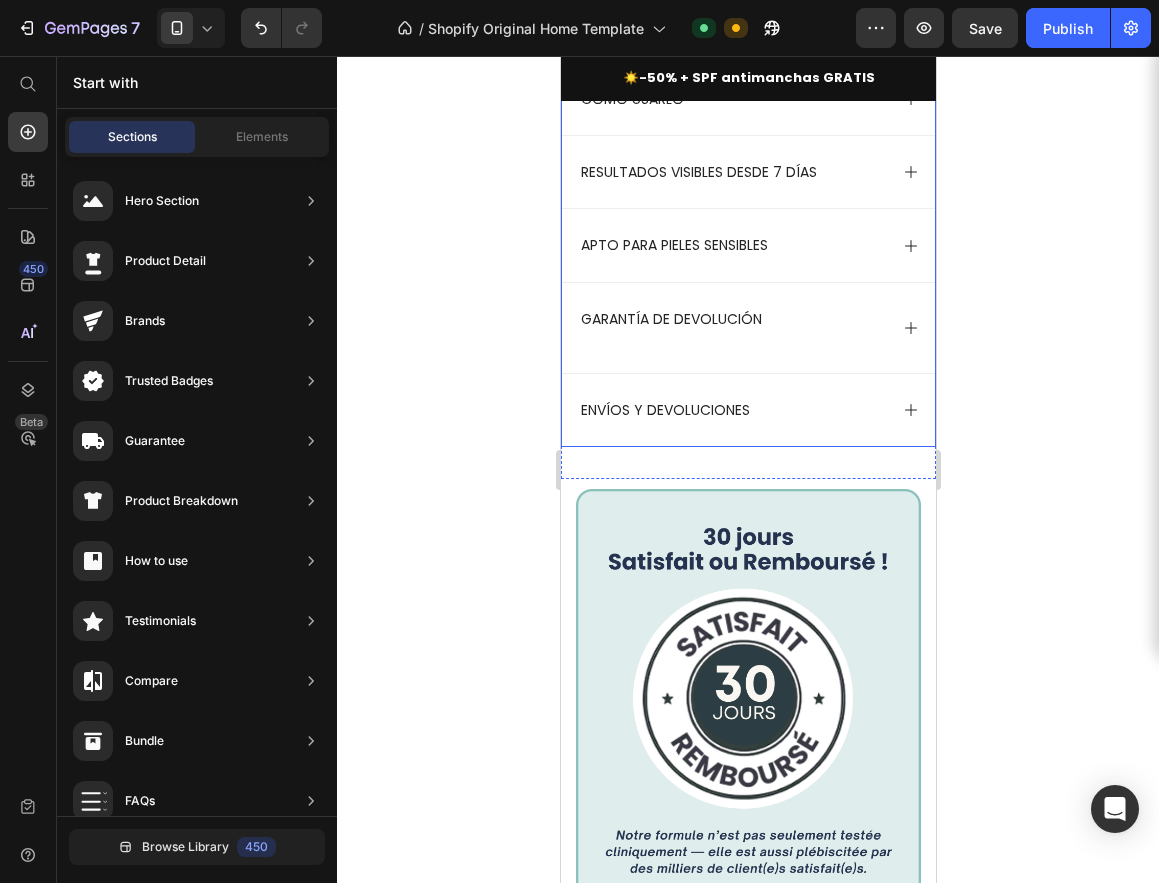click on "Garantía de devolución" at bounding box center (670, 328) 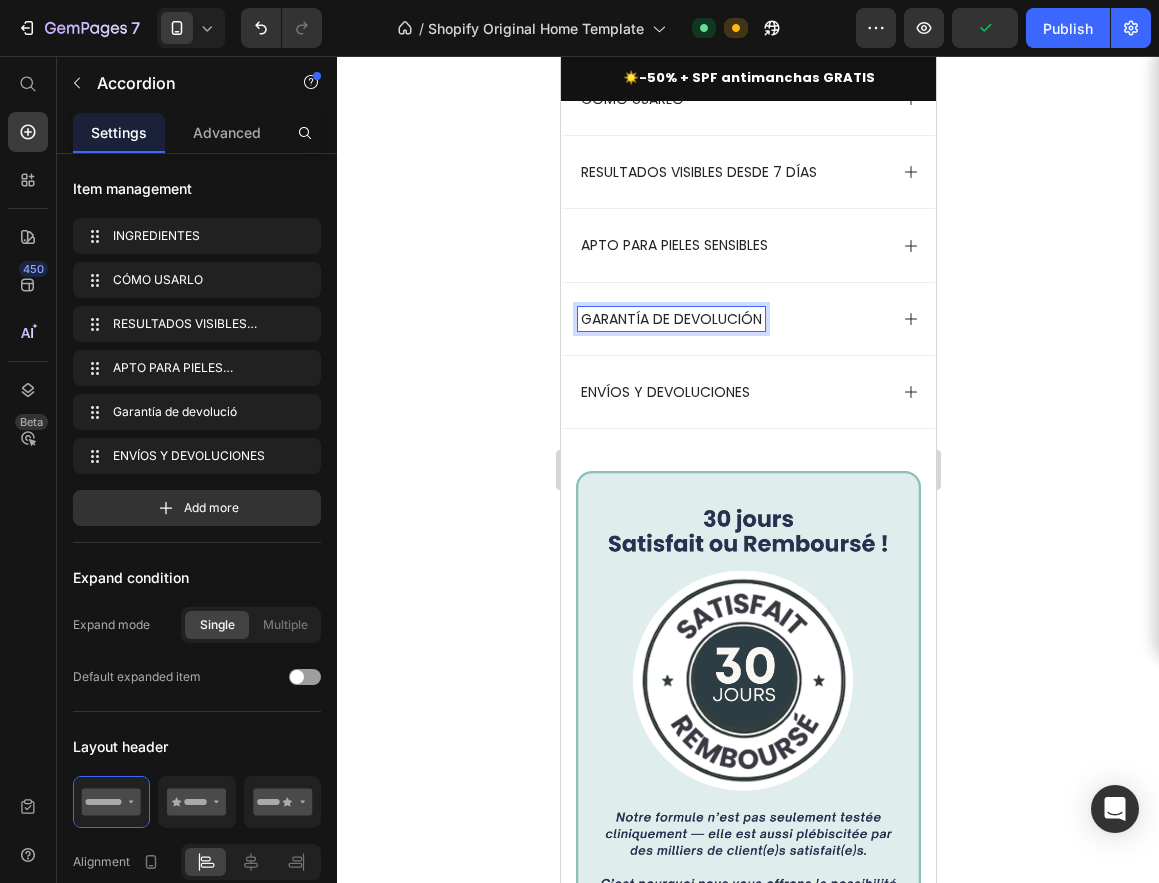 click 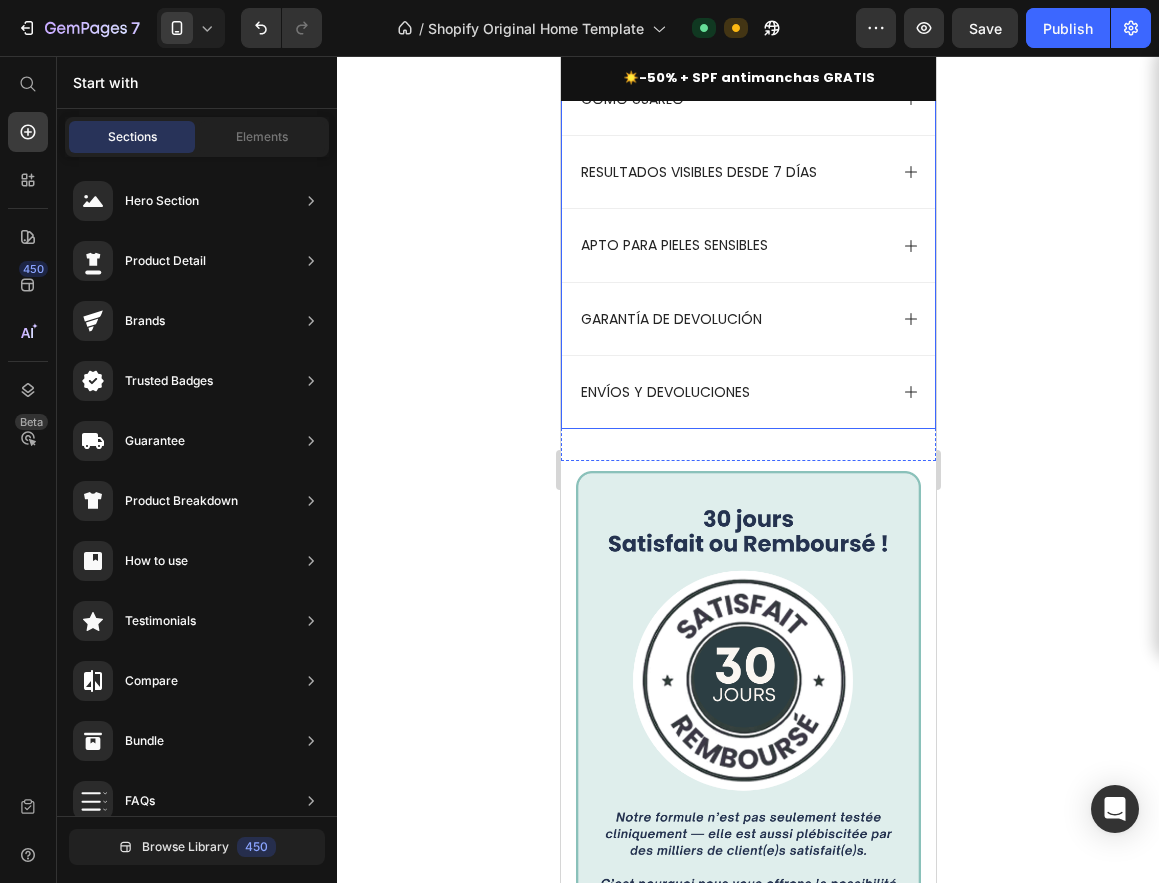 click 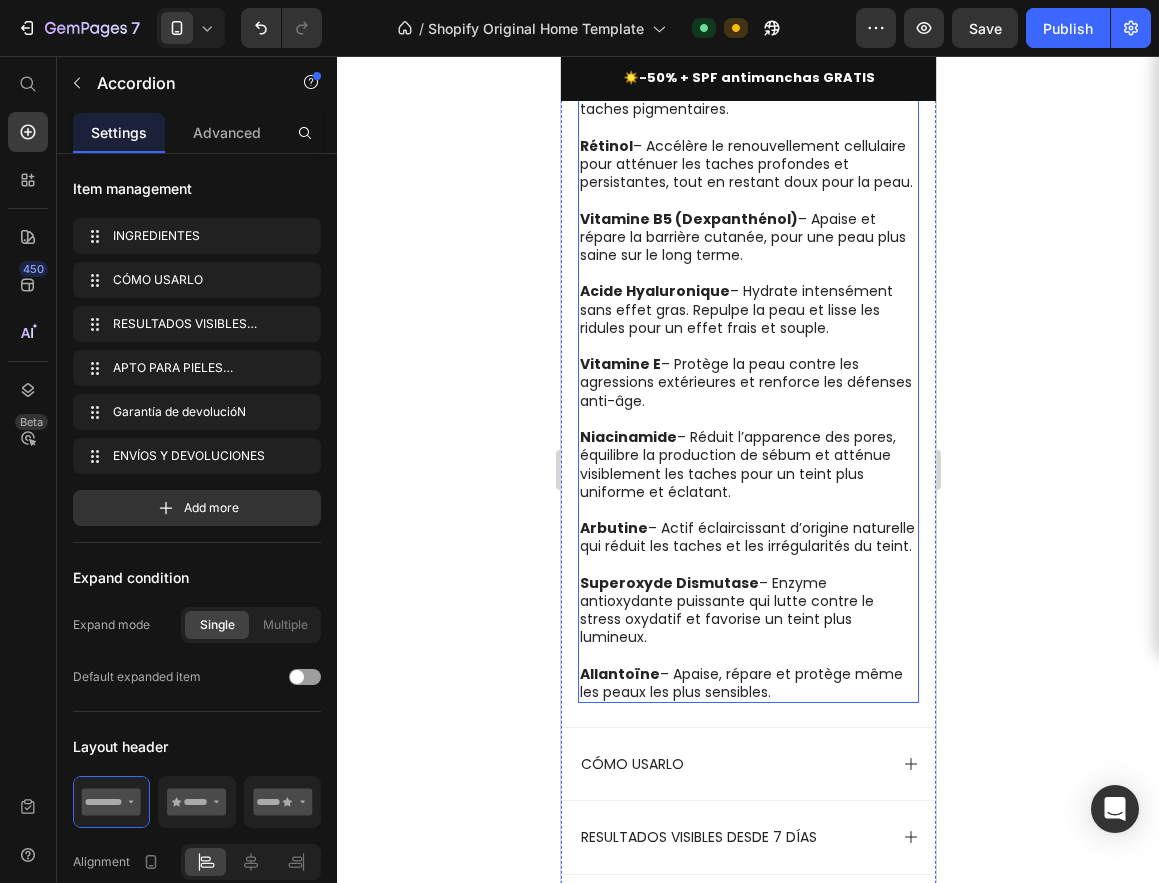 click on "Rétinol  – Accélère le renouvellement cellulaire pour atténuer les taches profondes et persistantes, tout en restant doux pour la peau." at bounding box center [747, 164] 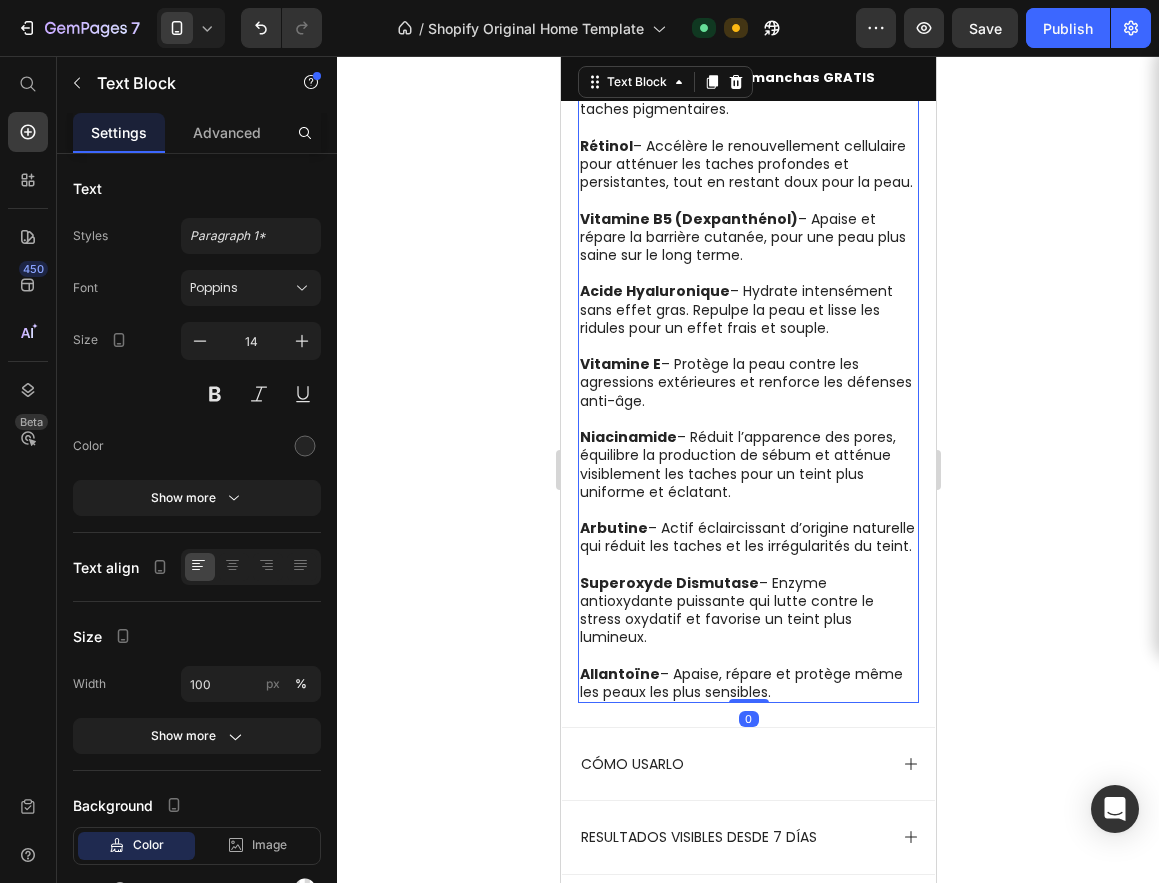 click on "Rétinol  – Accélère le renouvellement cellulaire pour atténuer les taches profondes et persistantes, tout en restant doux pour la peau." at bounding box center (747, 164) 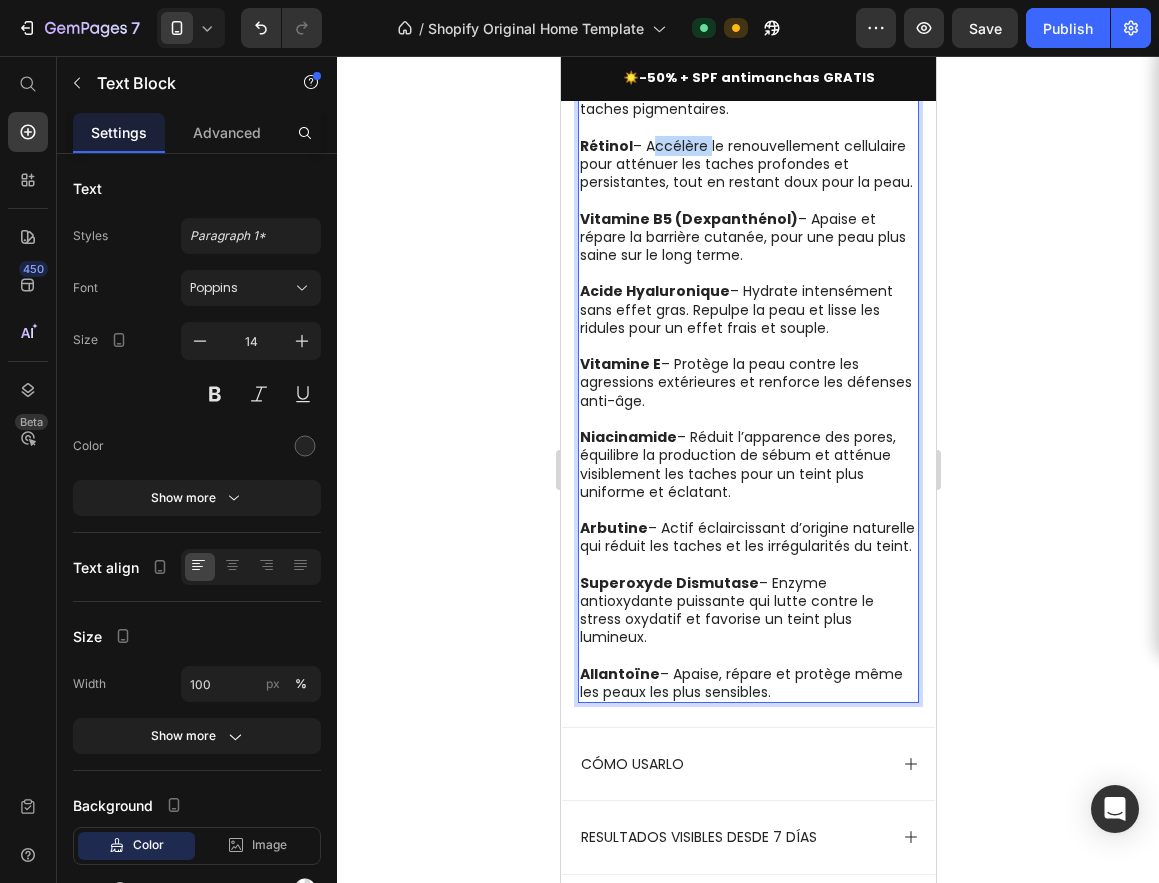 click on "Rétinol  – Accélère le renouvellement cellulaire pour atténuer les taches profondes et persistantes, tout en restant doux pour la peau." at bounding box center (747, 164) 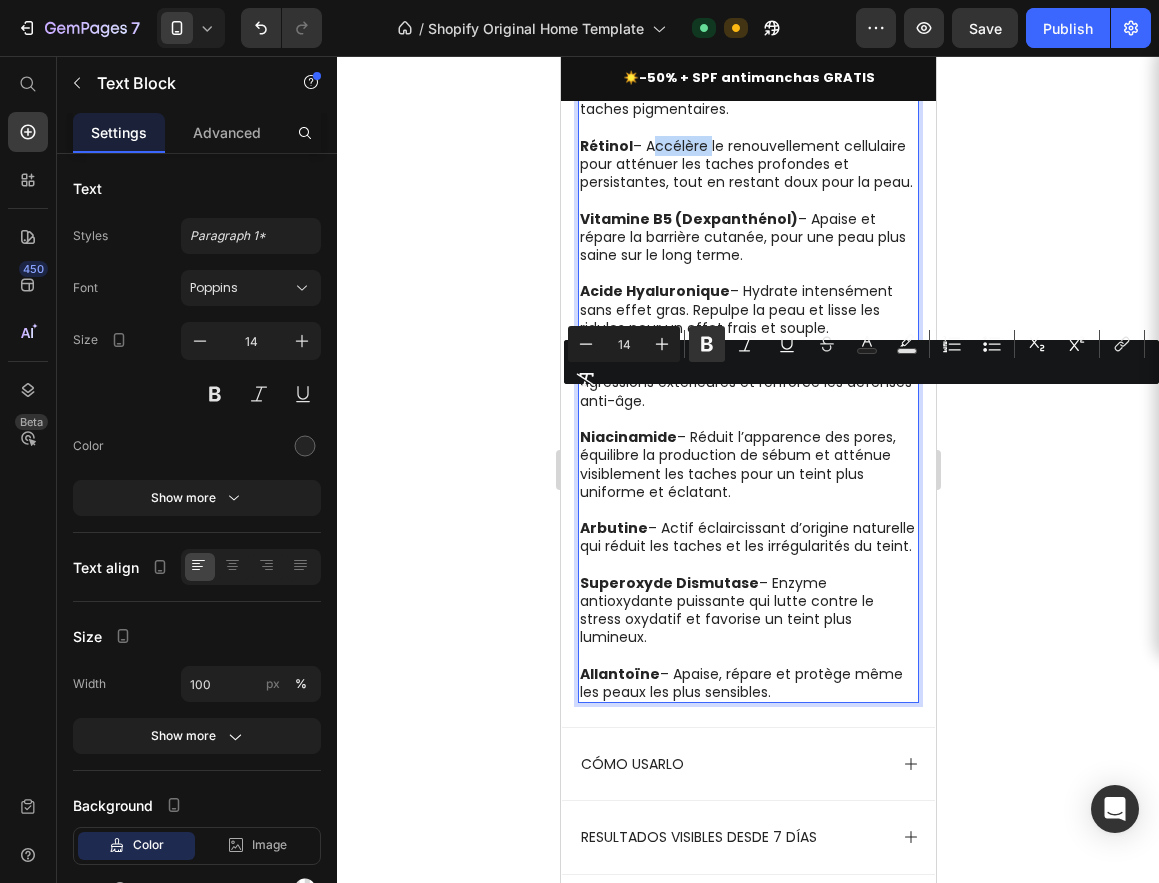 copy on "Vitamine C  – Illumine le teint terne, unifie la peau et aide à prévenir l’apparition de nouvelles taches pigmentaires. Rétinol  – Accélère le renouvellement cellulaire pour atténuer les taches profondes et persistantes, tout en restant doux pour la peau. Vitamine B5 (Dexpanthénol)  – Apaise et répare la barrière cutanée, pour une peau plus saine sur le long terme. Acide Hyaluronique  – Hydrate intensément sans effet gras. Repulpe la peau et lisse les ridules pour un effet frais et souple. Vitamine E  – Protège la peau contre les agressions extérieures et renforce les défenses anti-âge. Niacinamide  – Réduit l’apparence des pores, équilibre la production de sébum et atténue visiblement les taches pour un teint plus uniforme et éclatant. Arbutine  – Actif éclaircissant d’origine naturelle qui réduit les taches et les irrégularités du teint. Superoxyde Dismutase  – Enzyme antioxydante puissante qui lutte contre le stress oxydatif et favorise un teint plus lumineux. Allantoïne  – Apaise, répare et protège mêm..." 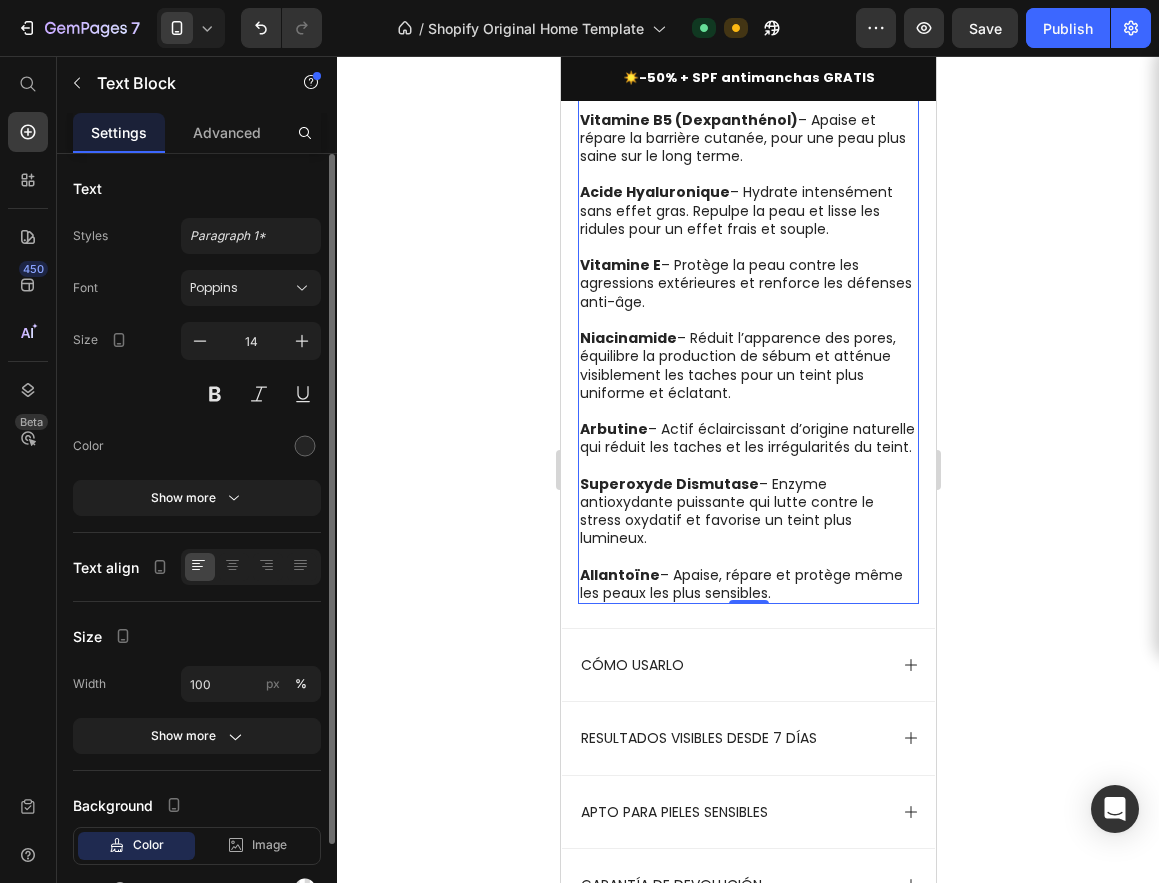 scroll, scrollTop: 2513, scrollLeft: 0, axis: vertical 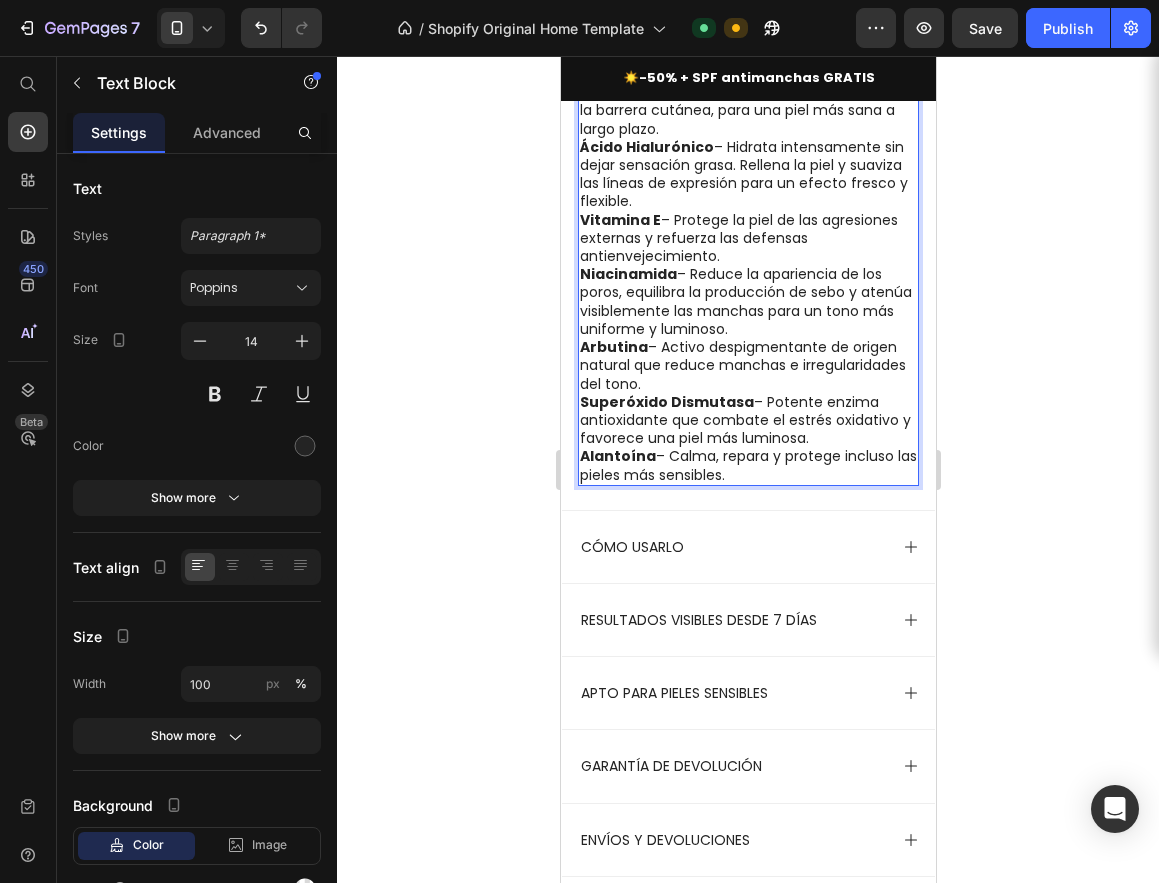 drag, startPoint x: 785, startPoint y: 353, endPoint x: 768, endPoint y: 352, distance: 17.029387 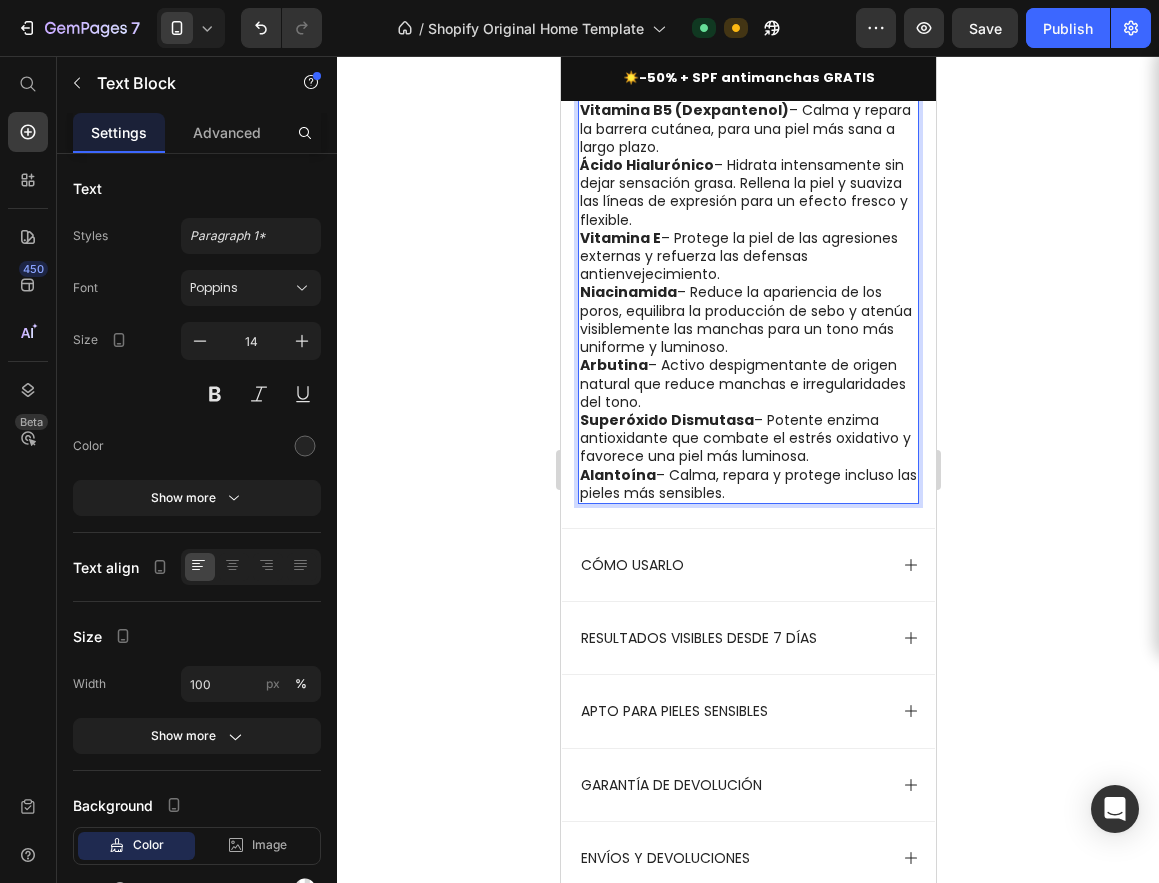 click on "Retinol  – Acelera la renovación celular para reducir las manchas profundas y persistentes, manteniéndose suave con la piel." at bounding box center (747, 74) 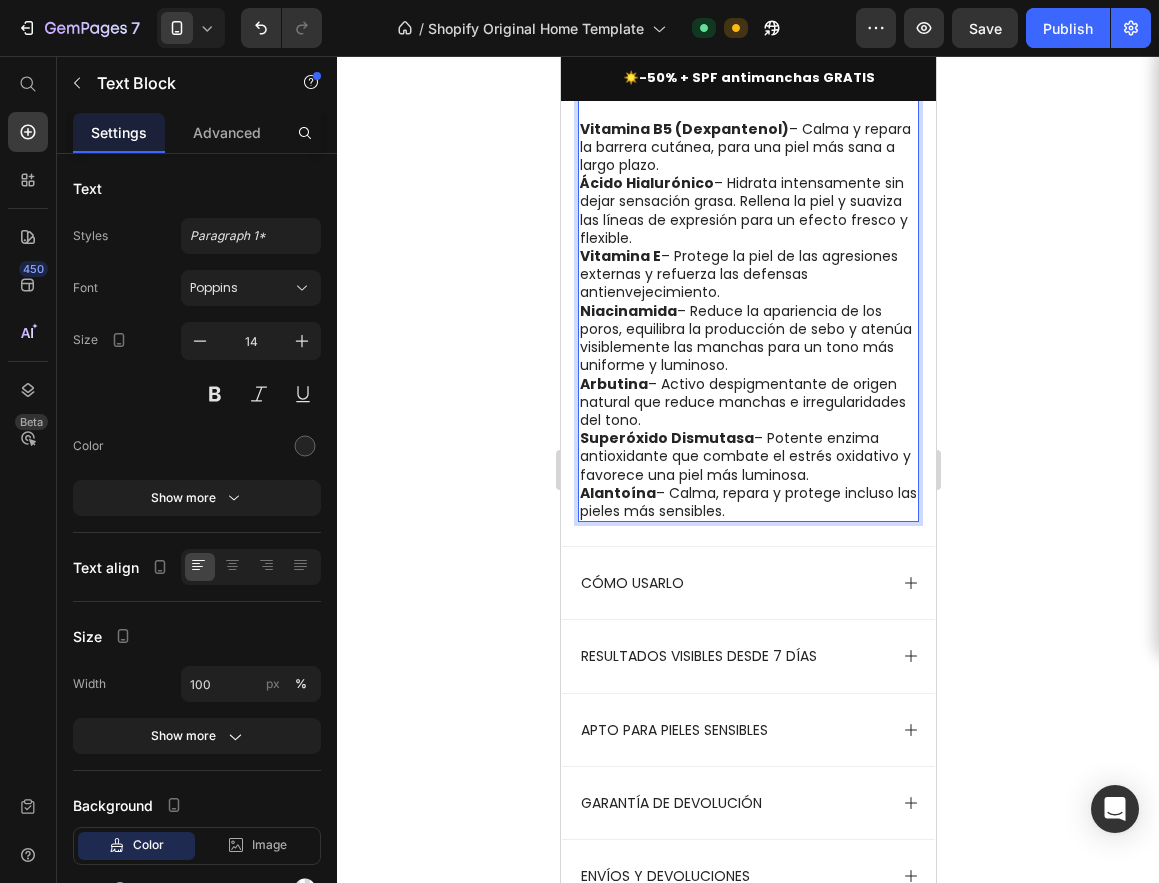 click on "Vitamina B5 (Dexpantenol)  – Calma y repara la barrera cutánea, para una piel más sana a largo plazo." at bounding box center [747, 147] 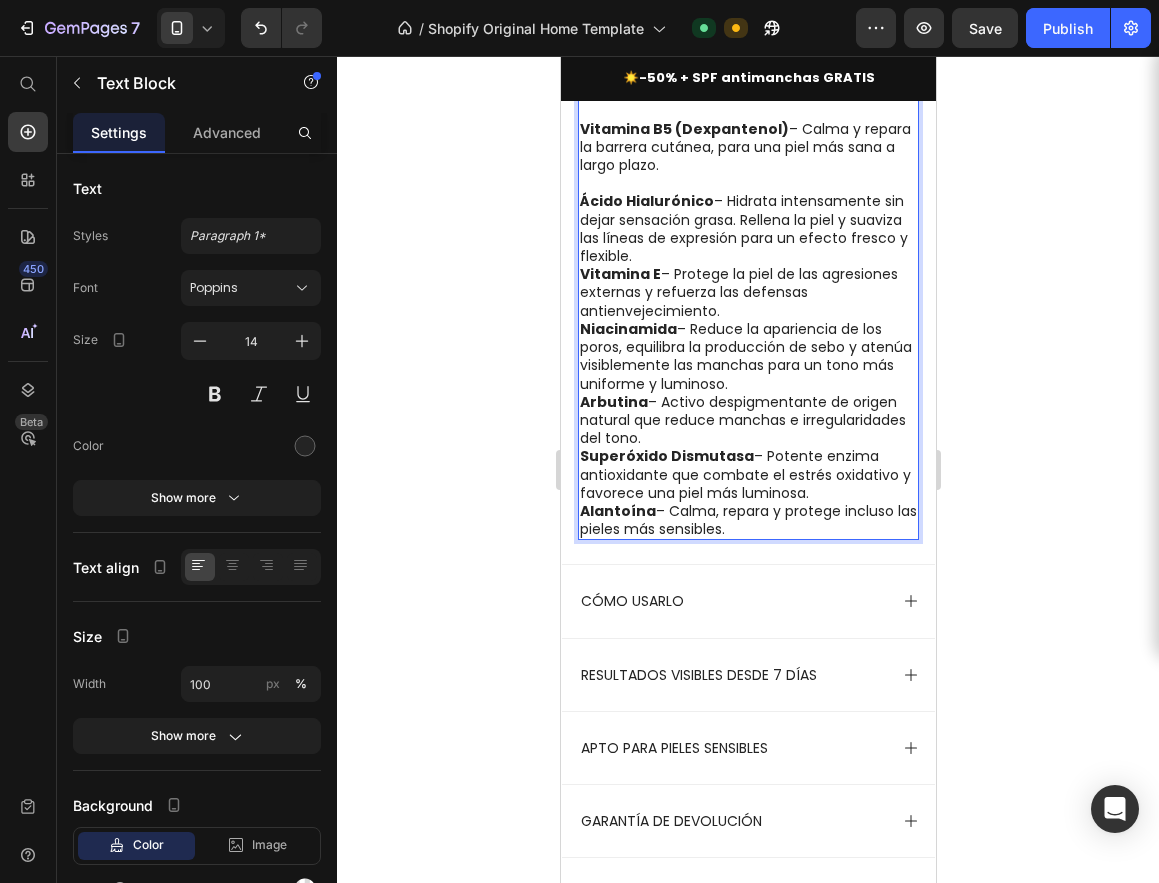 click on "Ácido Hialurónico  – Hidrata intensamente sin dejar sensación grasa. Rellena la piel y suaviza las líneas de expresión para un efecto fresco y flexible." at bounding box center (747, 228) 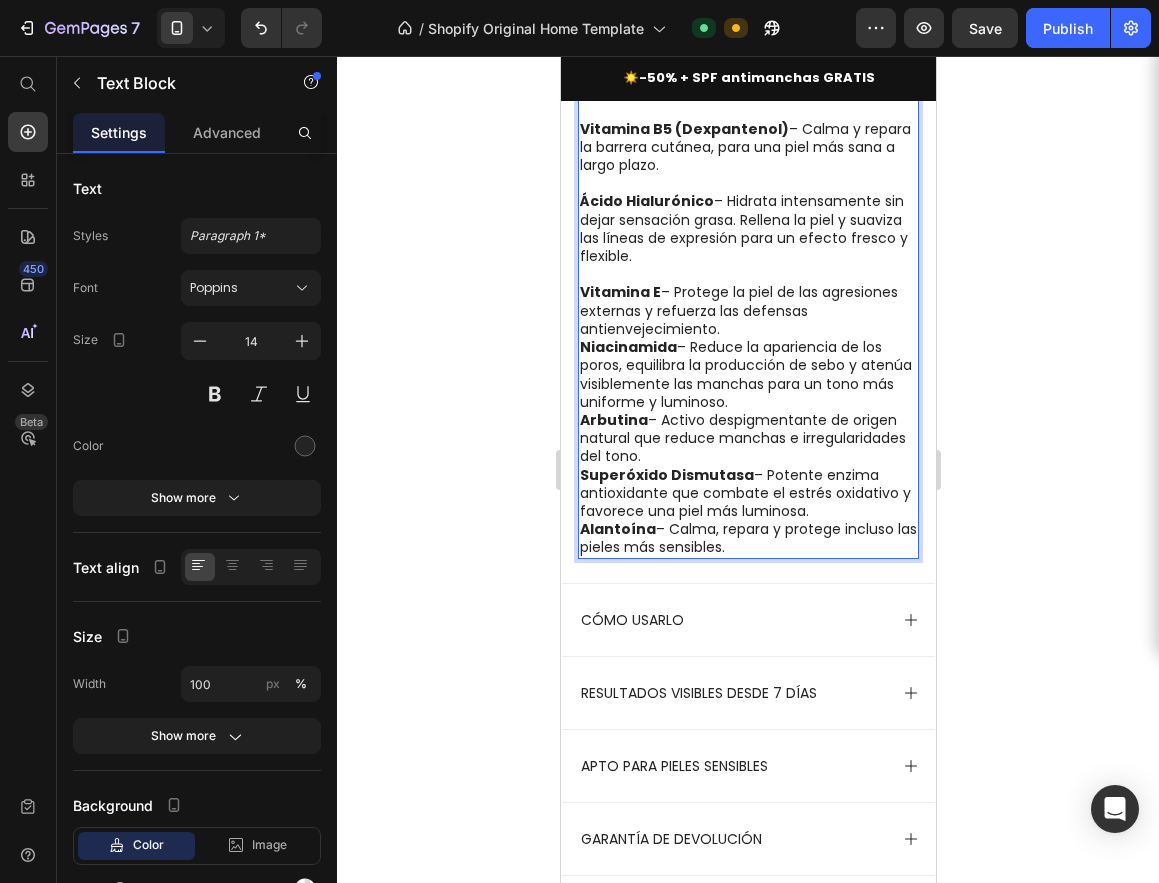 click on "Vitamina E  – Protege la piel de las agresiones externas y refuerza las defensas antienvejecimiento." at bounding box center (747, 310) 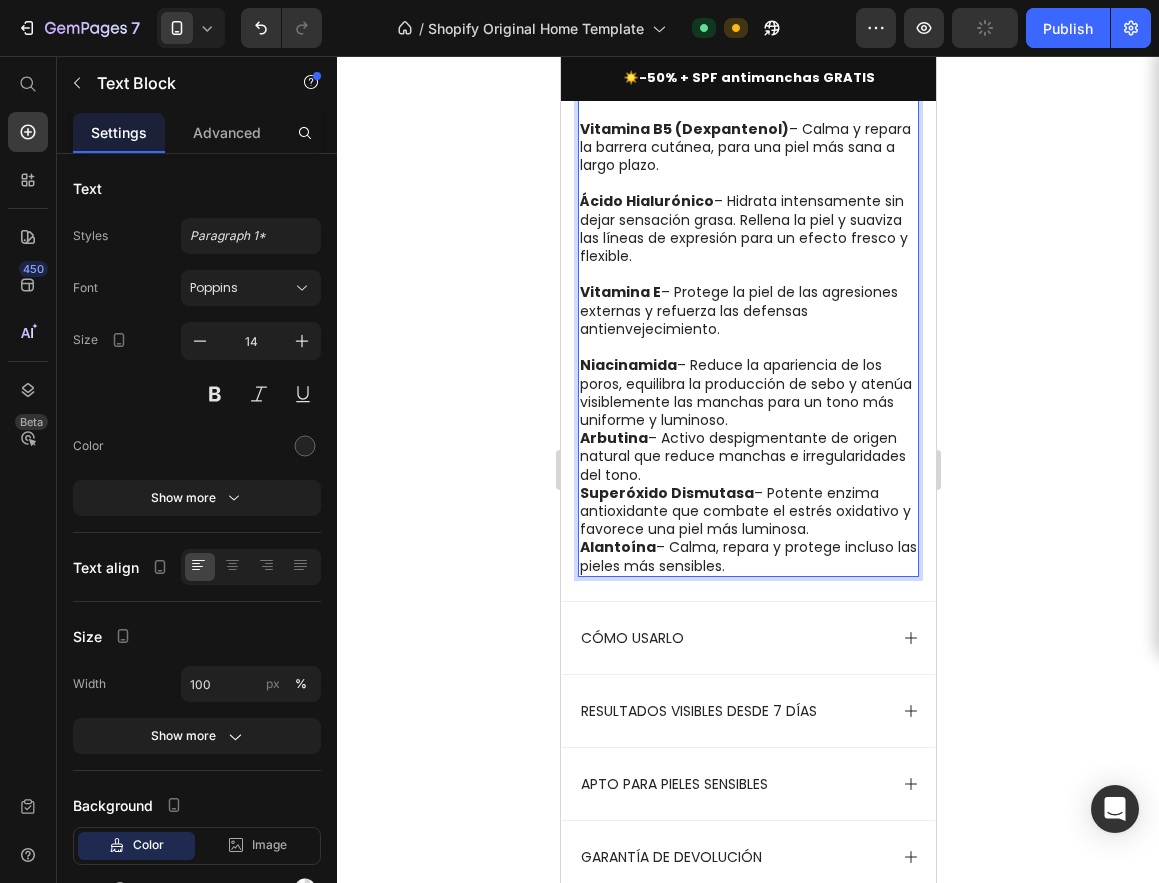 click on "Niacinamida  – Reduce la apariencia de los poros, equilibra la producción de sebo y atenúa visiblemente las manchas para un tono más uniforme y luminoso." at bounding box center [747, 392] 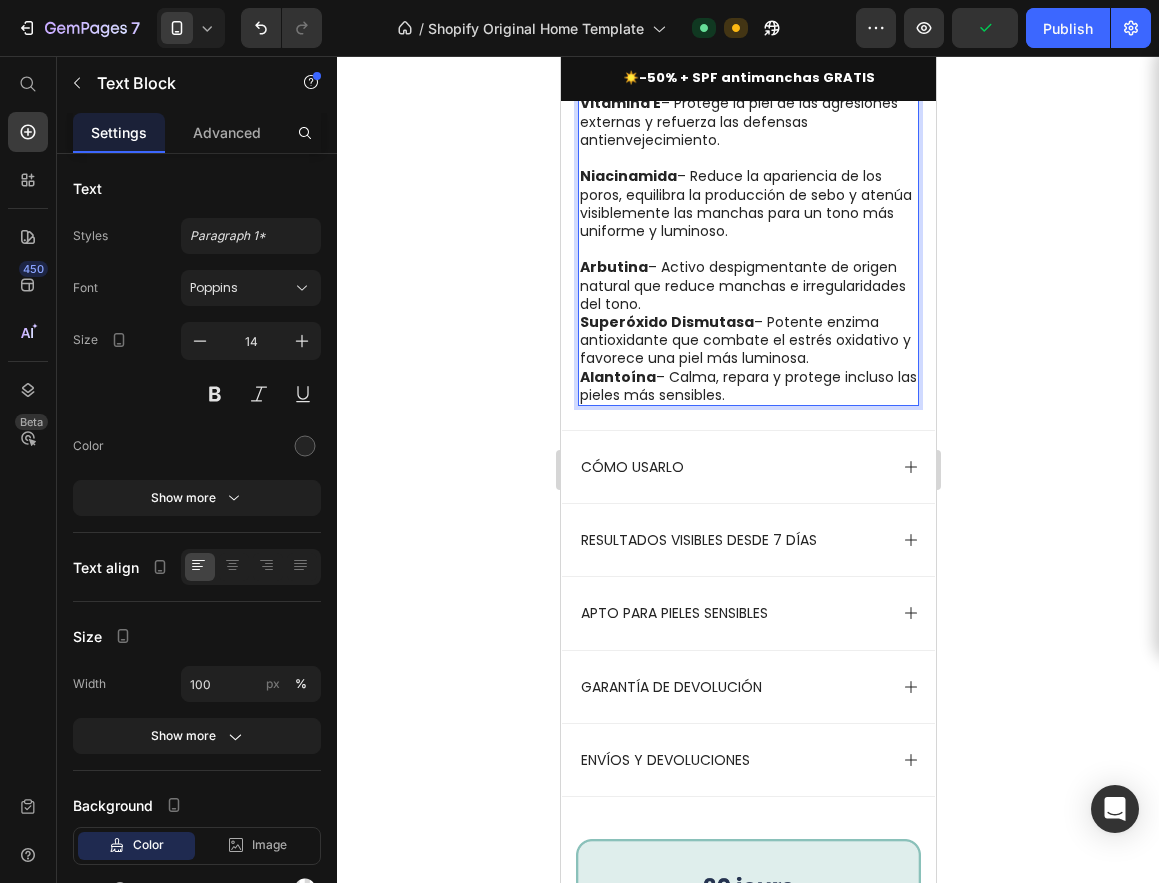 click on "Arbutina  – Activo despigmentante de origen natural que reduce manchas e irregularidades del tono." at bounding box center [747, 285] 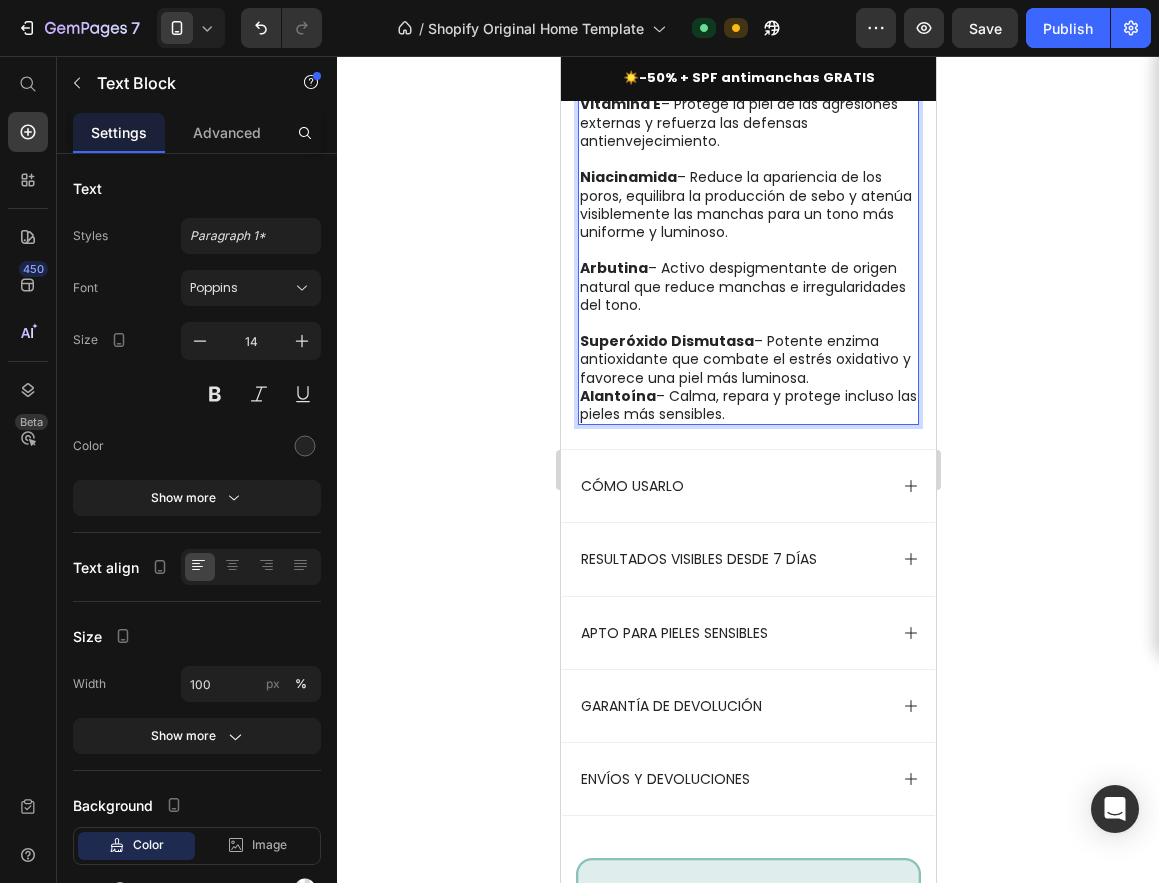 click on "Superóxido Dismutasa  – Potente enzima antioxidante que combate el estrés oxidativo y favorece una piel más luminosa." at bounding box center (747, 359) 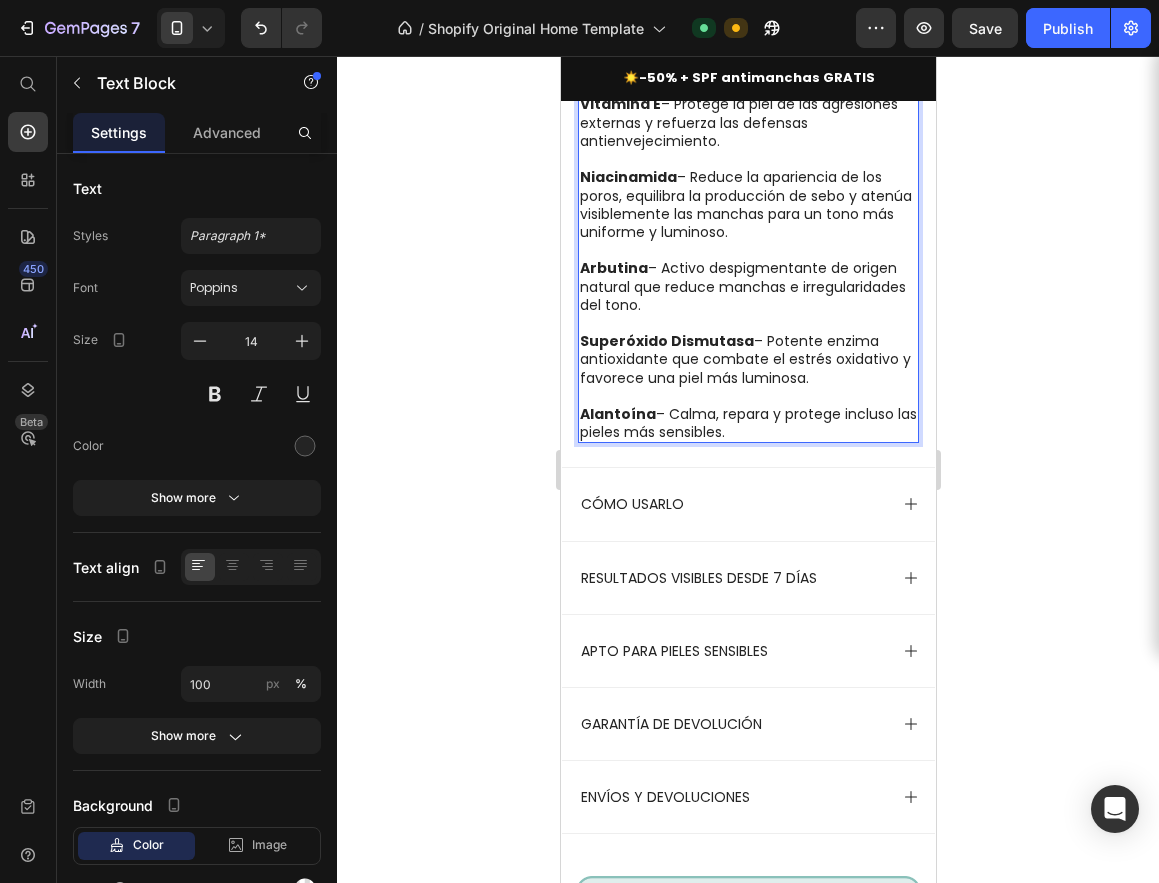 click 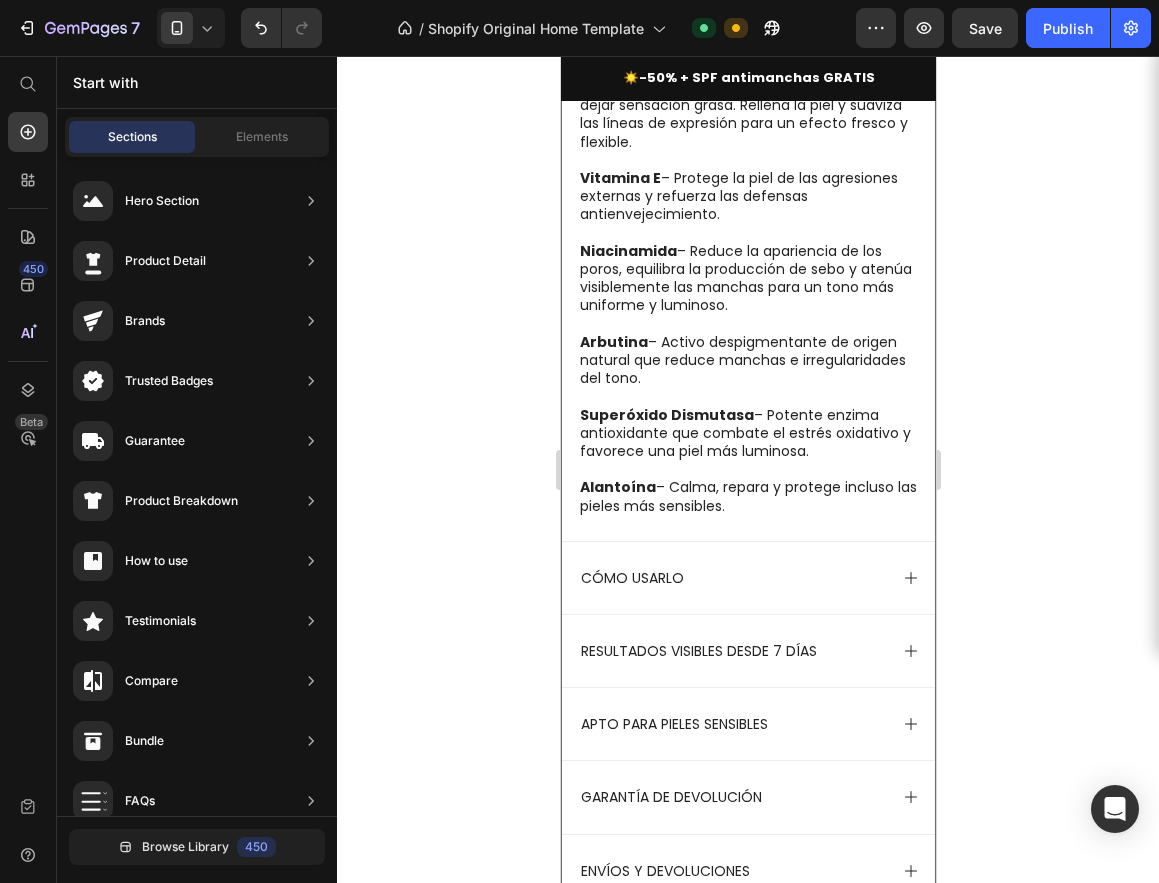 scroll, scrollTop: 3104, scrollLeft: 0, axis: vertical 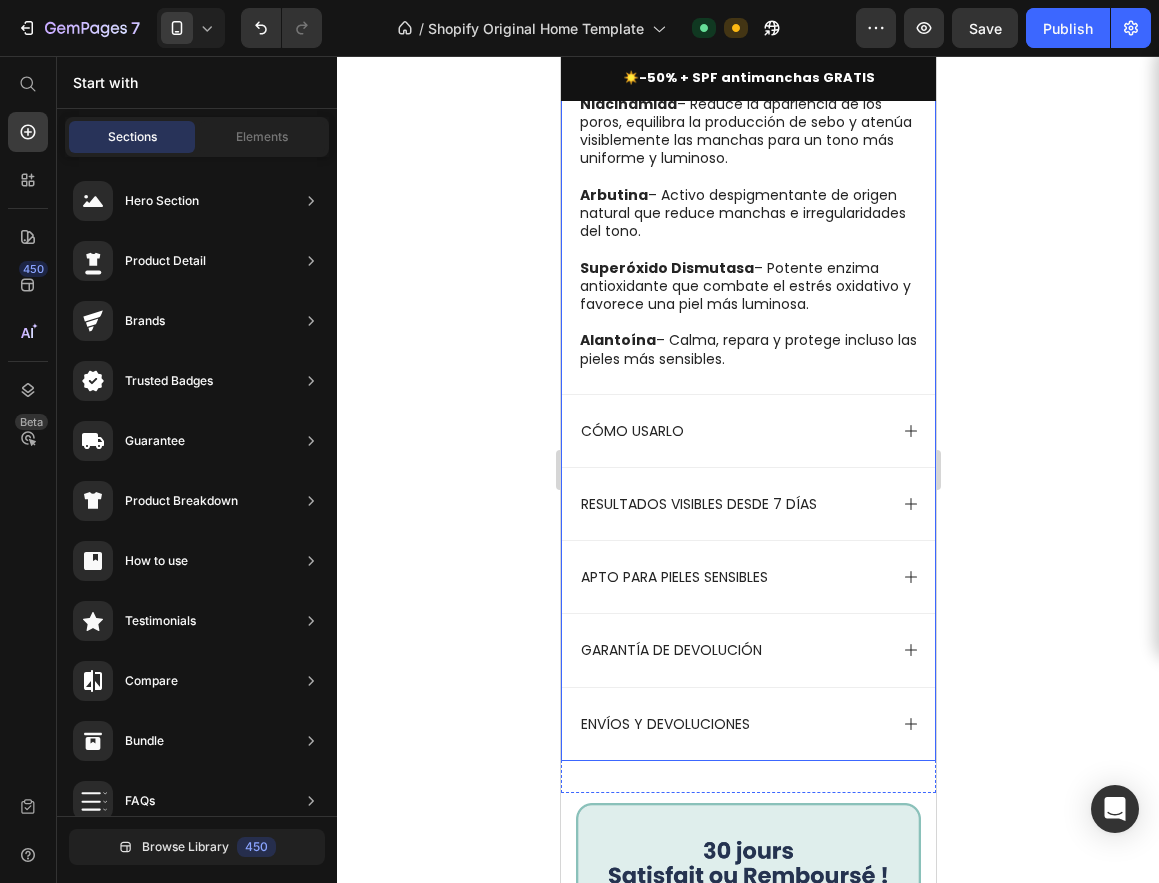 click 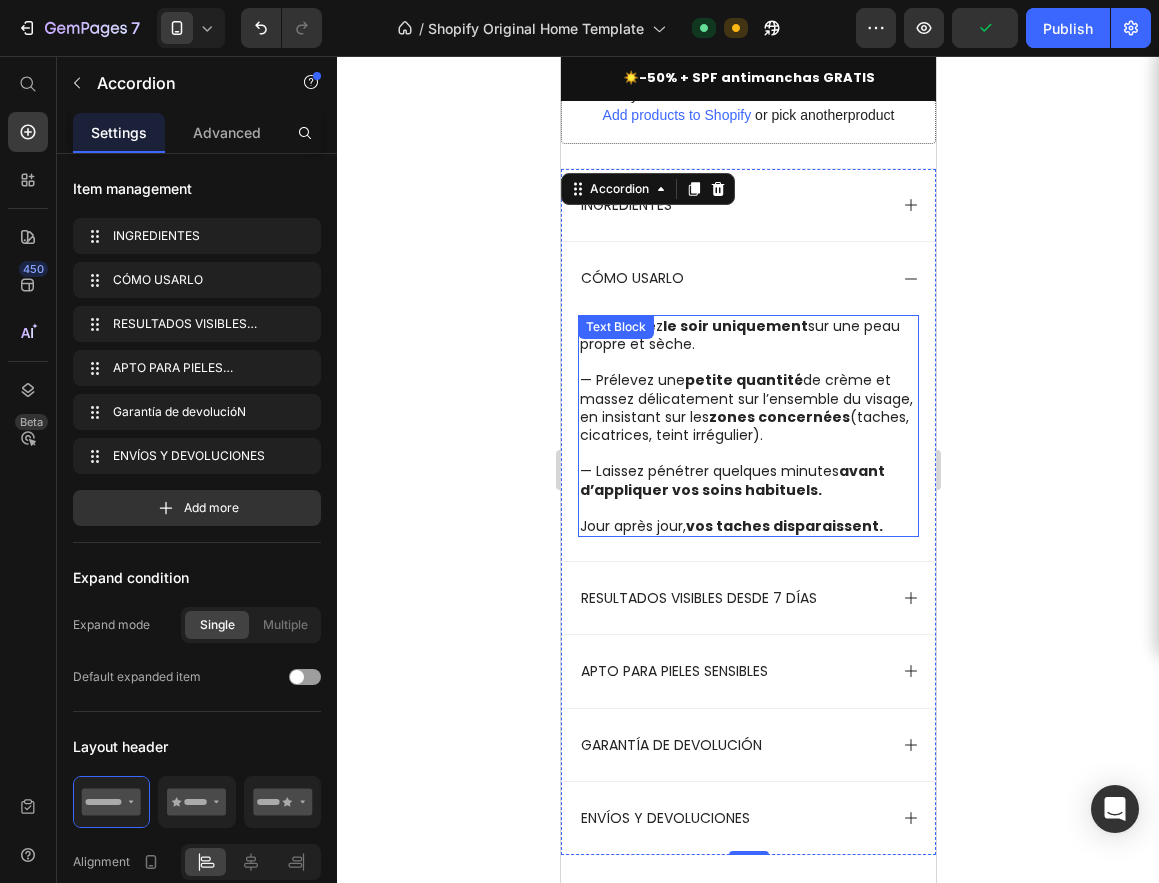 scroll, scrollTop: 2572, scrollLeft: 0, axis: vertical 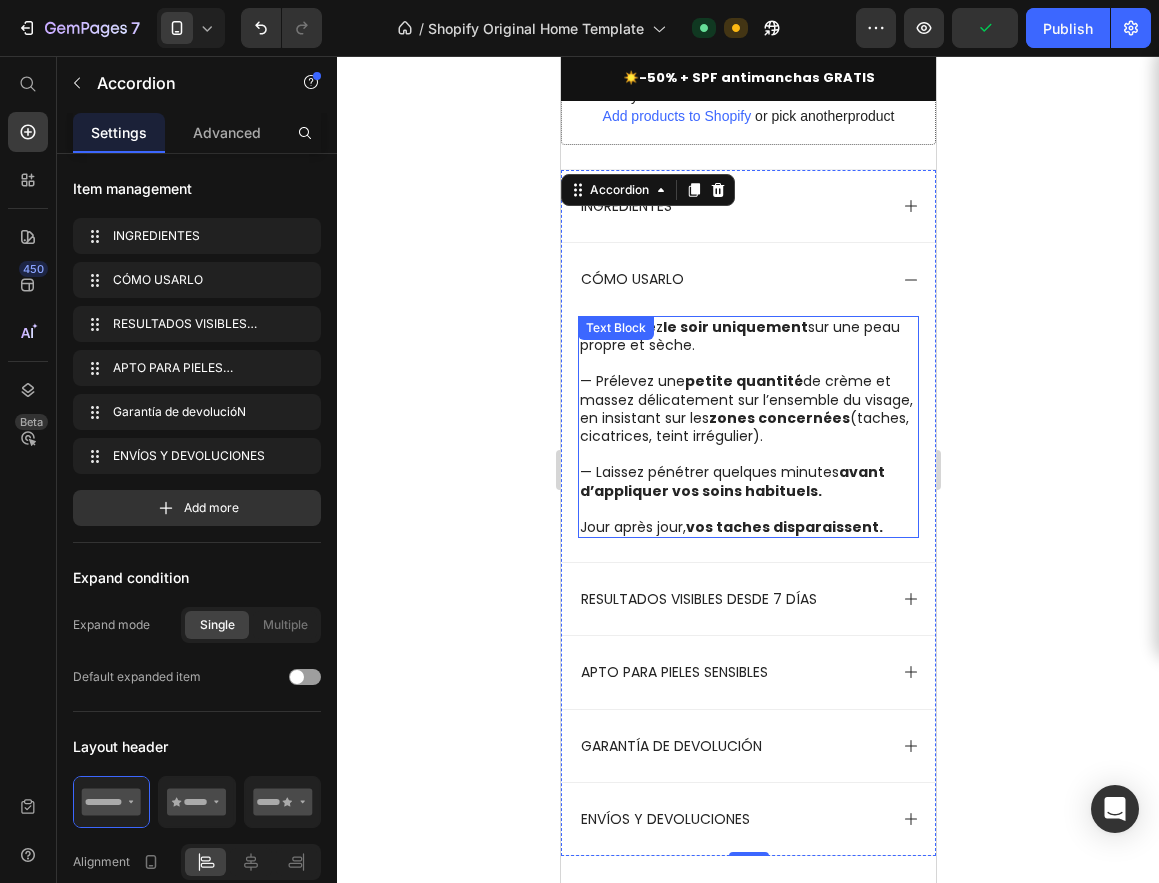 click on "Jour après jour,  vos taches disparaissent." at bounding box center (747, 527) 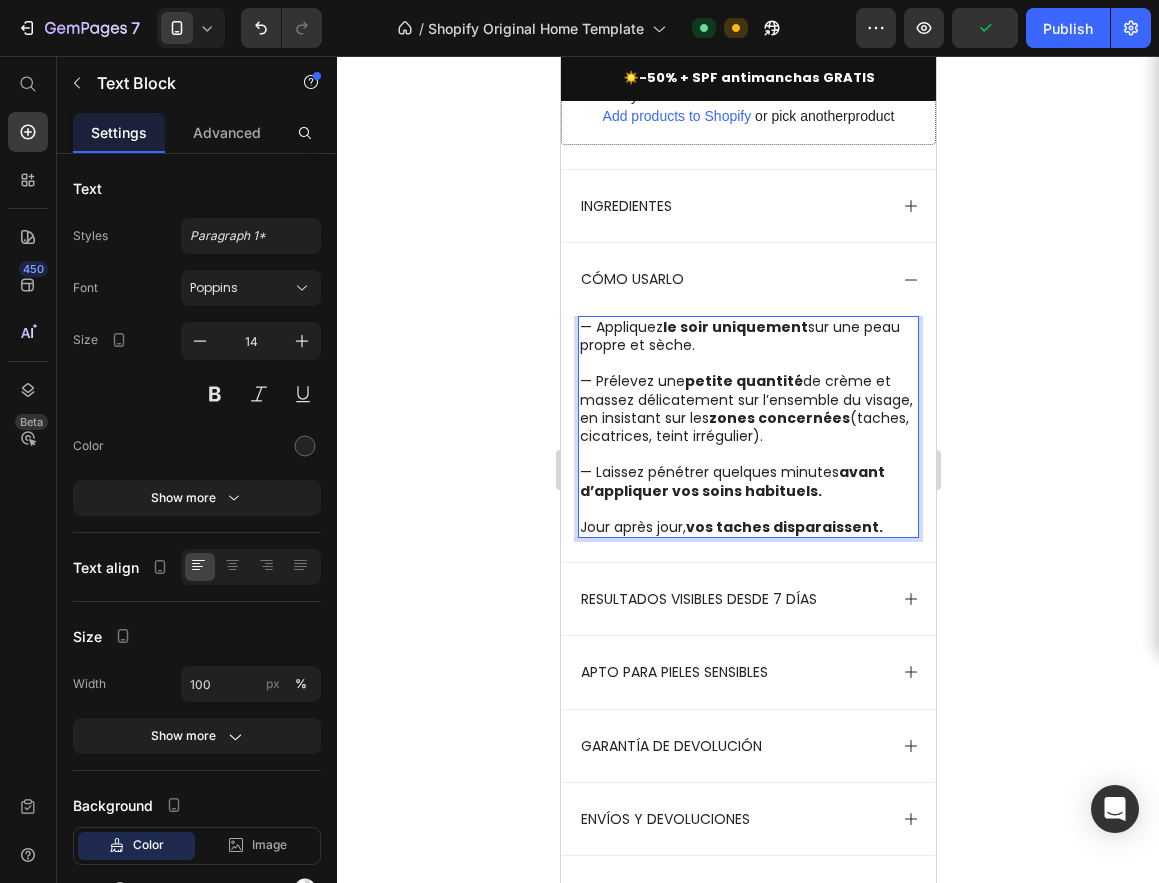 scroll, scrollTop: 2571, scrollLeft: 0, axis: vertical 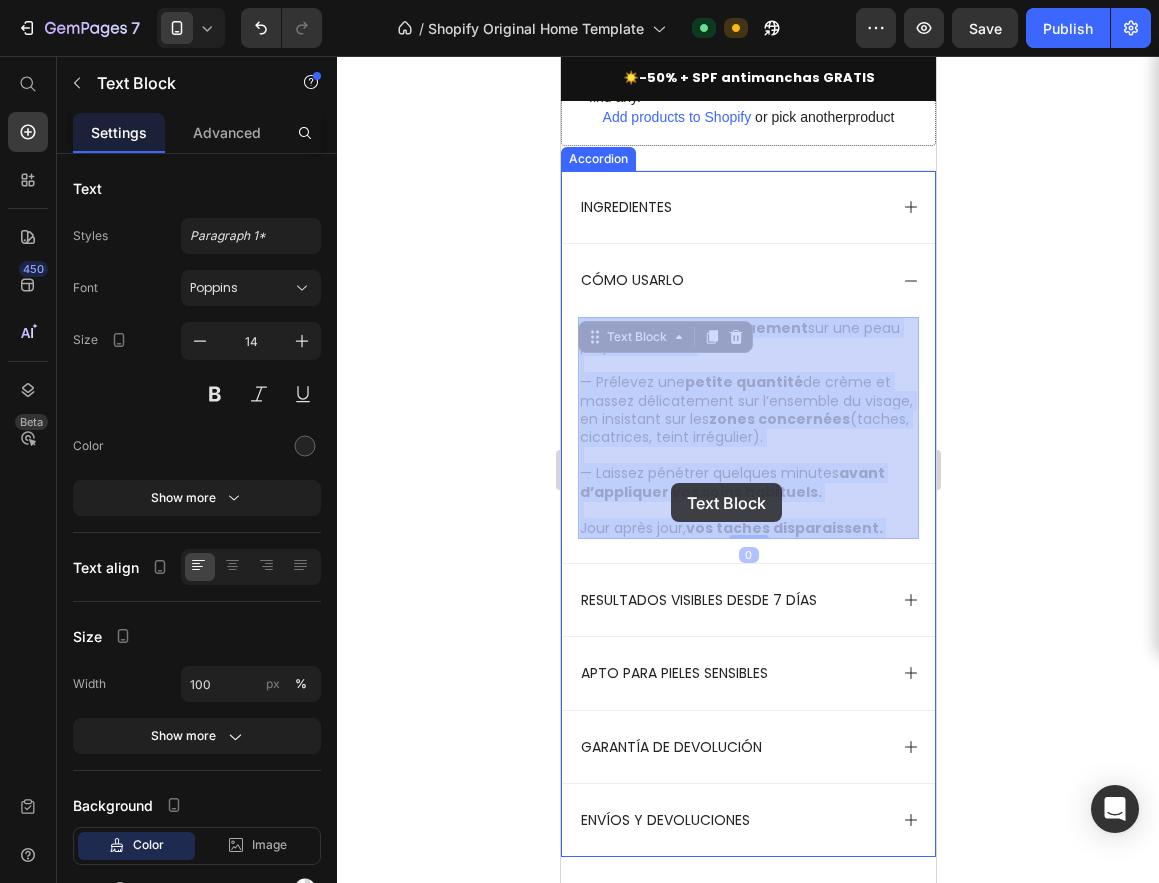 drag, startPoint x: 885, startPoint y: 525, endPoint x: 670, endPoint y: 483, distance: 219.06392 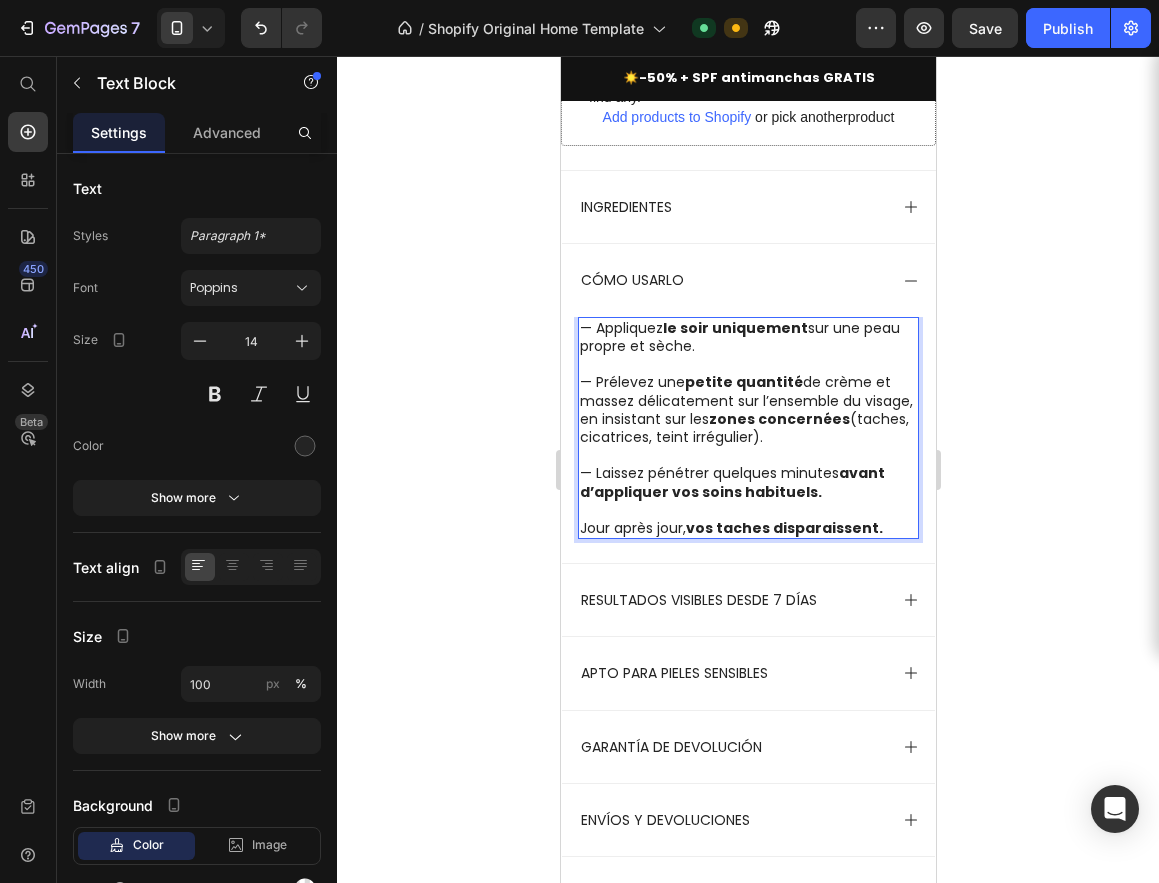 click on "— Prélevez une  petite quantité  de crème et massez délicatement sur l’ensemble du visage, en insistant sur les  zones concernées  (taches, cicatrices, teint irrégulier)." at bounding box center [747, 400] 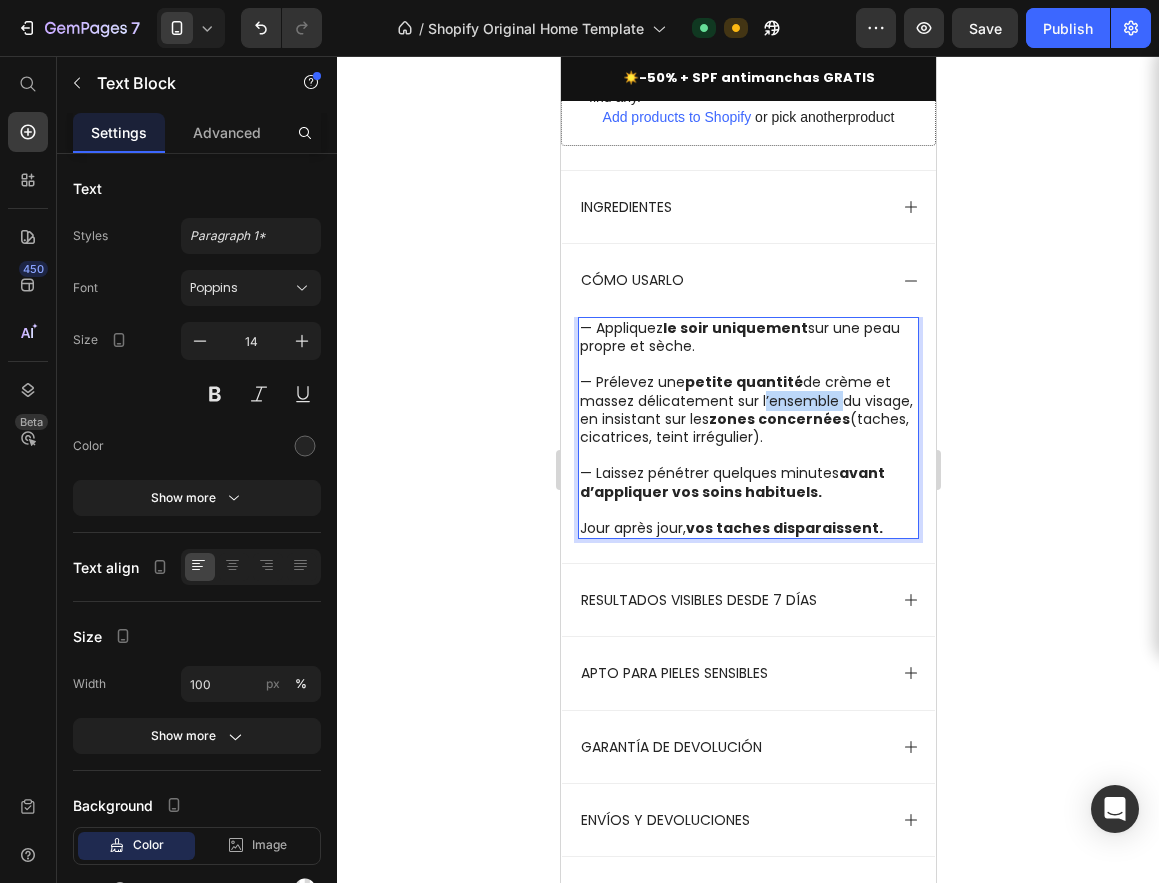 click on "— Prélevez une  petite quantité  de crème et massez délicatement sur l’ensemble du visage, en insistant sur les  zones concernées  (taches, cicatrices, teint irrégulier)." at bounding box center (747, 400) 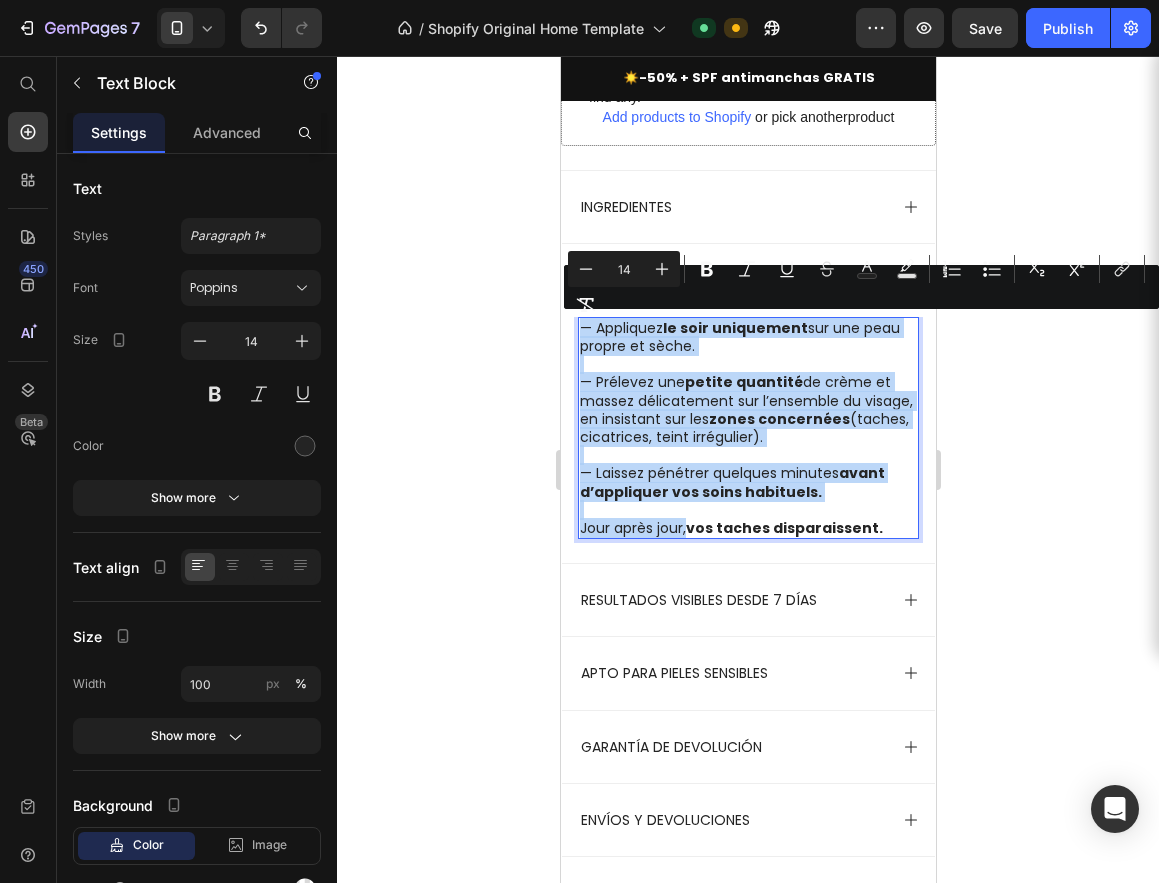 copy on "— Appliquez   le soir uniquement  sur une peau propre et sèche. — Prélevez une  petite quantité  de crème et massez délicatement sur l’ensemble du visage, en insistant sur les  zones concernées  (taches, cicatrices, teint irrégulier). — Laissez pénétrer quelques minutes  avant d’appliquer vos soins habituels. Jour après jour," 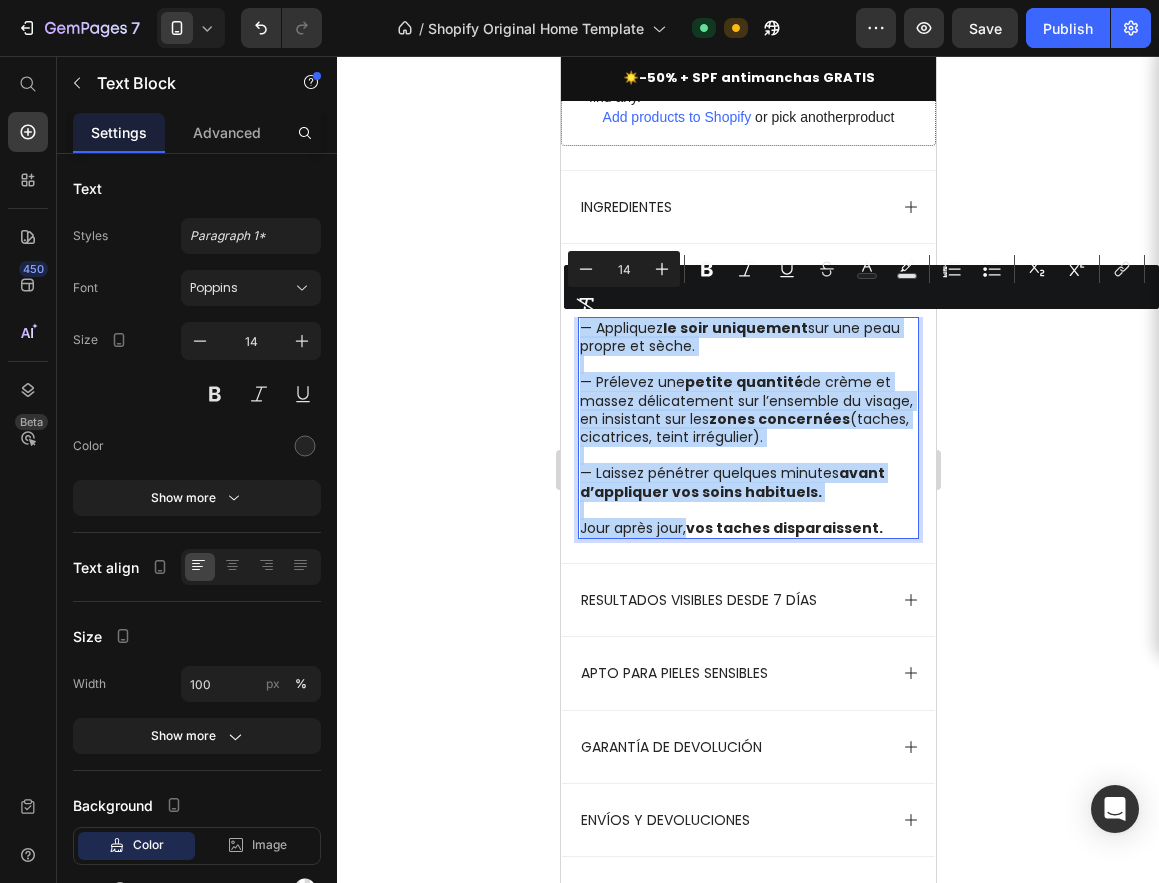 click on "— Laissez pénétrer quelques minutes  avant d’appliquer vos soins habituels." at bounding box center (747, 473) 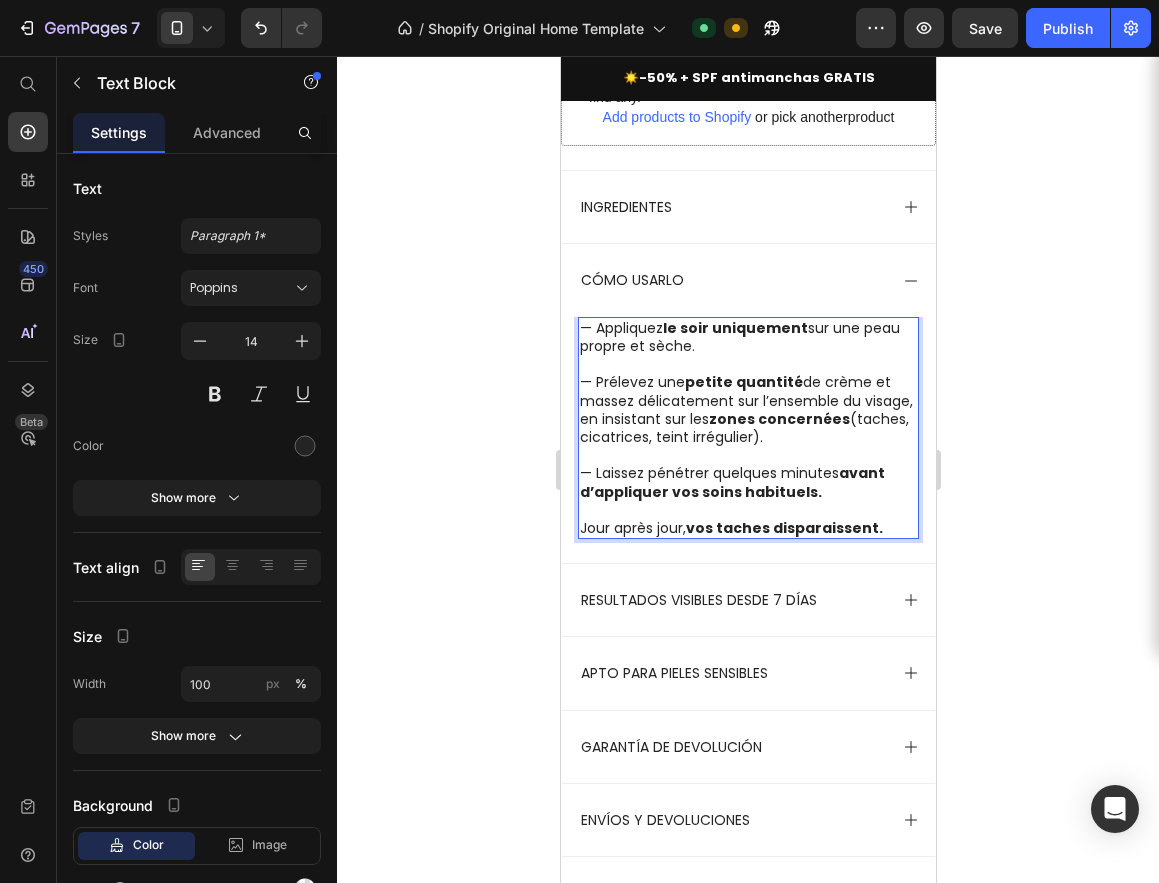 click on "⁠⁠⁠⁠⁠⁠⁠ — Laissez pénétrer quelques minutes  avant d’appliquer vos soins habituels." at bounding box center [747, 473] 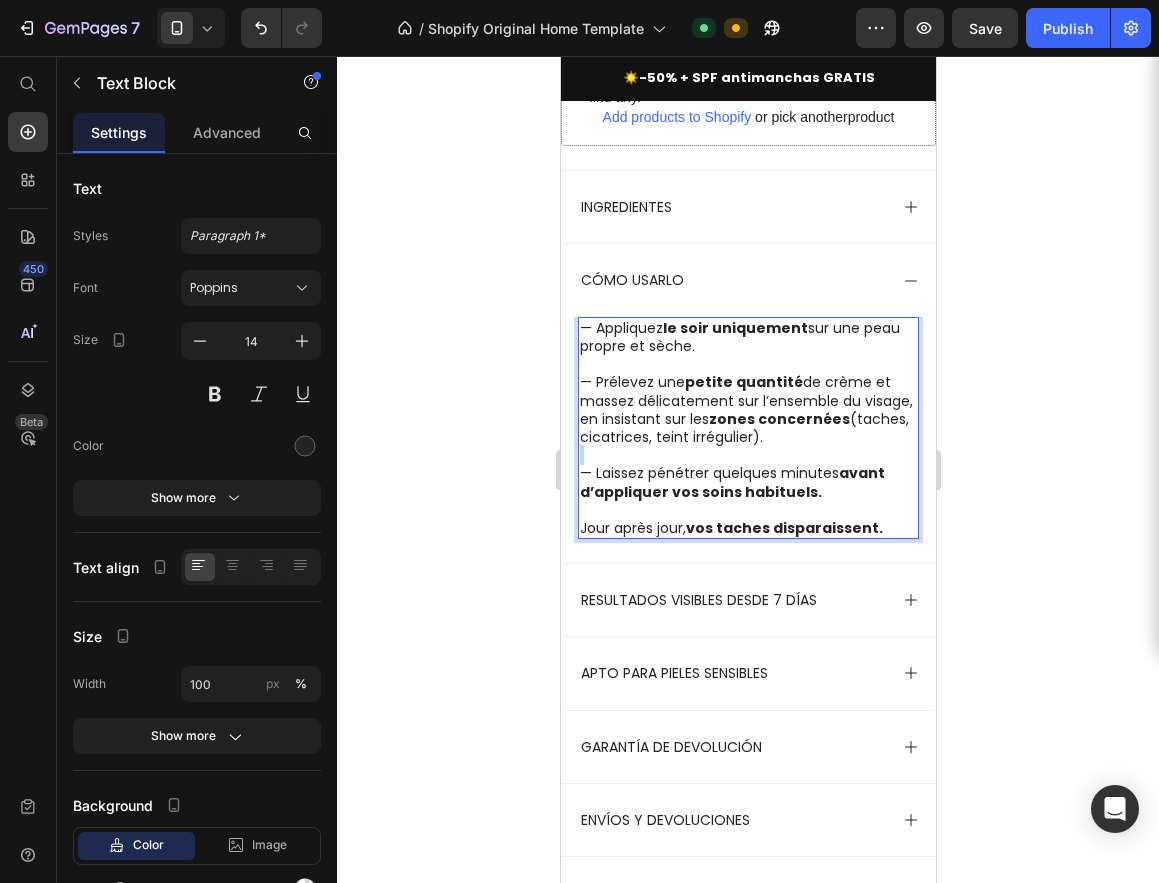 click on "⁠⁠⁠⁠⁠⁠⁠ — Laissez pénétrer quelques minutes  avant d’appliquer vos soins habituels." at bounding box center [747, 473] 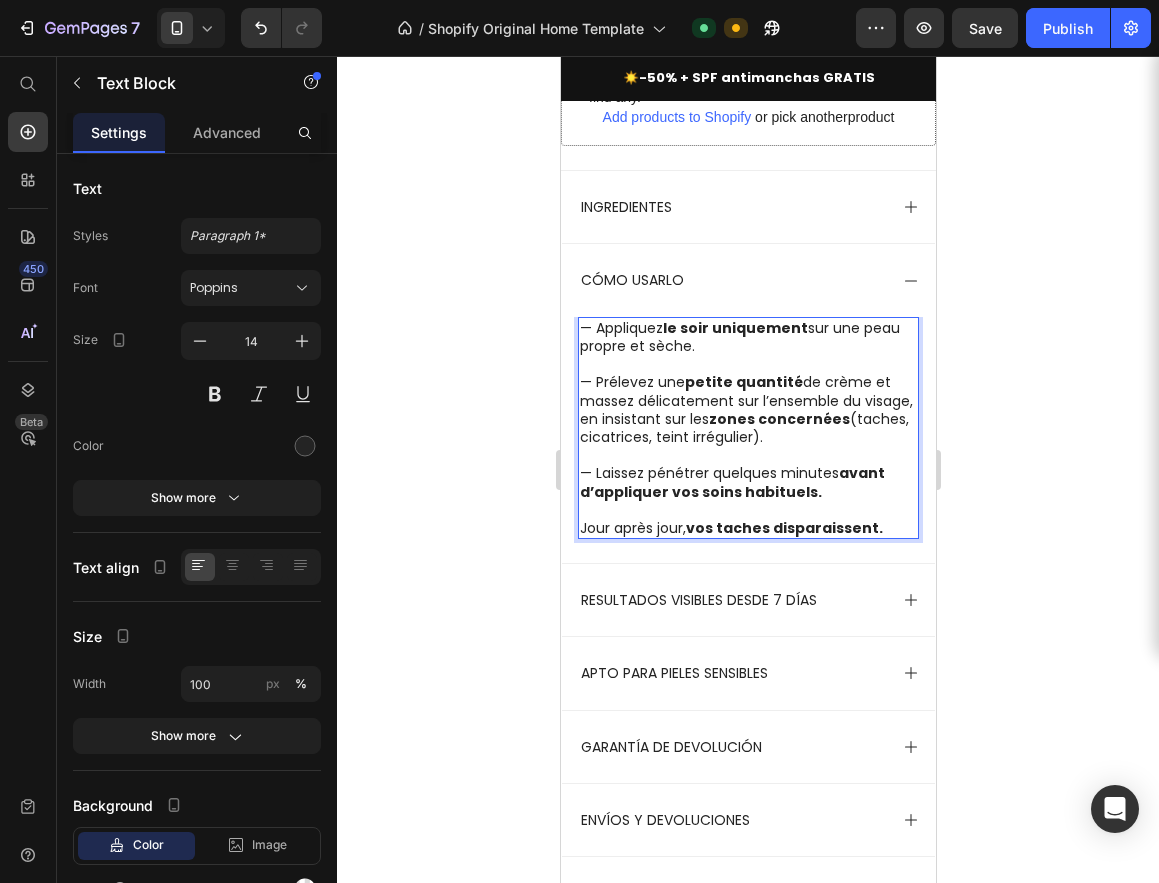 click on "— Laissez pénétrer quelques minutes  avant d’appliquer vos soins habituels." at bounding box center (747, 473) 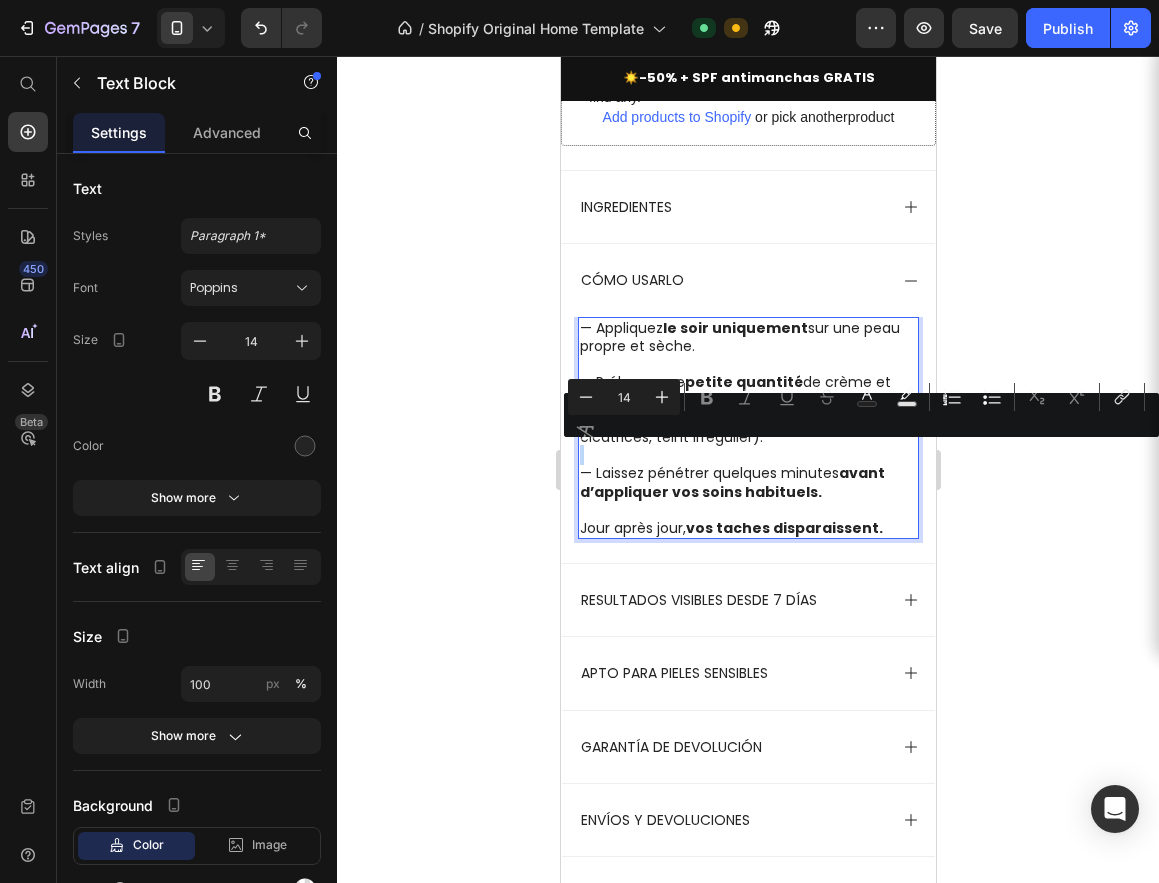 click on "— Laissez pénétrer quelques minutes  avant d’appliquer vos soins habituels." at bounding box center (747, 473) 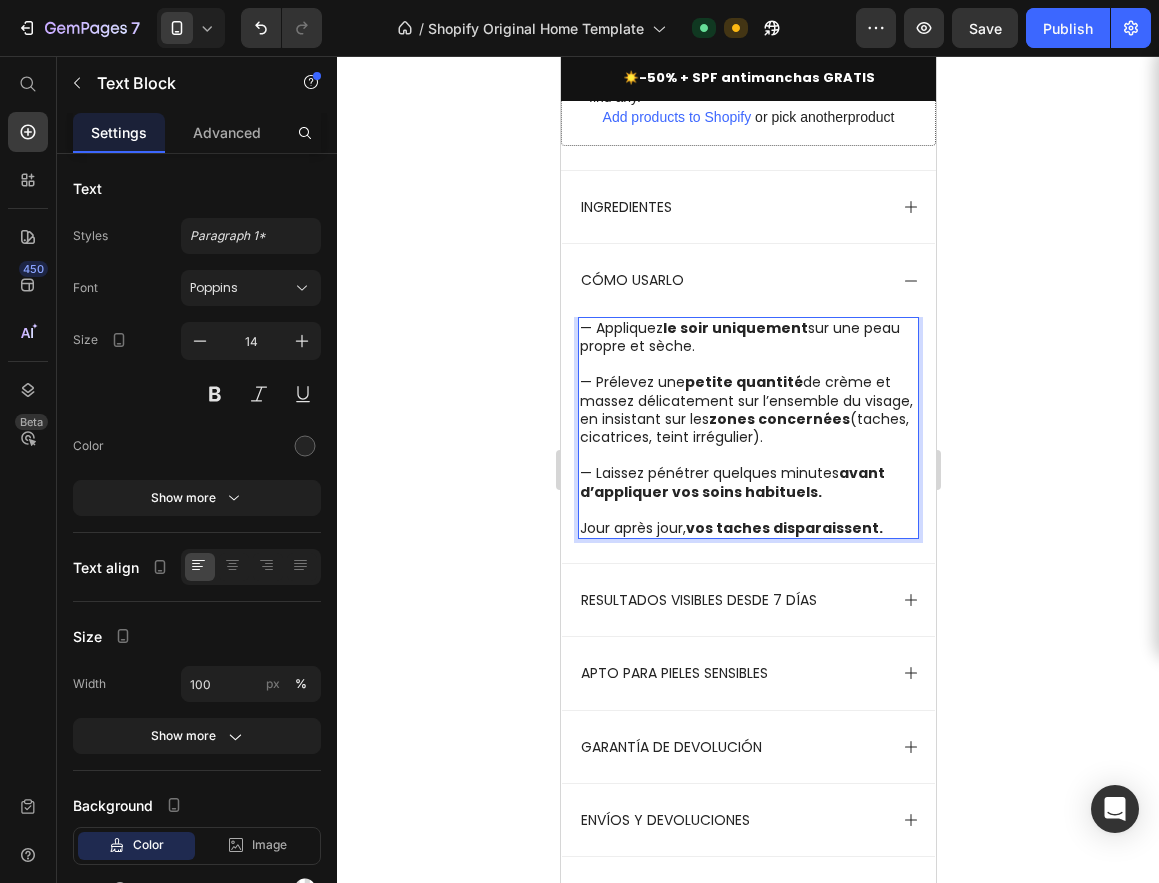 click on "— Prélevez une  petite quantité  de crème et massez délicatement sur l’ensemble du visage, en insistant sur les  zones concernées  (taches, cicatrices, teint irrégulier)." at bounding box center [747, 400] 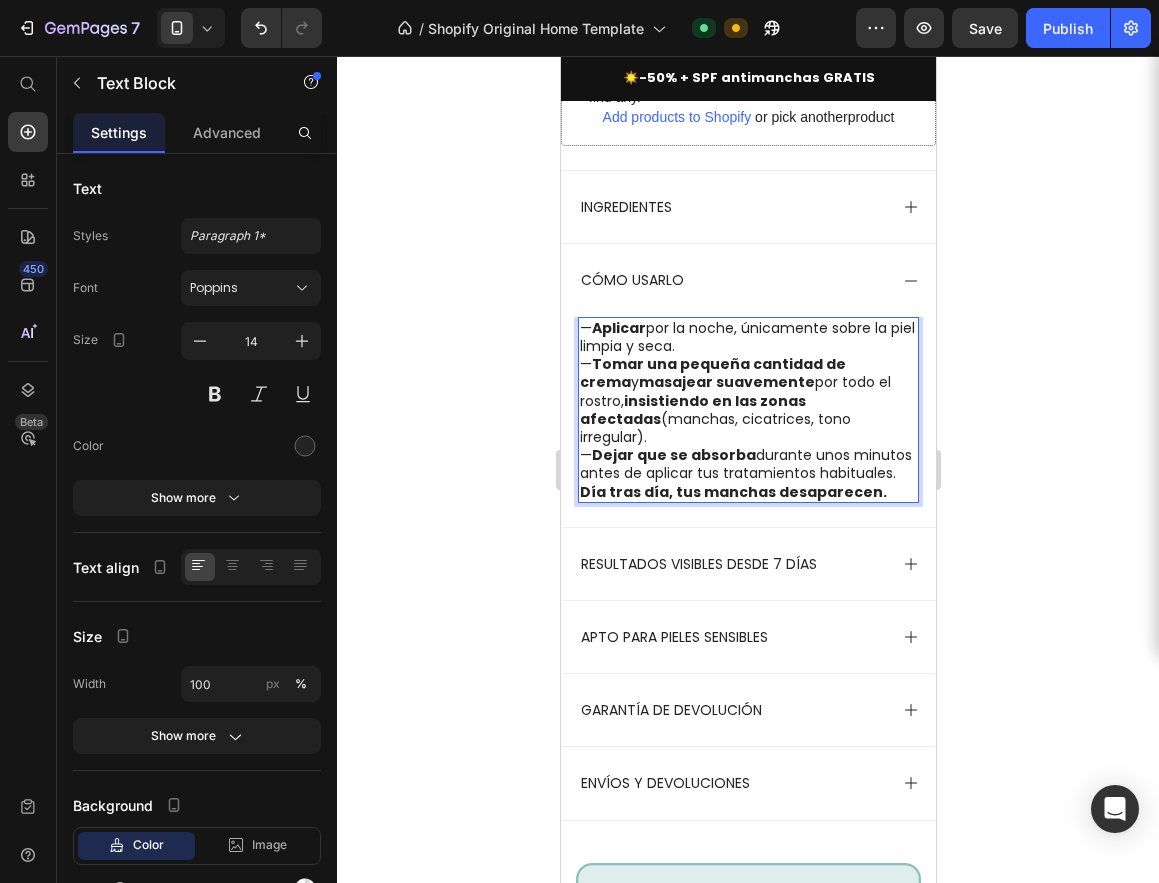 click on "—  Aplicar  por la noche, únicamente sobre la piel limpia y seca." at bounding box center (747, 337) 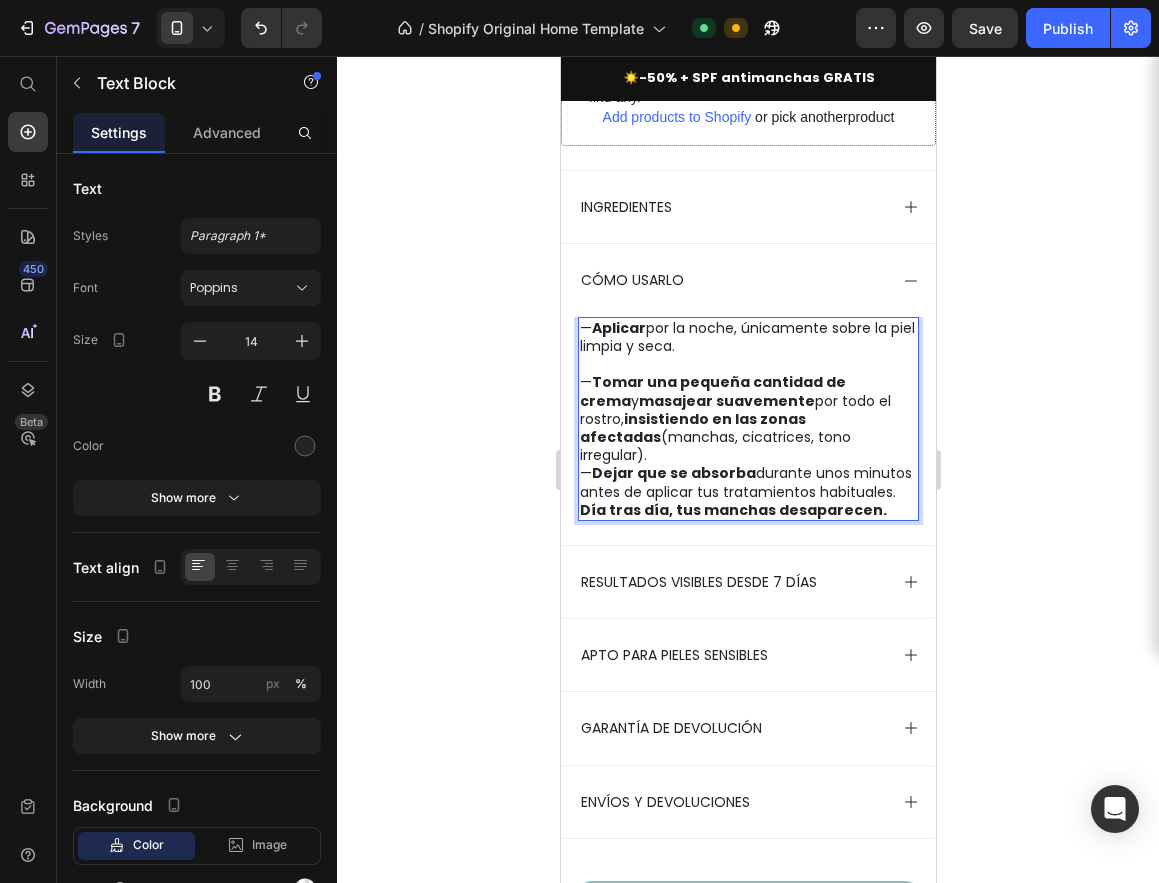 click on "—  Tomar una pequeña cantidad de crema  y  masajear suavemente  por todo el rostro,  insistiendo en las zonas afectadas  (manchas, cicatrices, tono irregular)." at bounding box center (747, 418) 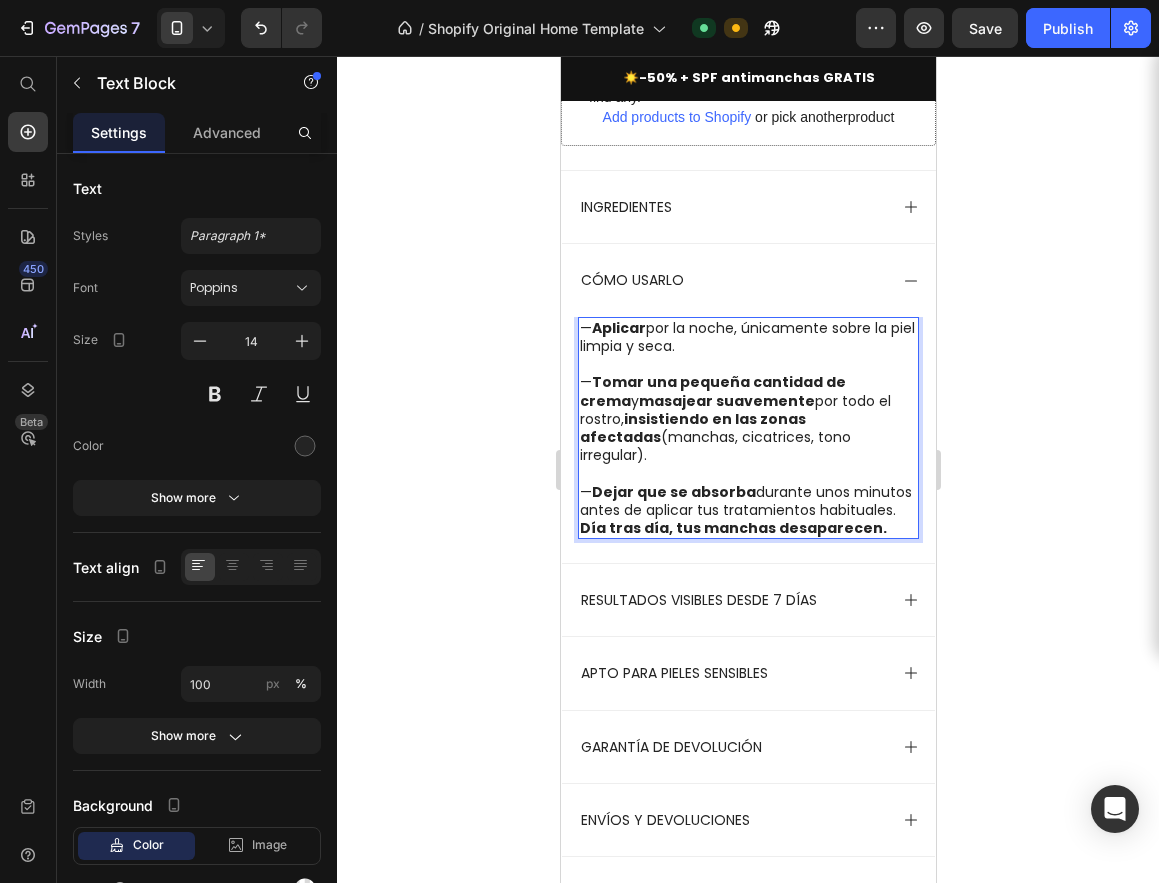 click on "—  Dejar que se absorba  durante unos minutos antes de aplicar tus tratamientos habituales." at bounding box center (747, 501) 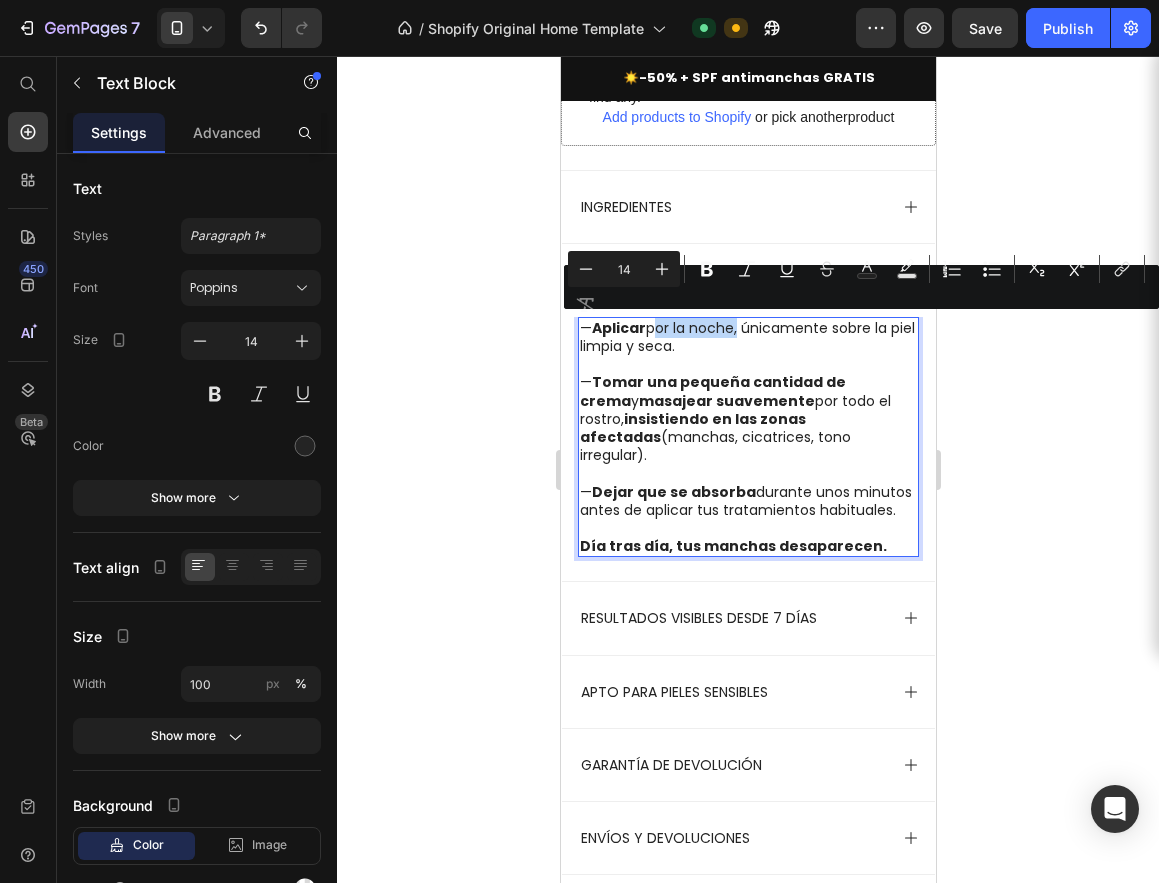 drag, startPoint x: 737, startPoint y: 329, endPoint x: 651, endPoint y: 334, distance: 86.145226 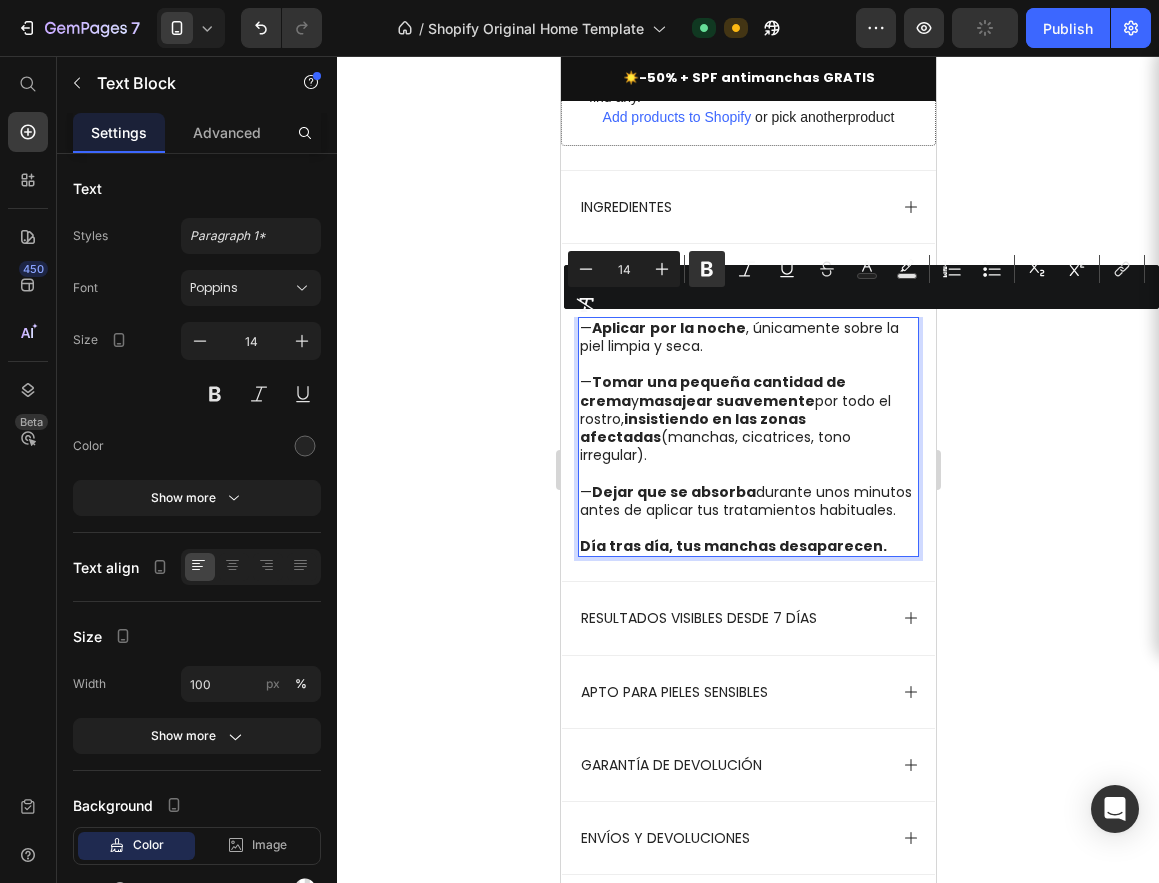 click on "—  Tomar una pequeña cantidad de crema  y  masajear suavemente  por todo el rostro,  insistiendo en las zonas afectadas  (manchas, cicatrices, tono irregular)." at bounding box center [747, 418] 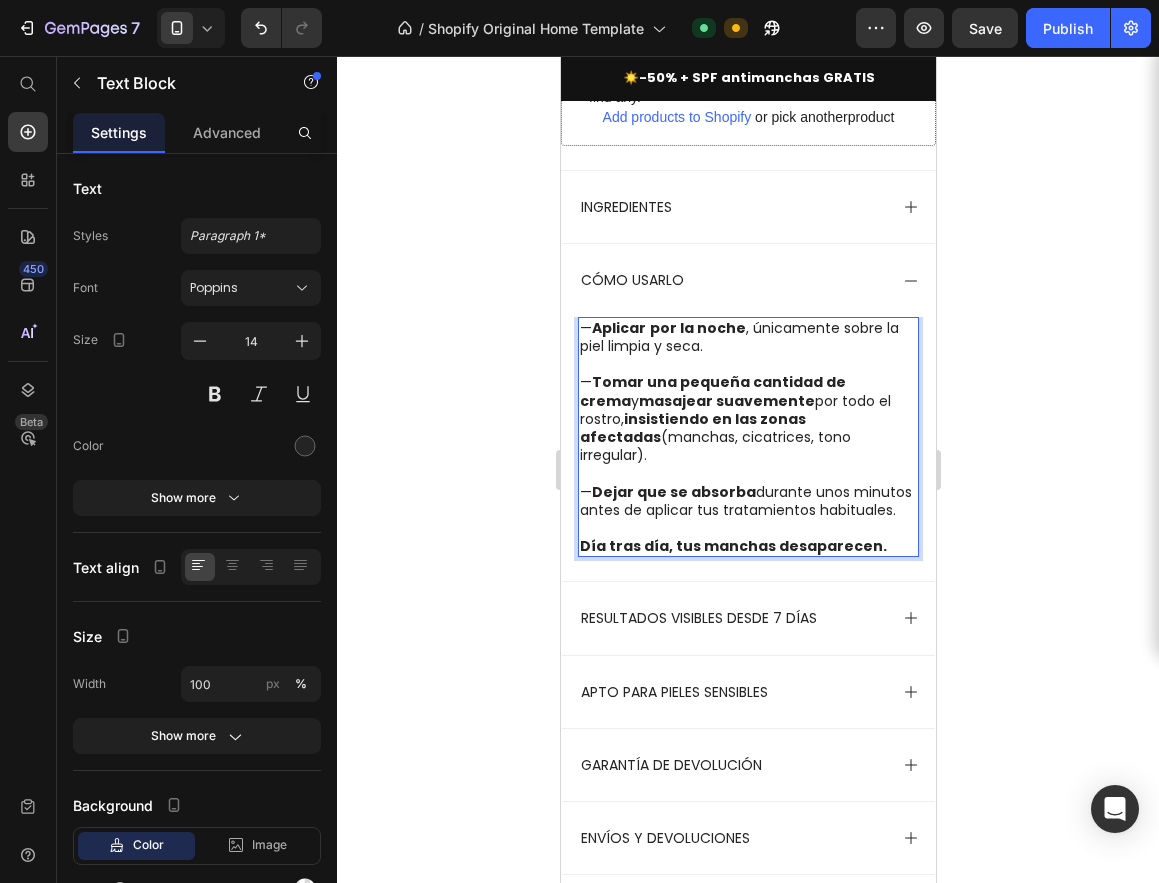 click on "—  Dejar que se absorba  durante unos minutos antes de aplicar tus tratamientos habituales." at bounding box center [747, 501] 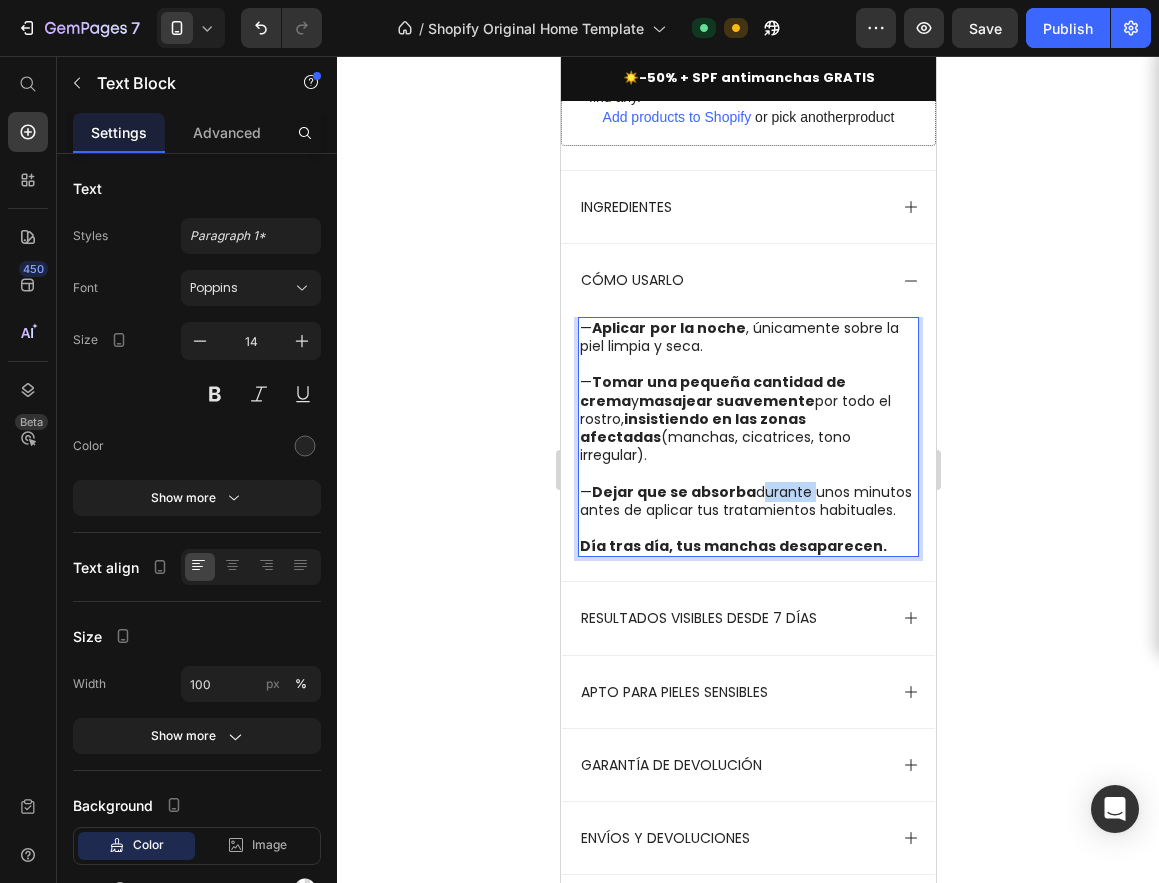 click on "—  Dejar que se absorba  durante unos minutos antes de aplicar tus tratamientos habituales." at bounding box center (747, 501) 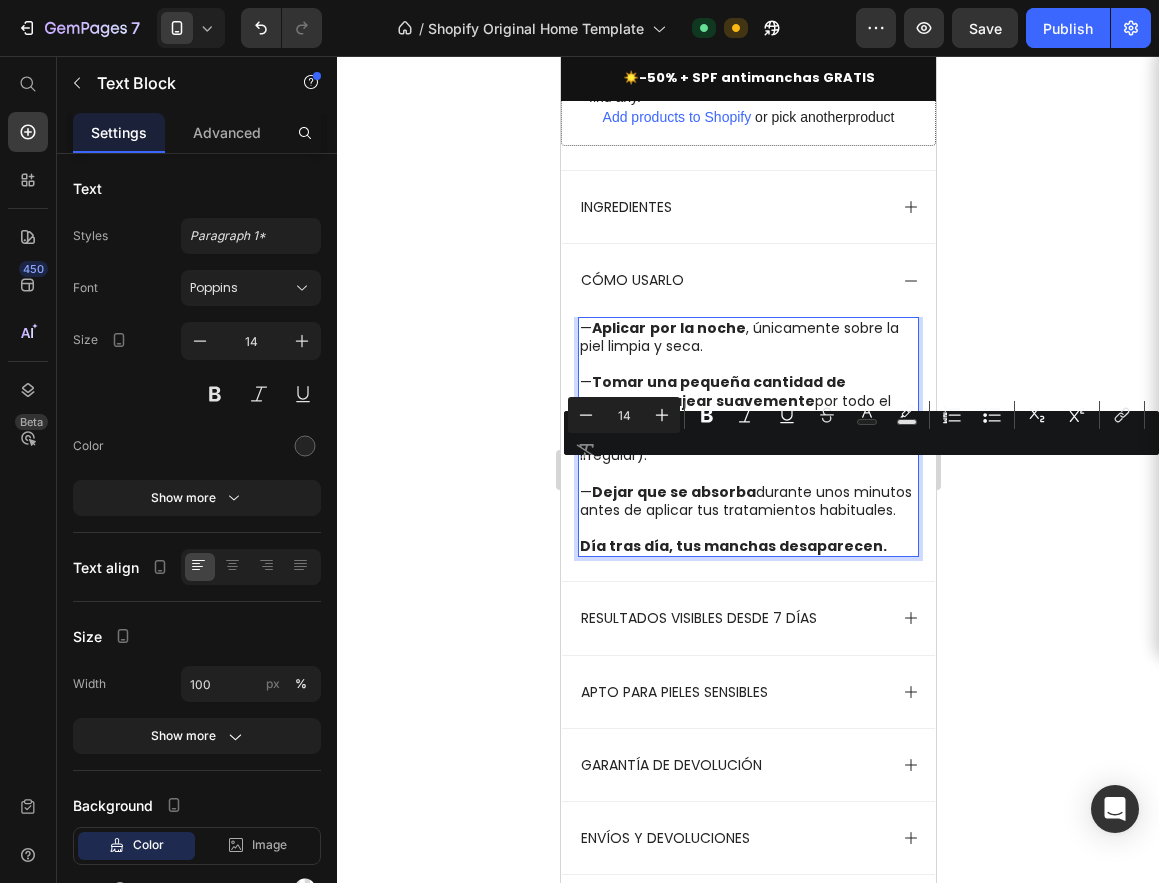 click on "—  Dejar que se absorba  durante unos minutos antes de aplicar tus tratamientos habituales." at bounding box center [747, 501] 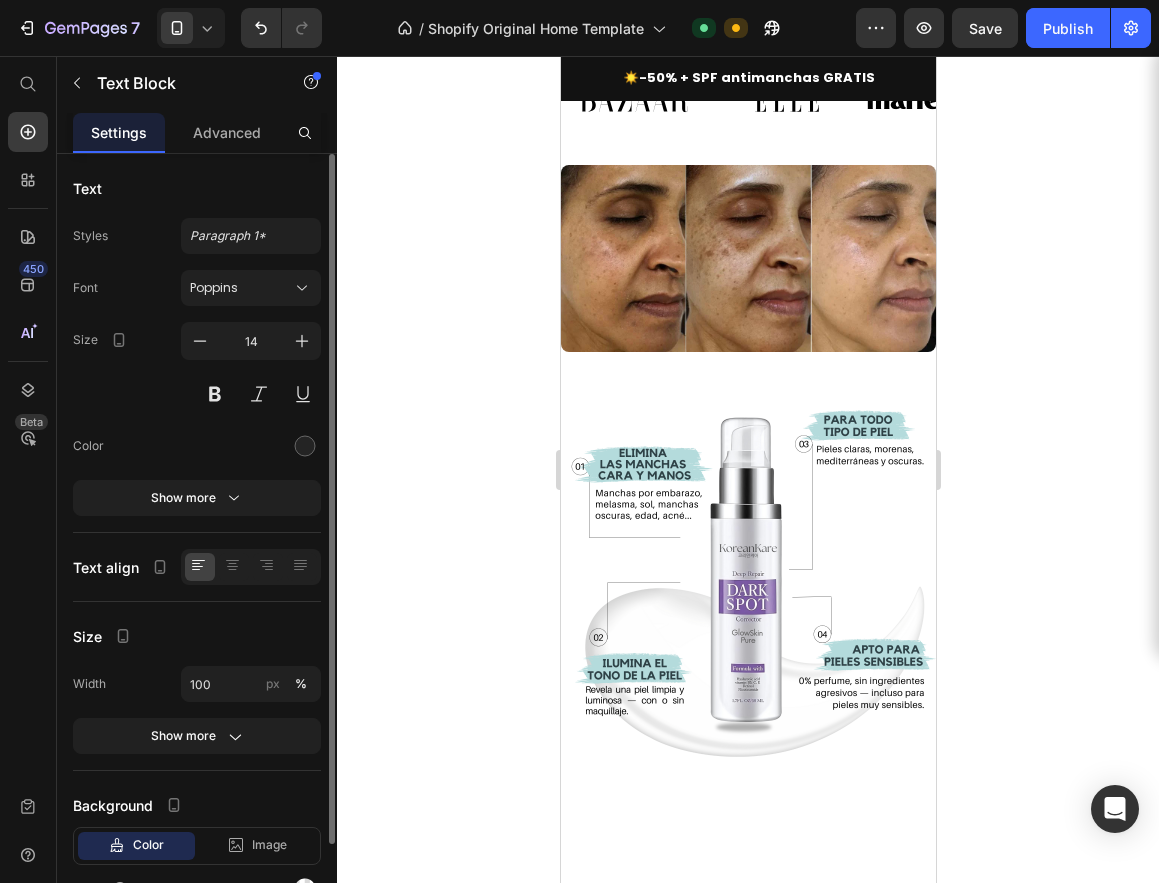scroll, scrollTop: 0, scrollLeft: 0, axis: both 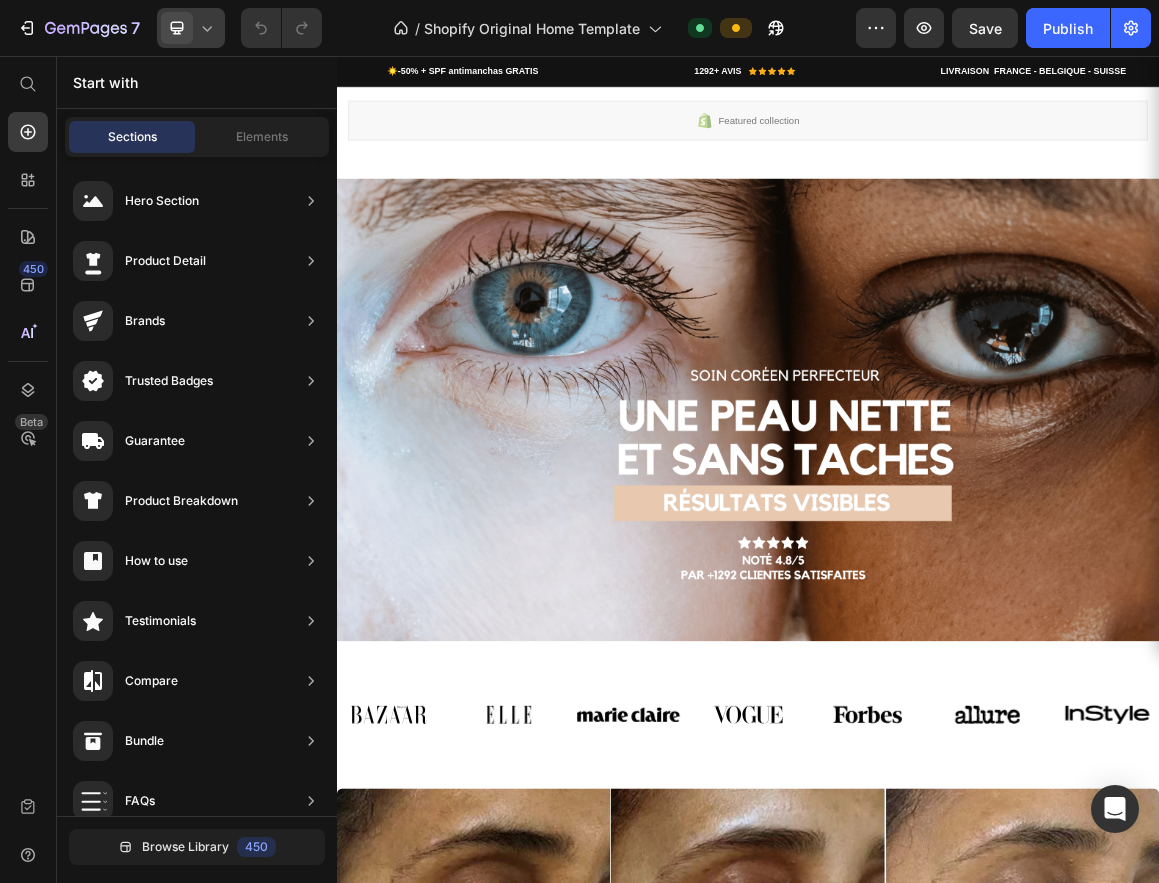 click 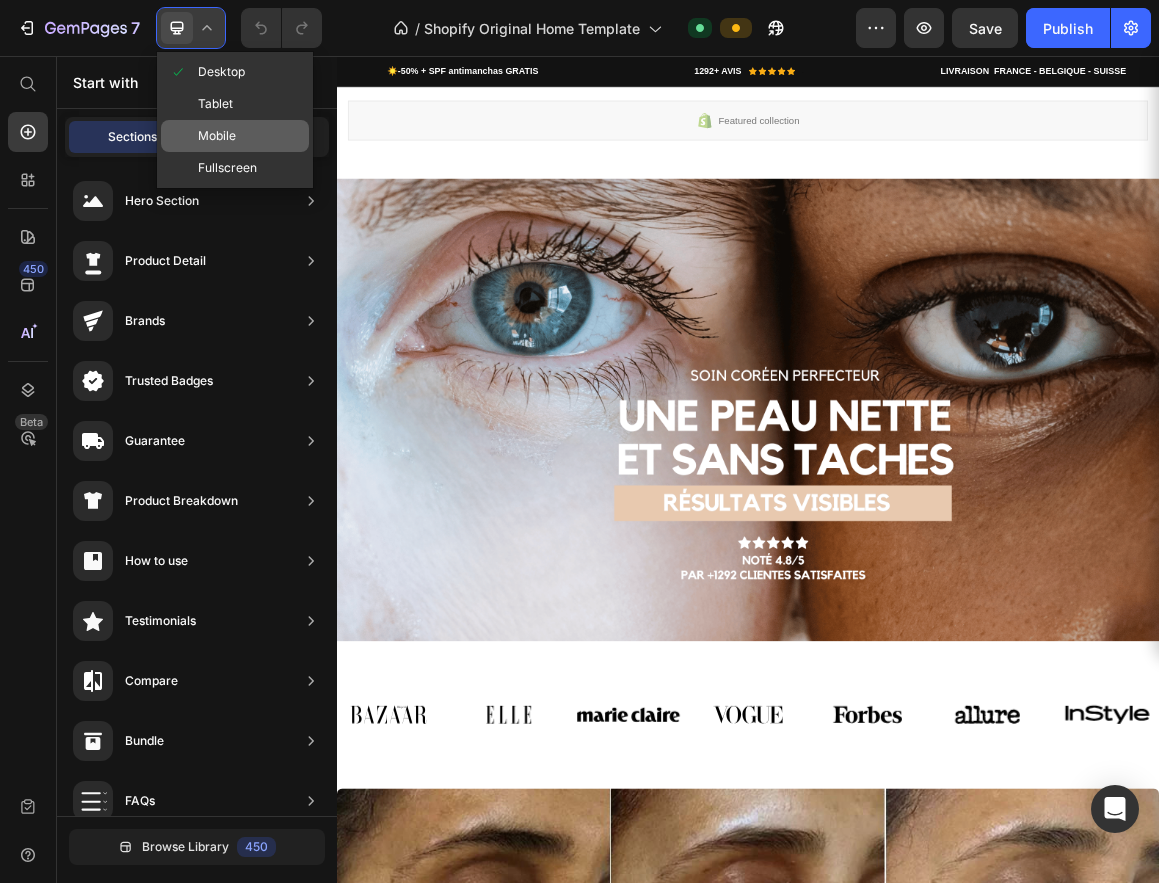 click on "Mobile" at bounding box center (217, 136) 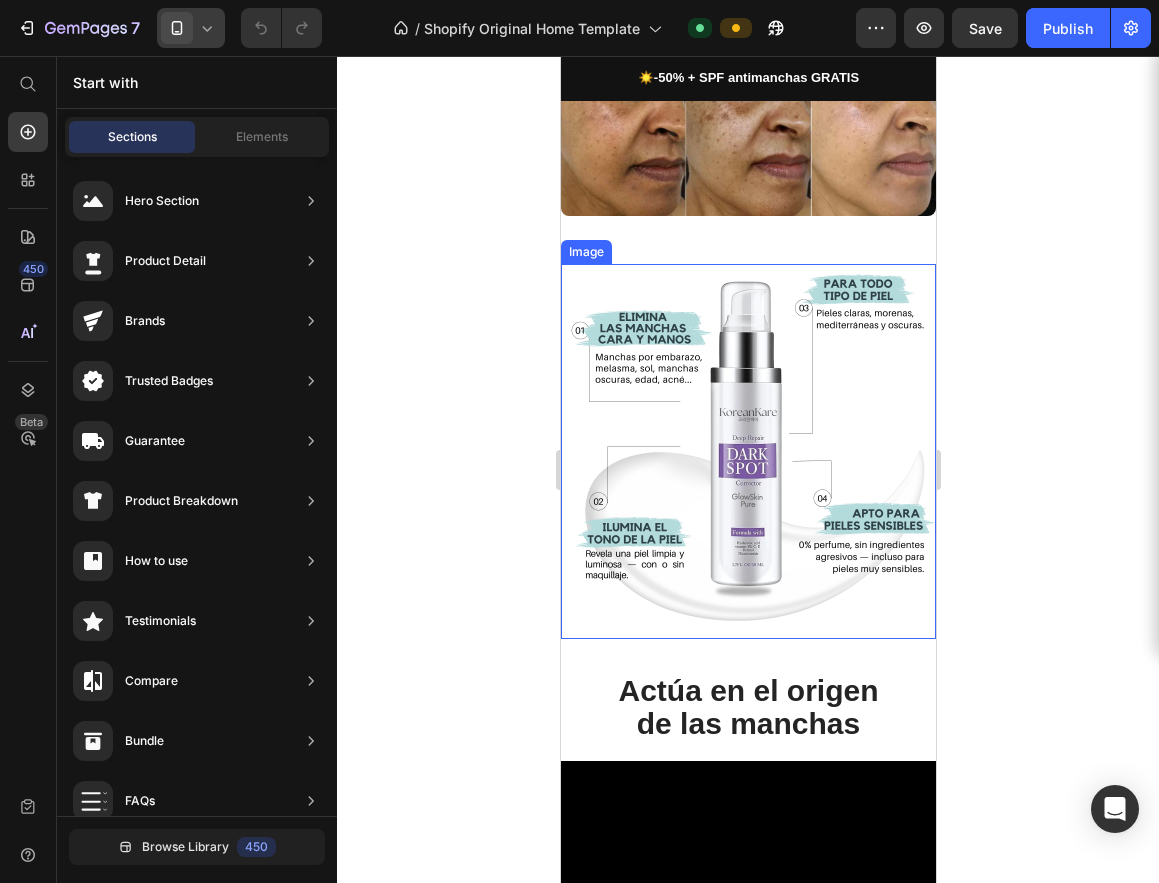 scroll, scrollTop: 958, scrollLeft: 0, axis: vertical 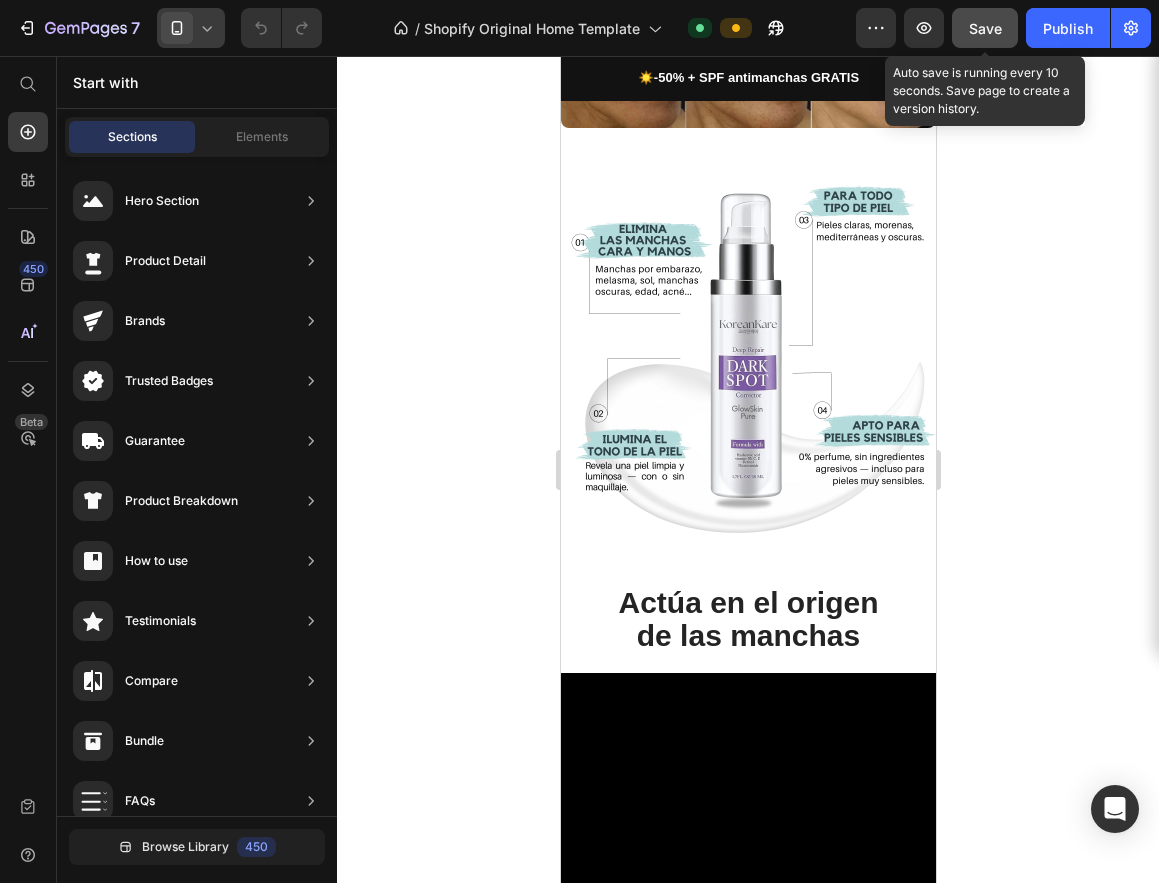 click on "Save" 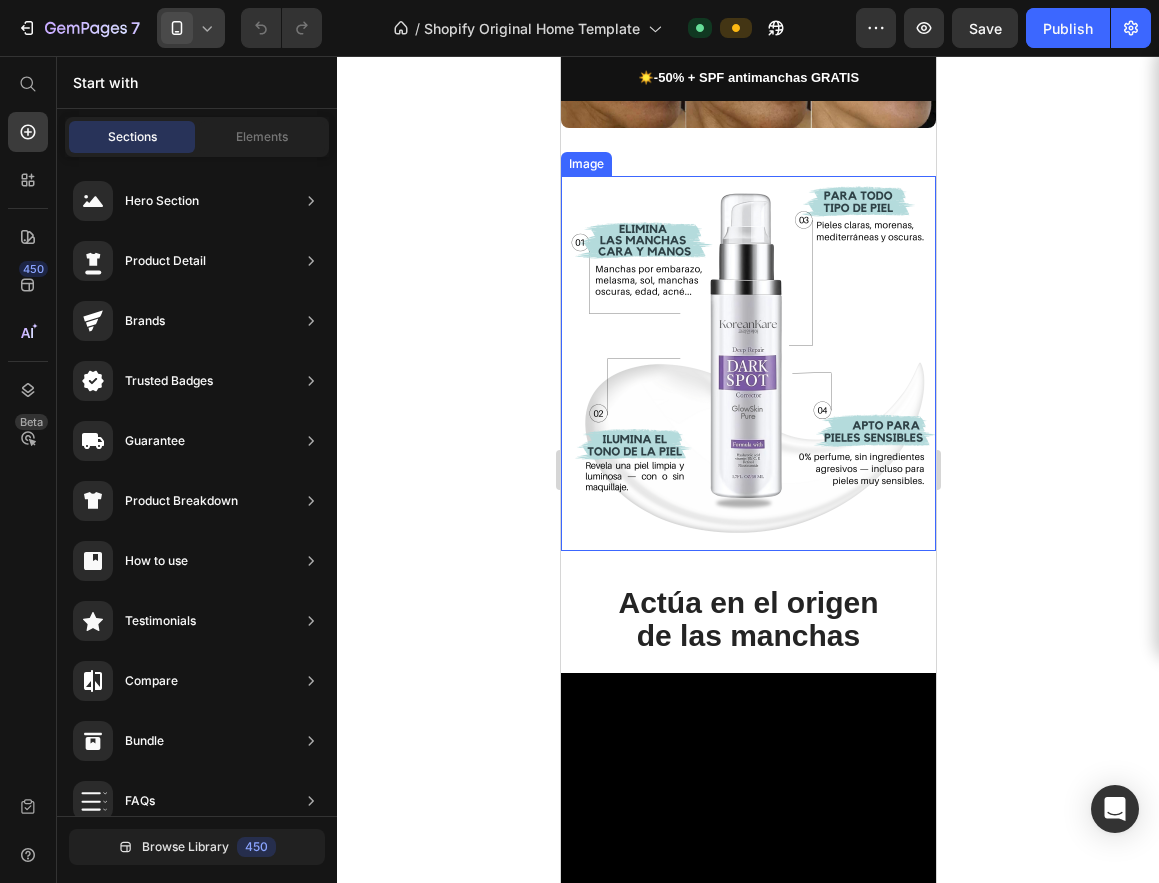 click at bounding box center (747, 363) 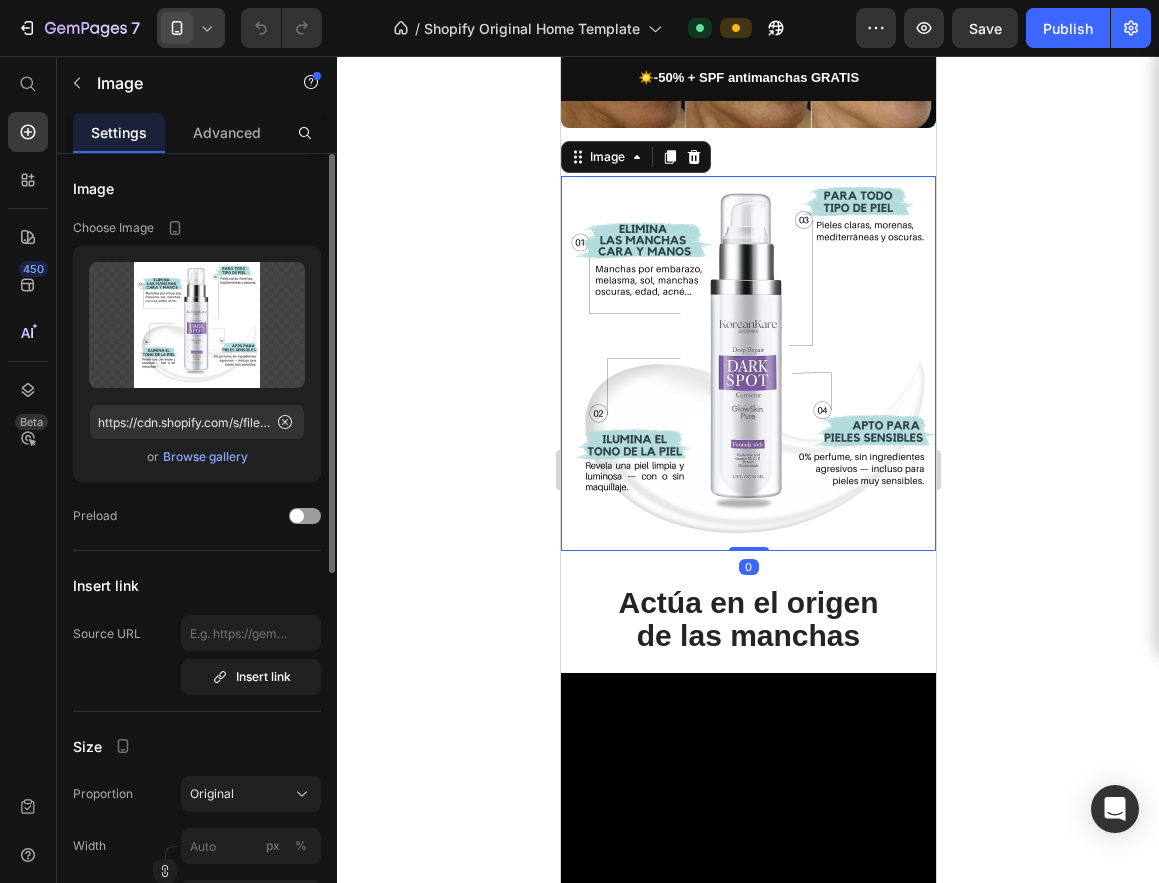 click on "Browse gallery" at bounding box center (205, 457) 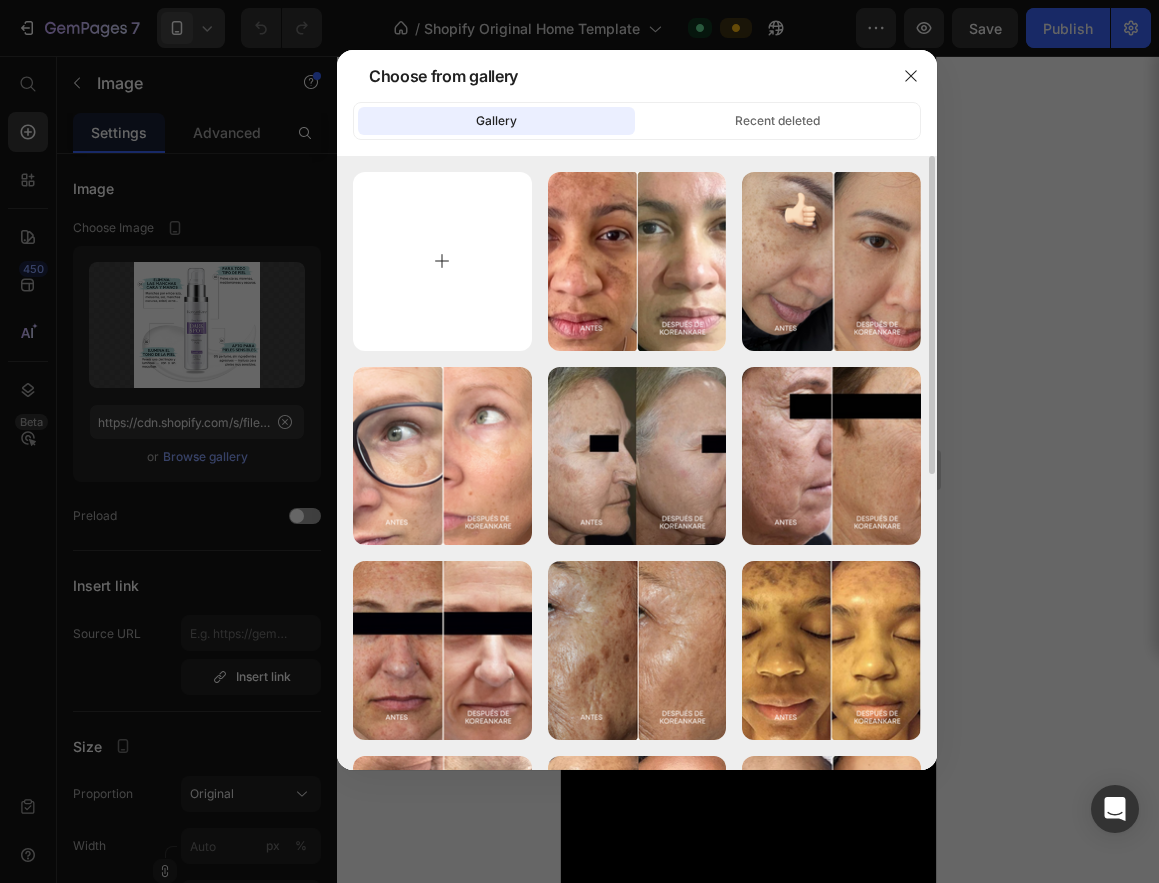 click at bounding box center (442, 261) 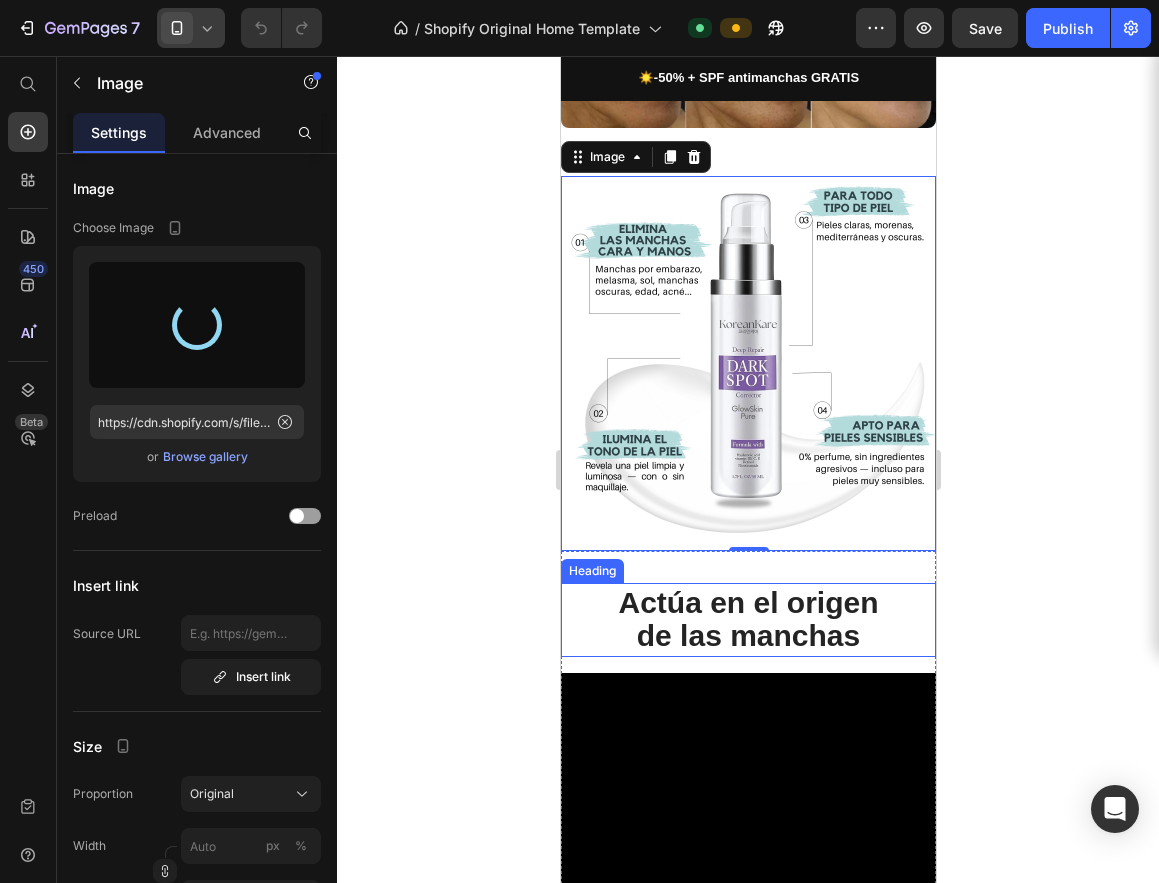 type on "https://cdn.shopify.com/s/files/1/0927/7331/8998/files/gempages_574111683492971566-b7727d7b-6463-43ee-b283-bf6743210ffe.png" 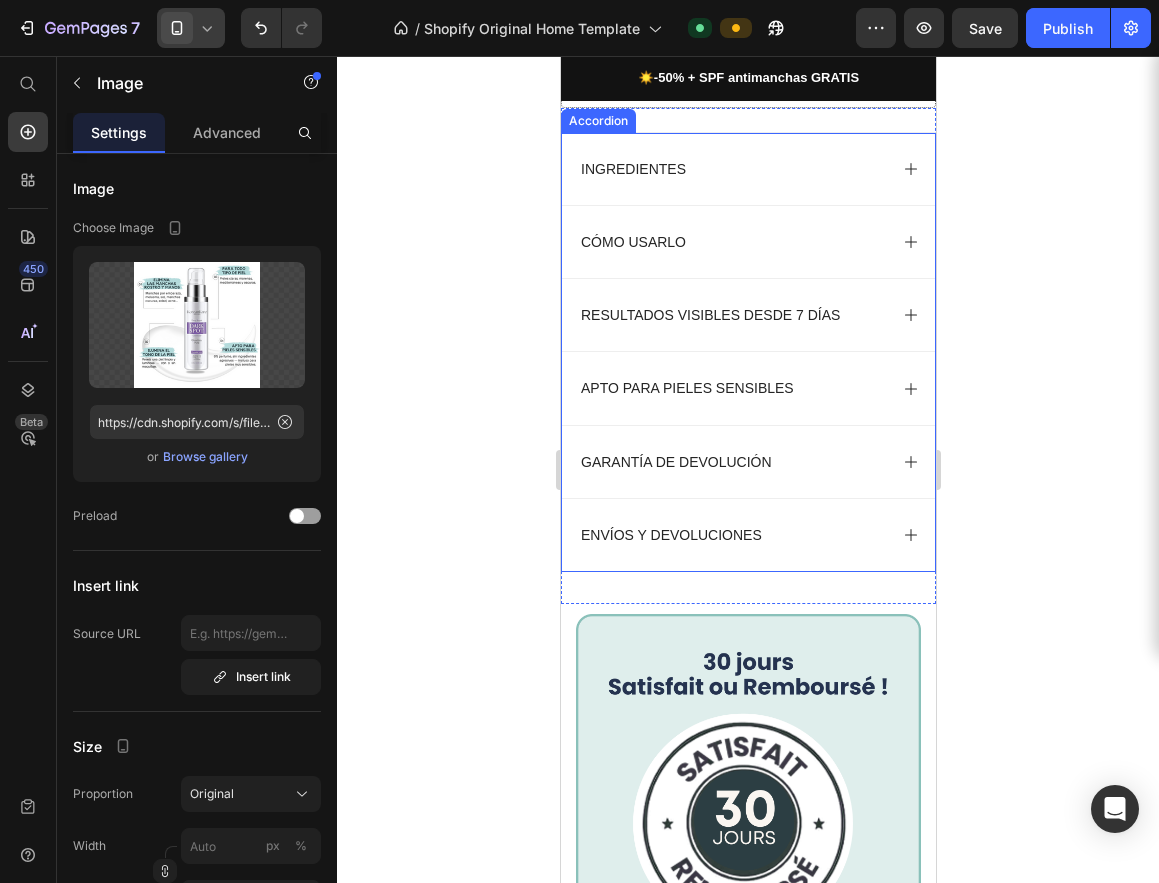 scroll, scrollTop: 2344, scrollLeft: 0, axis: vertical 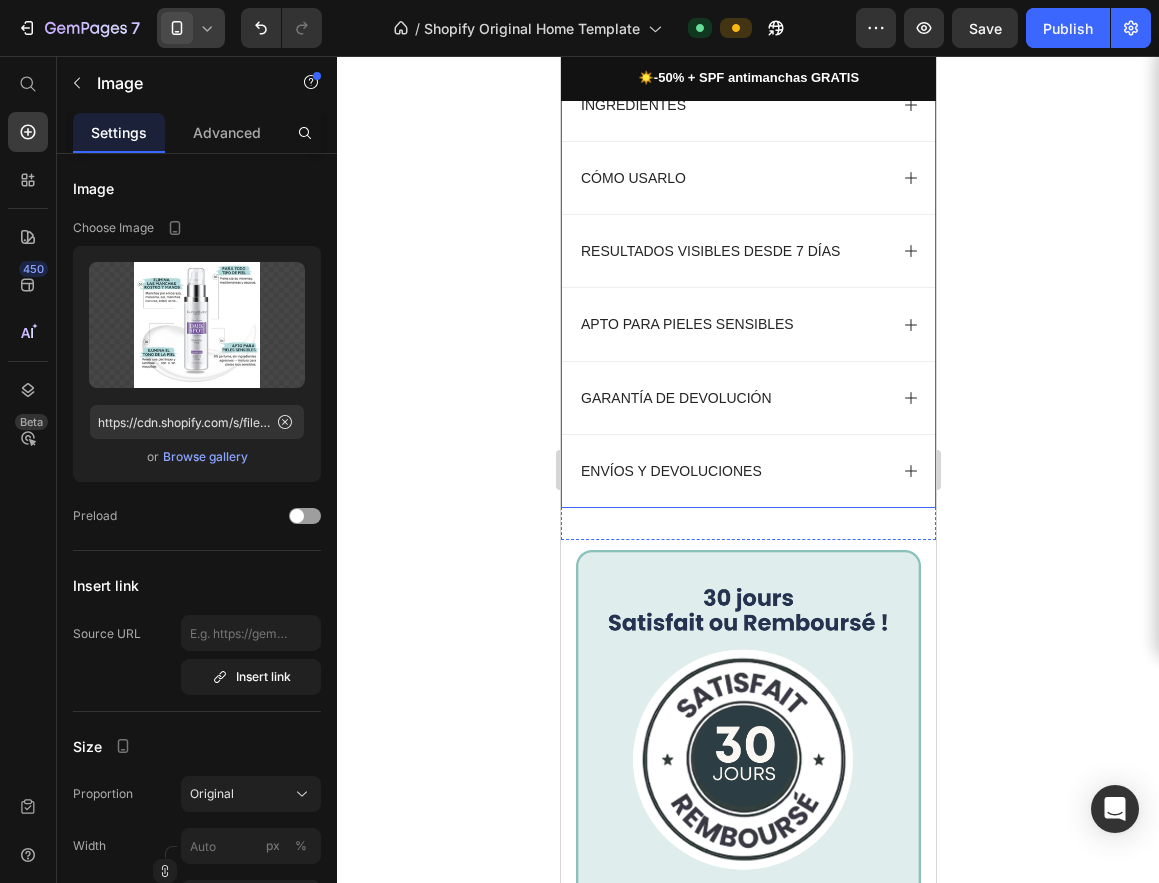 click 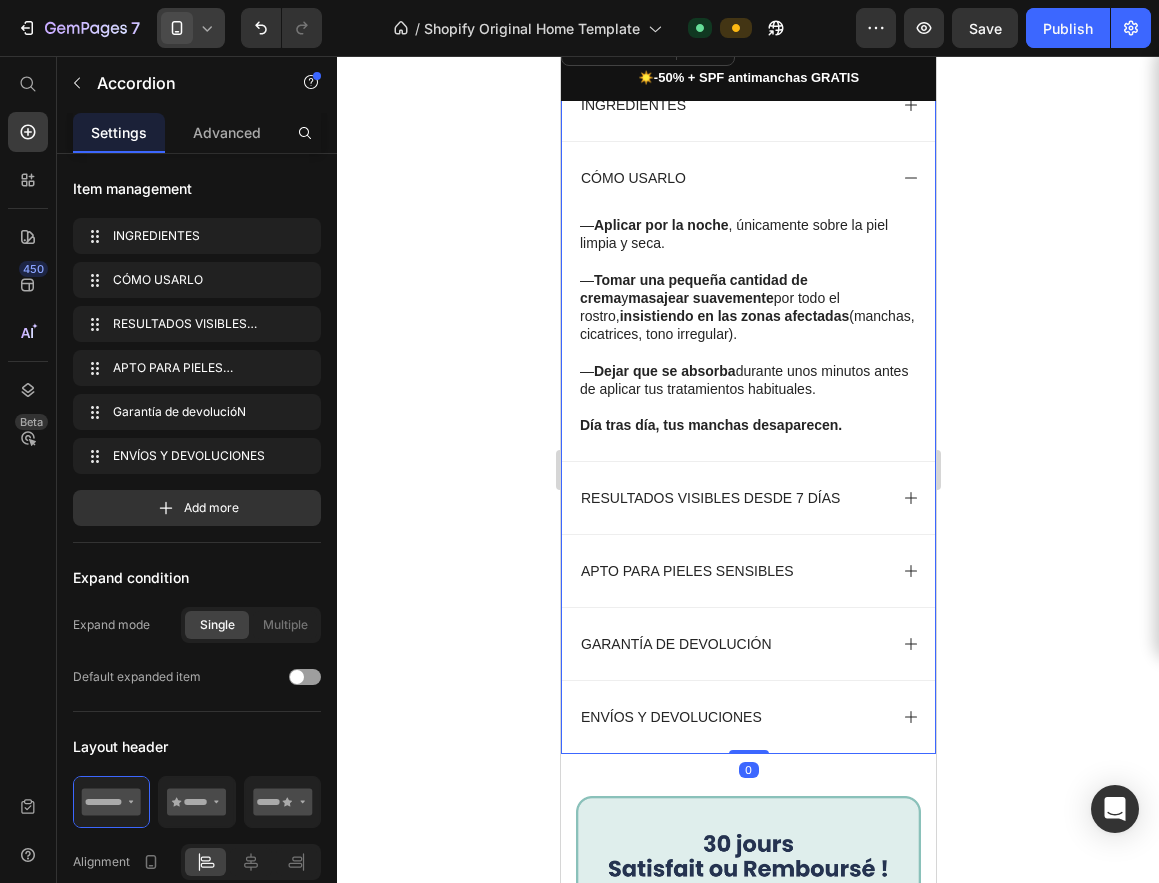click 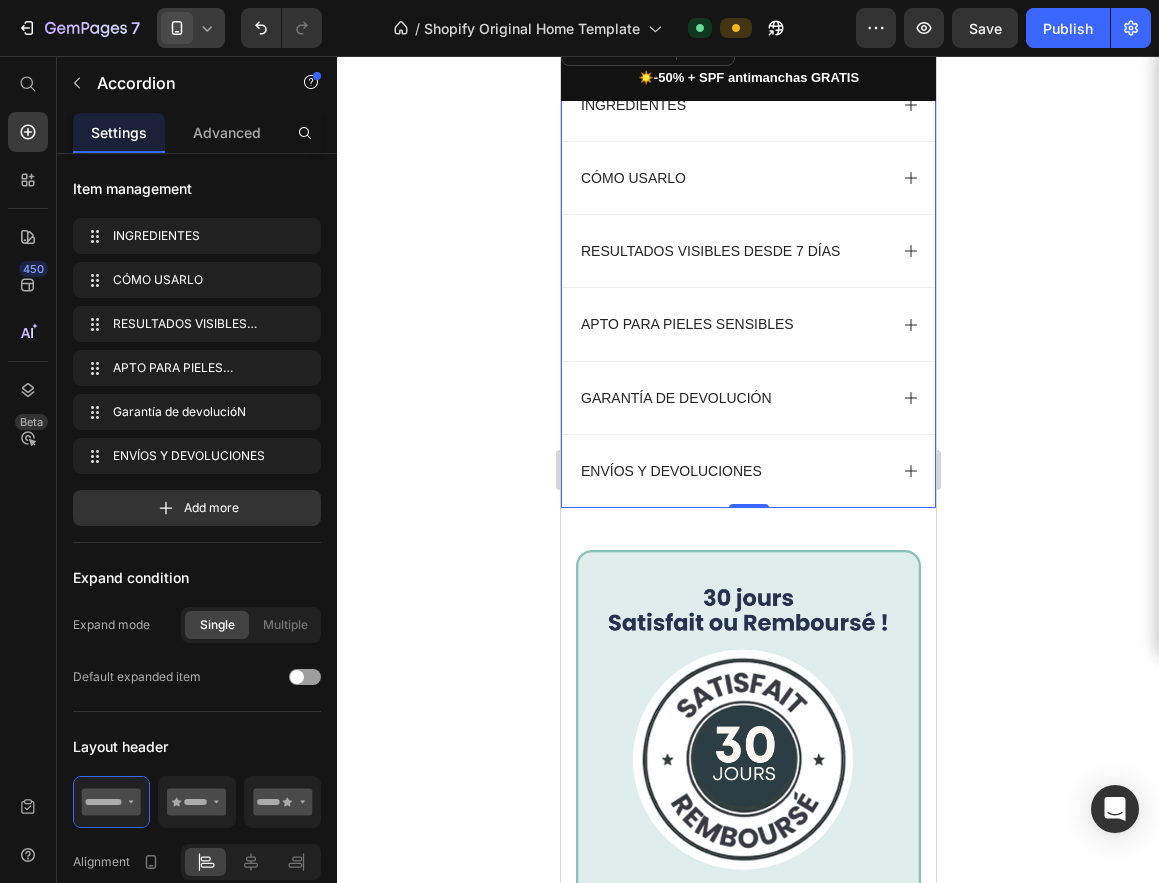 click 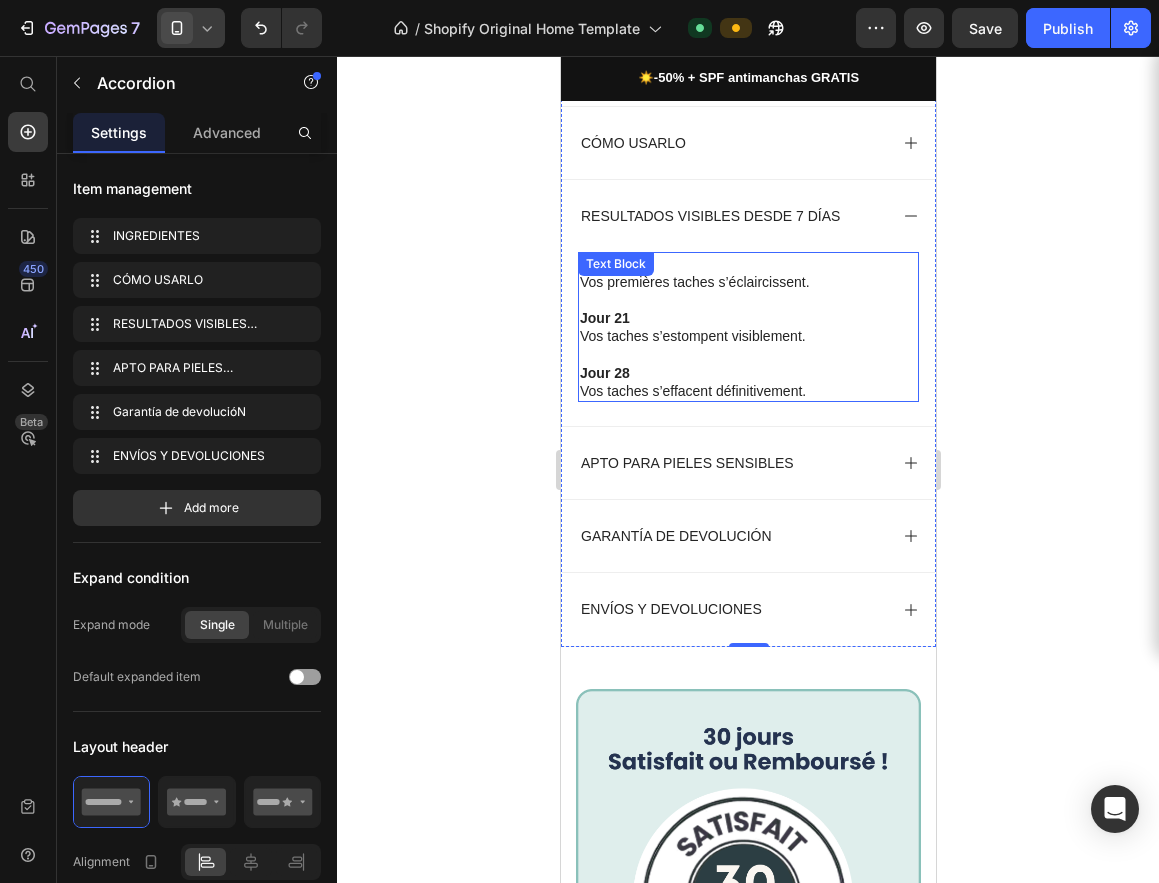 scroll, scrollTop: 2455, scrollLeft: 0, axis: vertical 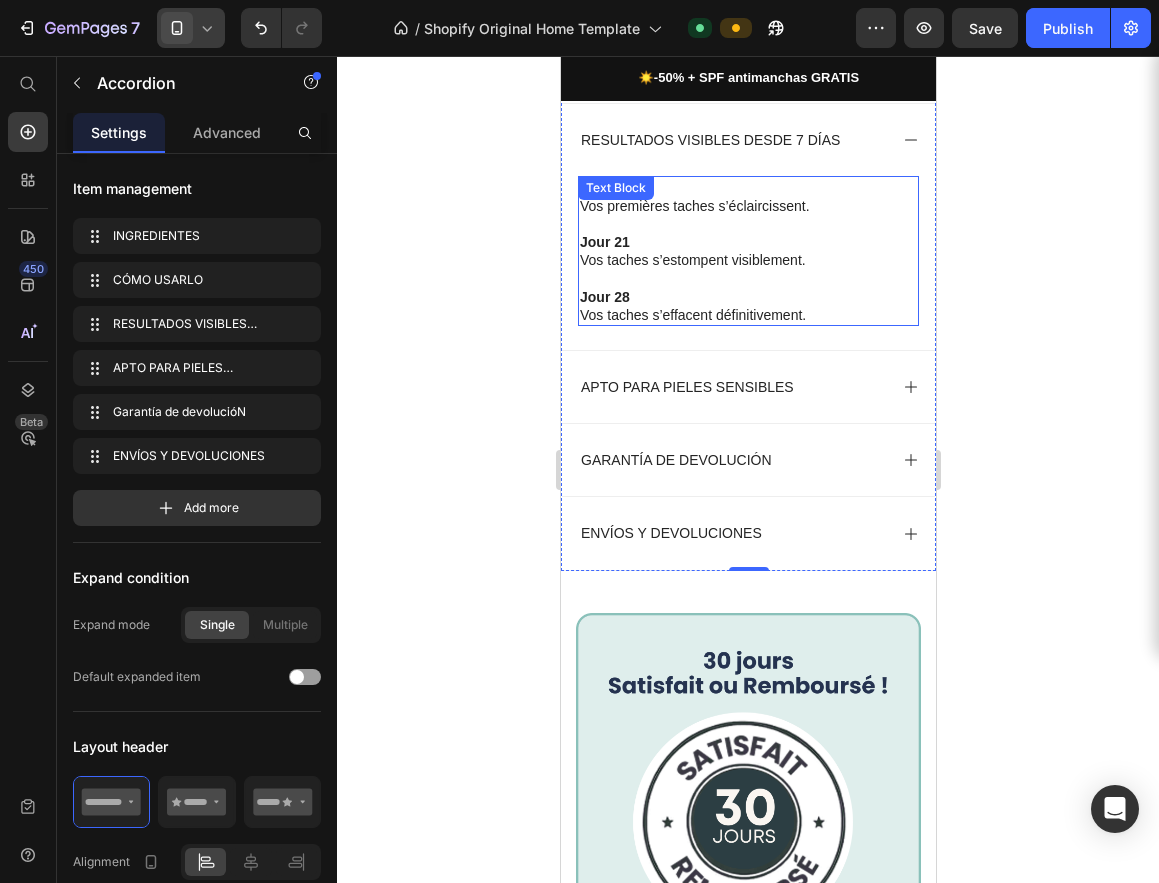 click on "Jour 21" at bounding box center (747, 242) 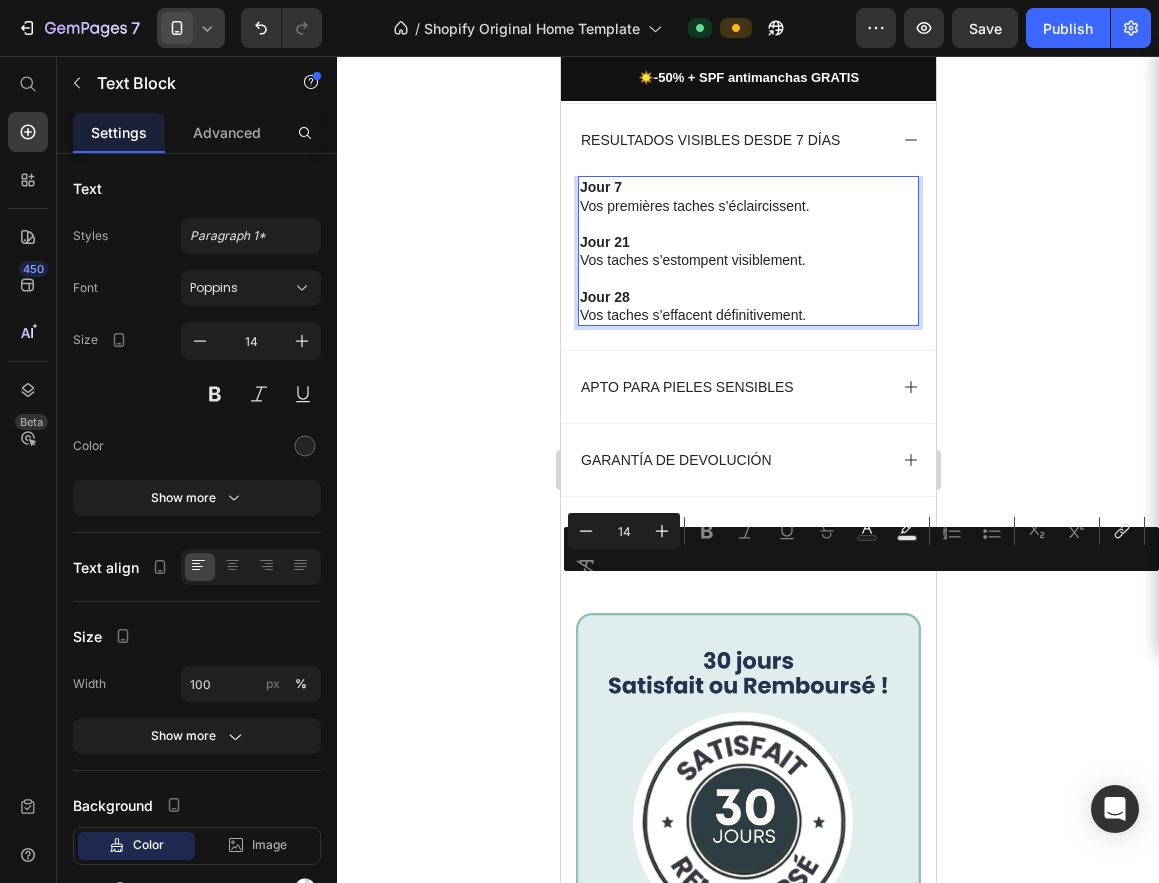 click on "Vos taches s’estompent visiblement." at bounding box center [747, 260] 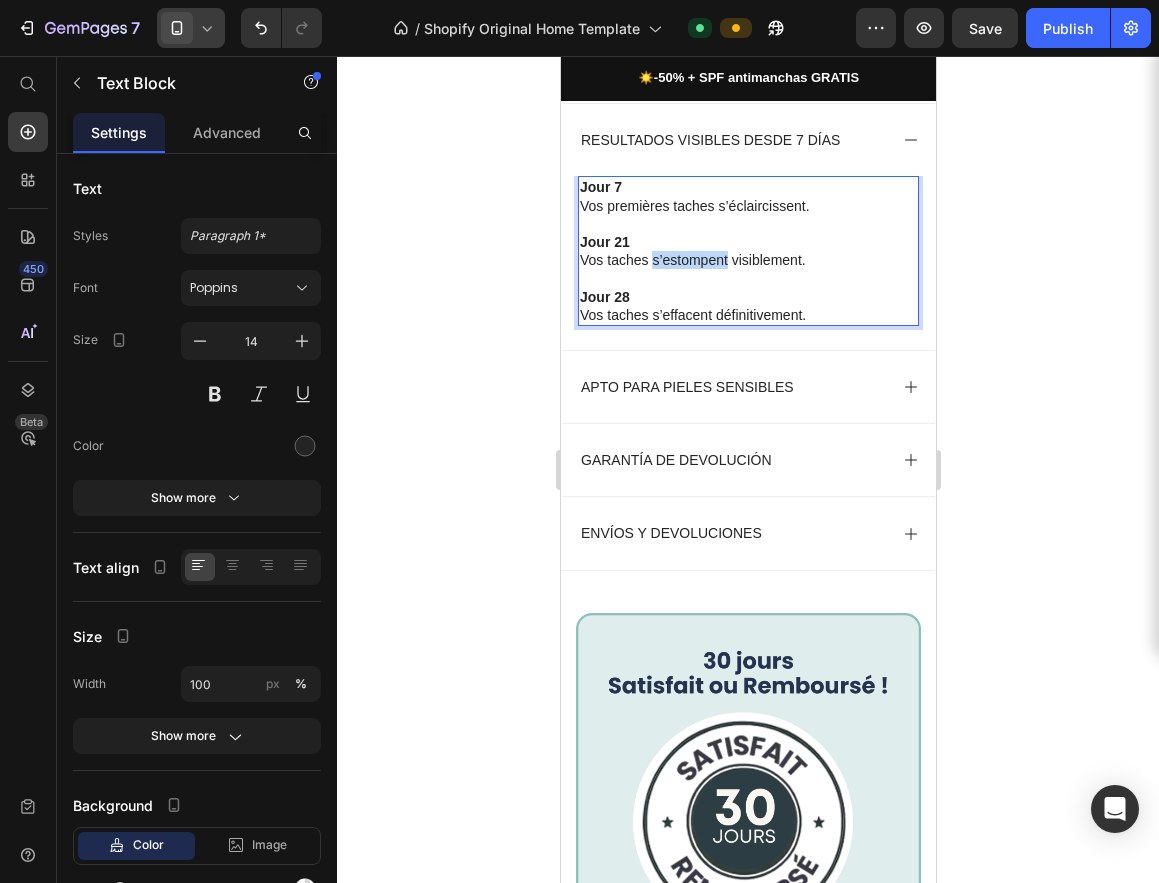 click on "Vos taches s’estompent visiblement." at bounding box center [747, 260] 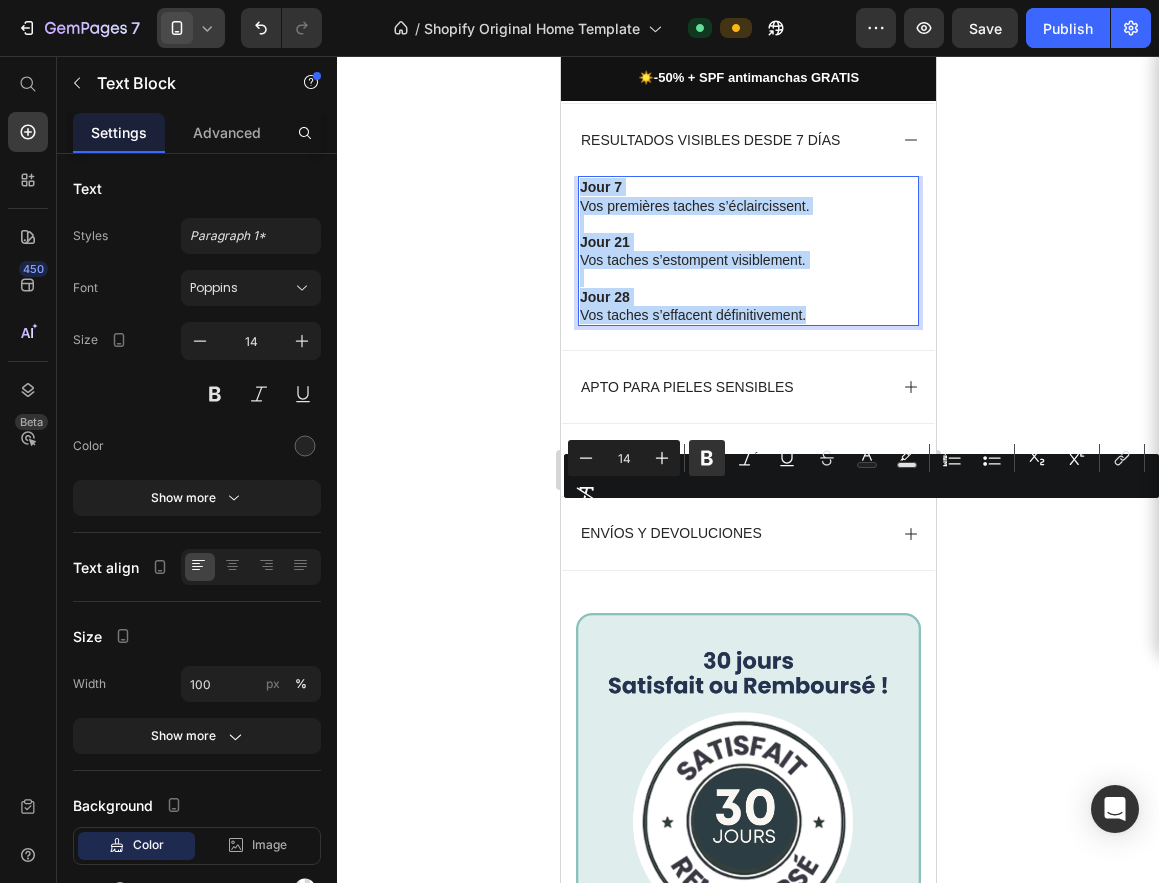 copy on "Jour 7 Vos premières taches s’éclaircissent.  Jour 21 Vos taches s’estompent visiblement.  Jour 28 Vos taches s’effacent définitivement." 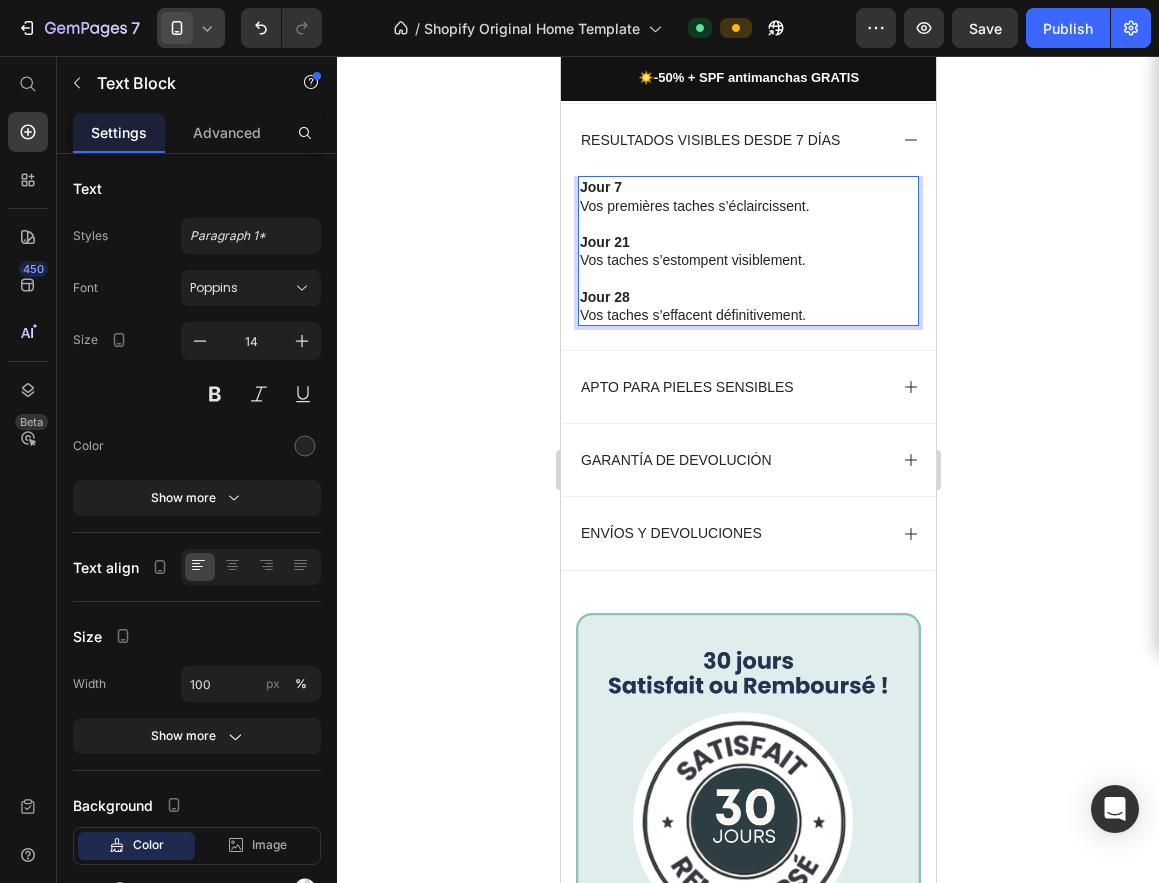 click on "Vos taches s’effacent définitivement." at bounding box center [747, 315] 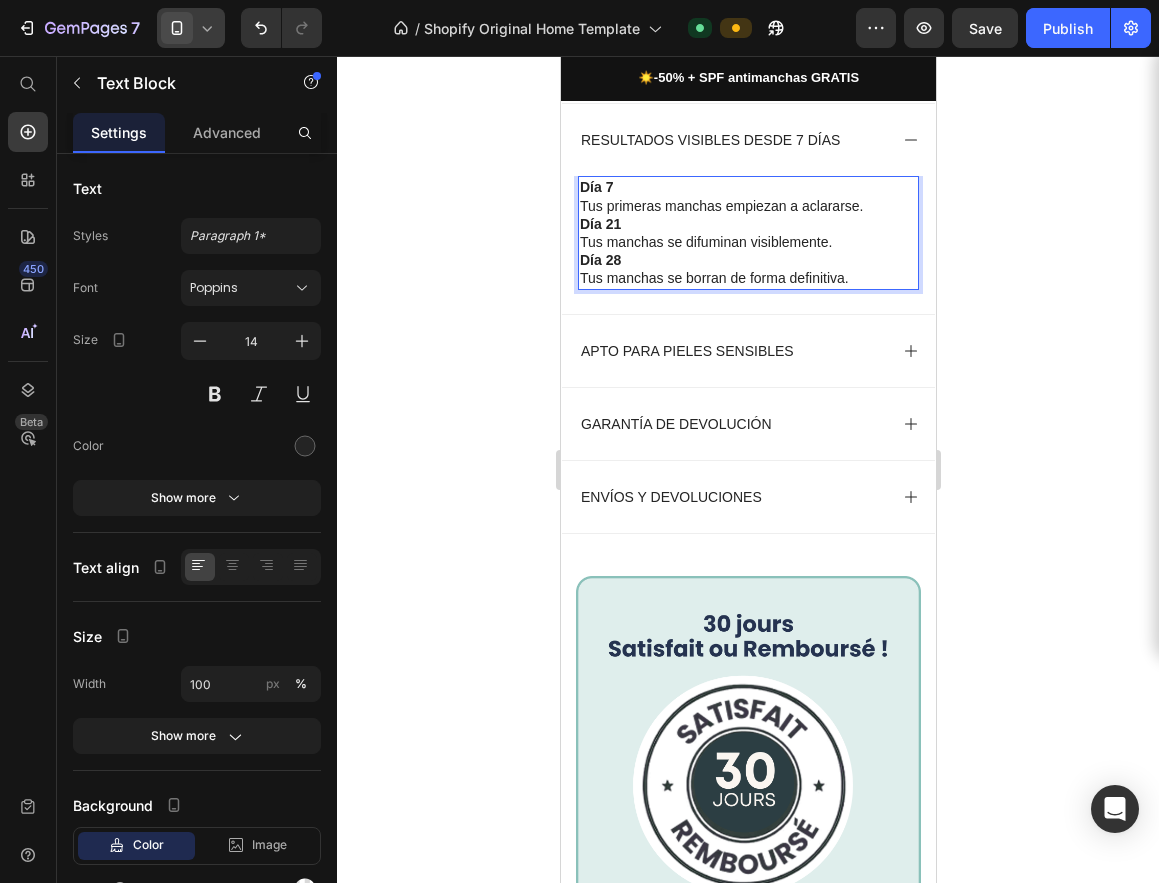 click on "Día 7 Tus primeras manchas empiezan a aclararse." at bounding box center (747, 196) 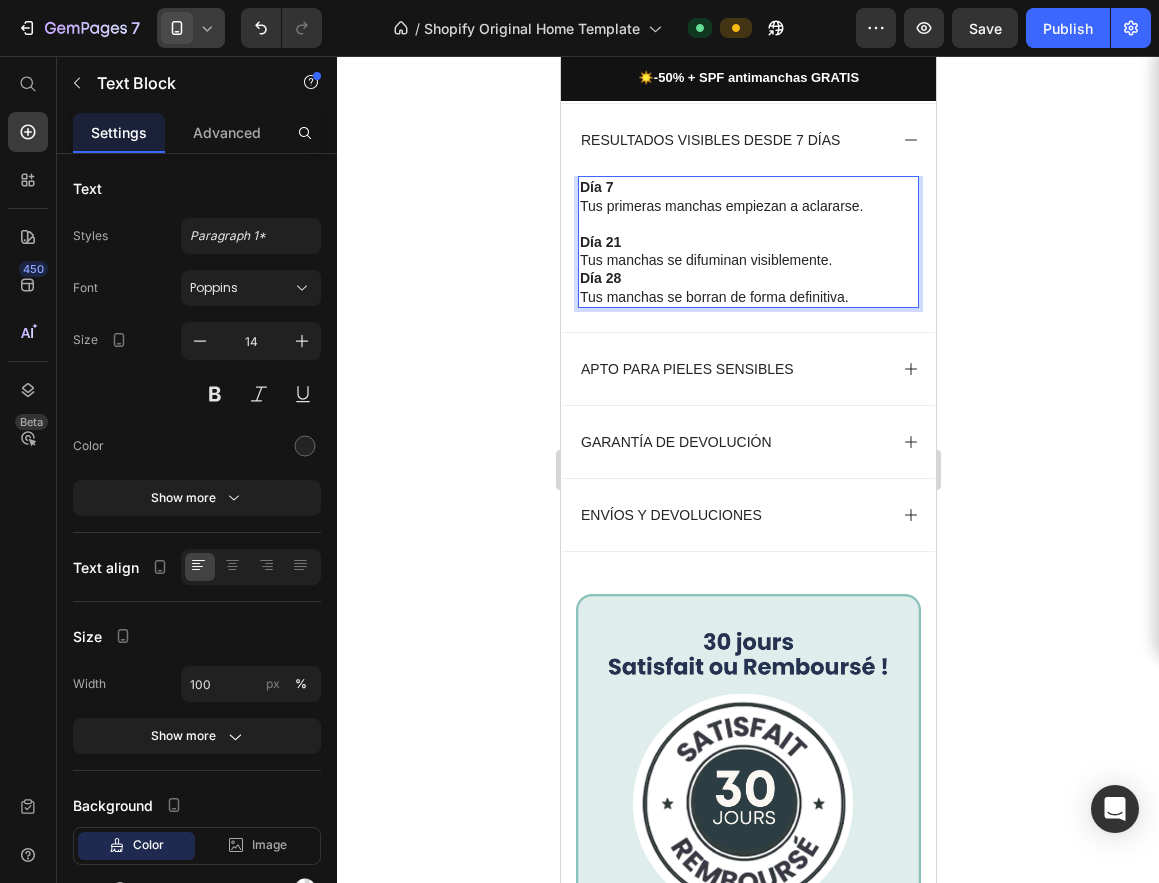 click on "Día 21 Tus manchas se difuminan visiblemente." at bounding box center [747, 251] 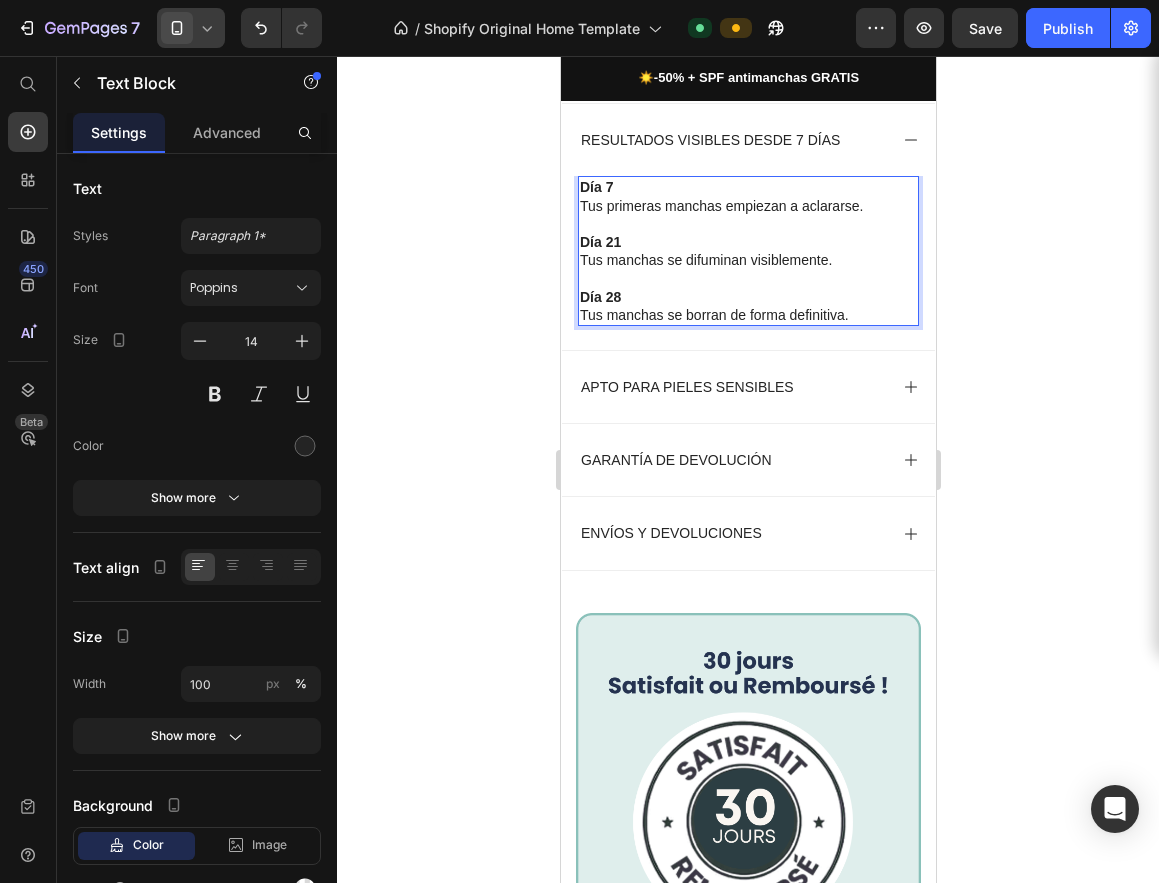 click 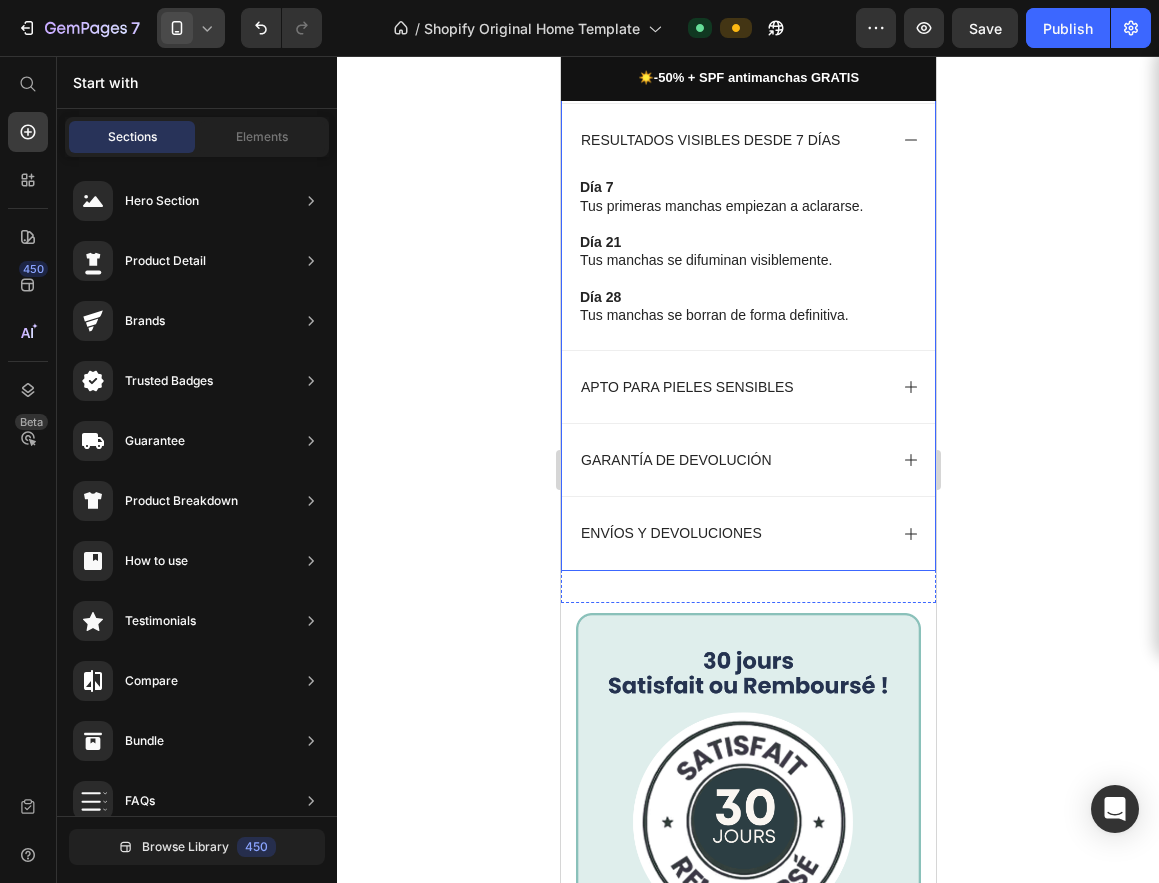 click 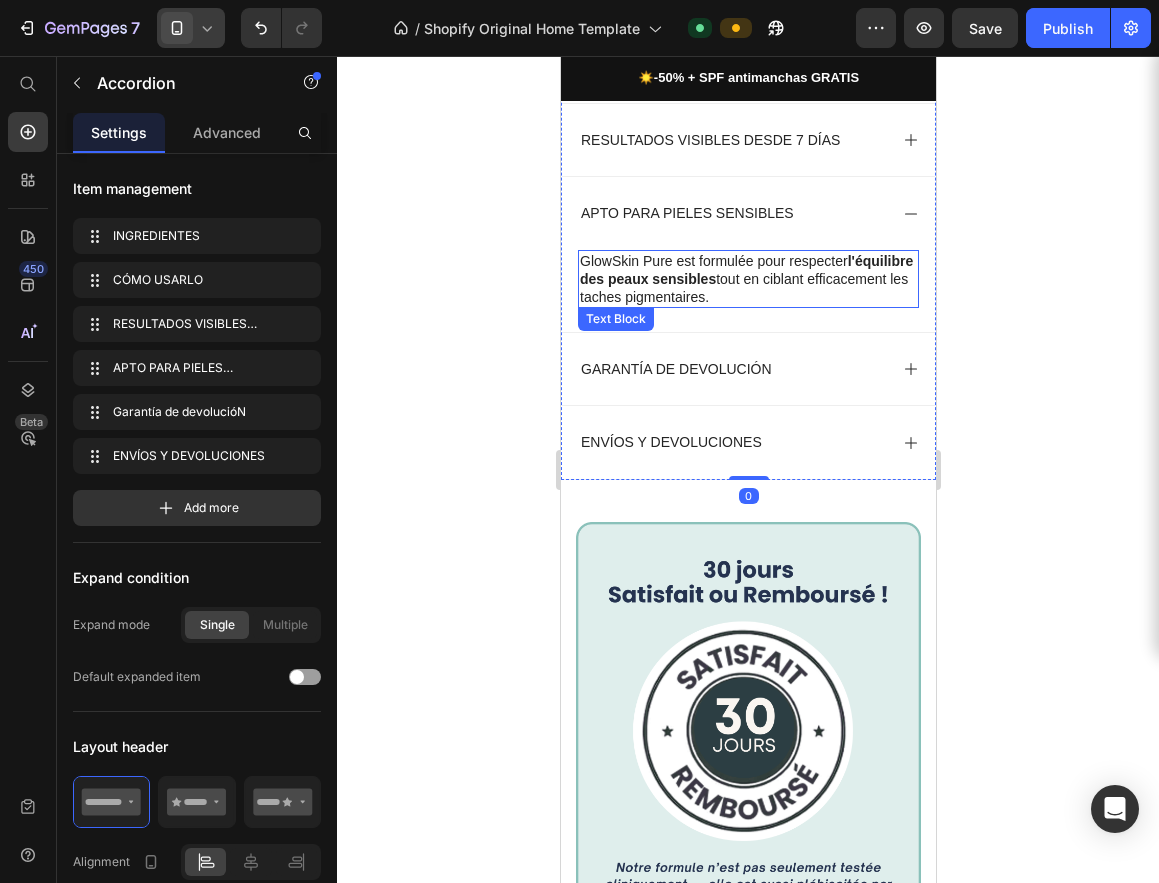 click on "l'équilibre des peaux sensibles" at bounding box center [745, 270] 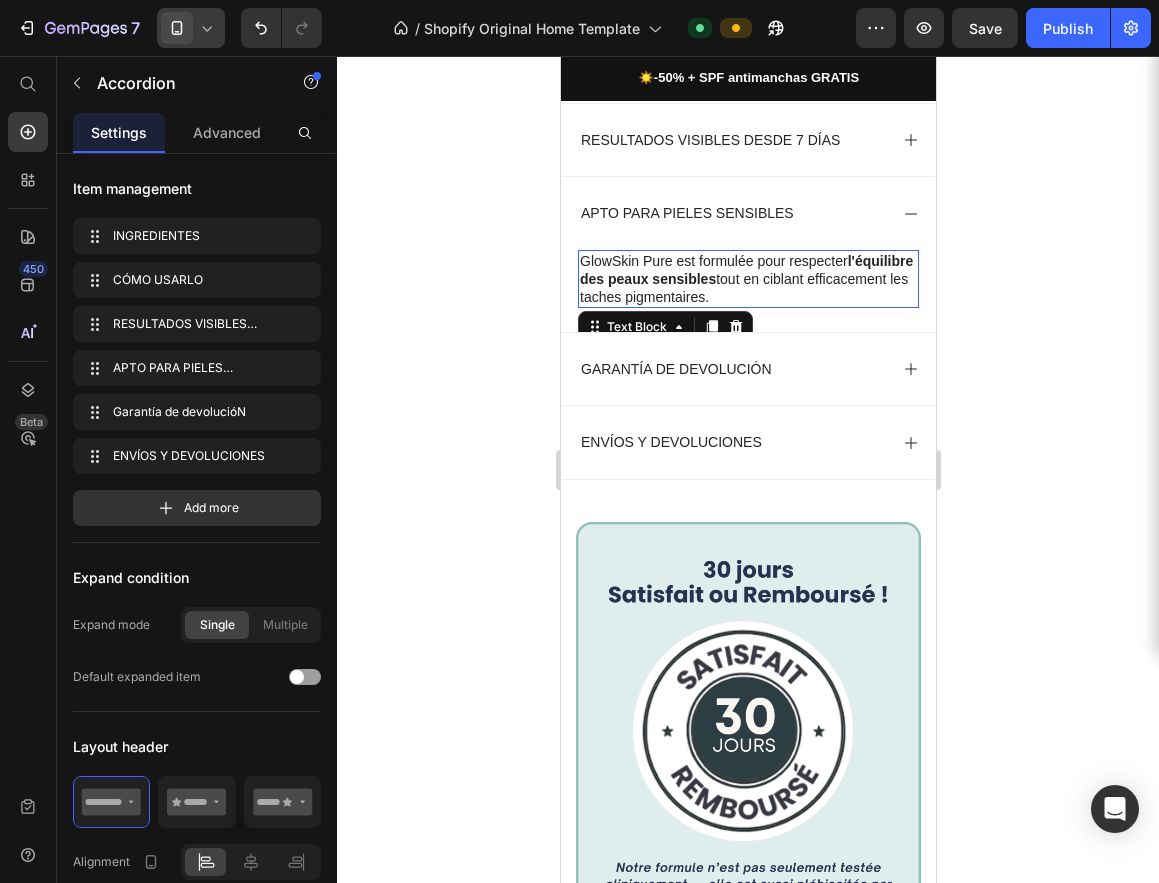 click on "l'équilibre des peaux sensibles" at bounding box center (745, 270) 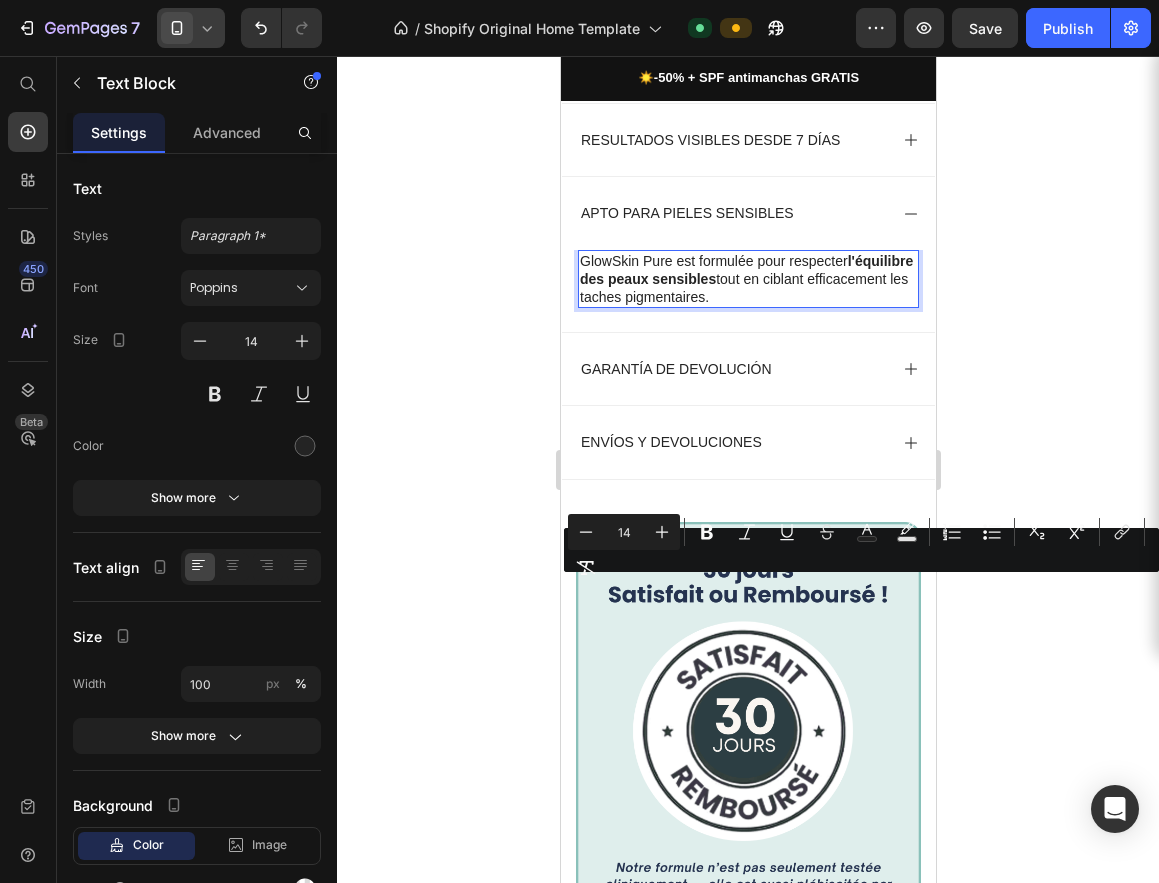 copy on "GlowSkin Pure est formulée pour respecter  l'équilibre des peaux sensibles  tout en ciblant efficacement les taches pigmentaires." 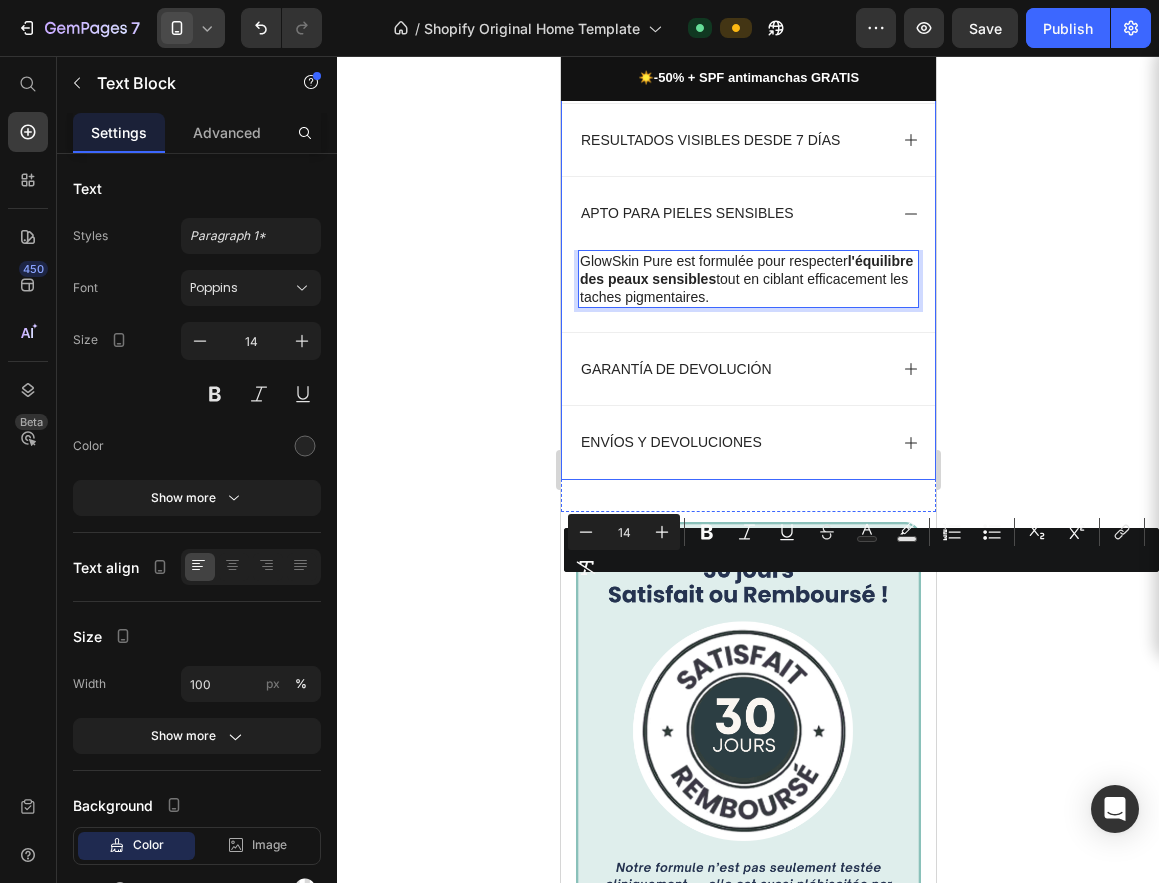click 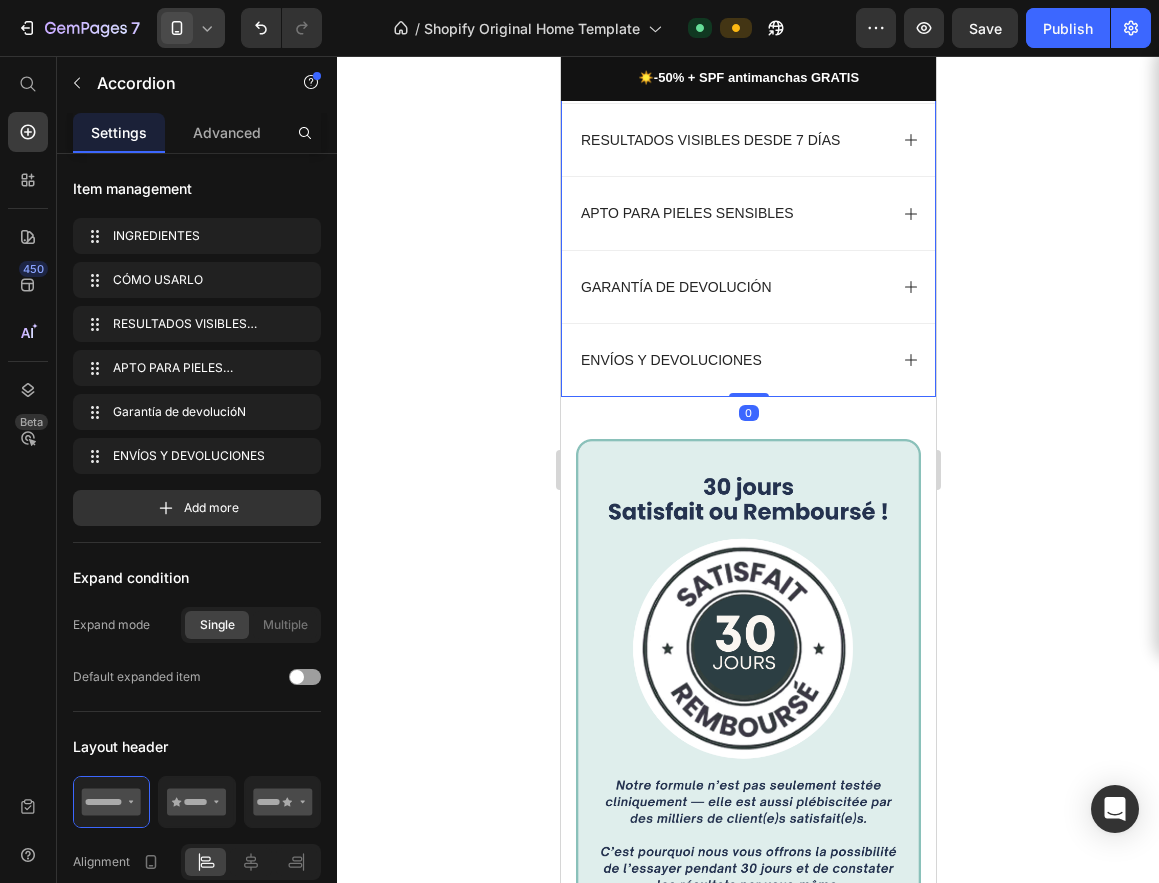 click 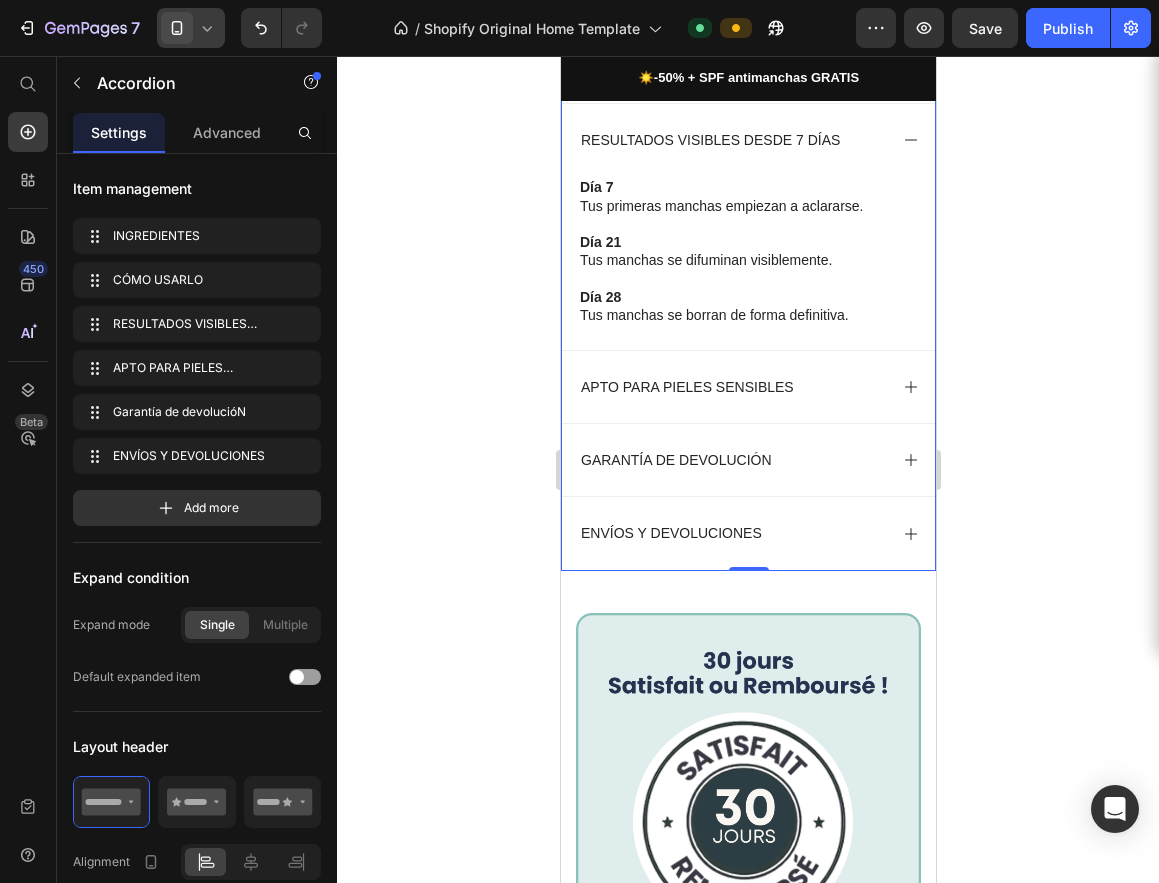 click on "APTO PARA PIELES SENSIBLES" at bounding box center [747, 387] 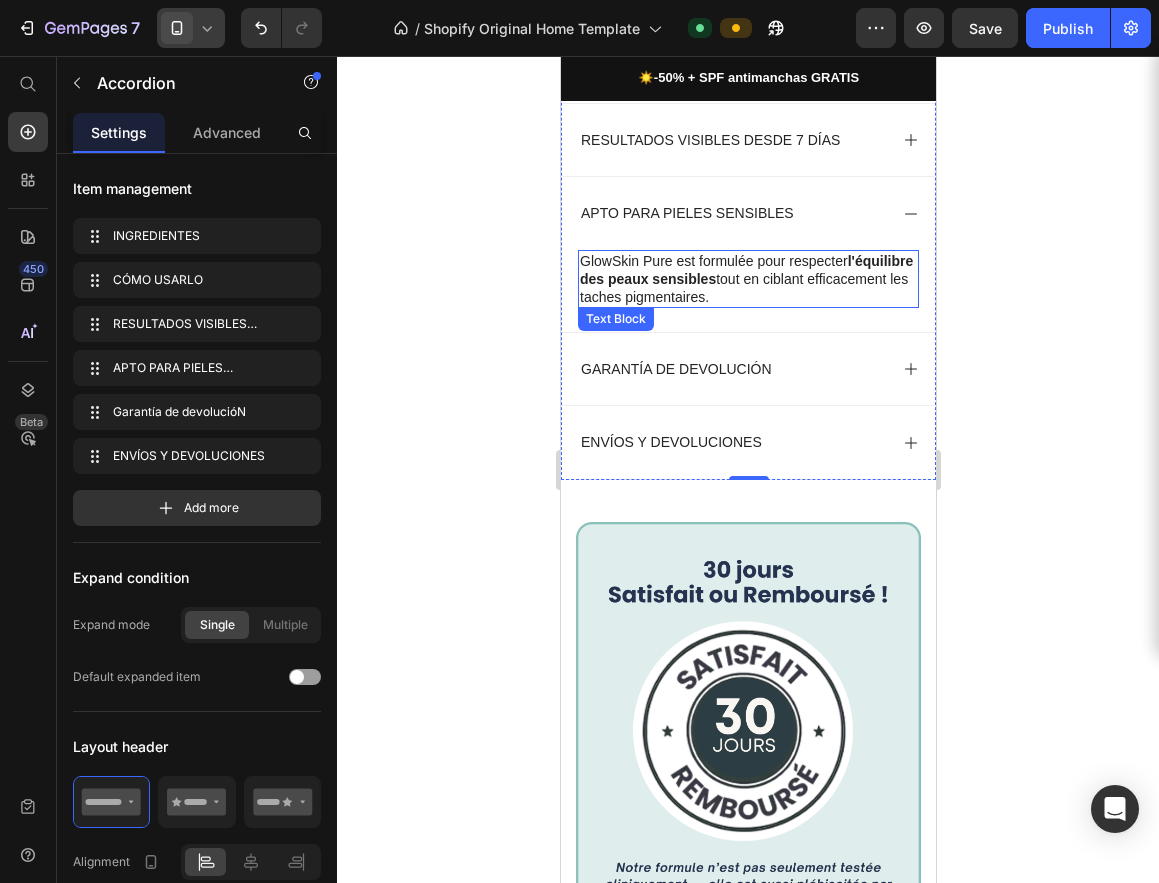 click on "GlowSkin Pure est formulée pour respecter  l'équilibre des peaux sensibles  tout en ciblant efficacement les taches pigmentaires." at bounding box center (747, 279) 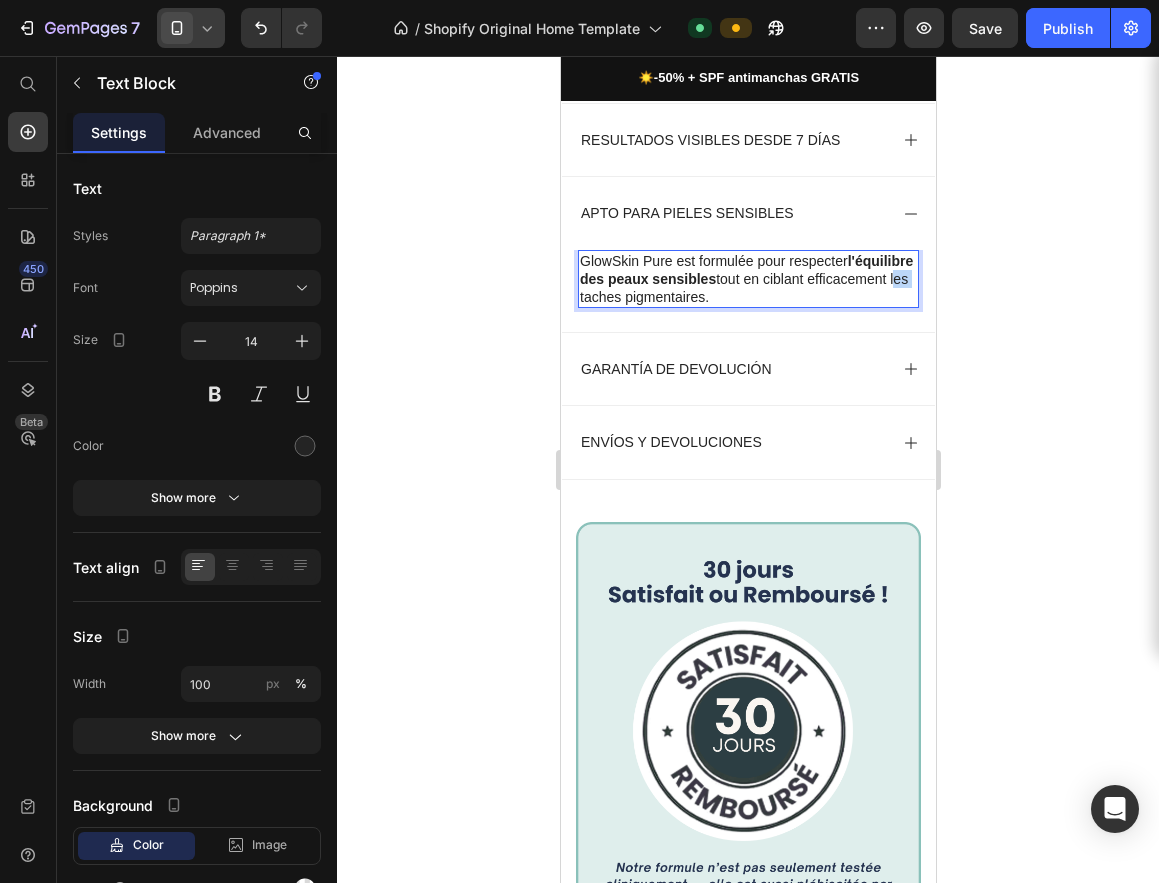 click on "GlowSkin Pure est formulée pour respecter  l'équilibre des peaux sensibles  tout en ciblant efficacement les taches pigmentaires." at bounding box center [747, 279] 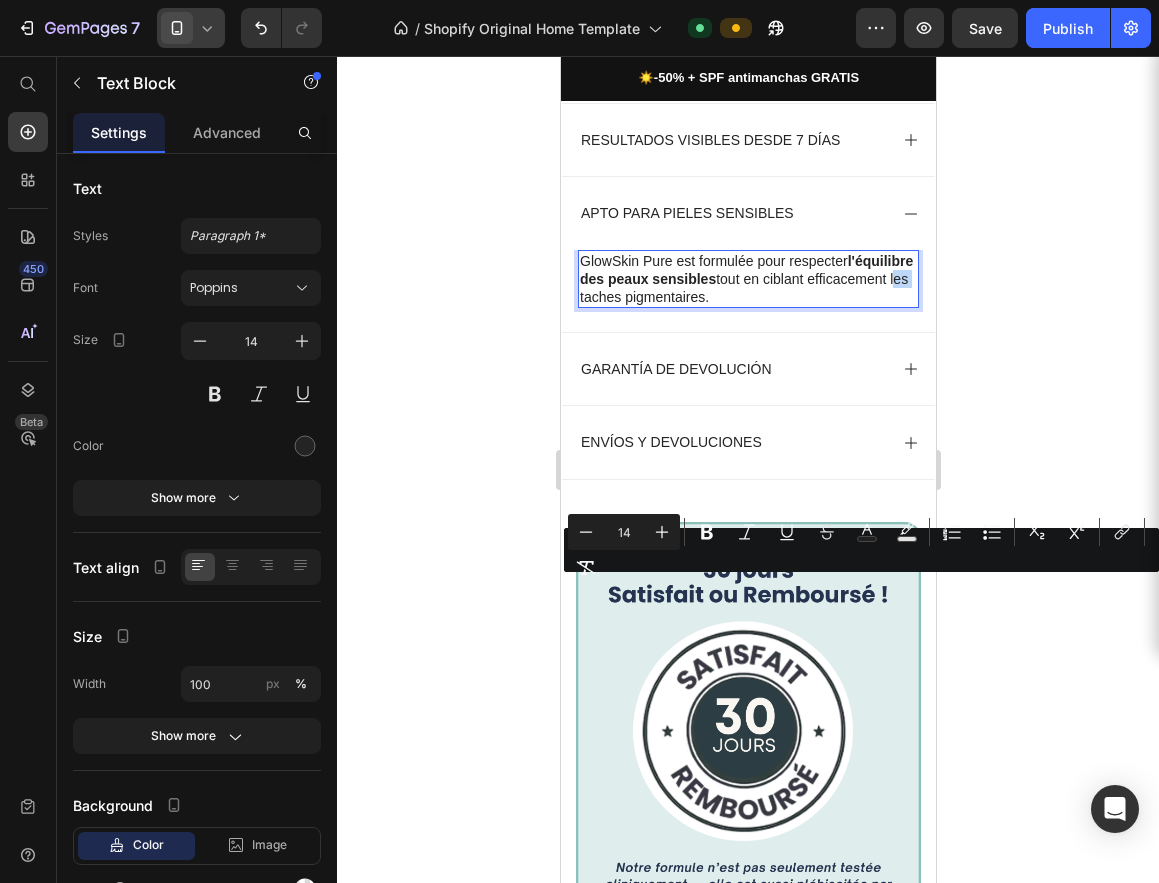 copy on "GlowSkin Pure est formulée pour respecter  l'équilibre des peaux sensibles  tout en ciblant efficacement les taches pigmentaires." 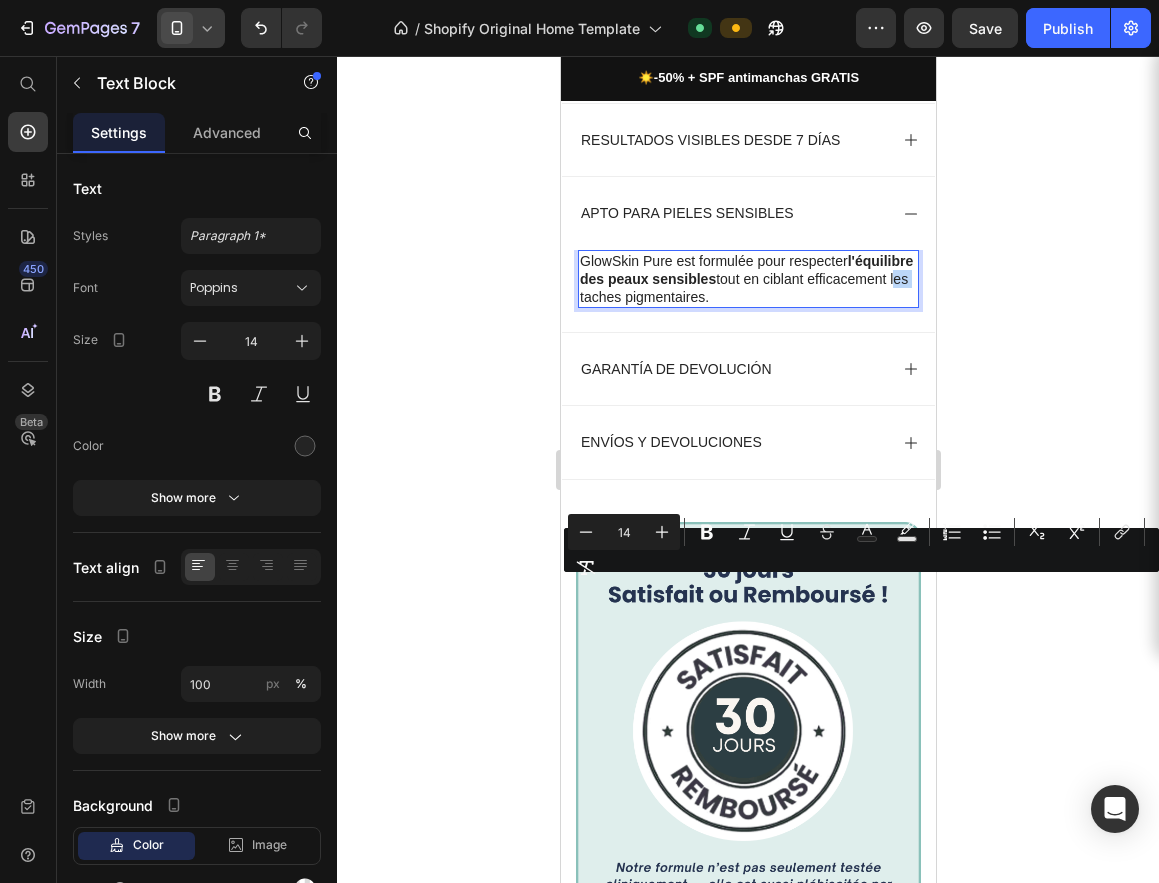 click on "GlowSkin Pure est formulée pour respecter  l'équilibre des peaux sensibles  tout en ciblant efficacement les taches pigmentaires." at bounding box center (747, 279) 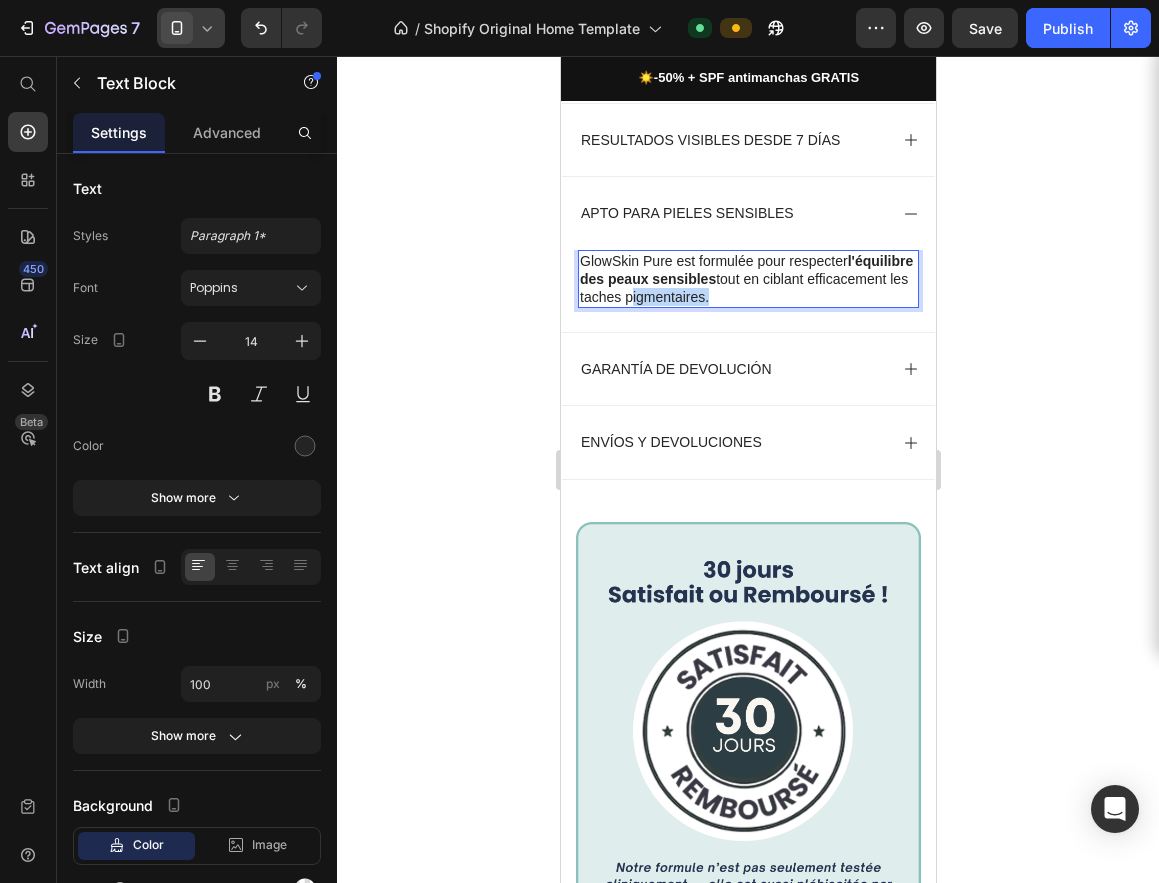 click on "GlowSkin Pure est formulée pour respecter  l'équilibre des peaux sensibles  tout en ciblant efficacement les taches pigmentaires." at bounding box center (747, 279) 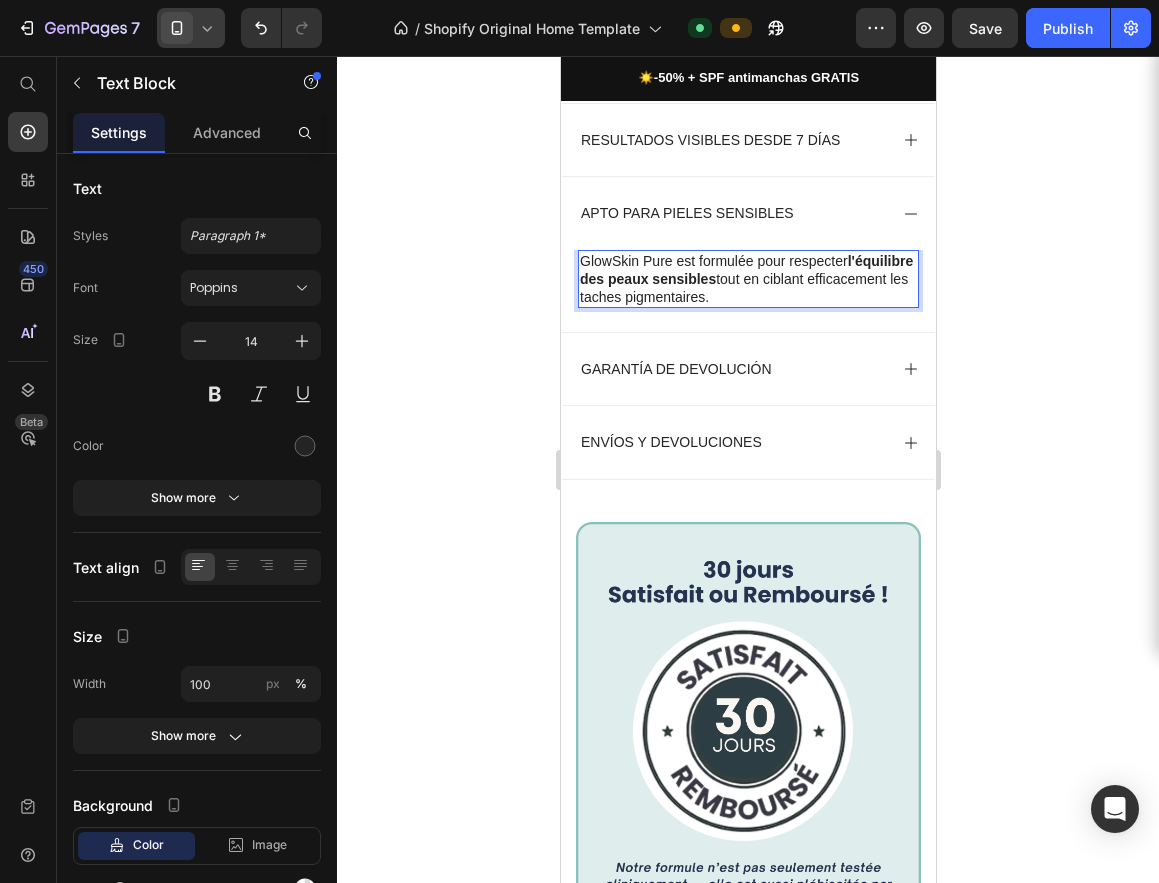 click on "GlowSkin Pure est formulée pour respecter  l'équilibre des peaux sensibles  tout en ciblant efficacement les taches pigmentaires." at bounding box center (747, 279) 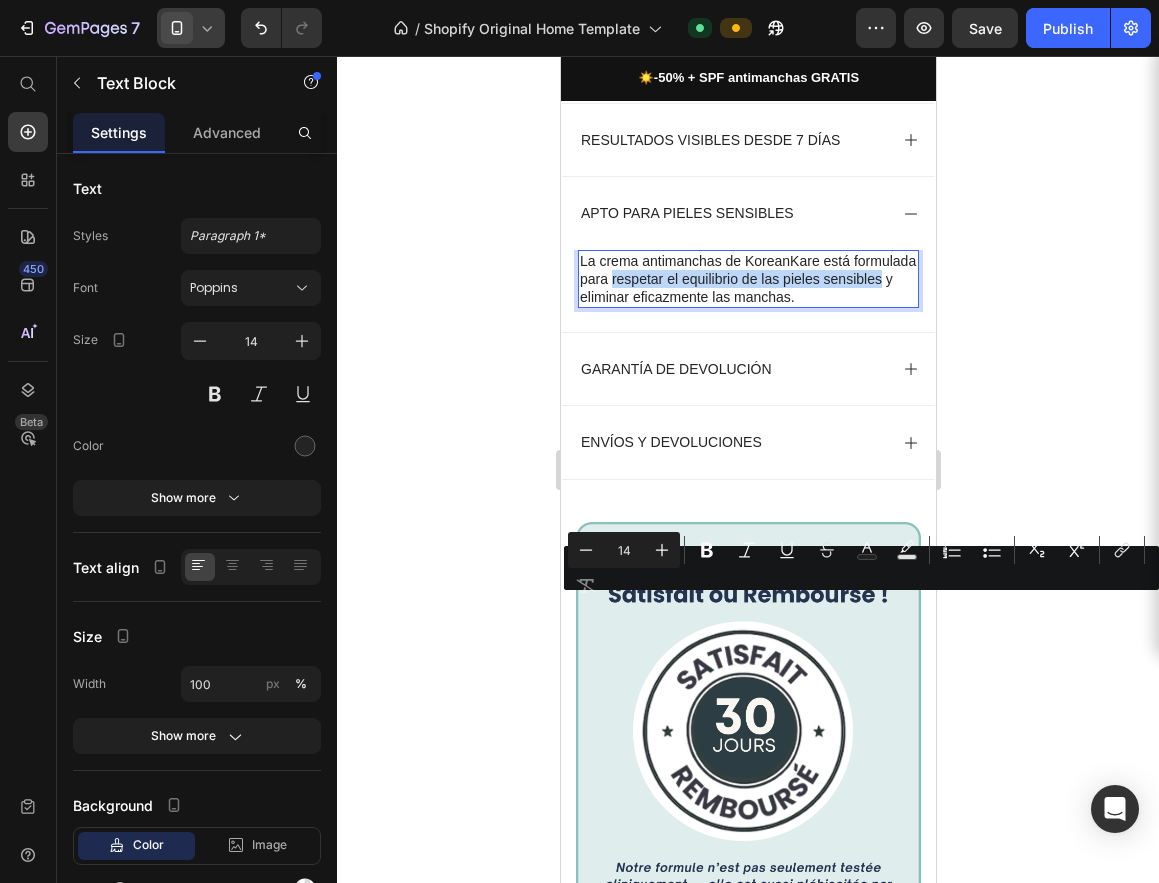 drag, startPoint x: 693, startPoint y: 609, endPoint x: 687, endPoint y: 625, distance: 17.088007 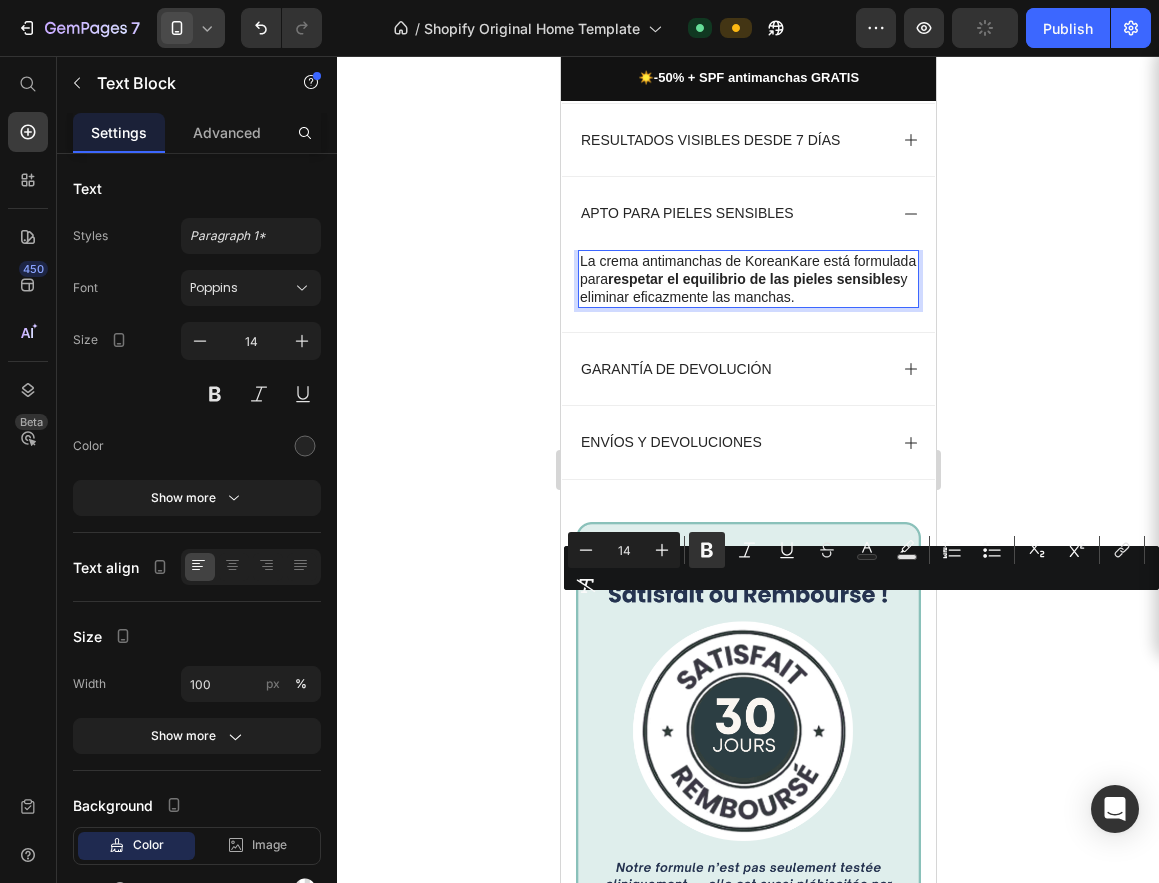 click 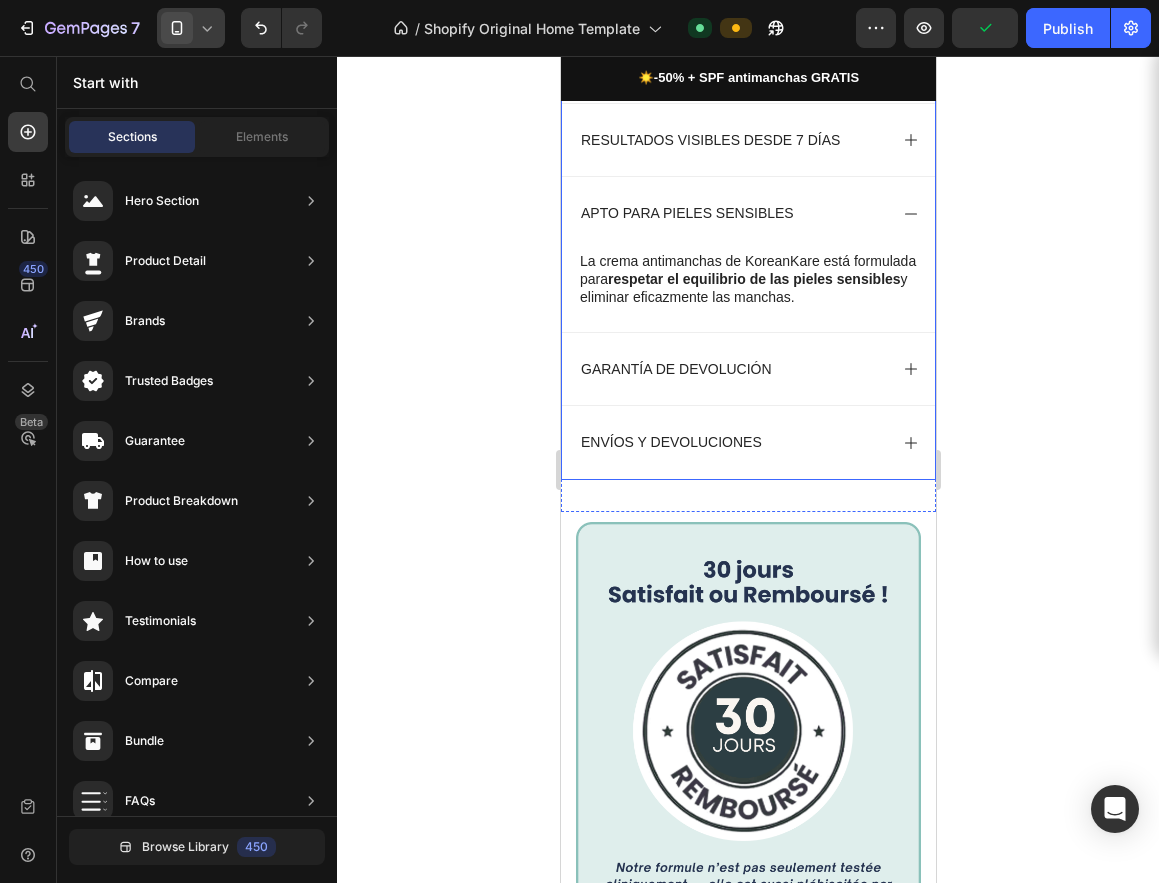 click 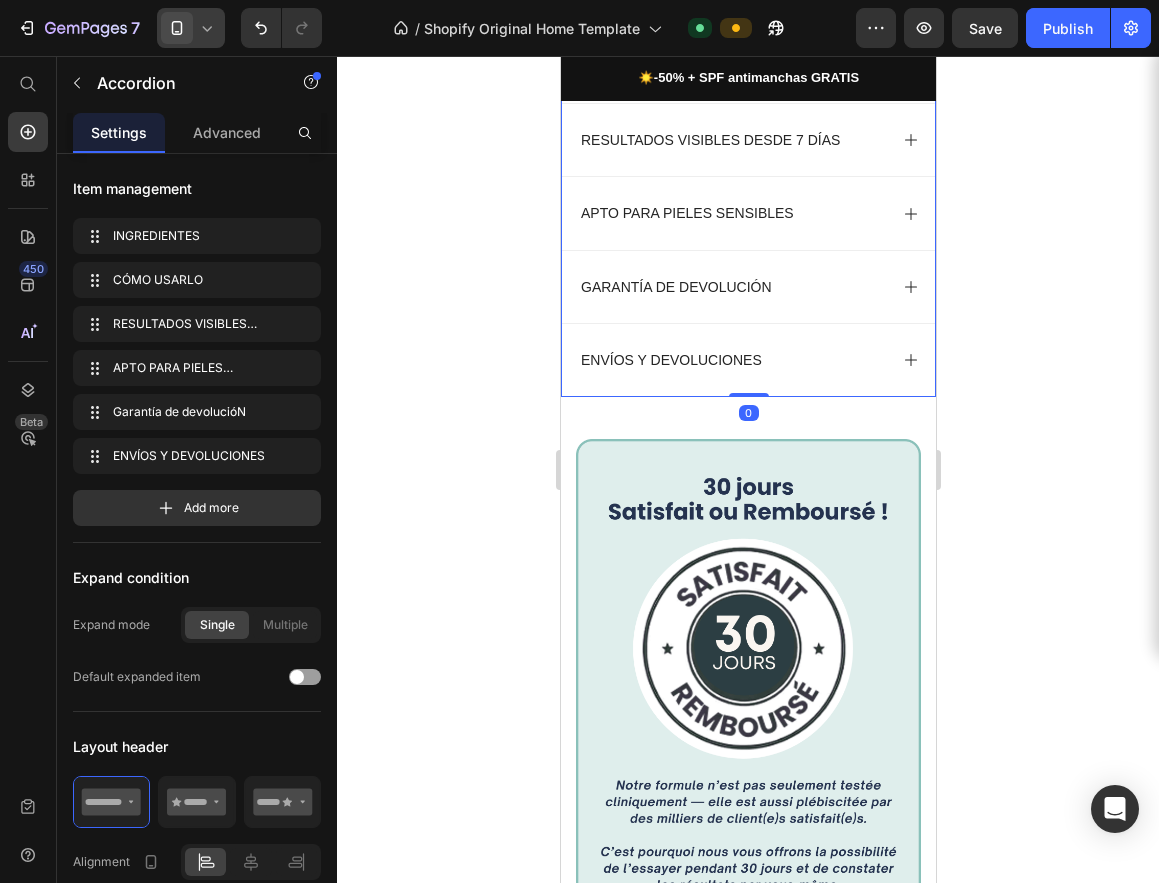 click 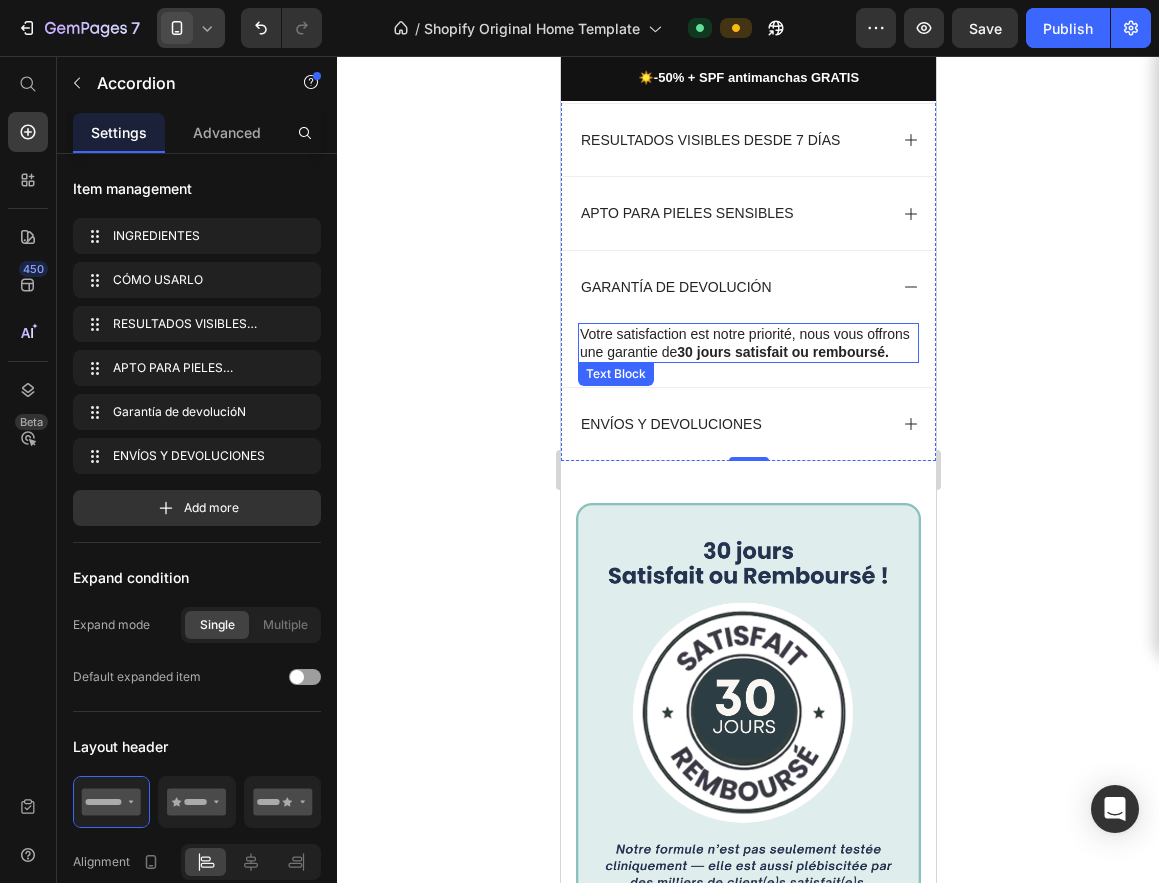 click on "Votre satisfaction est notre priorité, nous vous offrons une garantie de  30 jours satisfait ou remboursé." at bounding box center (747, 343) 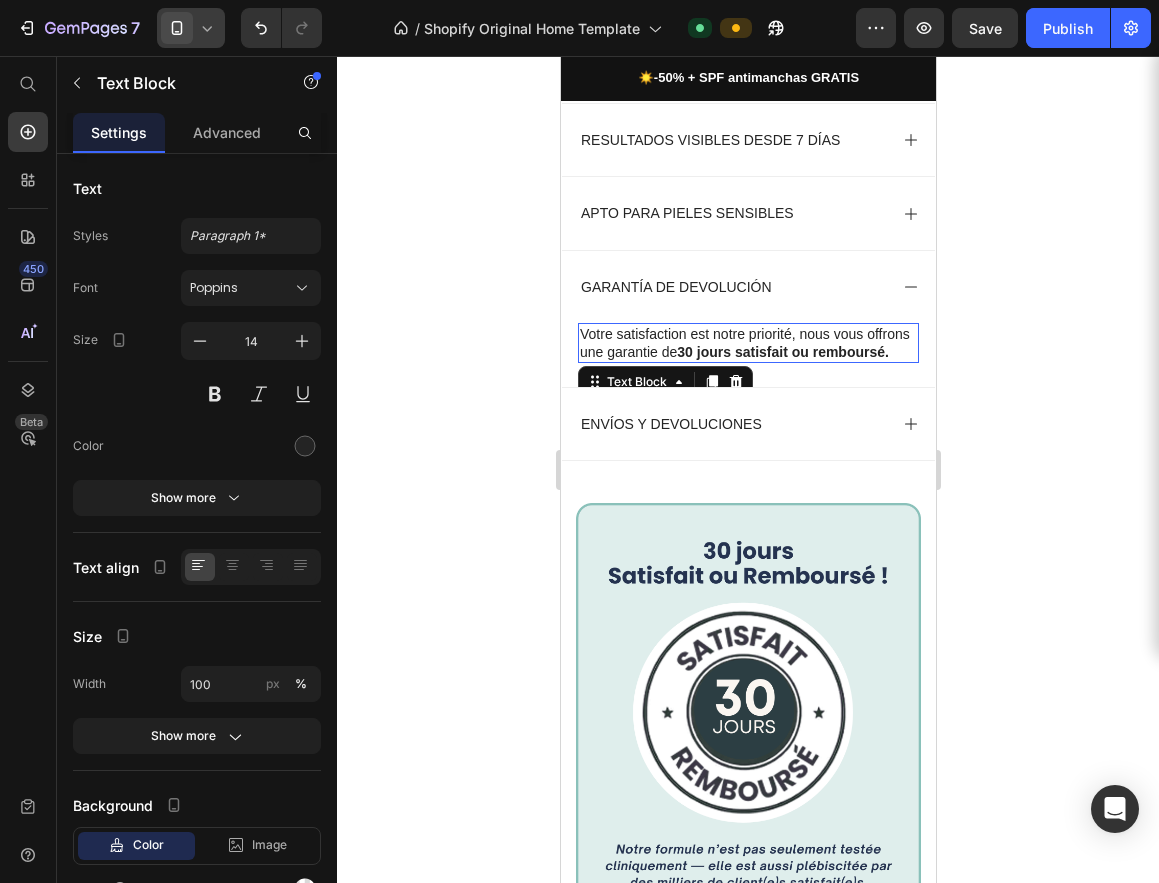 click on "Votre satisfaction est notre priorité, nous vous offrons une garantie de  30 jours satisfait ou remboursé." at bounding box center [747, 343] 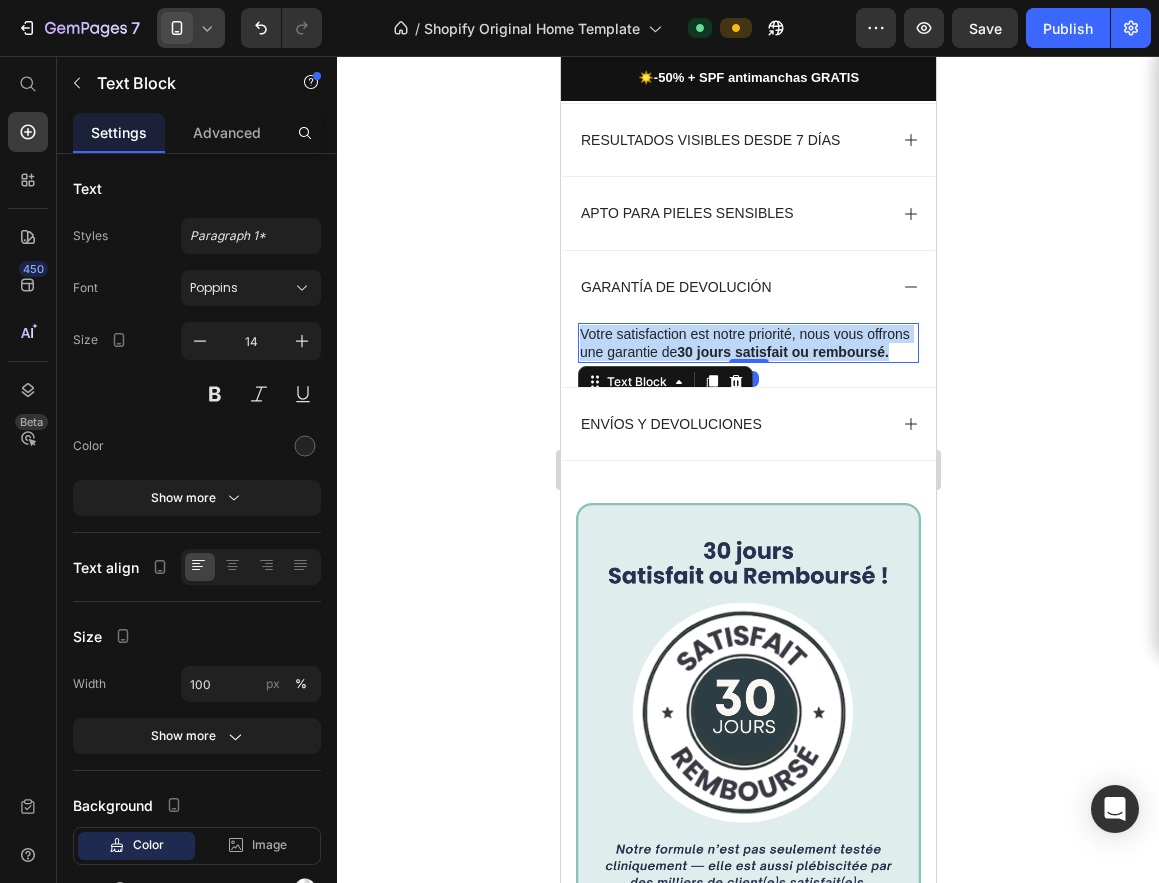 click on "Votre satisfaction est notre priorité, nous vous offrons une garantie de  30 jours satisfait ou remboursé." at bounding box center [747, 343] 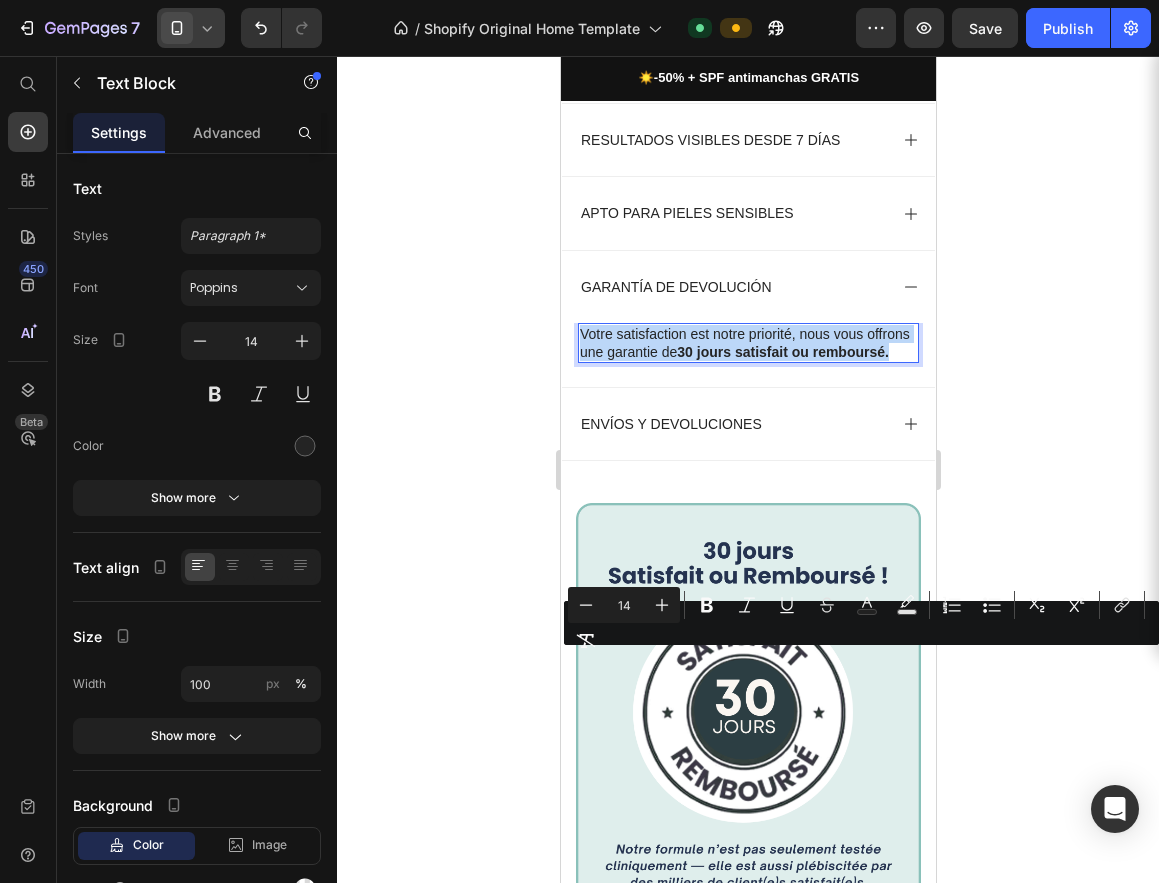 copy on "Votre satisfaction est notre priorité, nous vous offrons une garantie de  30 jours satisfait ou remboursé." 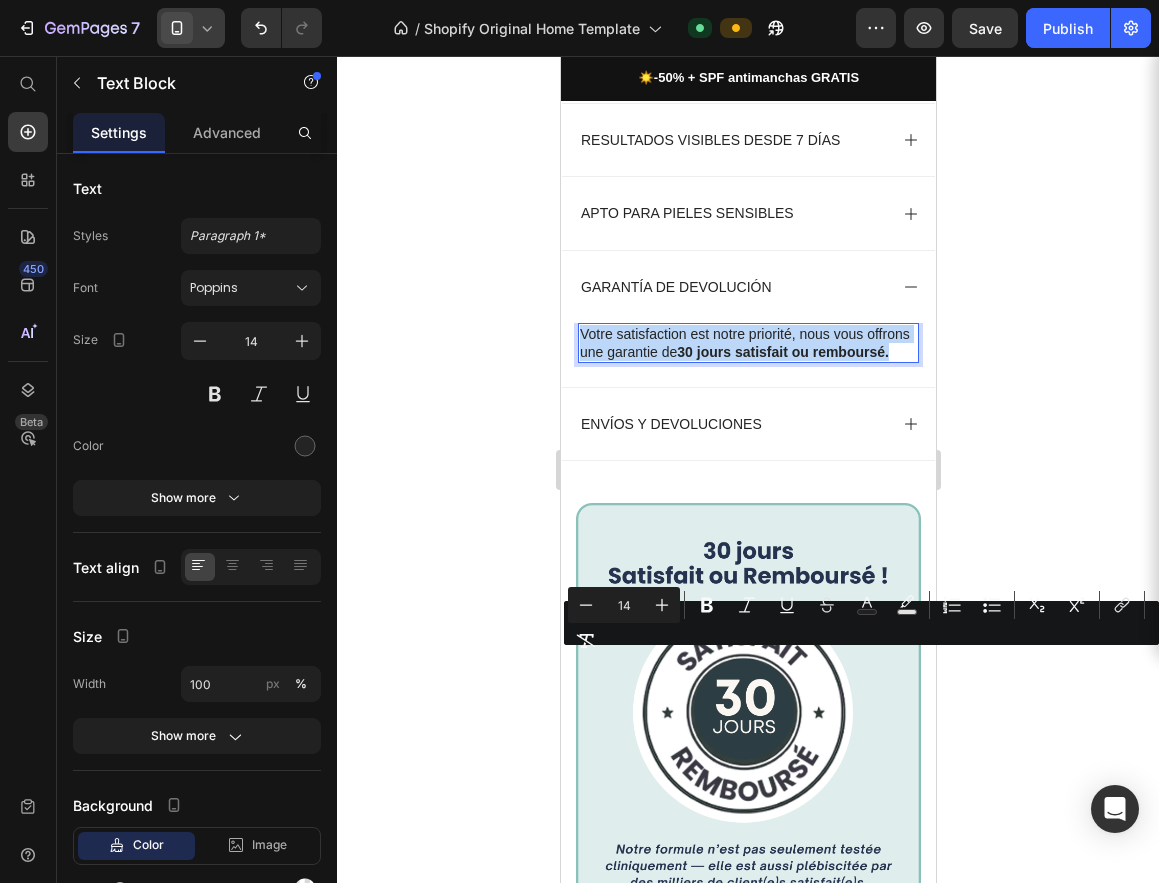 click on "Votre satisfaction est notre priorité, nous vous offrons une garantie de  30 jours satisfait ou remboursé." at bounding box center (747, 343) 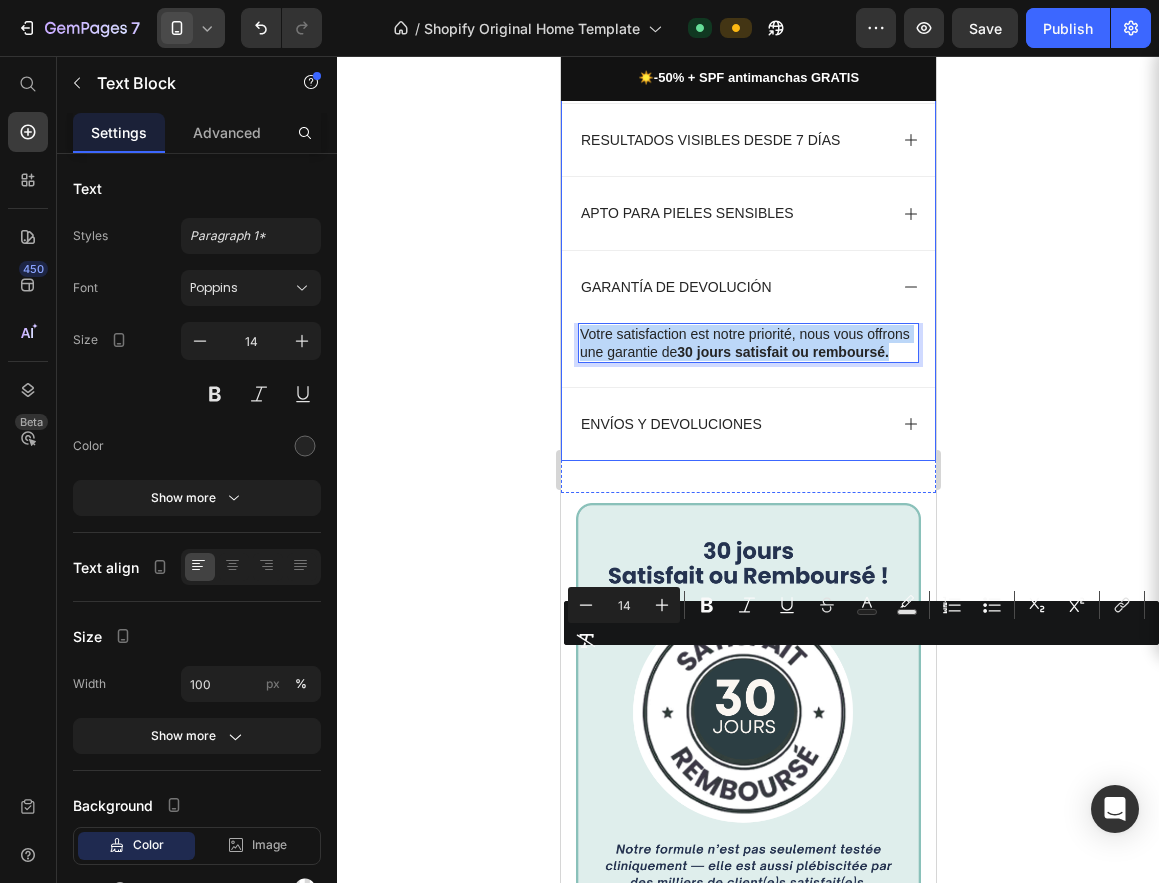 drag, startPoint x: 673, startPoint y: 700, endPoint x: 571, endPoint y: 665, distance: 107.837845 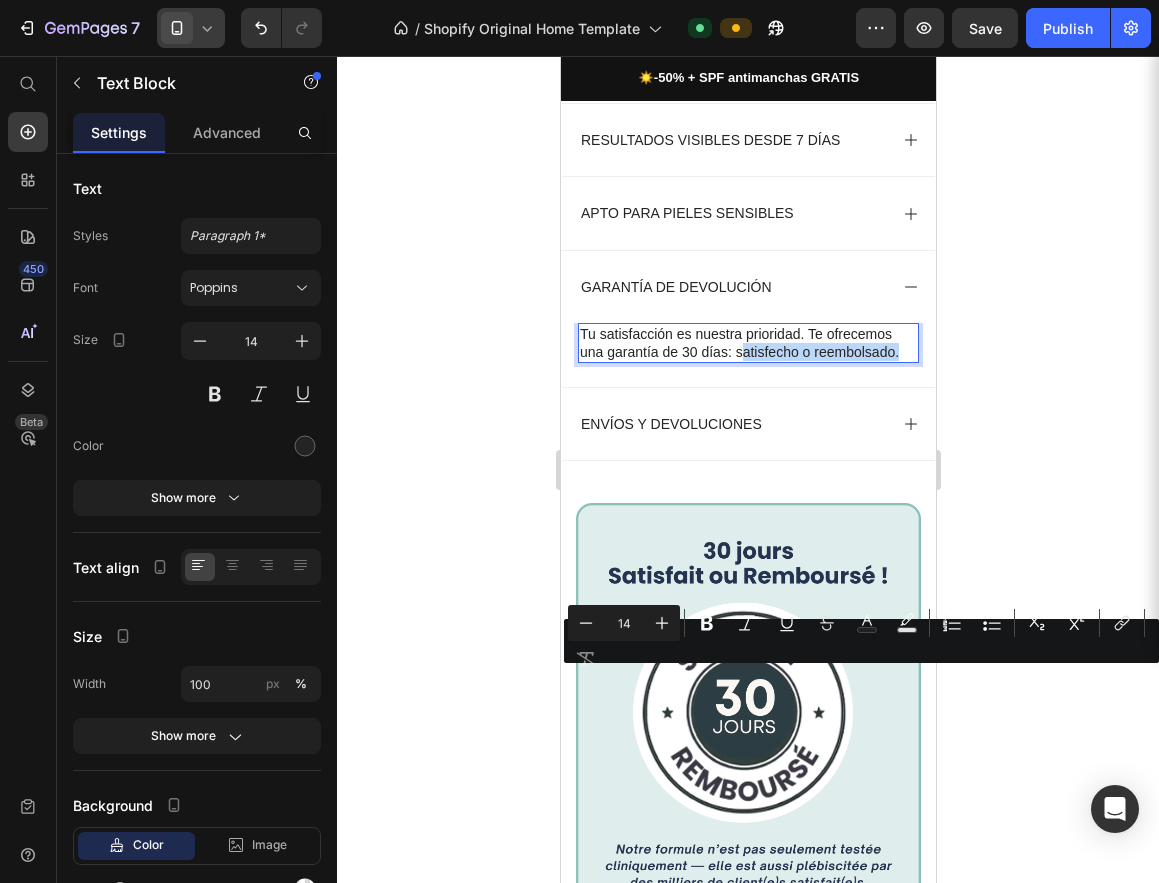 drag, startPoint x: 836, startPoint y: 683, endPoint x: 841, endPoint y: 695, distance: 13 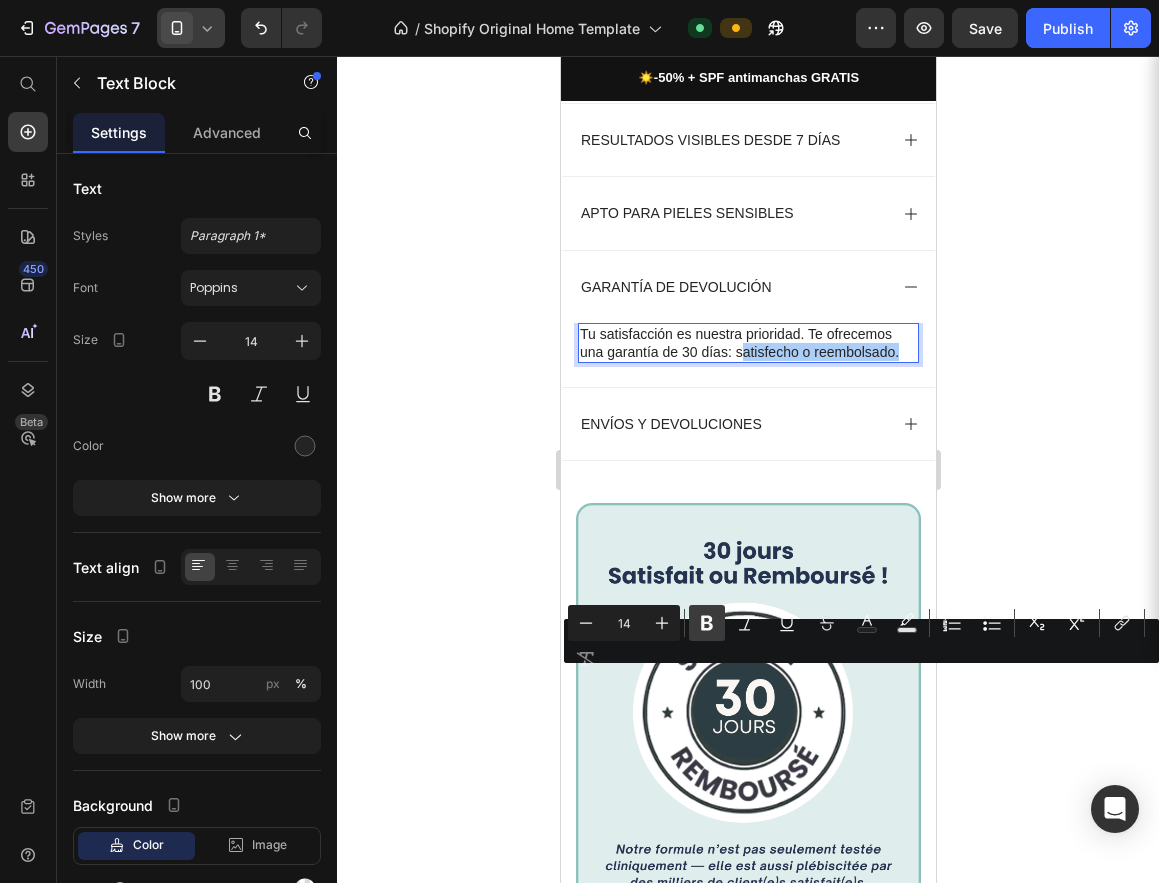 click 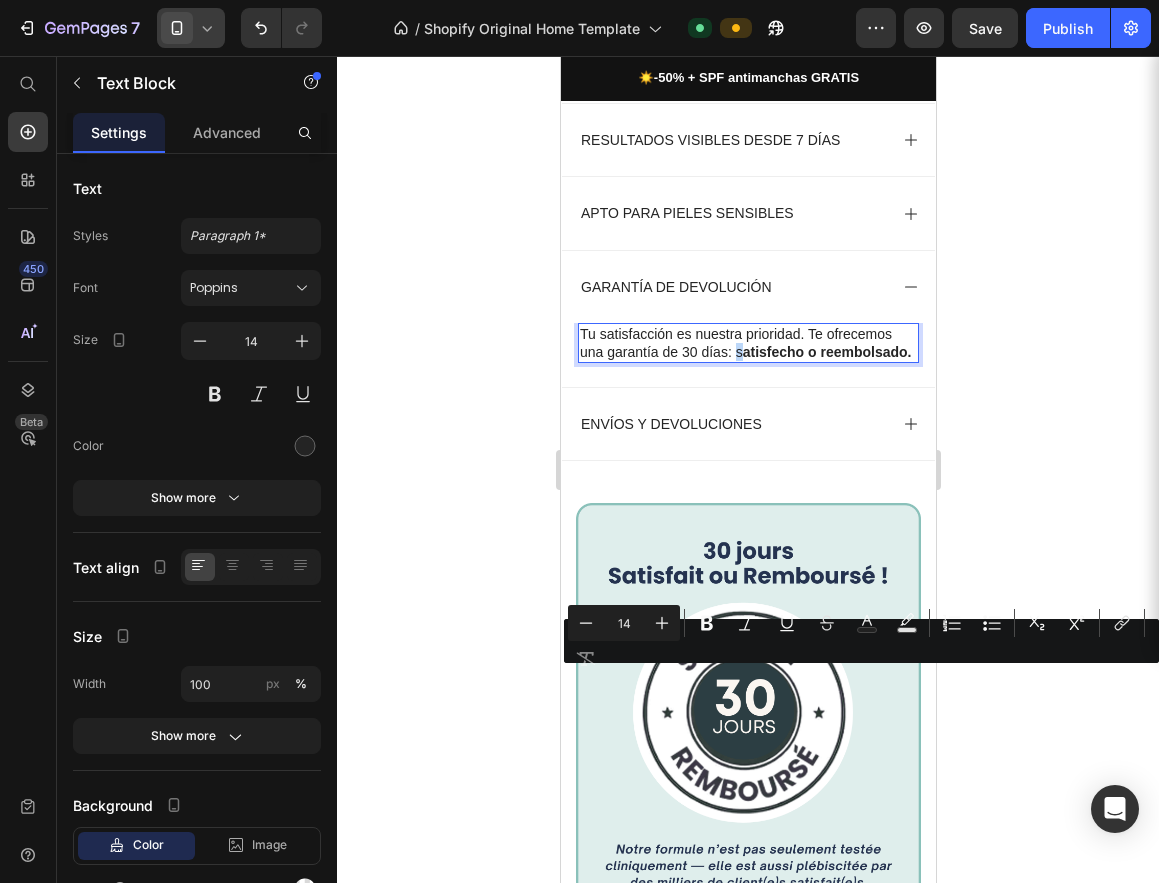 click on "Tu satisfacción es nuestra prioridad. Te ofrecemos una garantía de 30 días: s atisfecho o reembolsado." at bounding box center (747, 343) 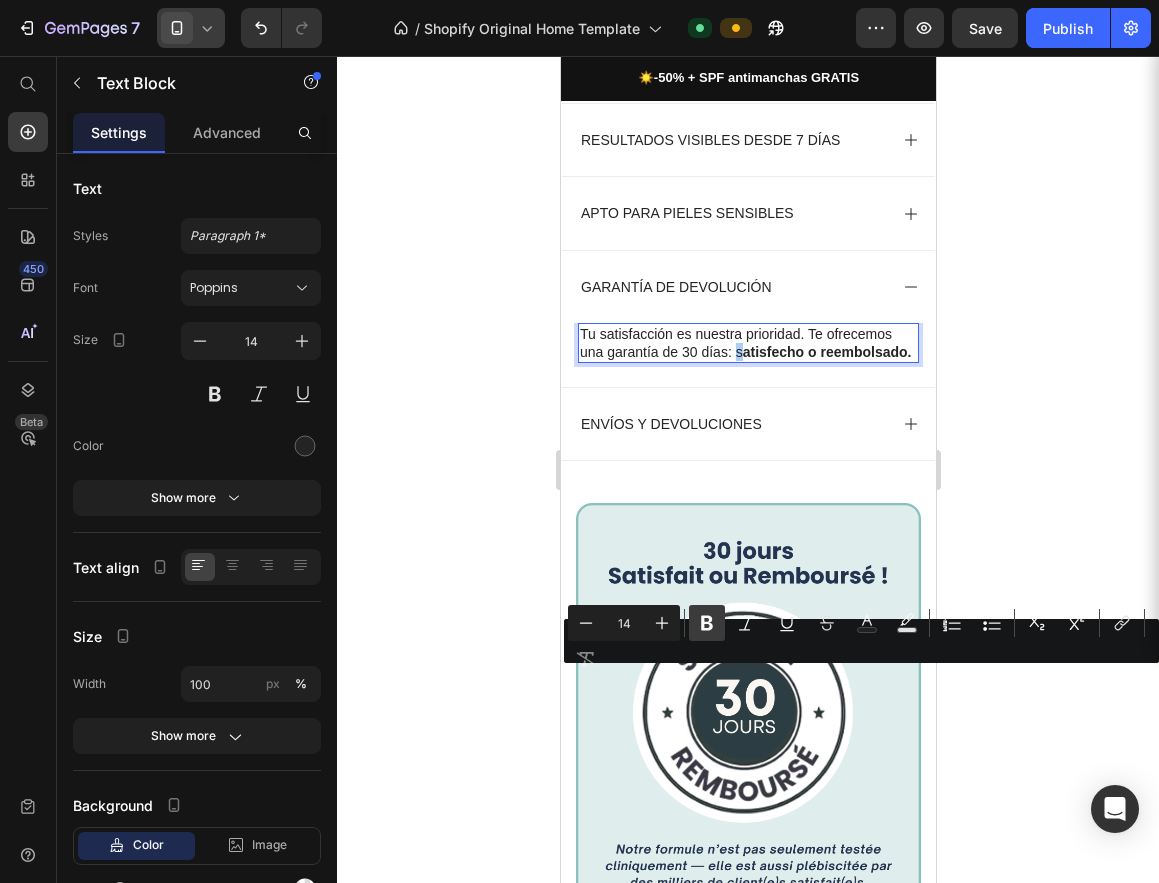 click 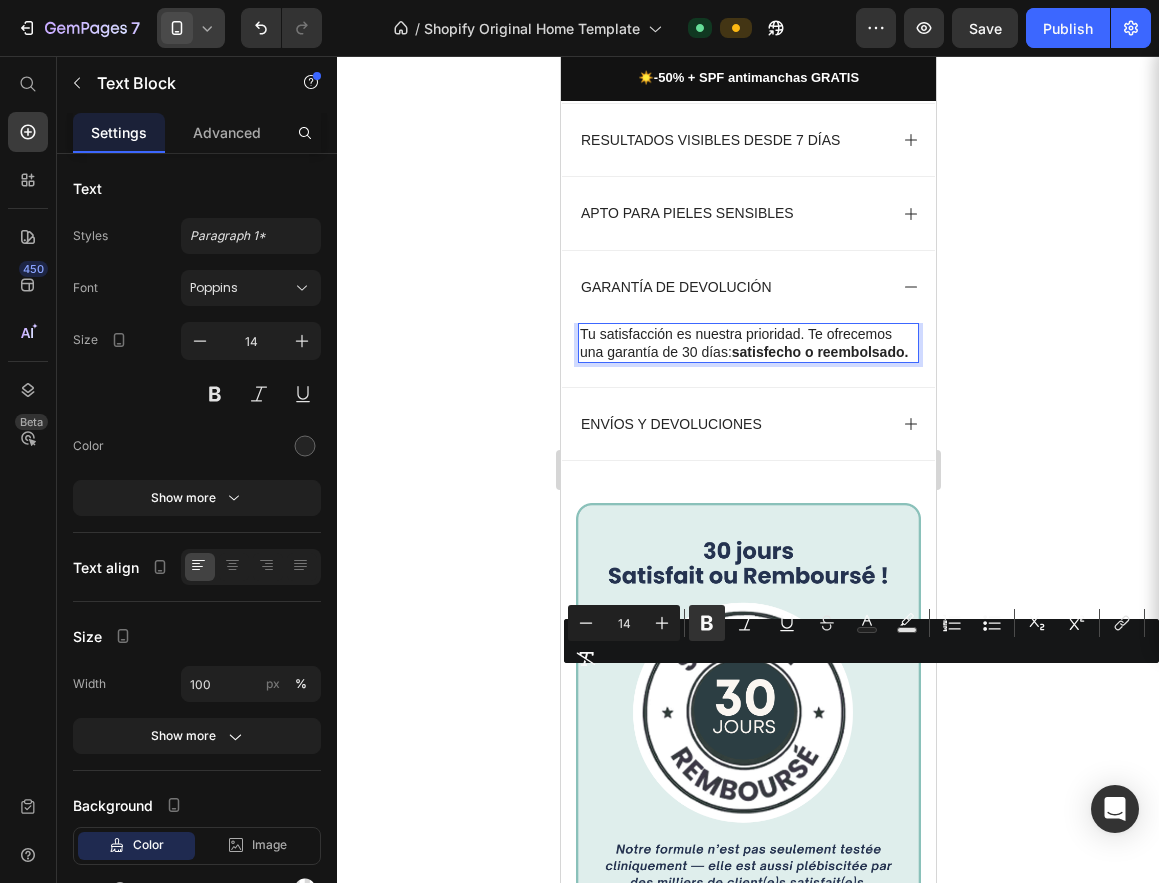 click on "Minus 14 Plus Bold Italic Underline       Strikethrough
Text Color
Text Background Color Numbered List Bulleted List Subscript Superscript       link Remove Format" at bounding box center [861, 641] 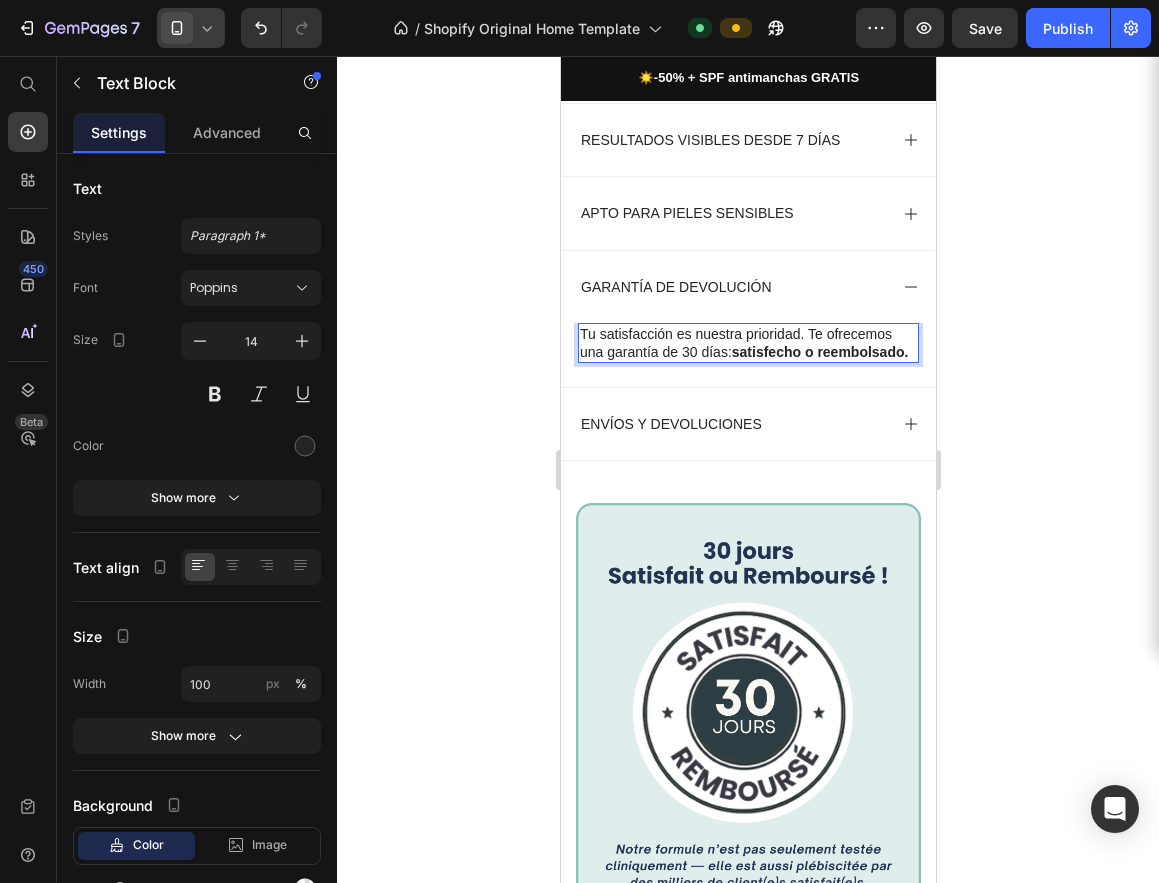 click on "Tu satisfacción es nuestra prioridad. Te ofrecemos una garantía de 30 días:  satisfecho o reembolsado." at bounding box center [747, 343] 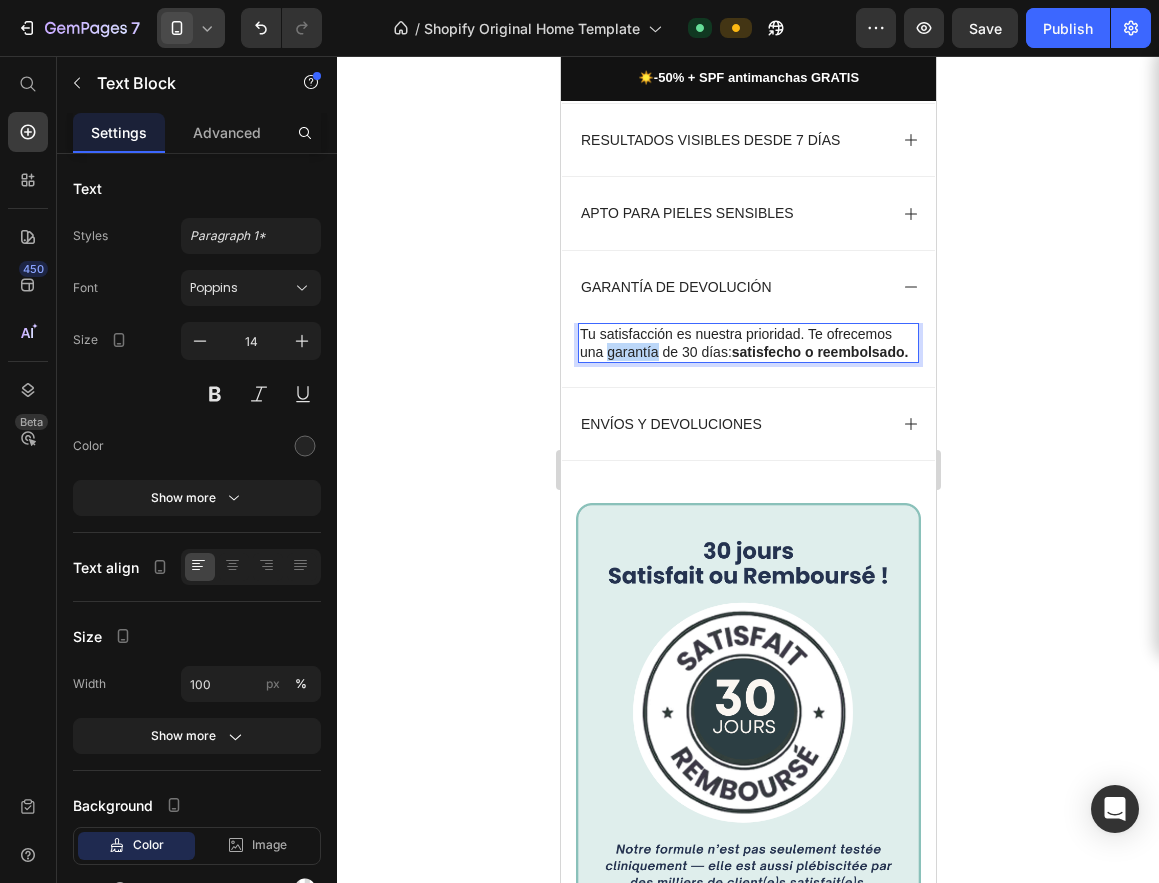 click on "Tu satisfacción es nuestra prioridad. Te ofrecemos una garantía de 30 días:  satisfecho o reembolsado." at bounding box center (747, 343) 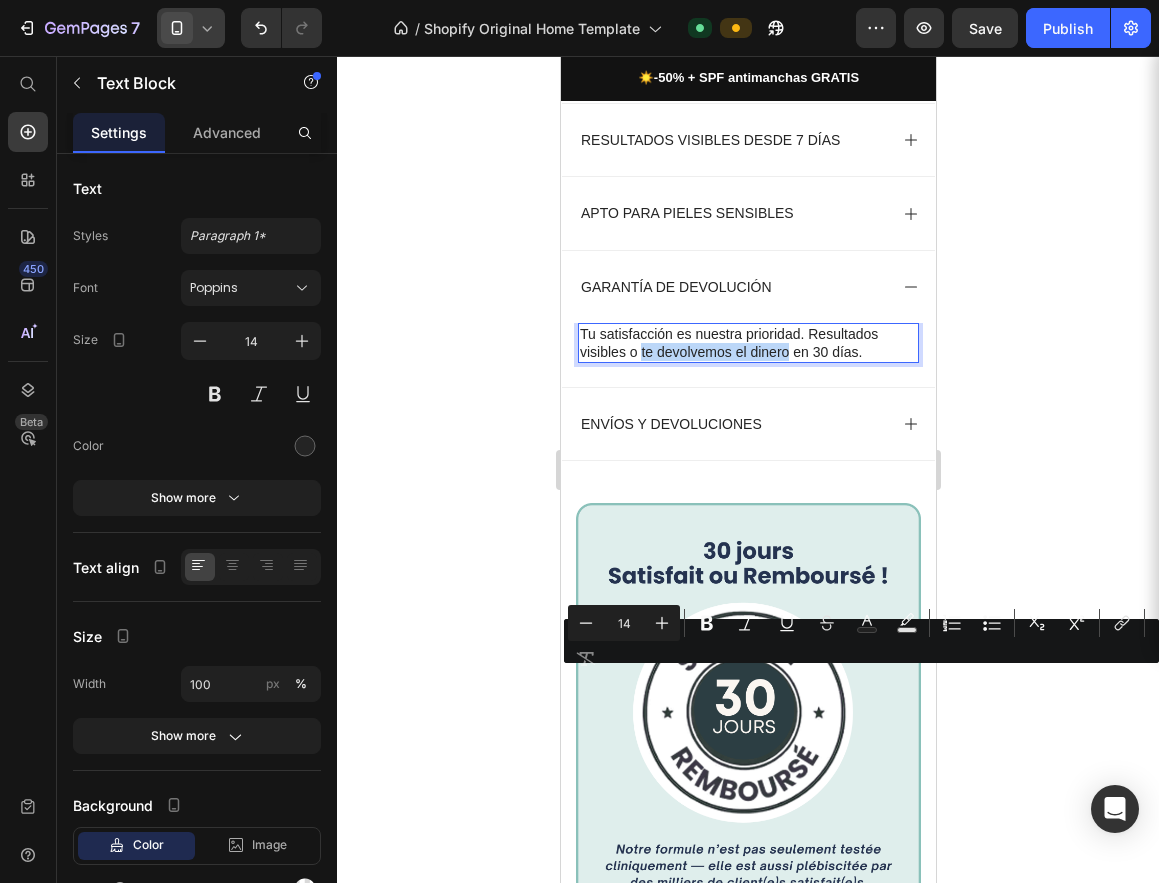 drag, startPoint x: 813, startPoint y: 683, endPoint x: 647, endPoint y: 681, distance: 166.01205 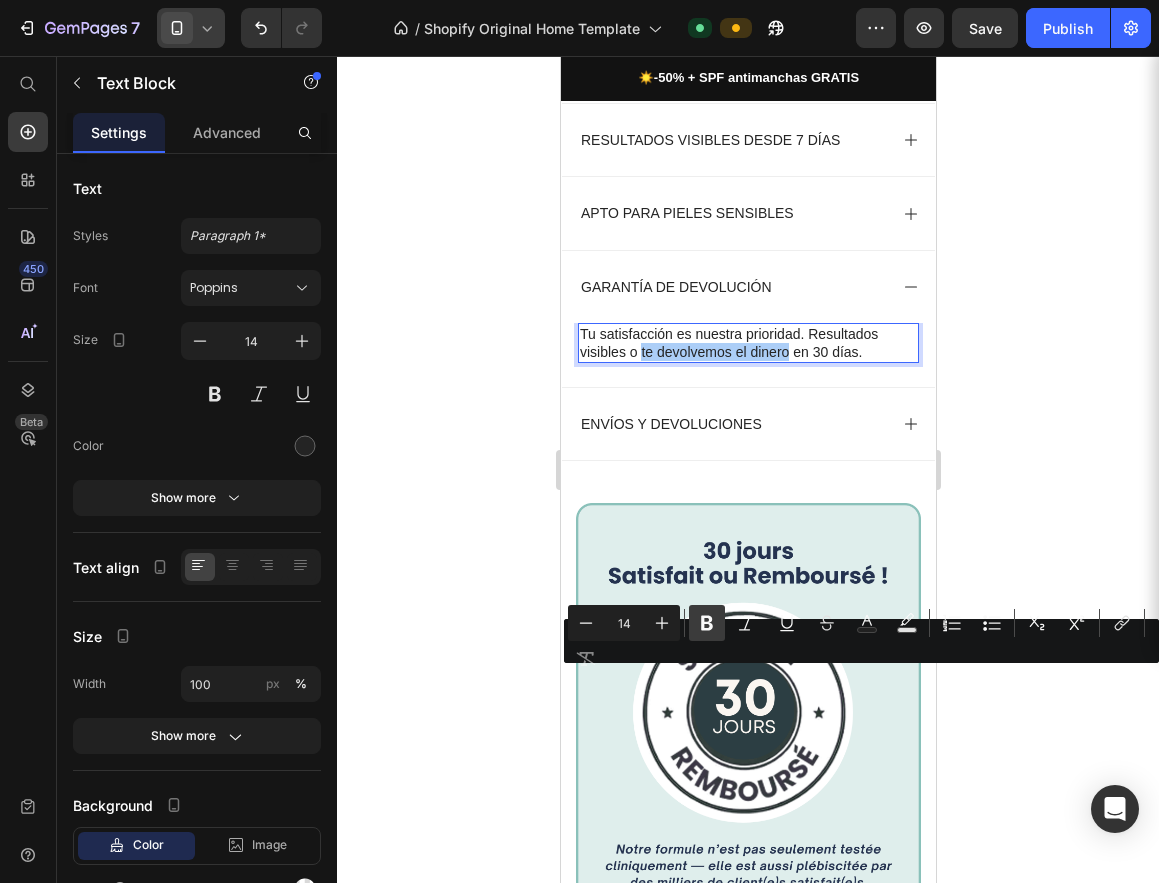 click 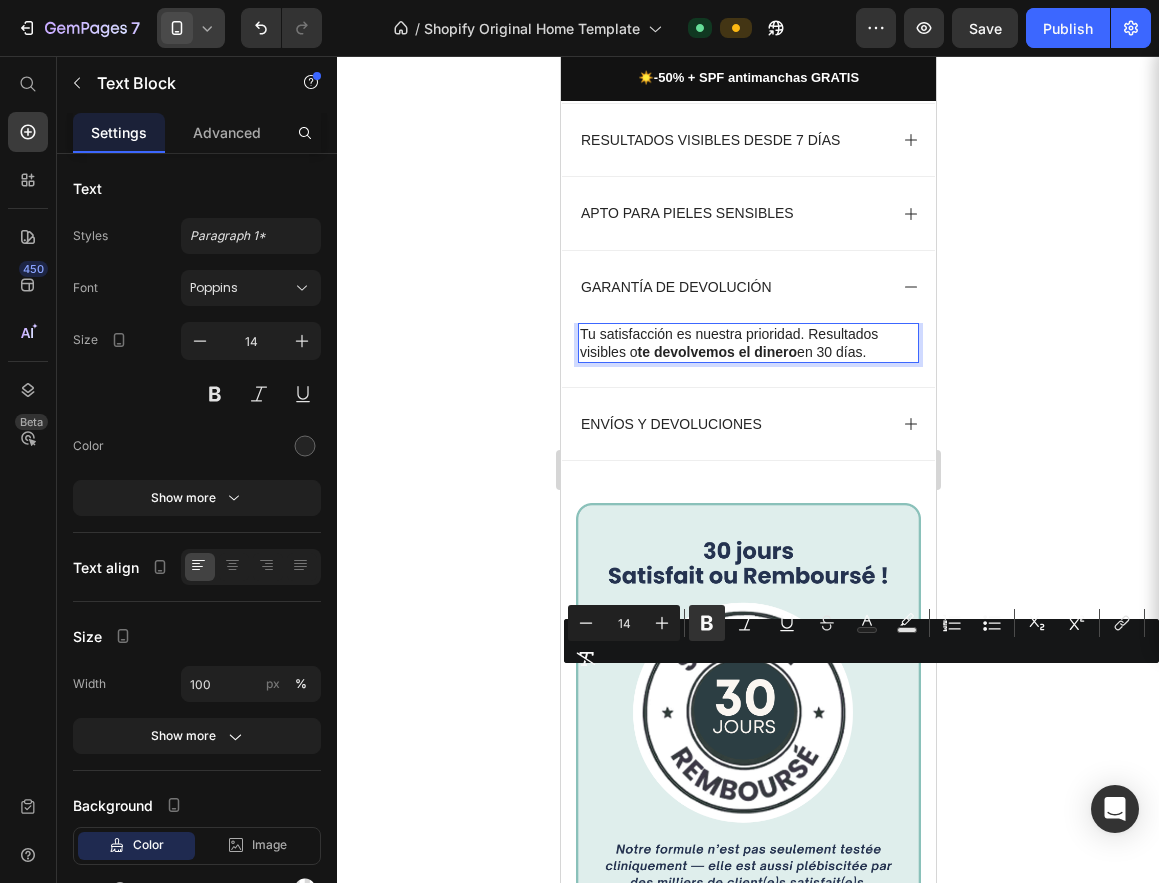 click 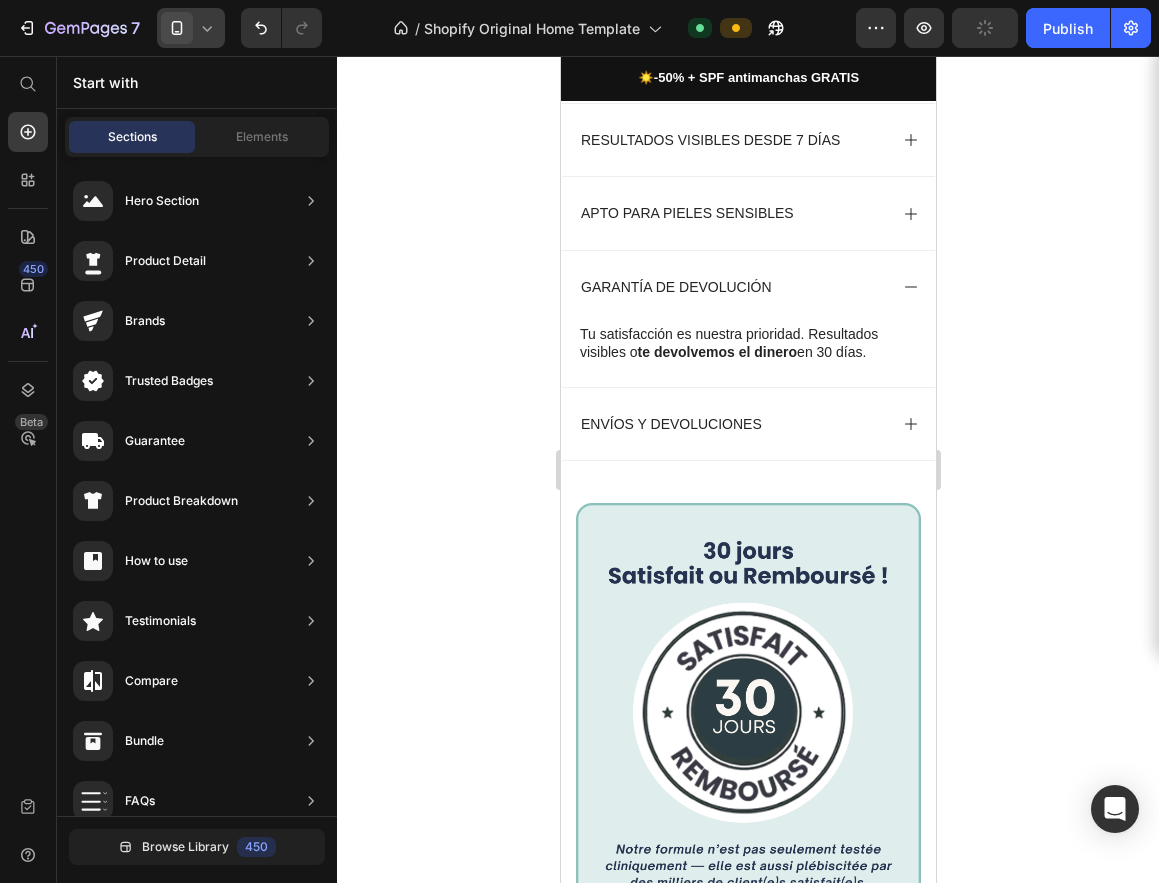 click 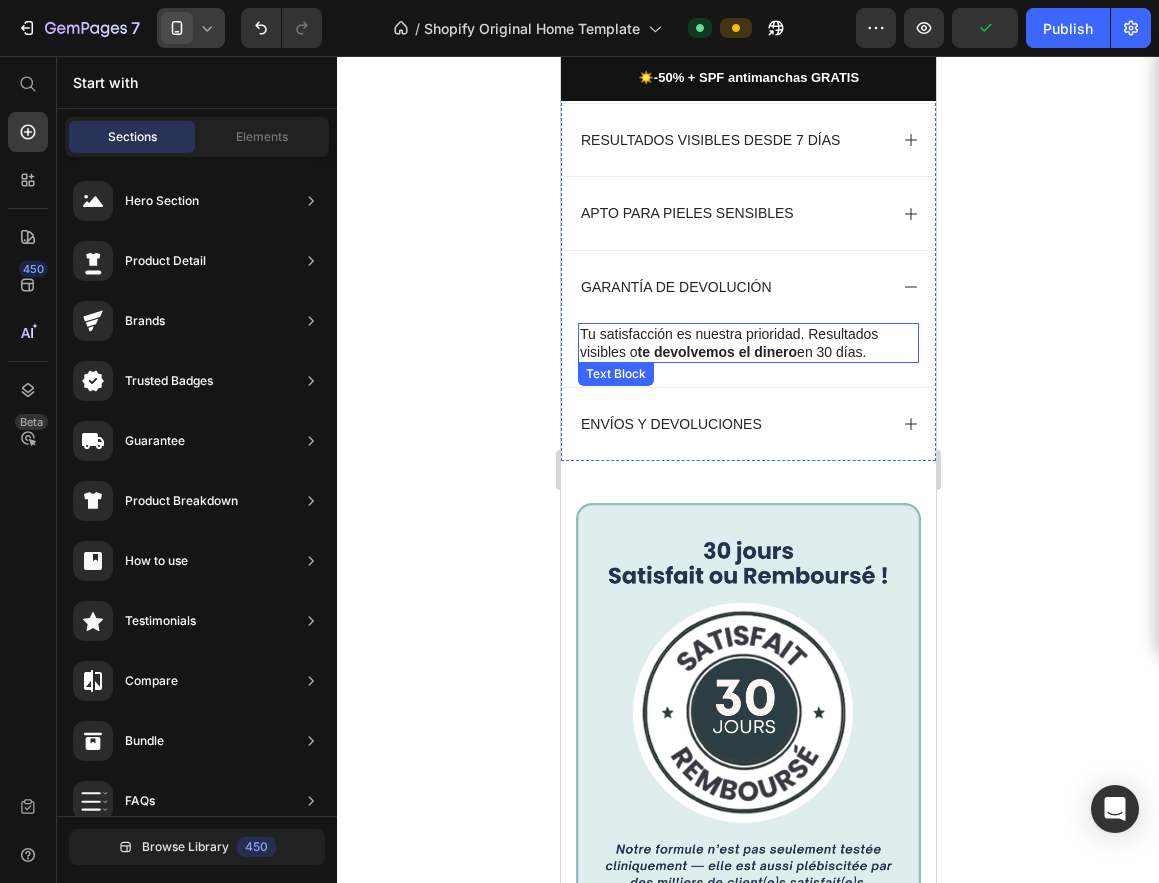 click on "te devolvemos el dinero" at bounding box center [717, 352] 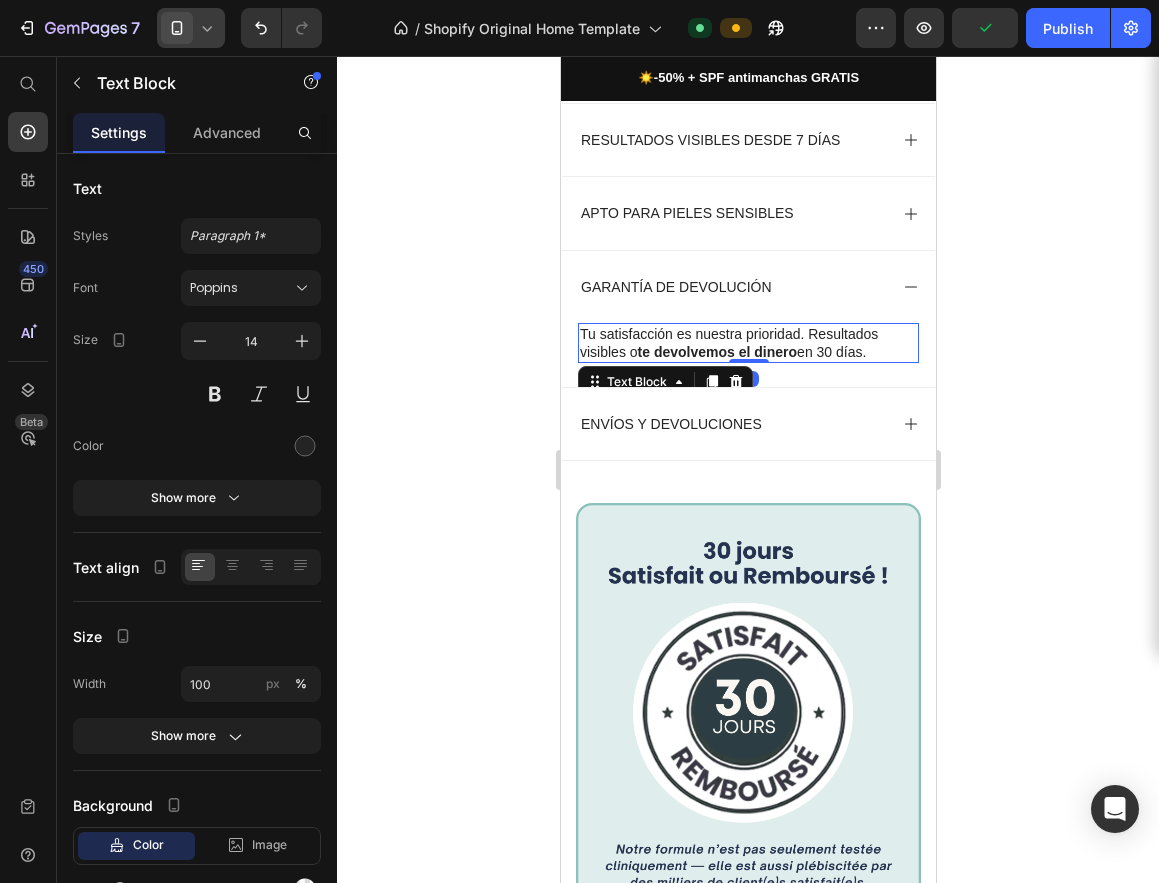 click on "te devolvemos el dinero" at bounding box center [717, 352] 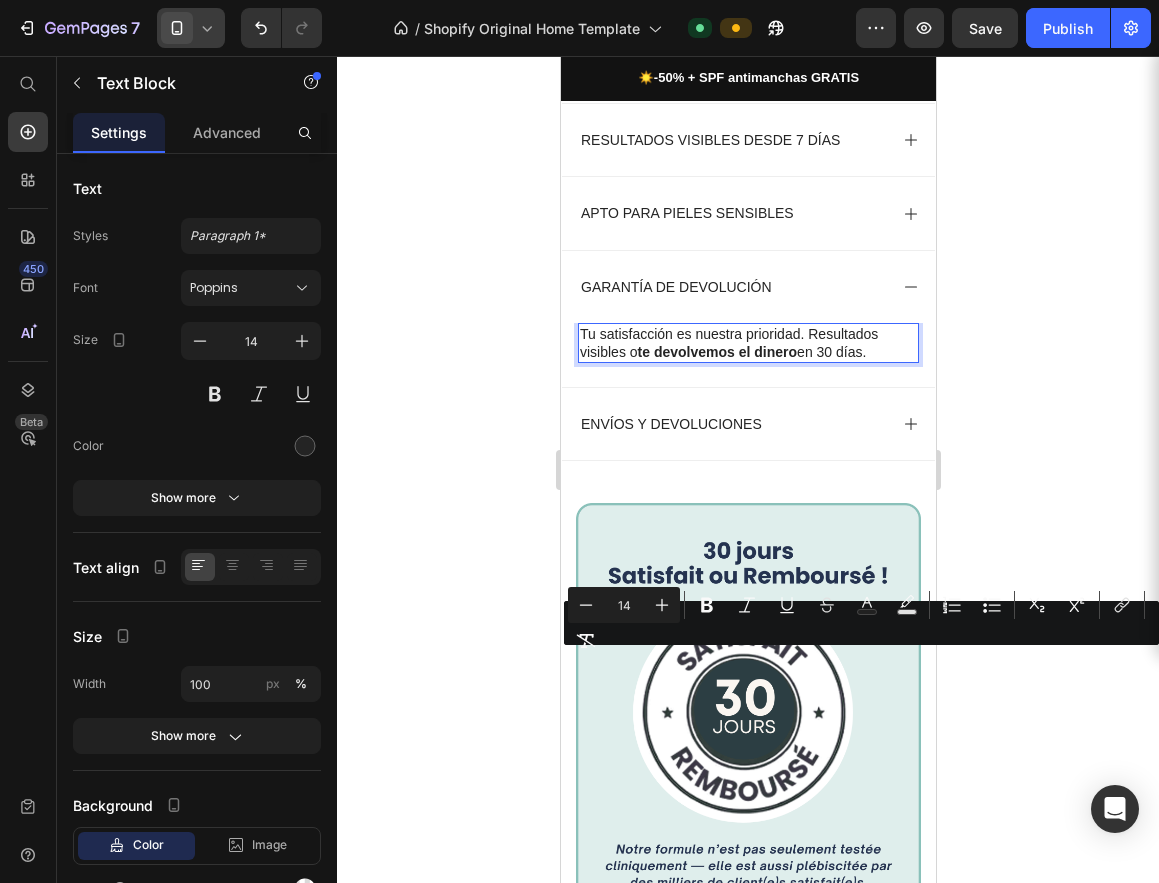 copy on "Tu satisfacción es nuestra prioridad. Resultados visibles o  te devolvemos el dinero  en 30 días." 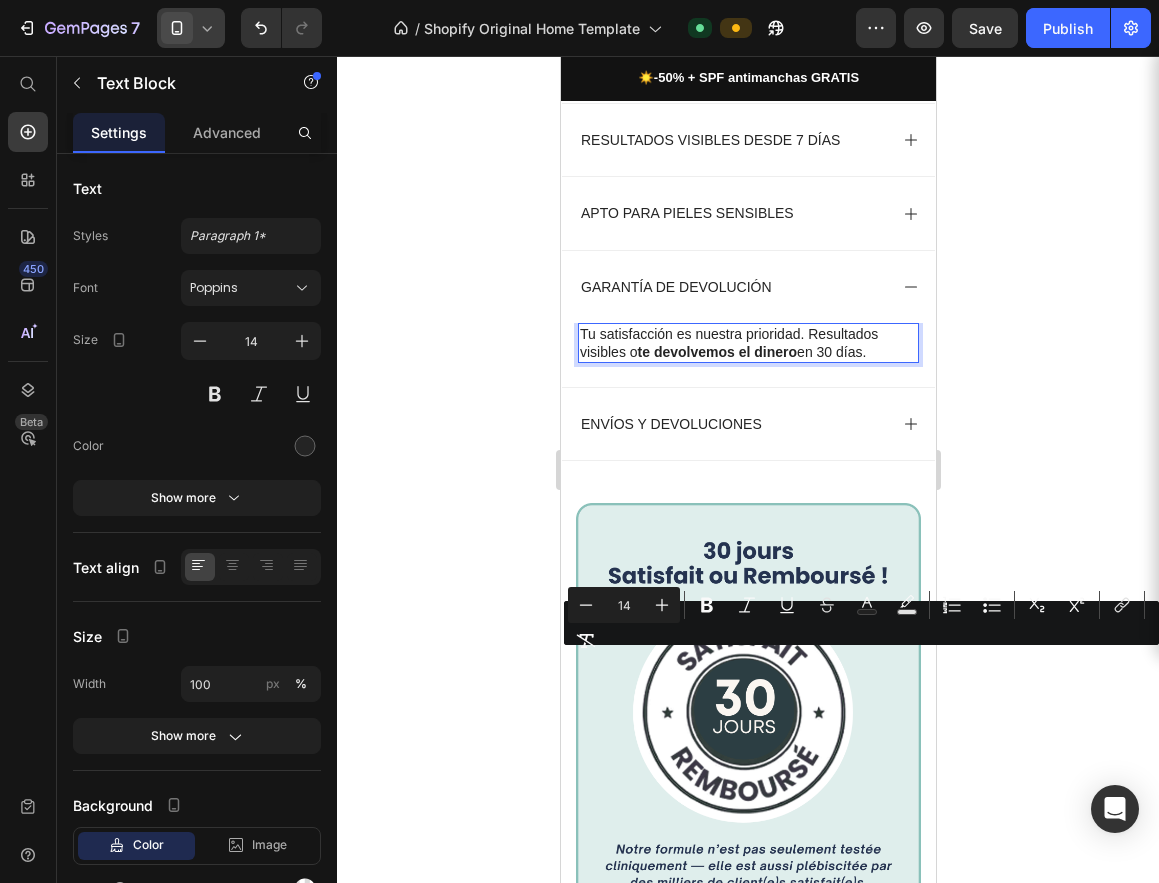 click on "Tu satisfacción es nuestra prioridad. Resultados visibles o  te devolvemos el dinero  en 30 días." at bounding box center [747, 343] 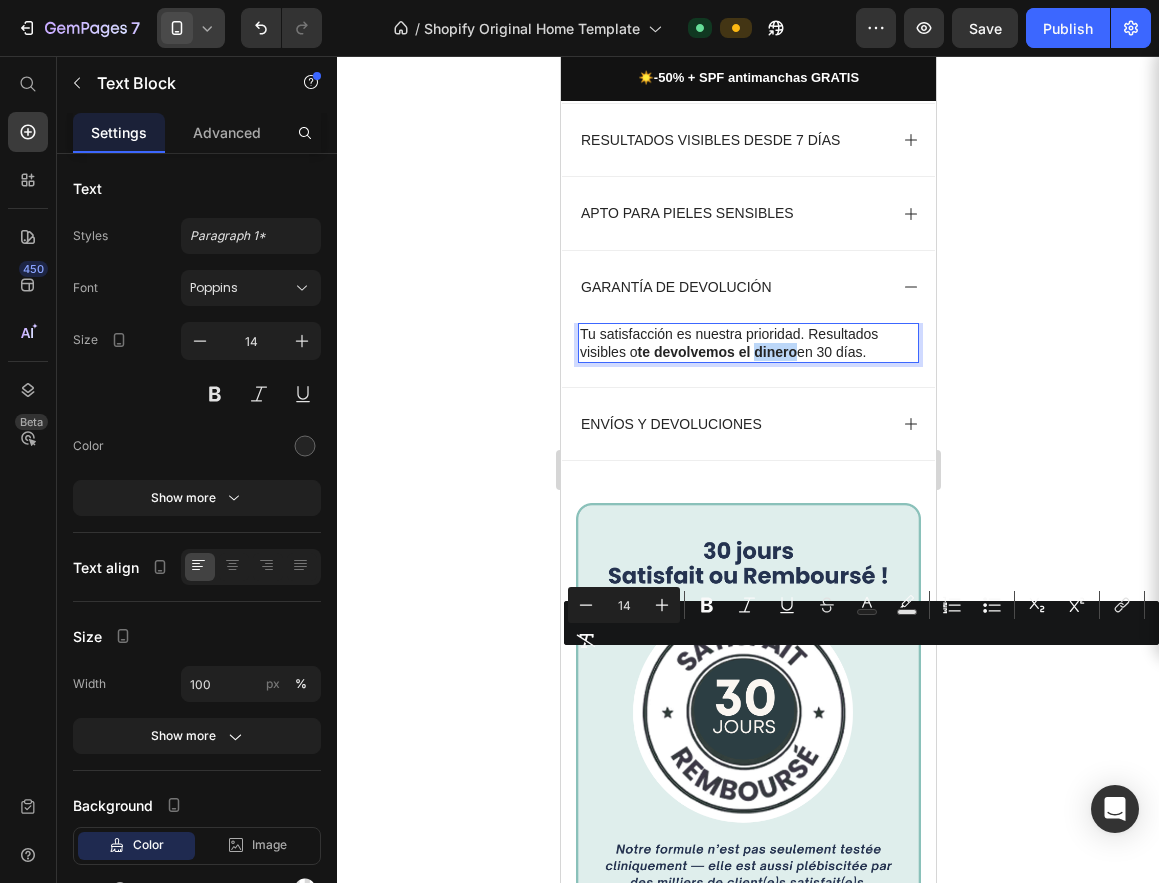 click on "te devolvemos el dinero" at bounding box center (717, 352) 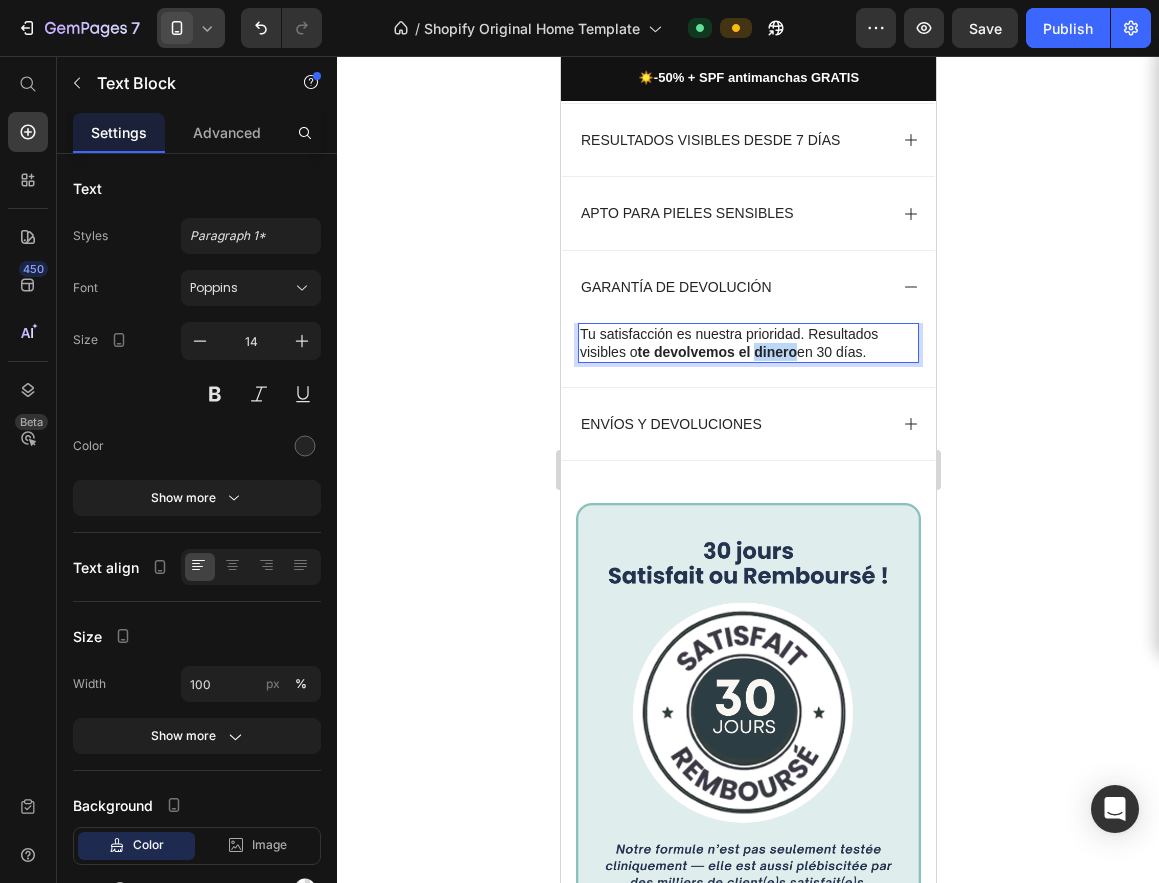 click on "te devolvemos el dinero" at bounding box center [717, 352] 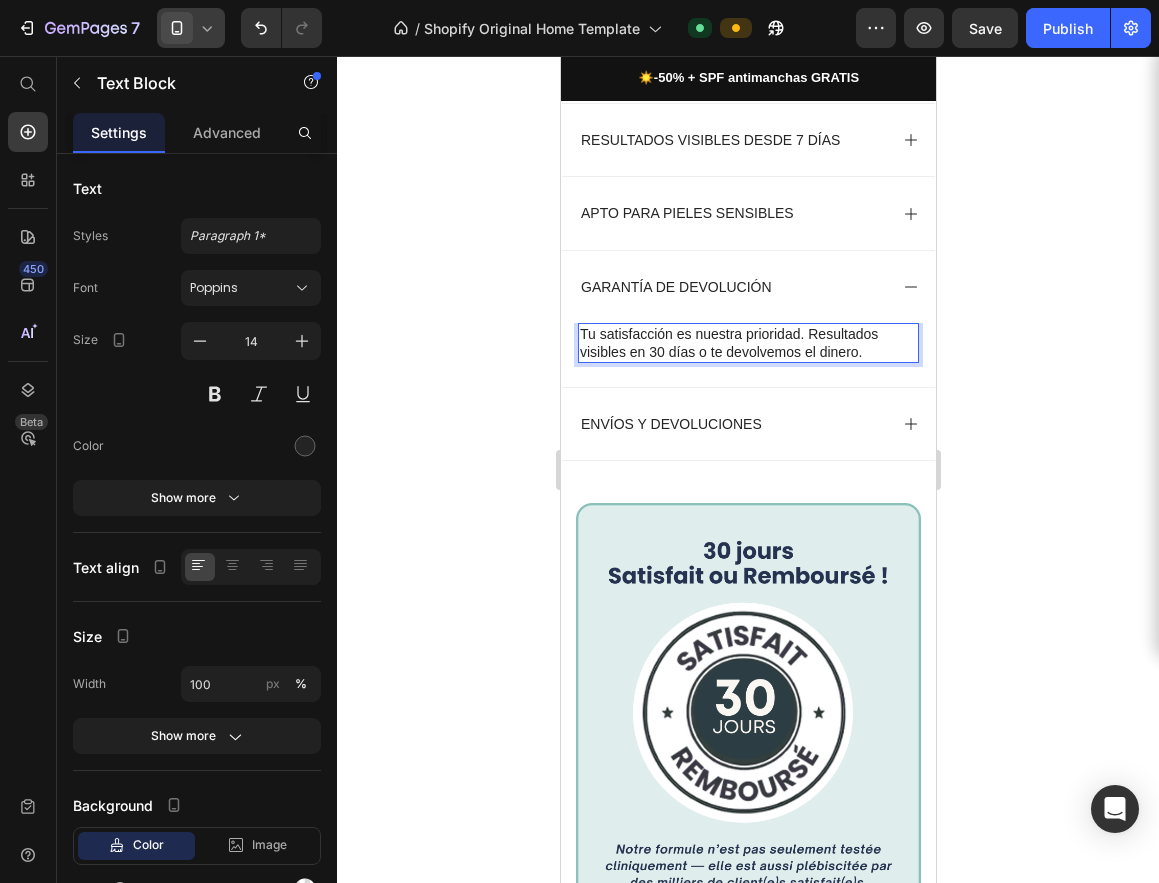 click on "Tu satisfacción es nuestra prioridad. Resultados visibles en 30 días o te devolvemos el dinero." at bounding box center [747, 343] 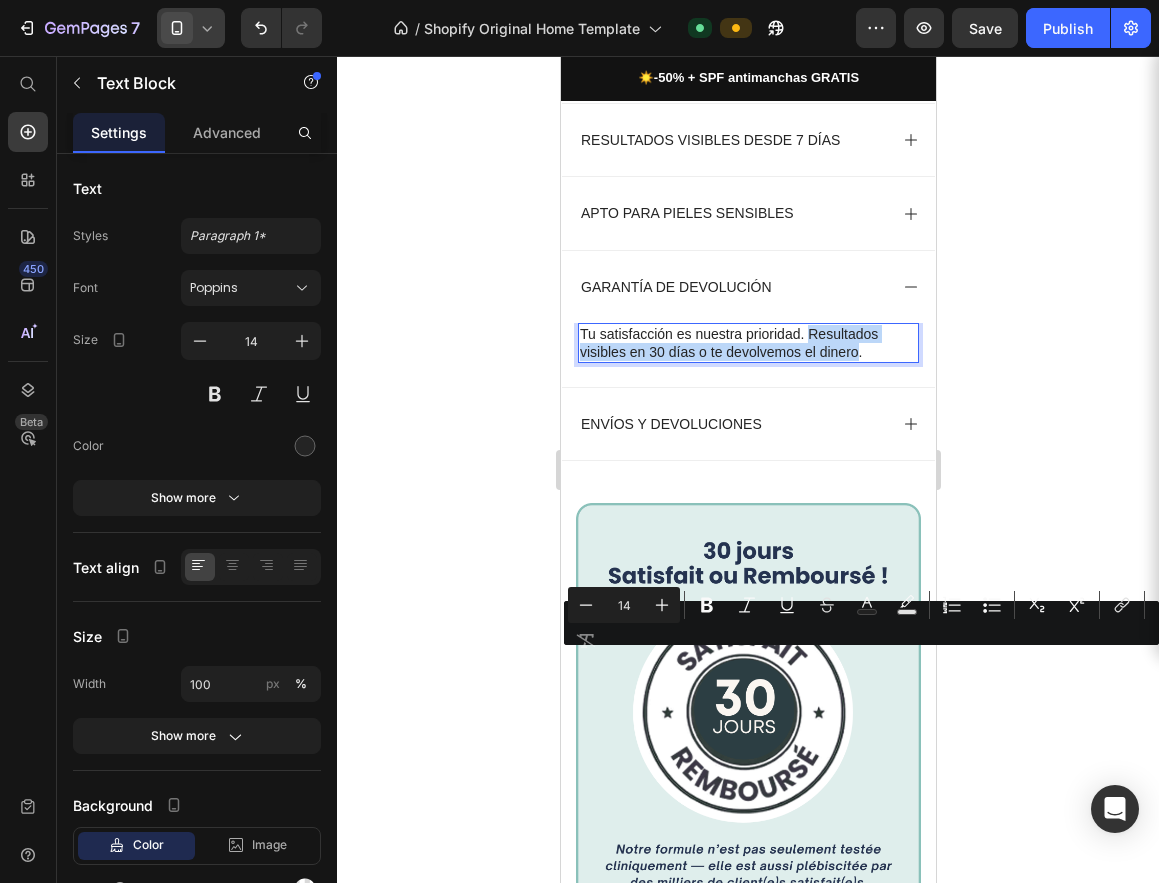 drag, startPoint x: 886, startPoint y: 683, endPoint x: 835, endPoint y: 665, distance: 54.08327 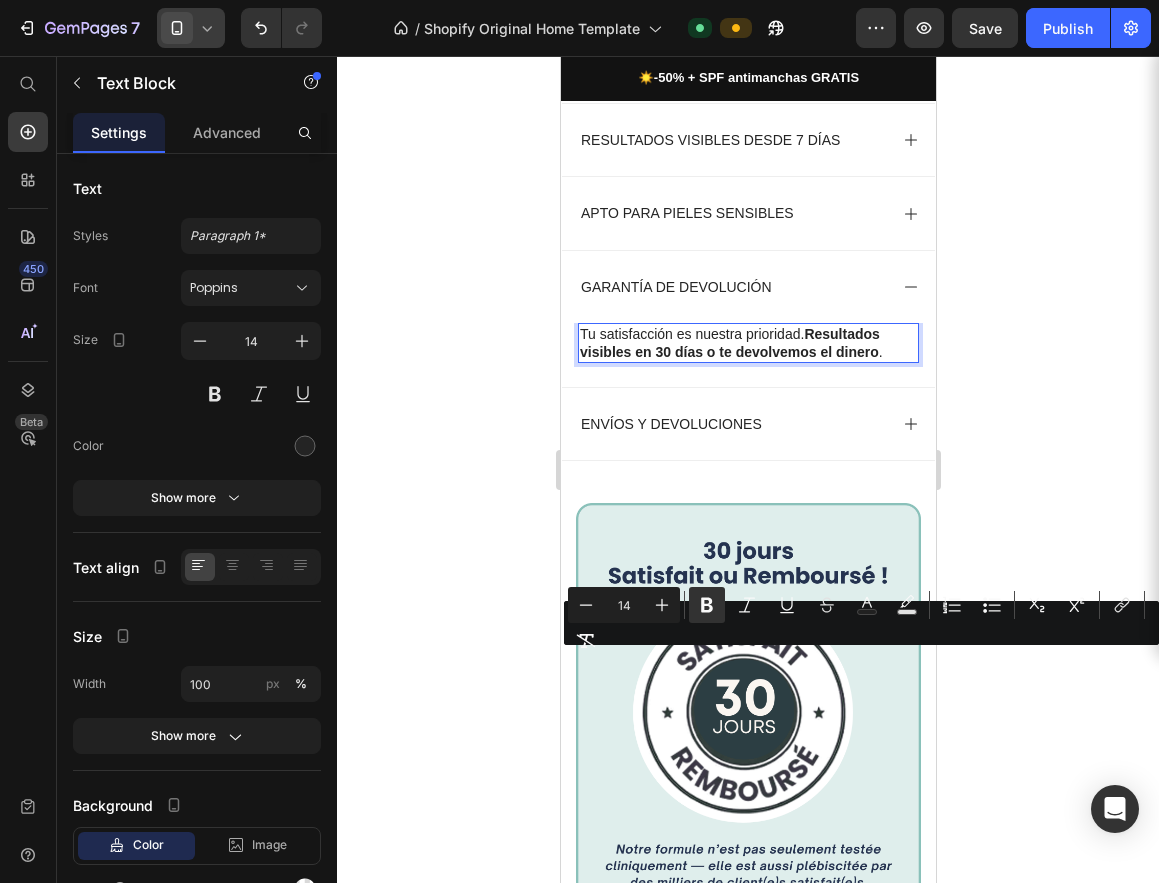 click 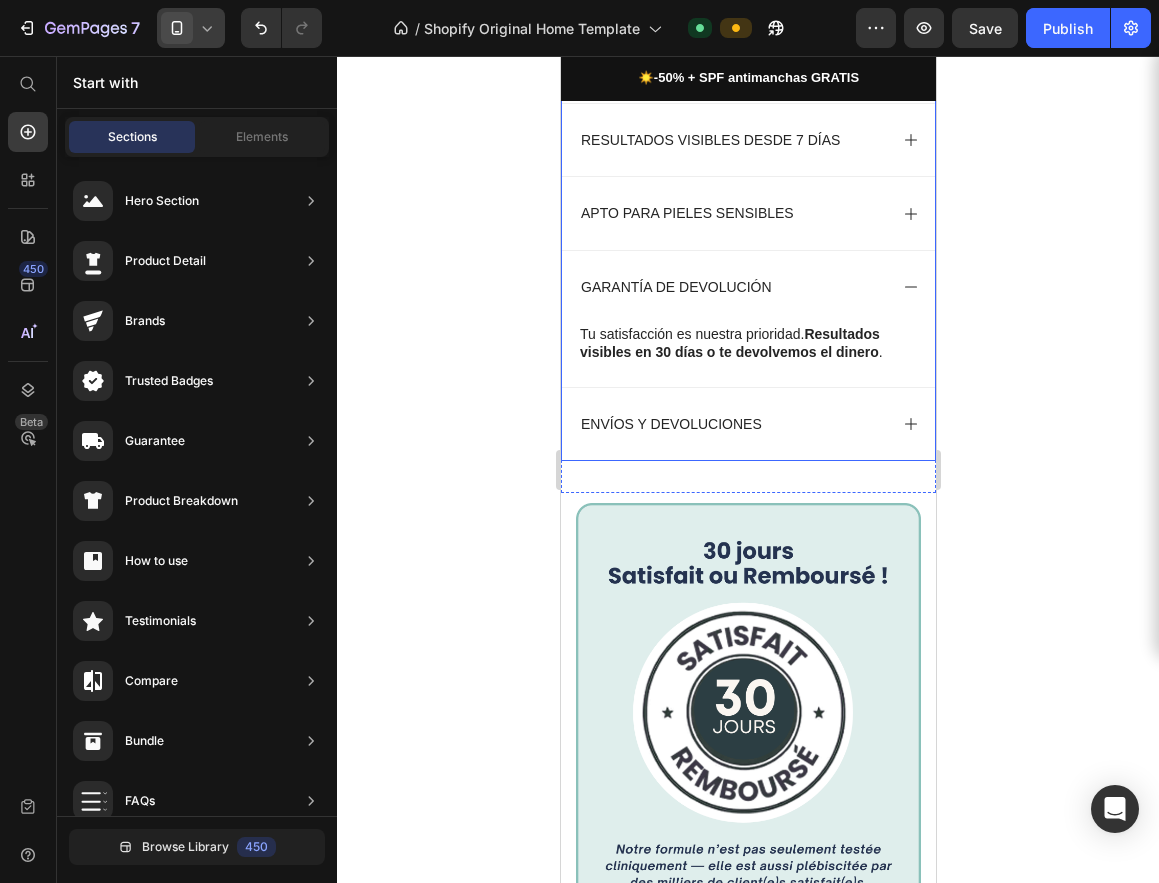 scroll, scrollTop: 2555, scrollLeft: 0, axis: vertical 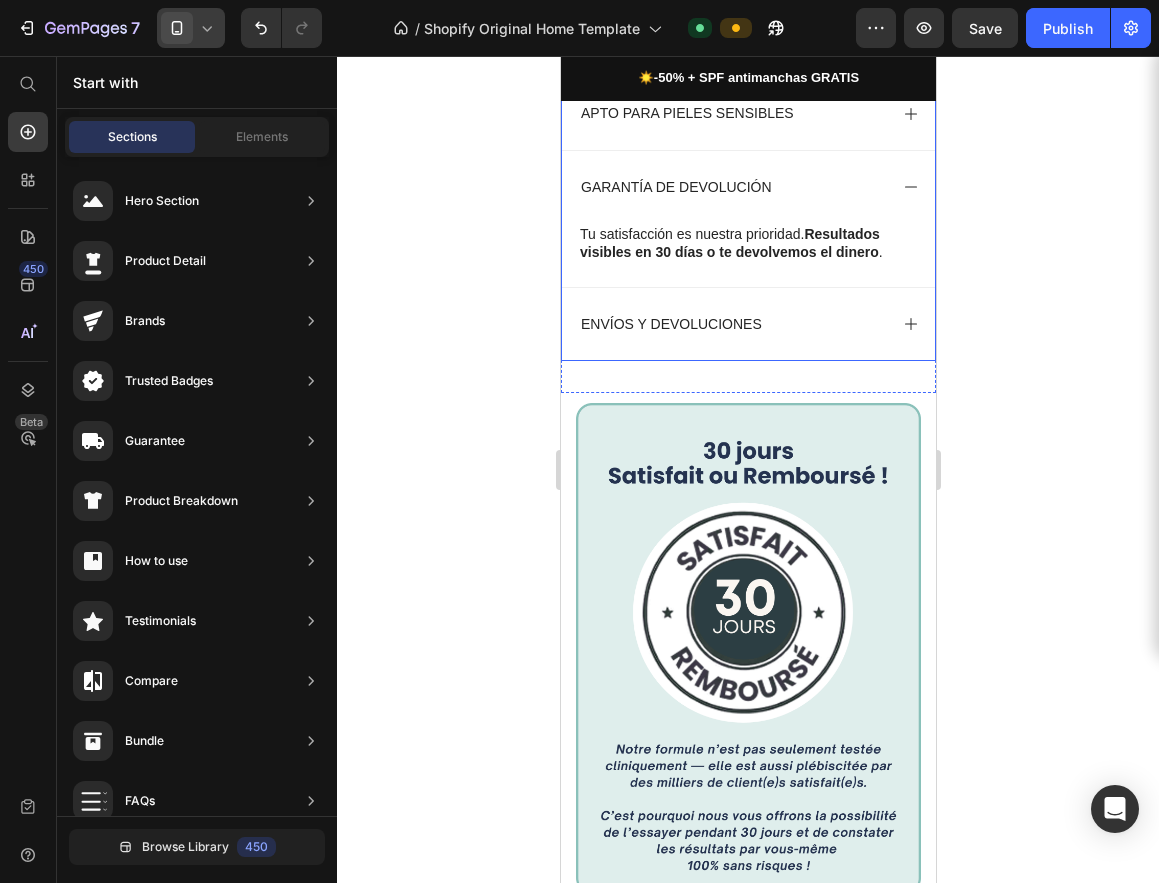 click on "ENVÍOS Y DEVOLUCIONES" at bounding box center (670, 324) 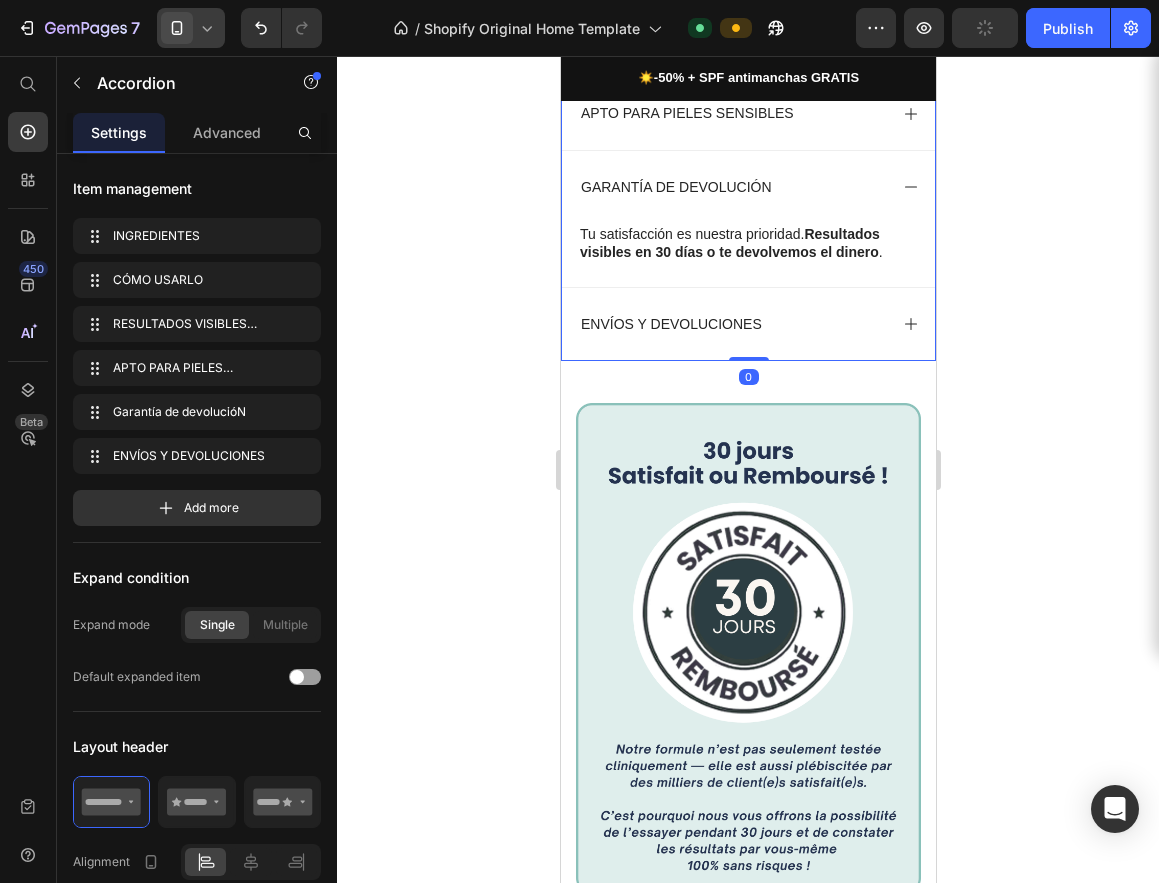 click 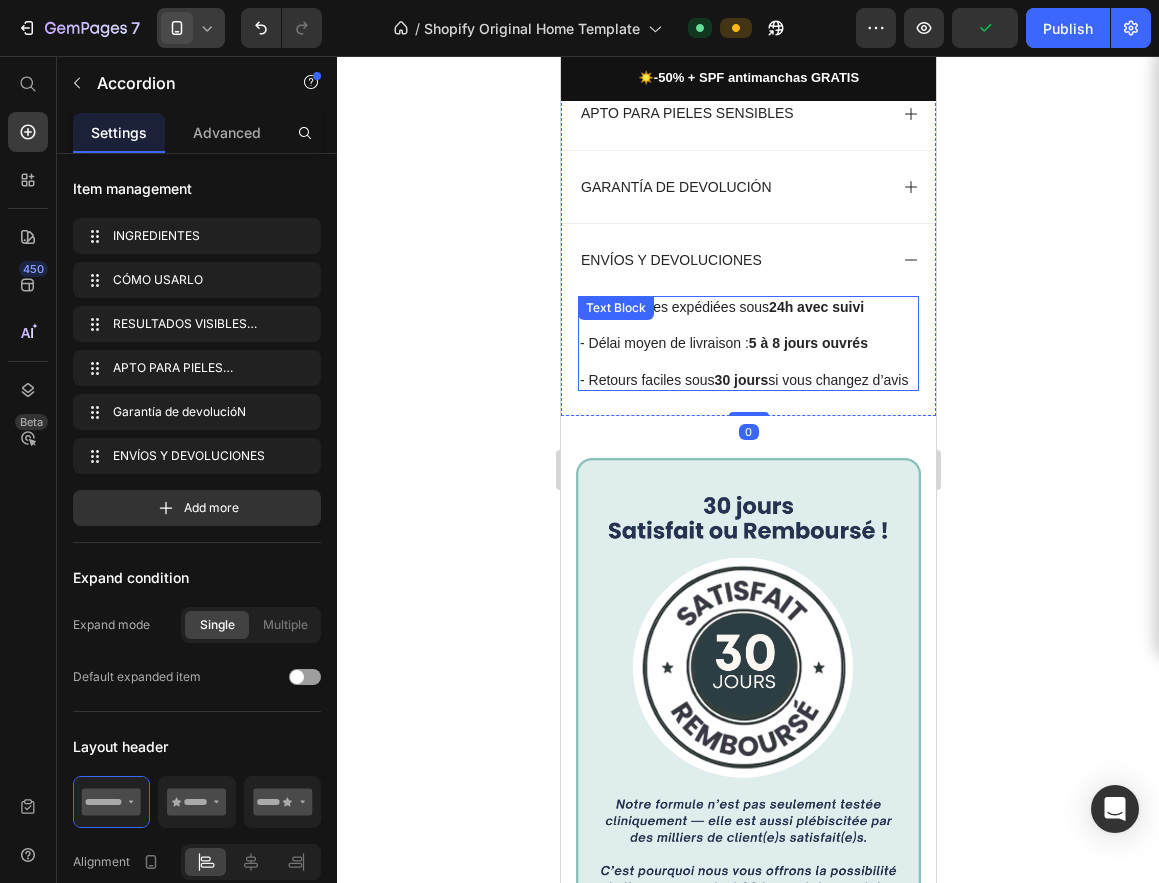 click at bounding box center [747, 362] 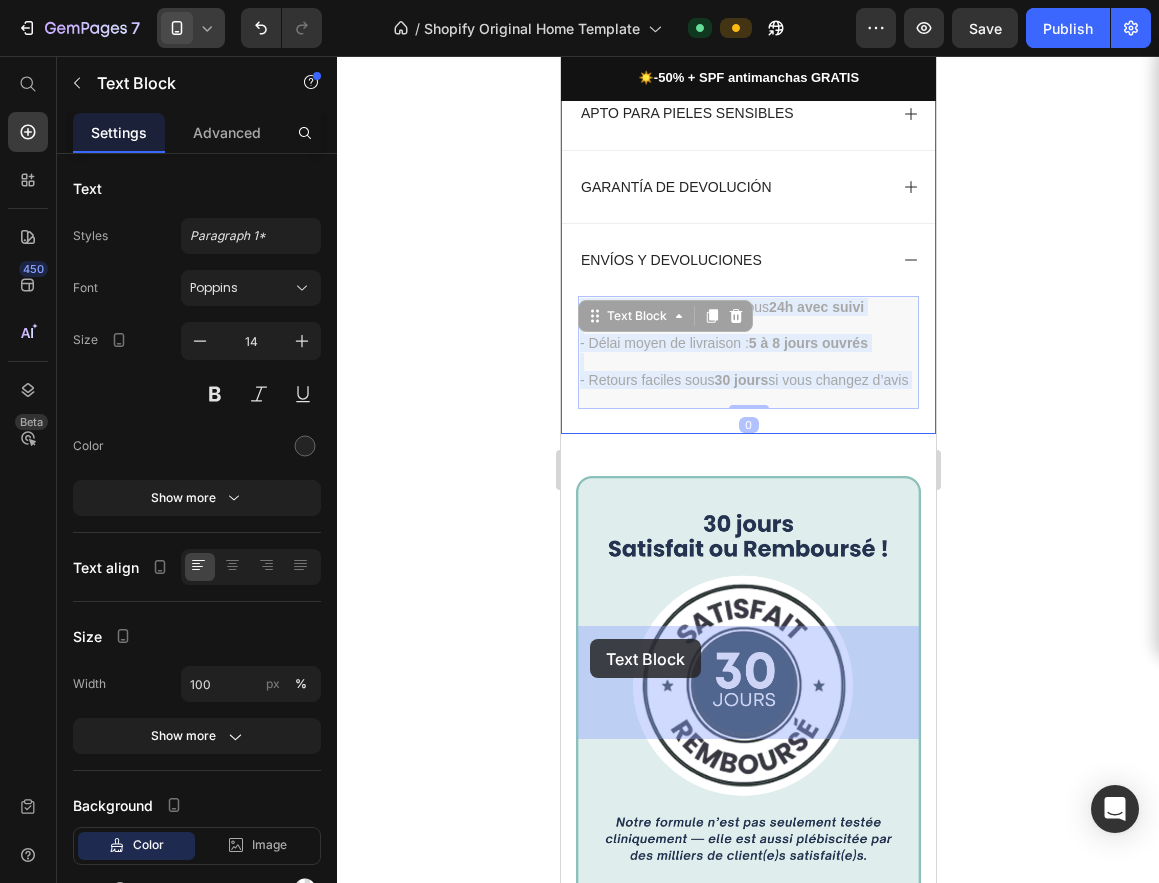 drag, startPoint x: 634, startPoint y: 725, endPoint x: 605, endPoint y: 707, distance: 34.132095 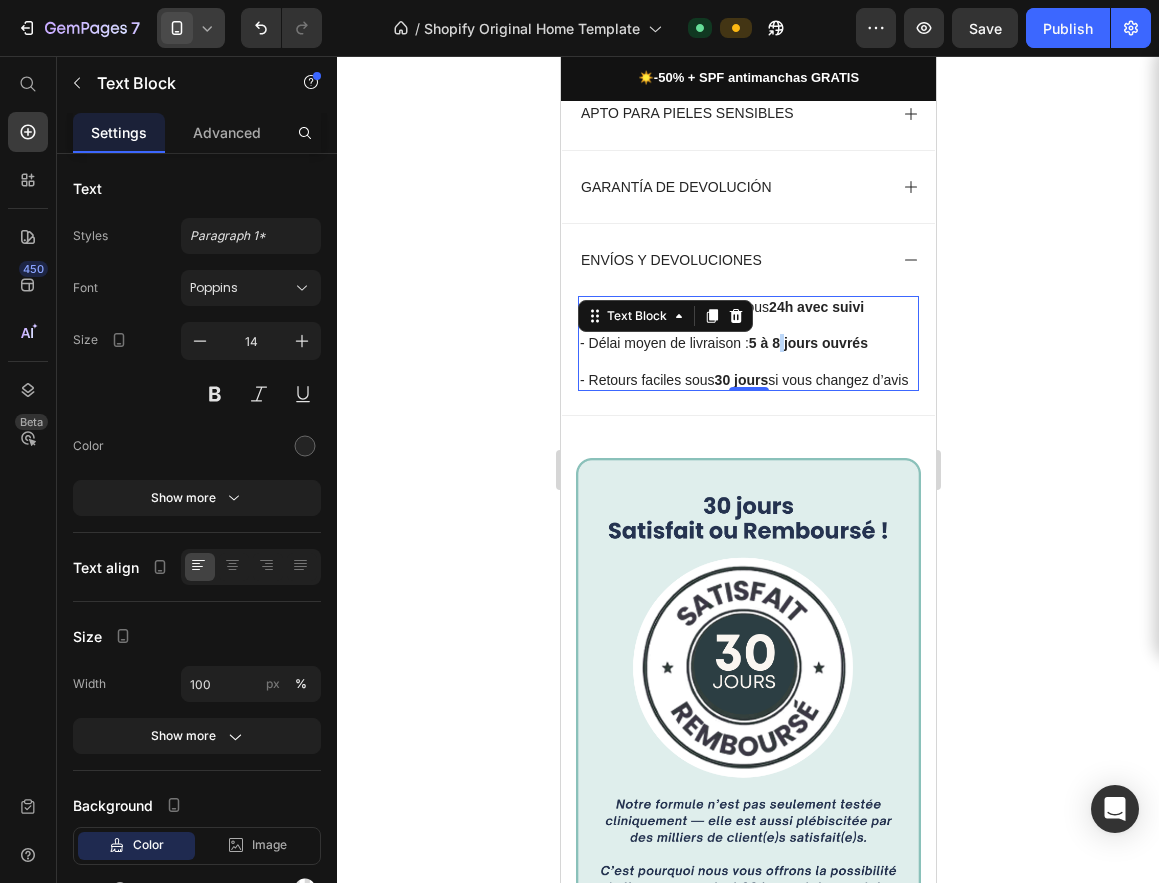 click on "5 à 8 jours ouvrés" at bounding box center (807, 343) 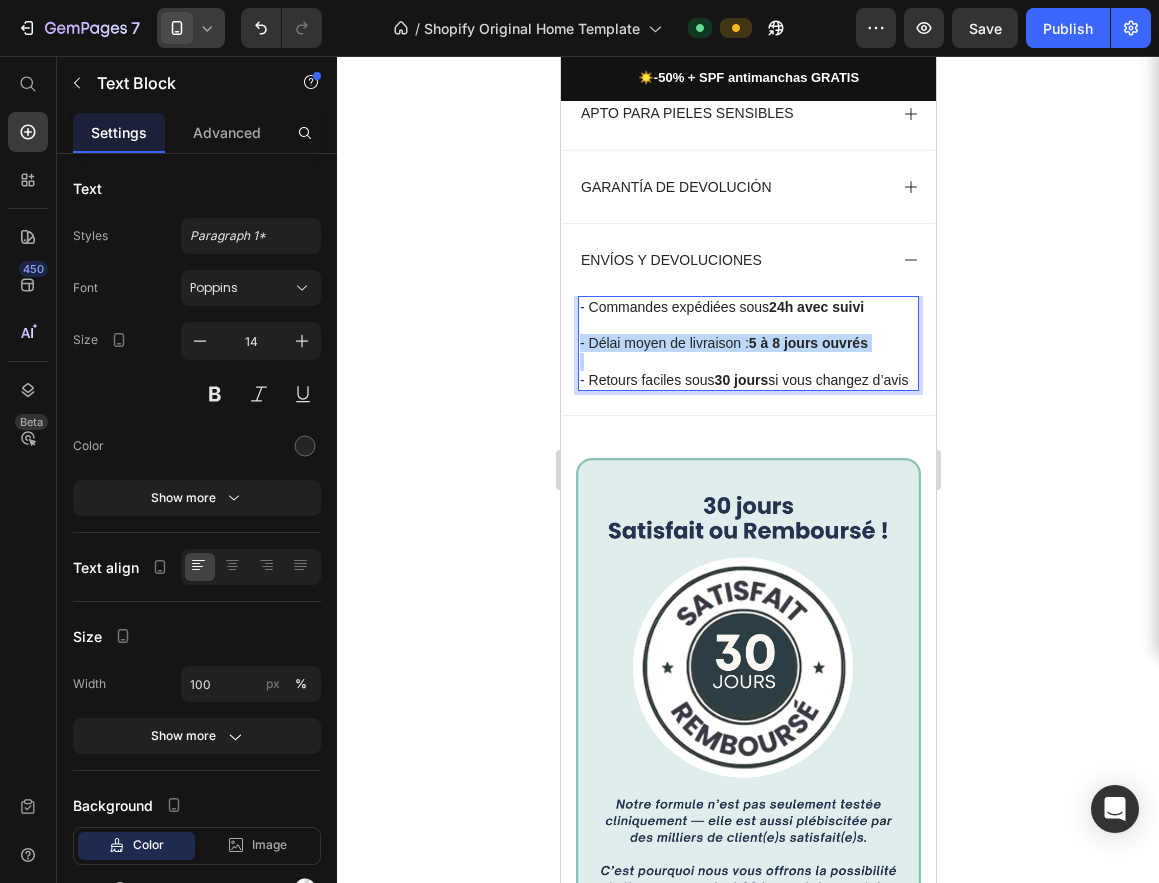click on "5 à 8 jours ouvrés" at bounding box center [807, 343] 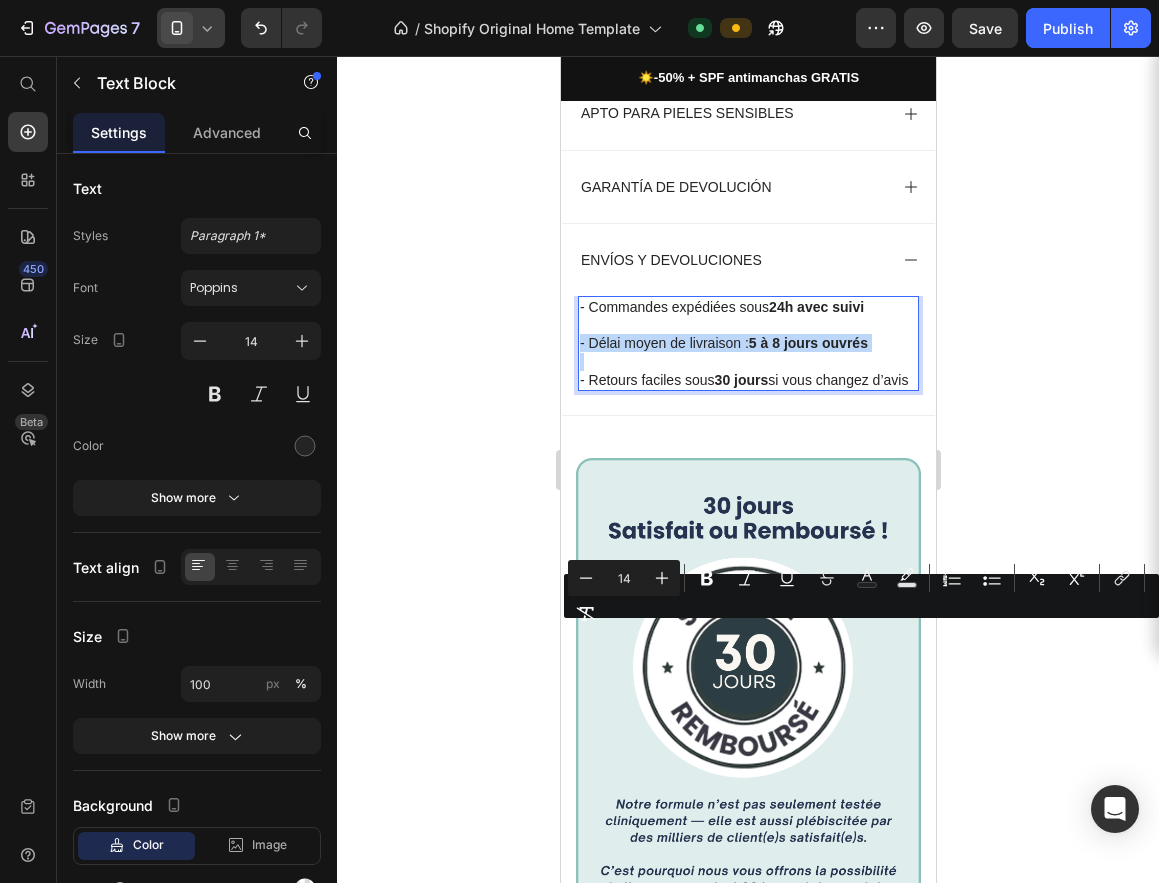 copy on "- Commandes expédiées sous  24h avec suivi - Délai moyen de livraison :  5 à 8 jours ouvrés - Retours faciles sous  30 jours  si vous changez d’avis" 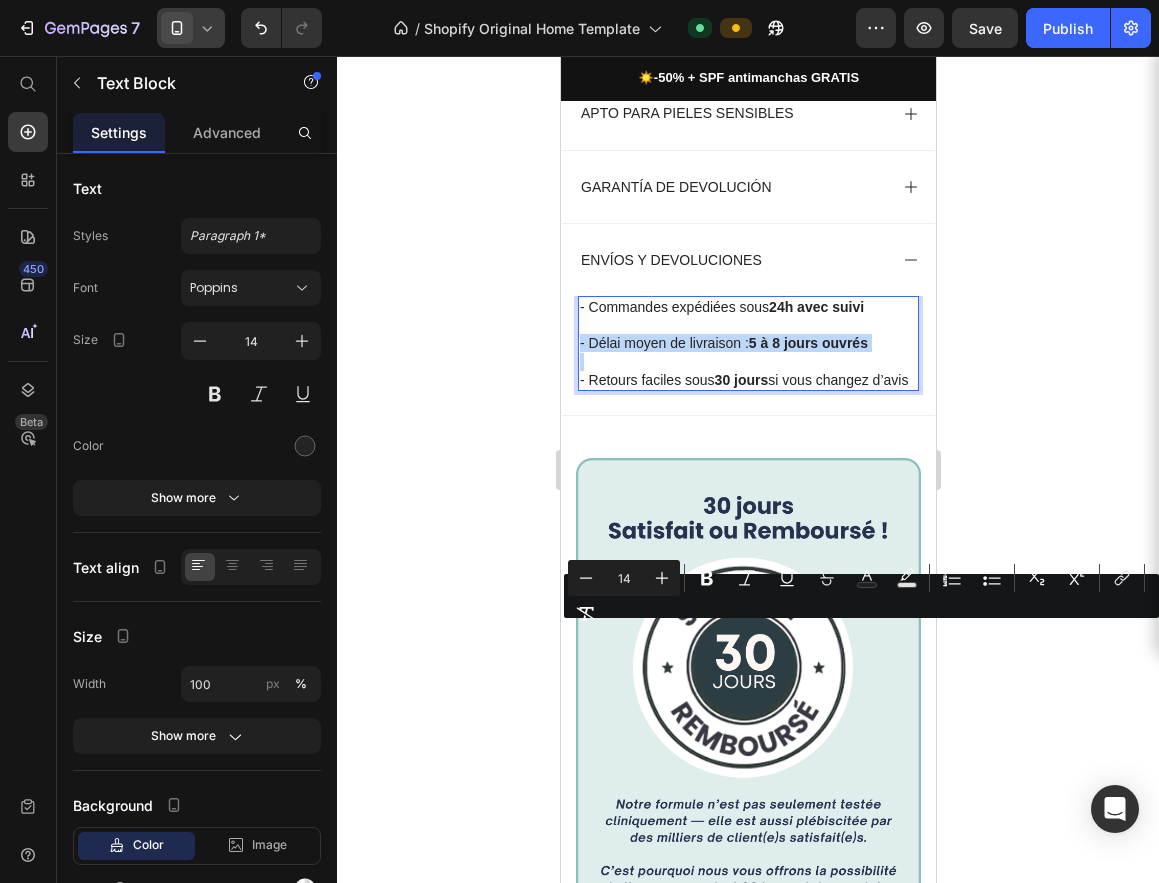 click on "- Retours faciles sous  30 jours  si vous changez d’avis" at bounding box center (747, 380) 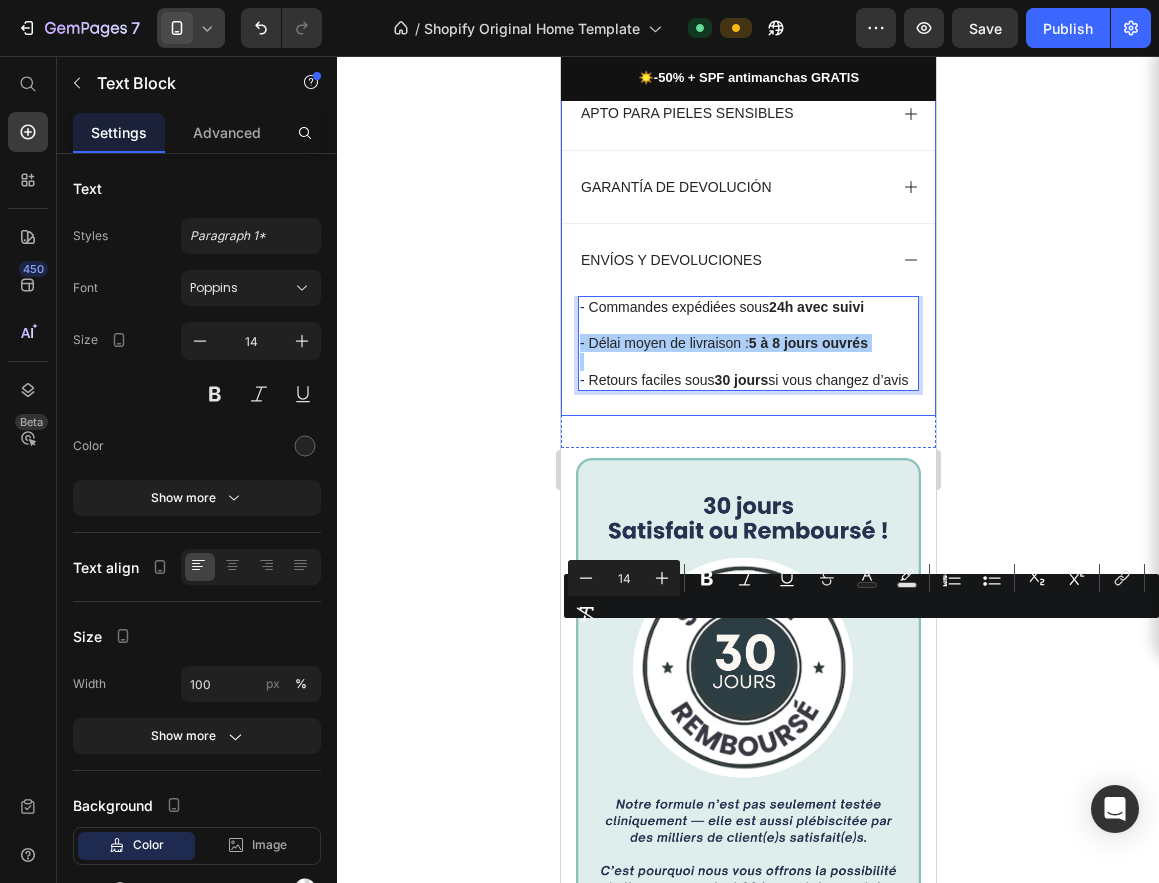 click 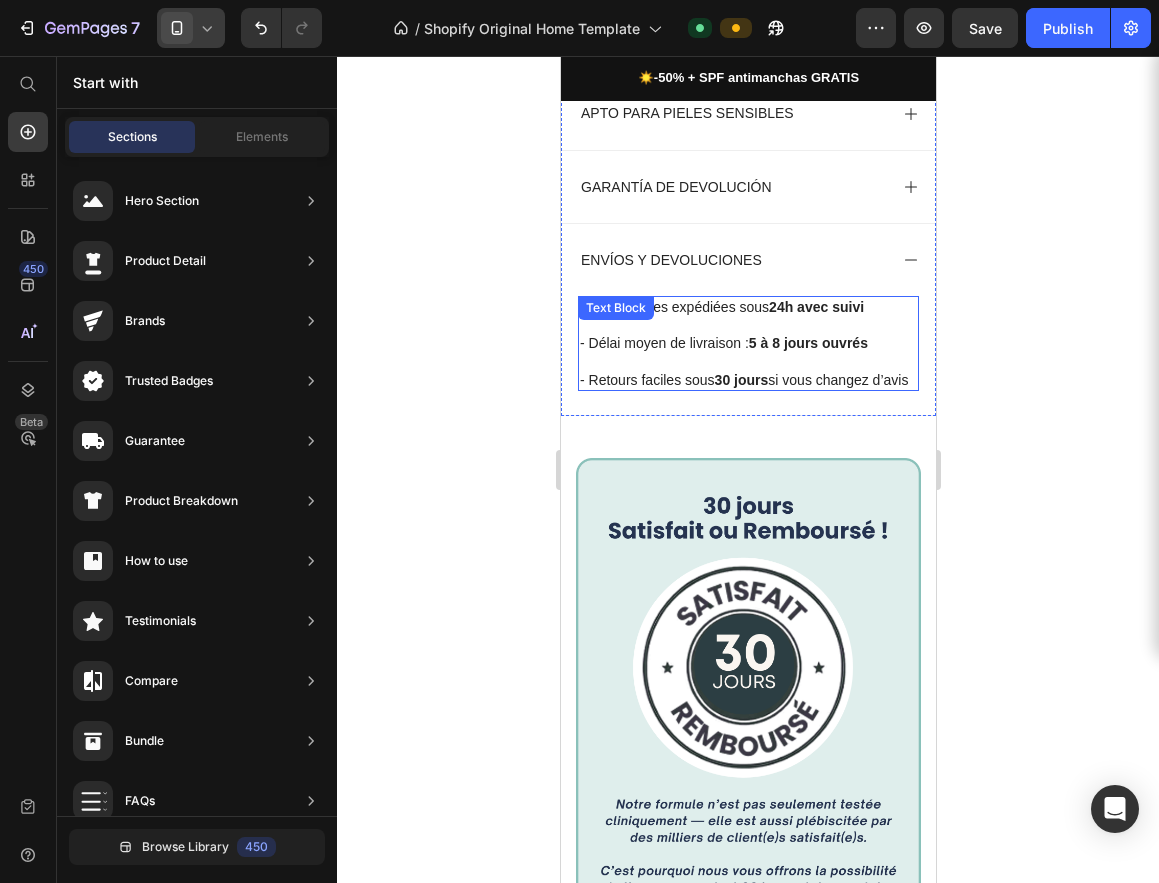 click at bounding box center [747, 362] 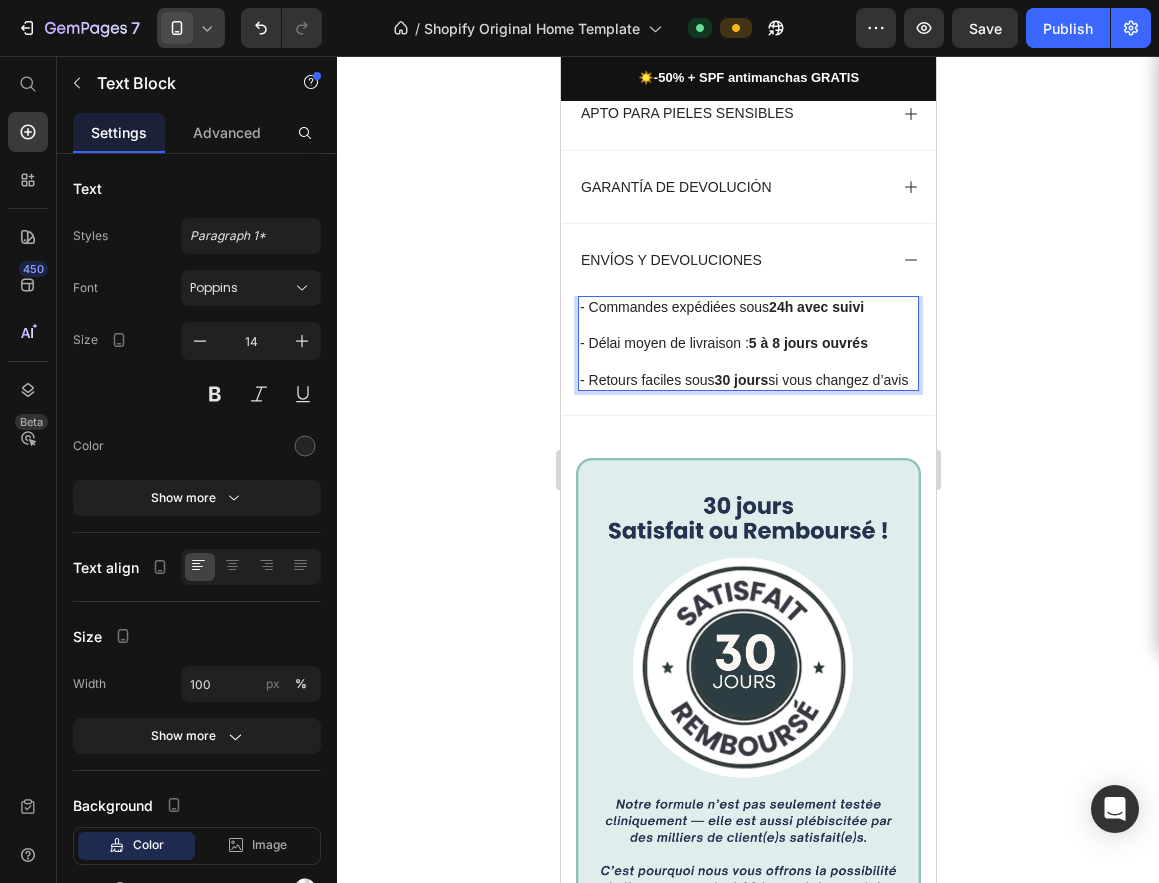 click on "- Retours faciles sous  30 jours  si vous changez d’avis" at bounding box center [747, 380] 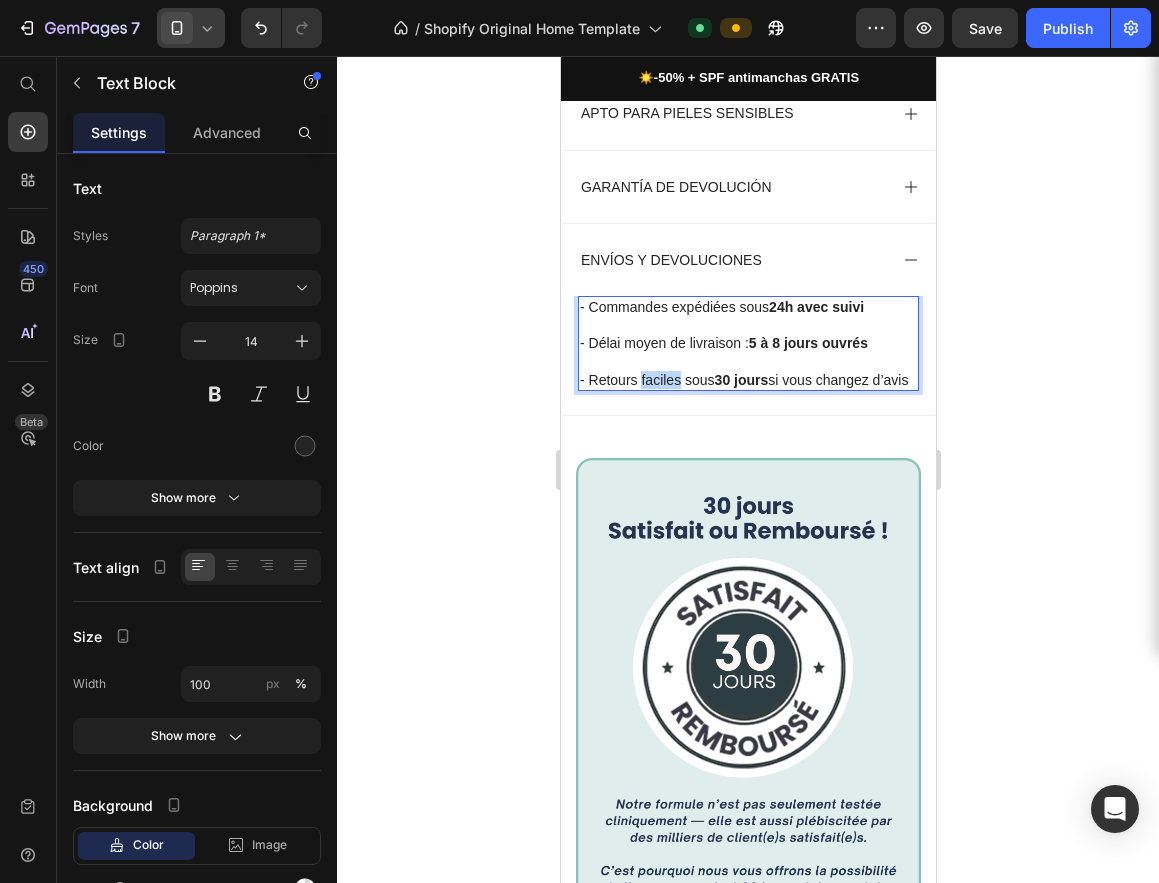 click on "- Retours faciles sous  30 jours  si vous changez d’avis" at bounding box center (747, 380) 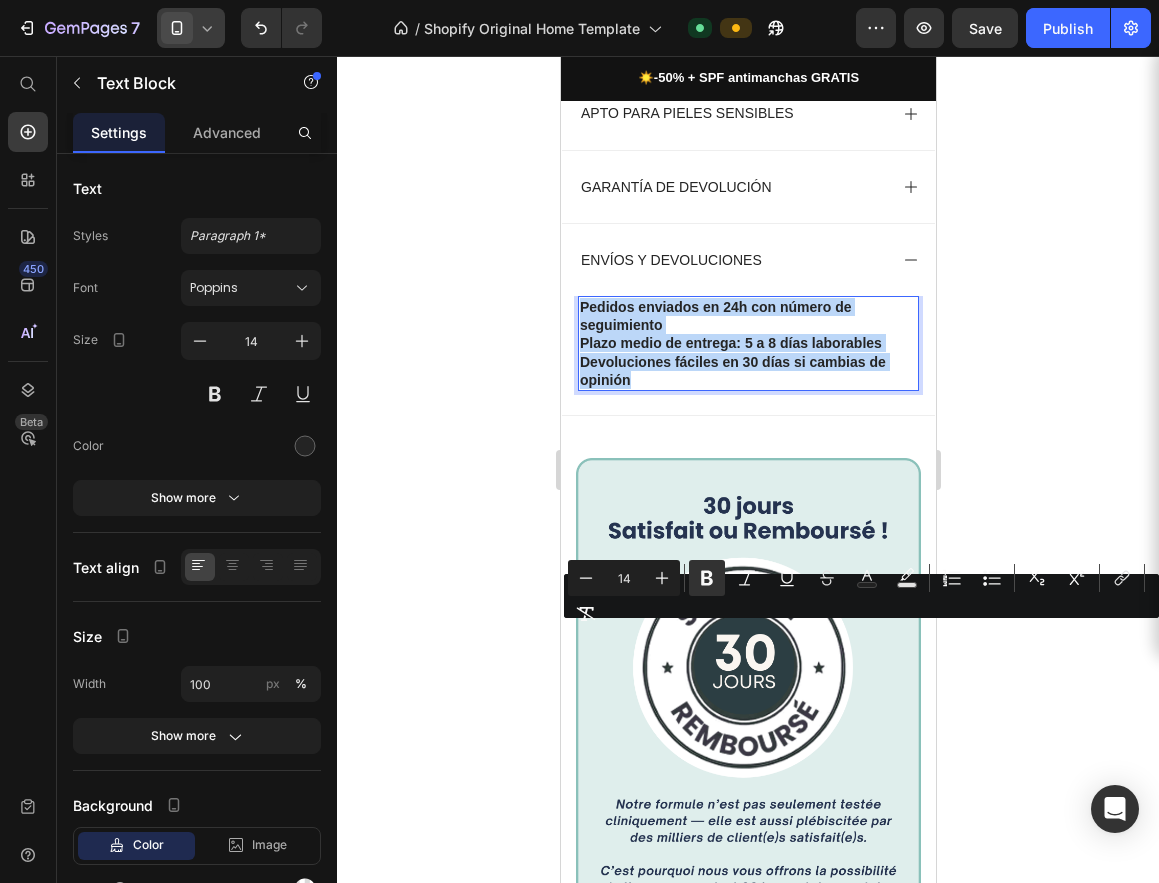 drag, startPoint x: 588, startPoint y: 687, endPoint x: 552, endPoint y: 630, distance: 67.41662 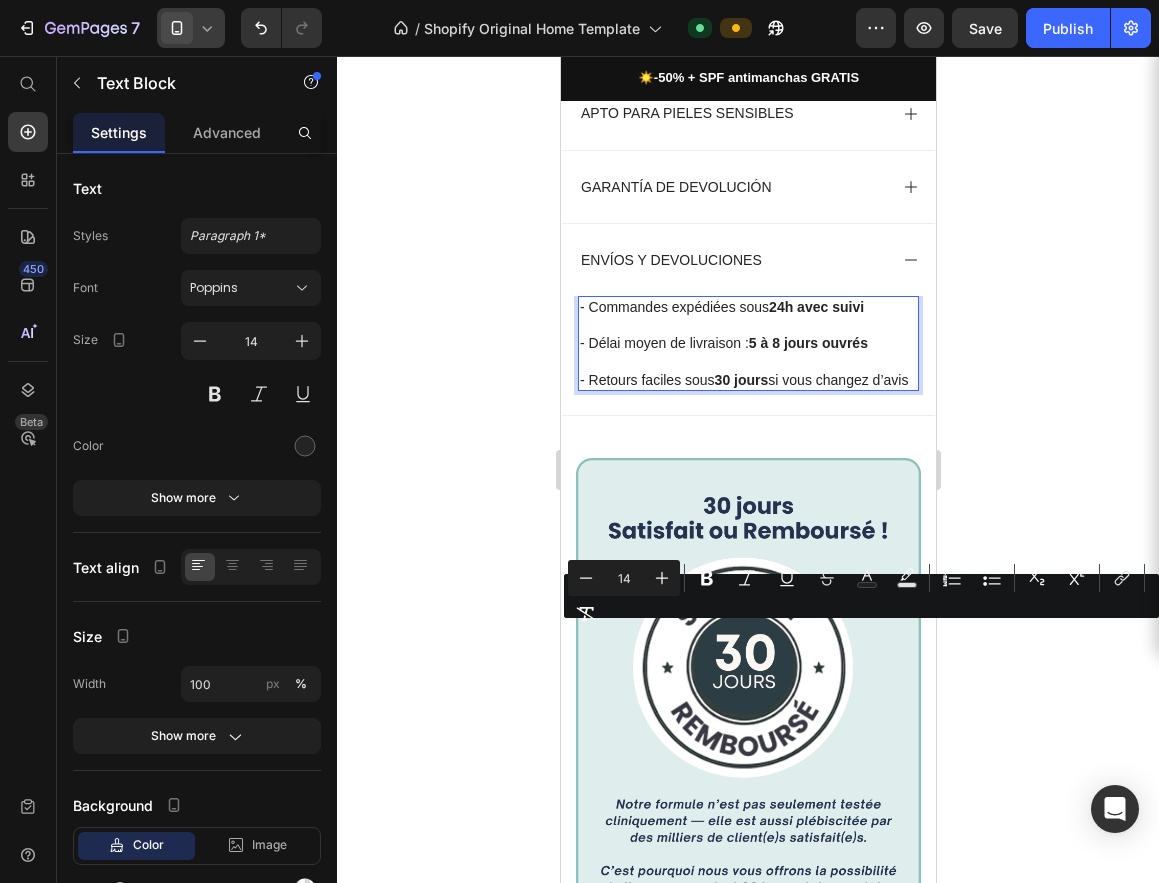 click on "- Commandes expédiées sous  24h avec suivi - Délai moyen de livraison :  5 à 8 jours ouvrés - Retours faciles sous  30 jours  si vous changez d’avis Text Block   0" at bounding box center (747, 355) 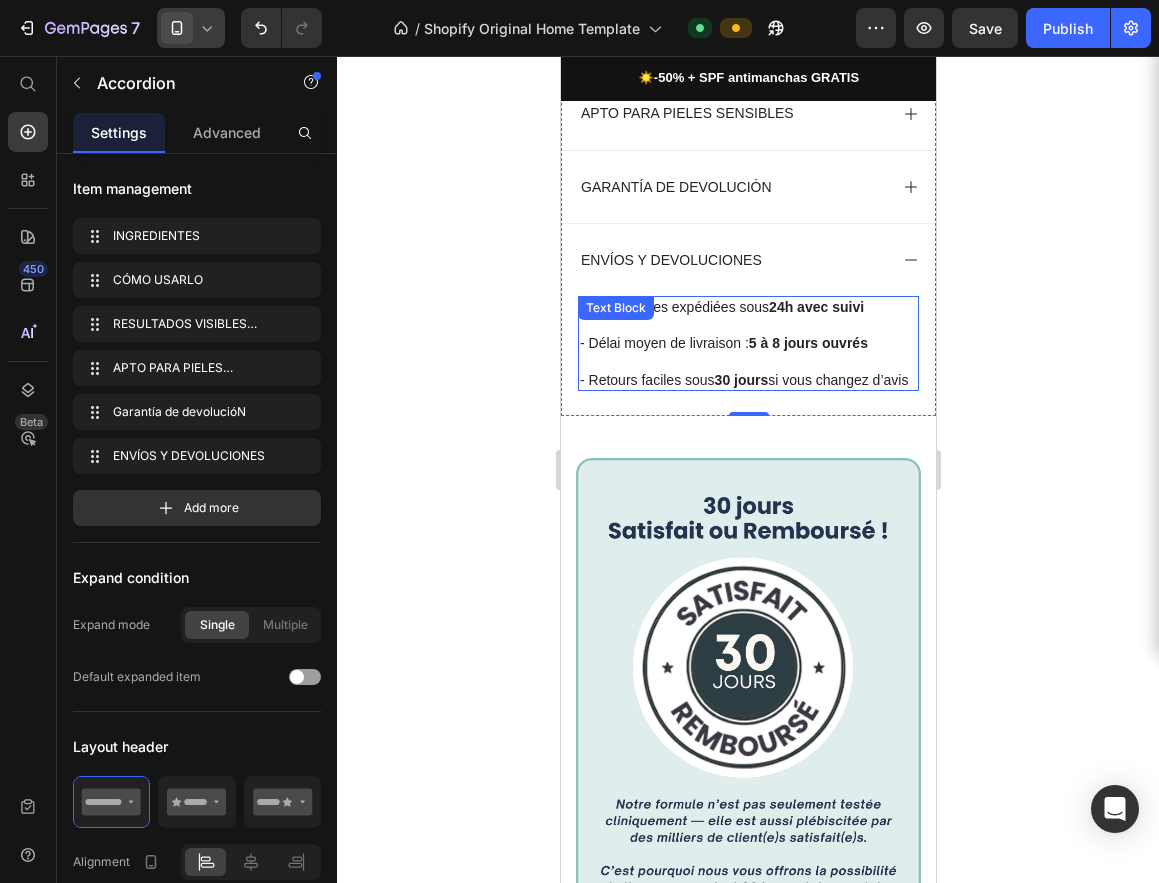 click on "- Retours faciles sous  30 jours  si vous changez d’avis" at bounding box center [747, 380] 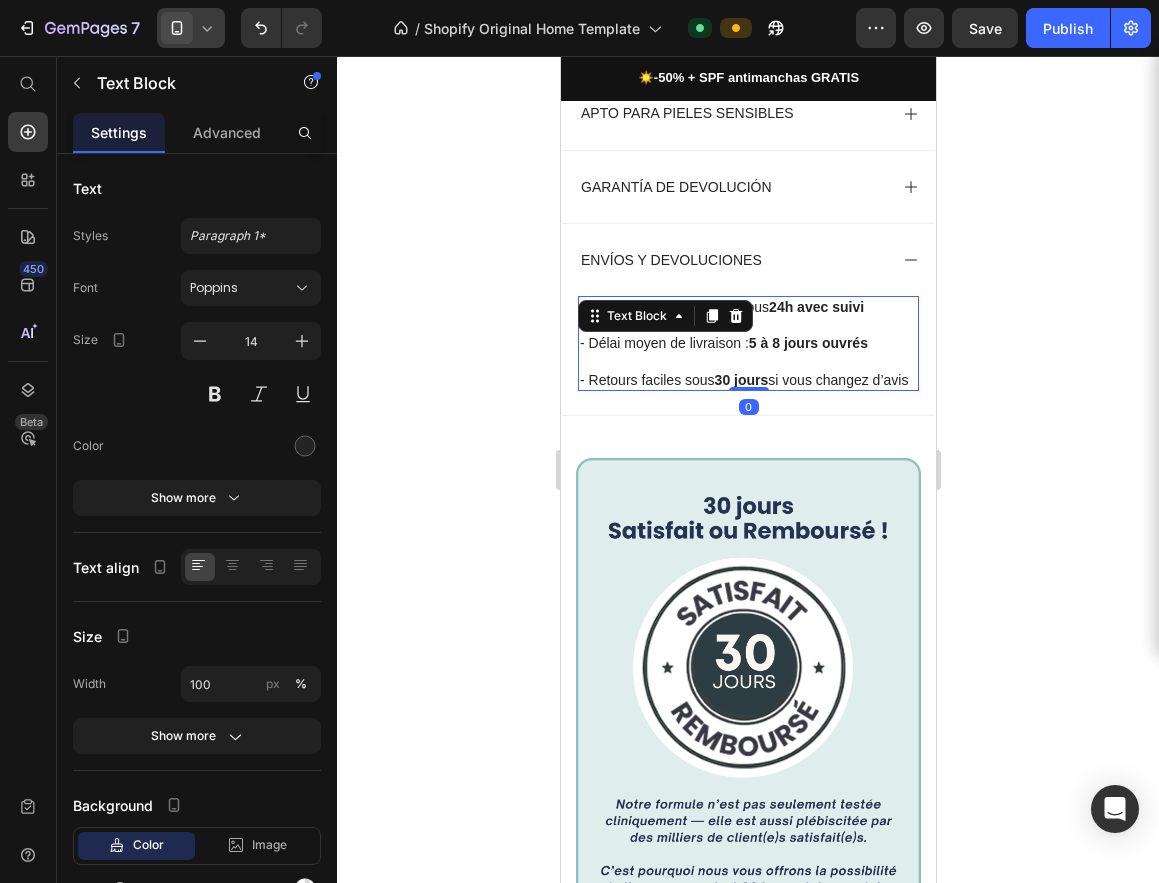 click on "- Retours faciles sous  30 jours  si vous changez d’avis" at bounding box center (747, 380) 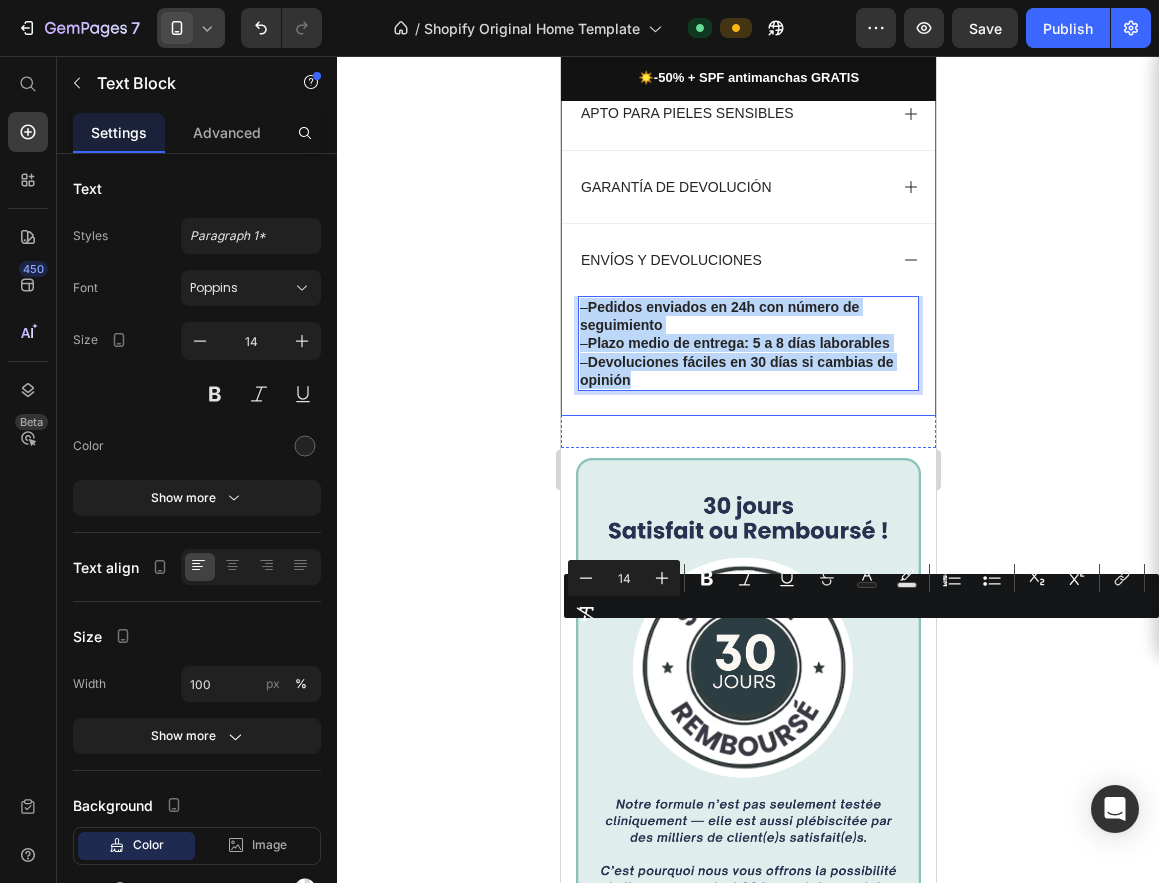 drag, startPoint x: 667, startPoint y: 722, endPoint x: 574, endPoint y: 634, distance: 128.03516 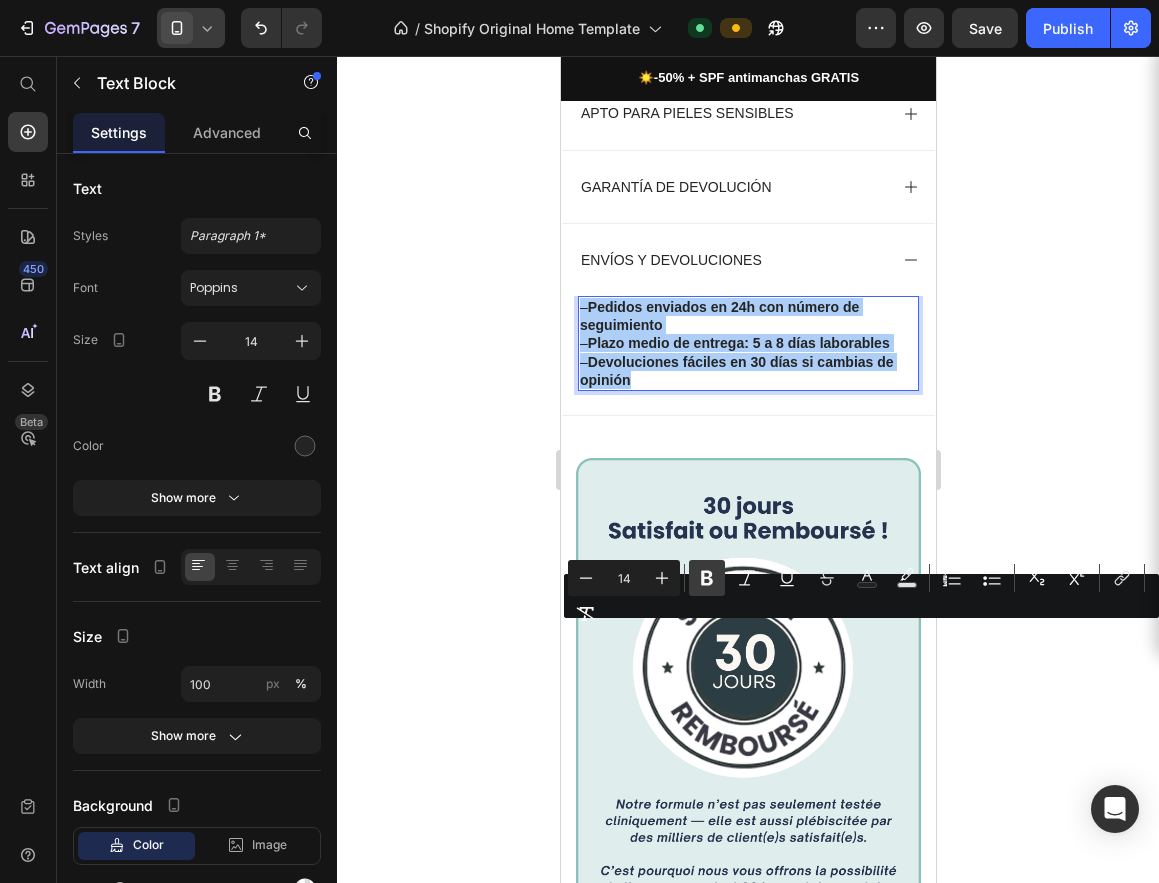 click 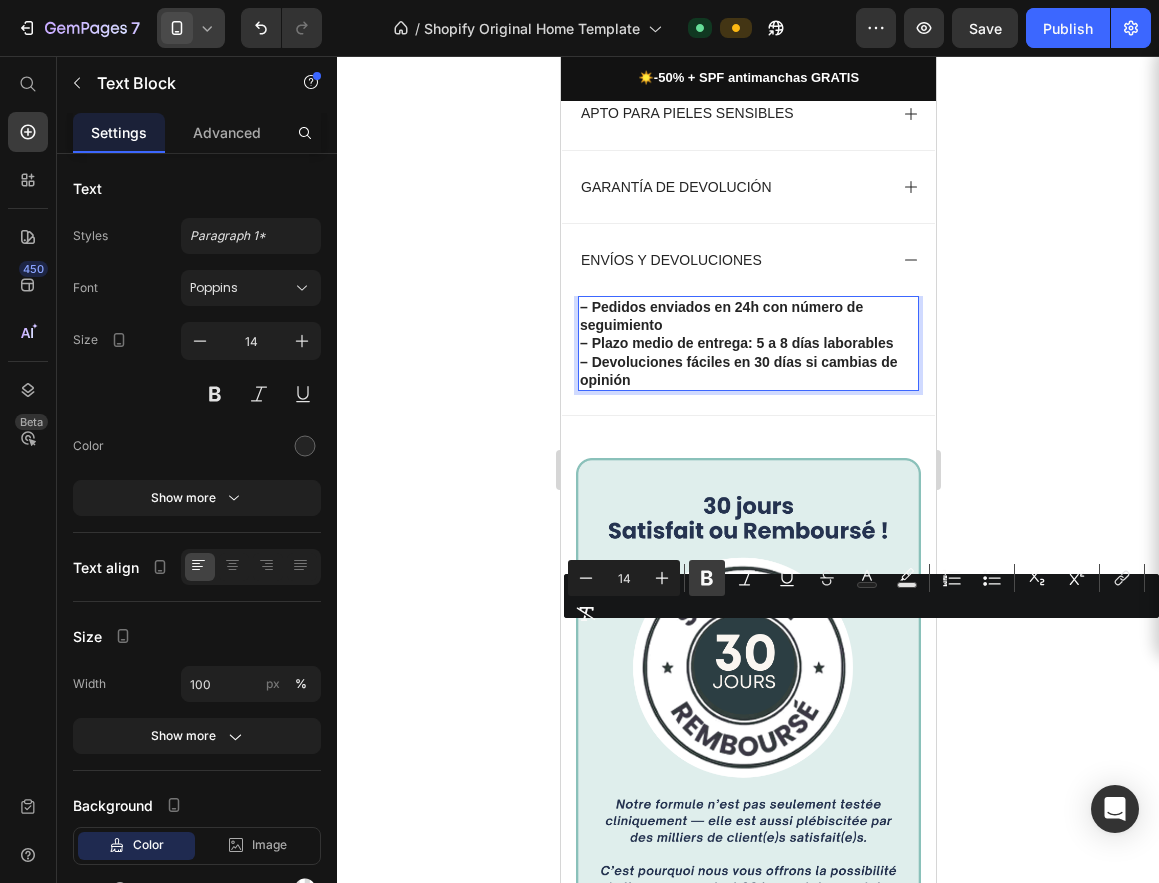 click 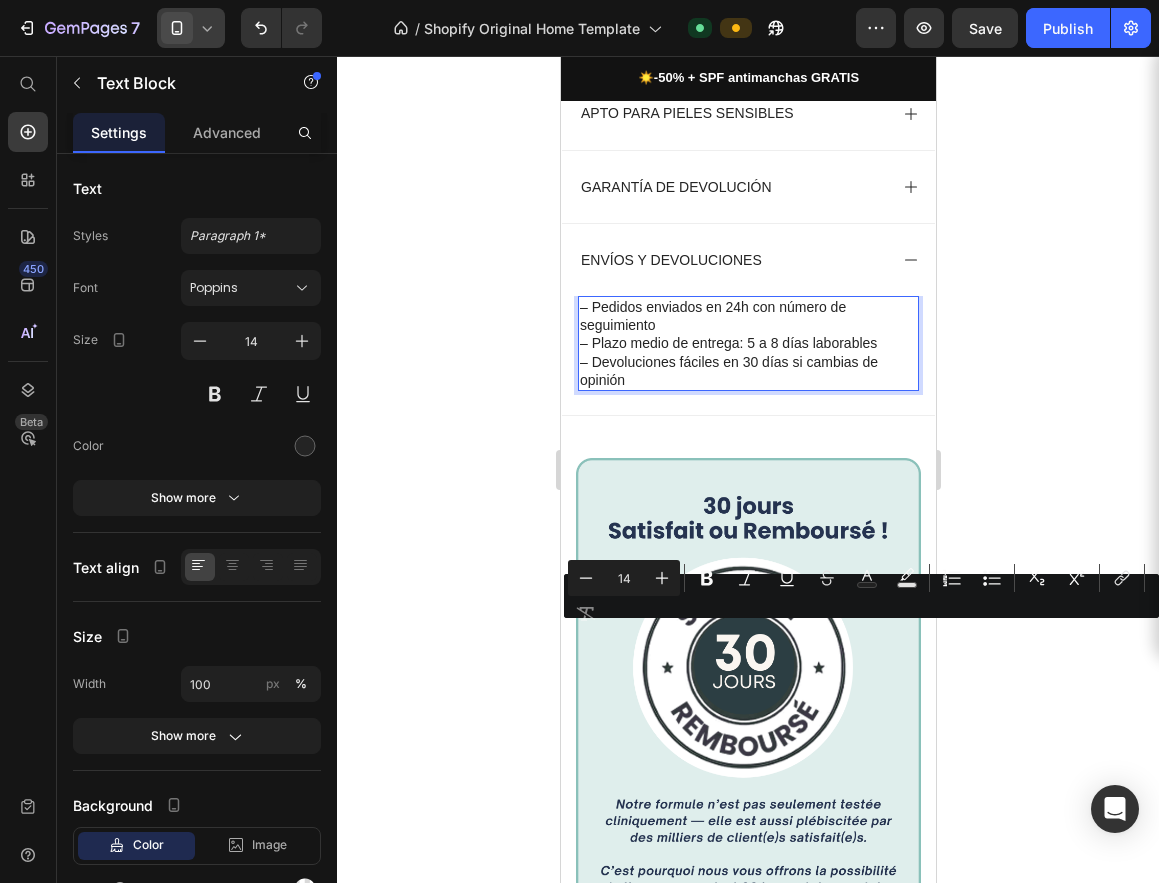 drag, startPoint x: 695, startPoint y: 693, endPoint x: 696, endPoint y: 674, distance: 19.026299 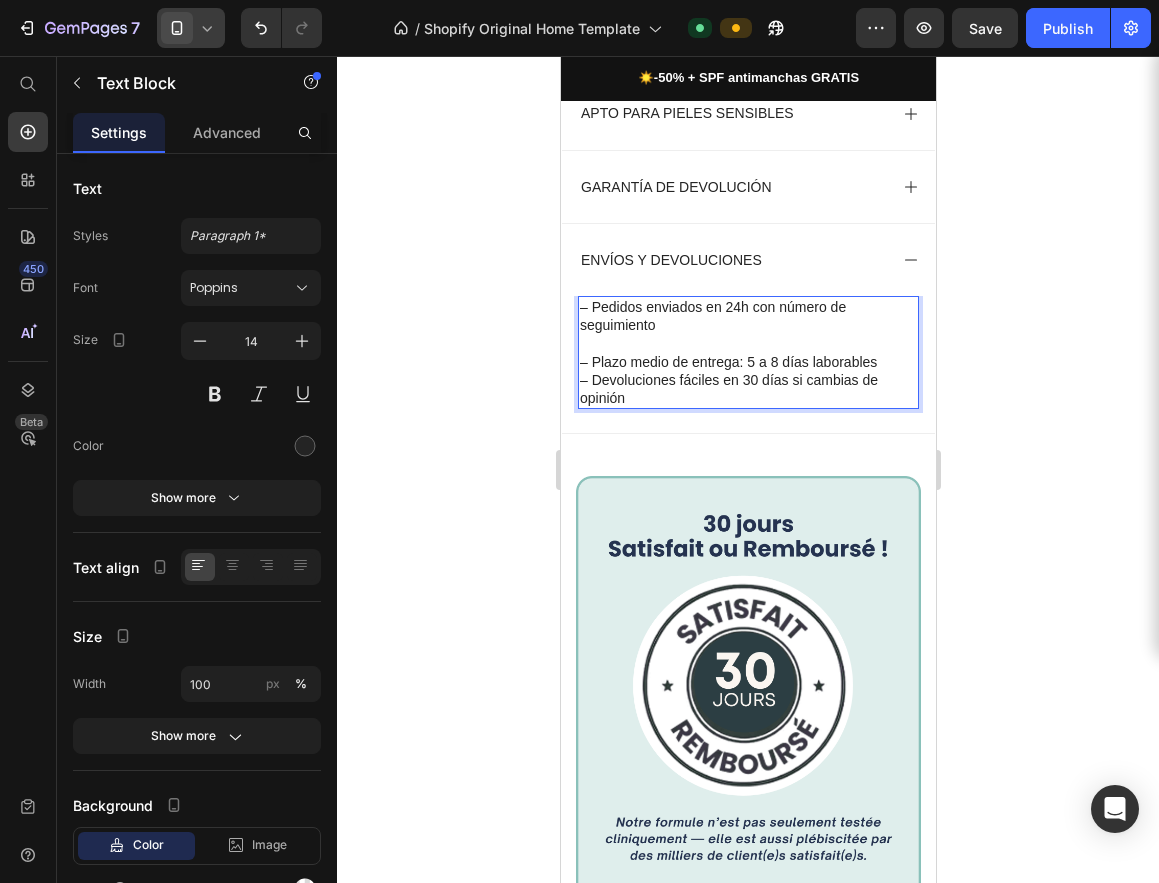 click on "⁠⁠⁠⁠⁠⁠⁠ – Plazo medio de entrega: 5 a 8 días laborables – Devoluciones fáciles en 30 días si cambias de opinión" at bounding box center (747, 370) 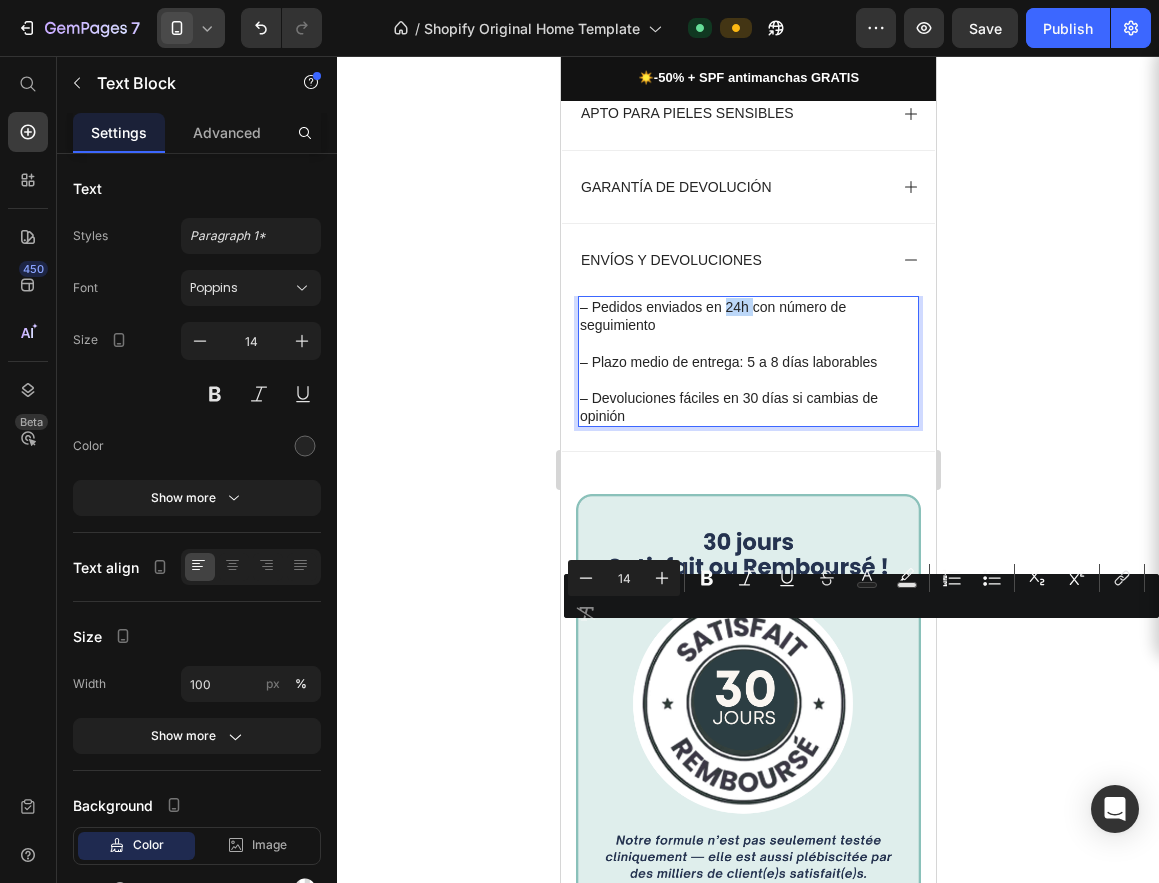 drag, startPoint x: 739, startPoint y: 635, endPoint x: 759, endPoint y: 638, distance: 20.22375 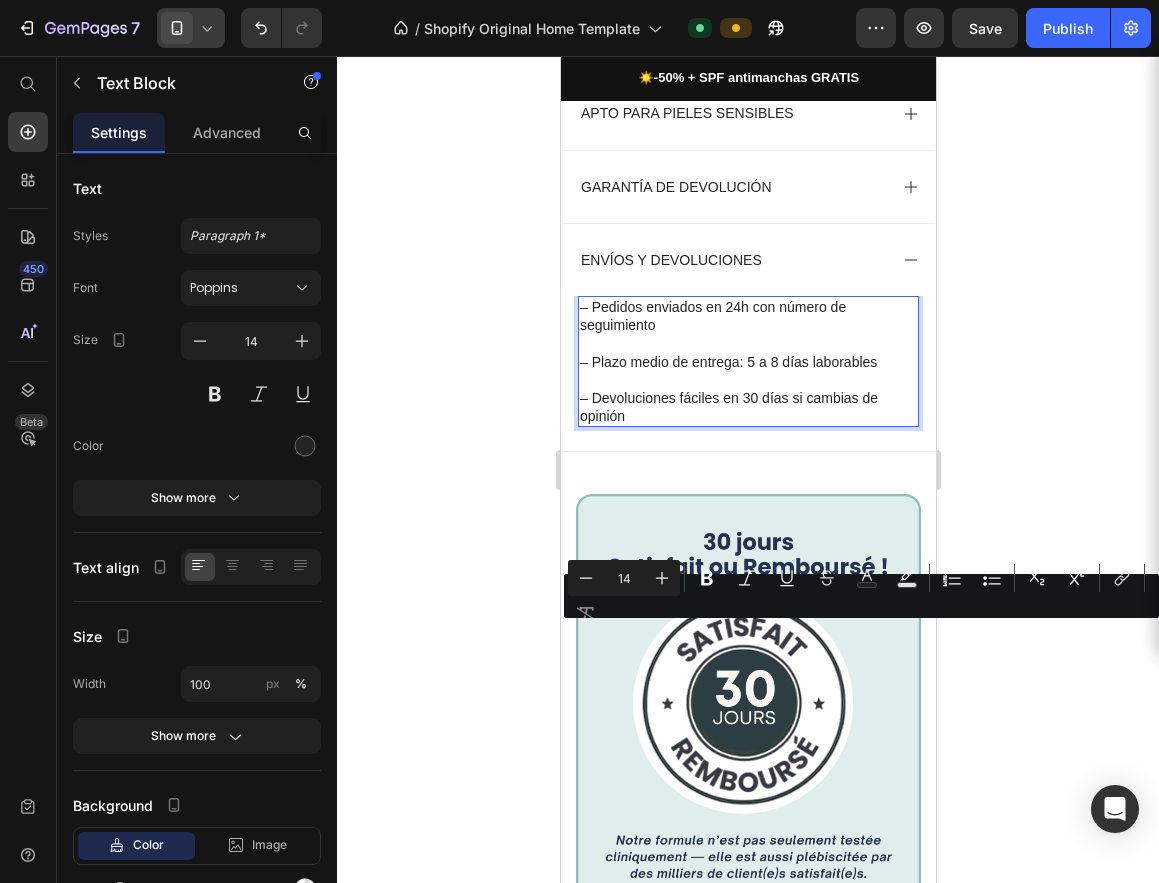 click on "– Pedidos enviados en 24h con número de seguimiento" at bounding box center (747, 316) 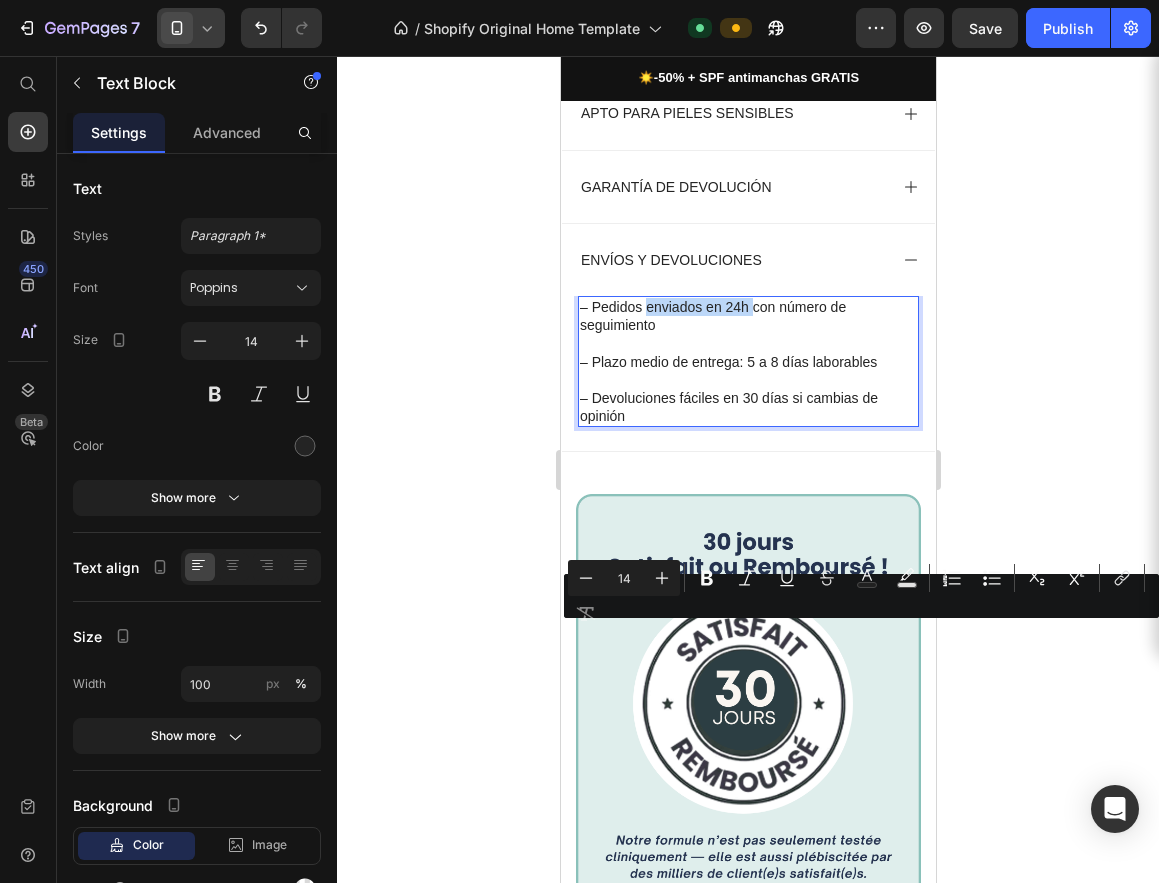 drag, startPoint x: 655, startPoint y: 637, endPoint x: 771, endPoint y: 640, distance: 116.03879 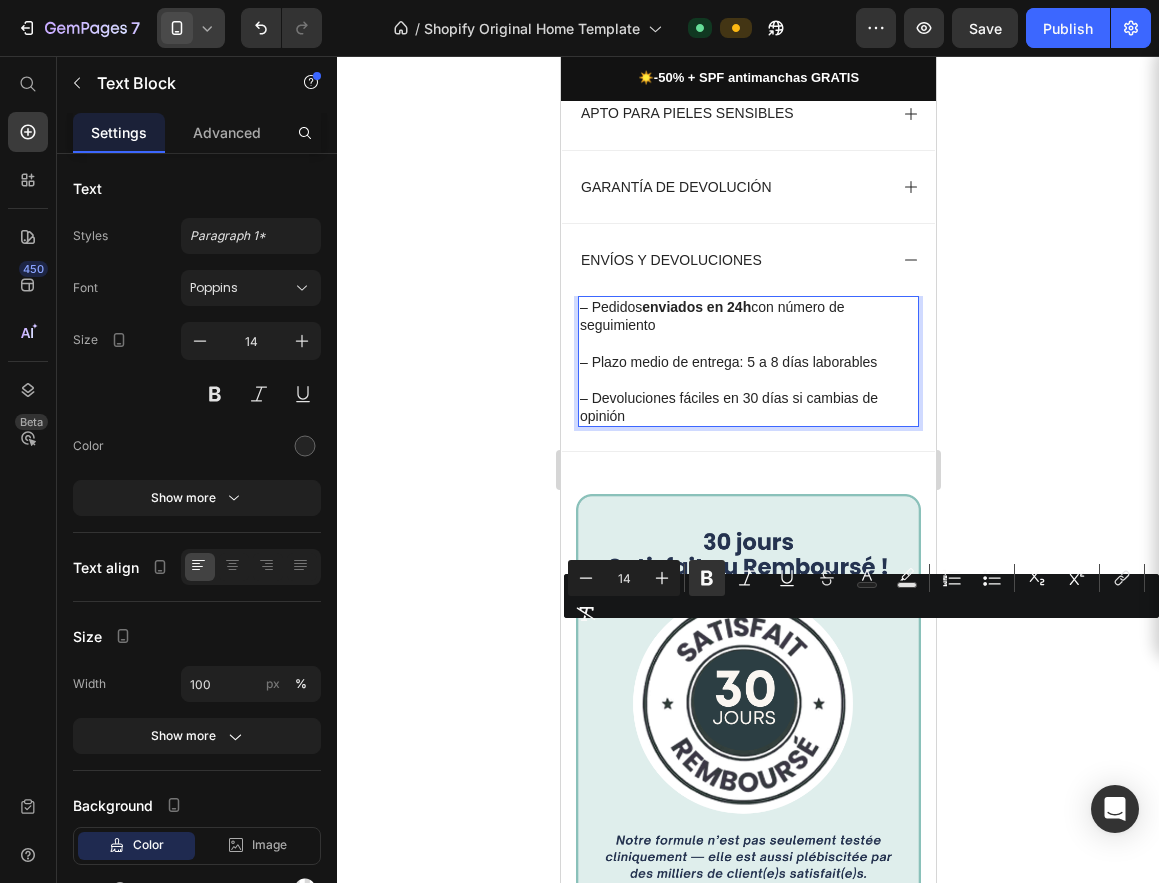 click on "– Plazo medio de entrega: 5 a 8 días laborables" at bounding box center (747, 352) 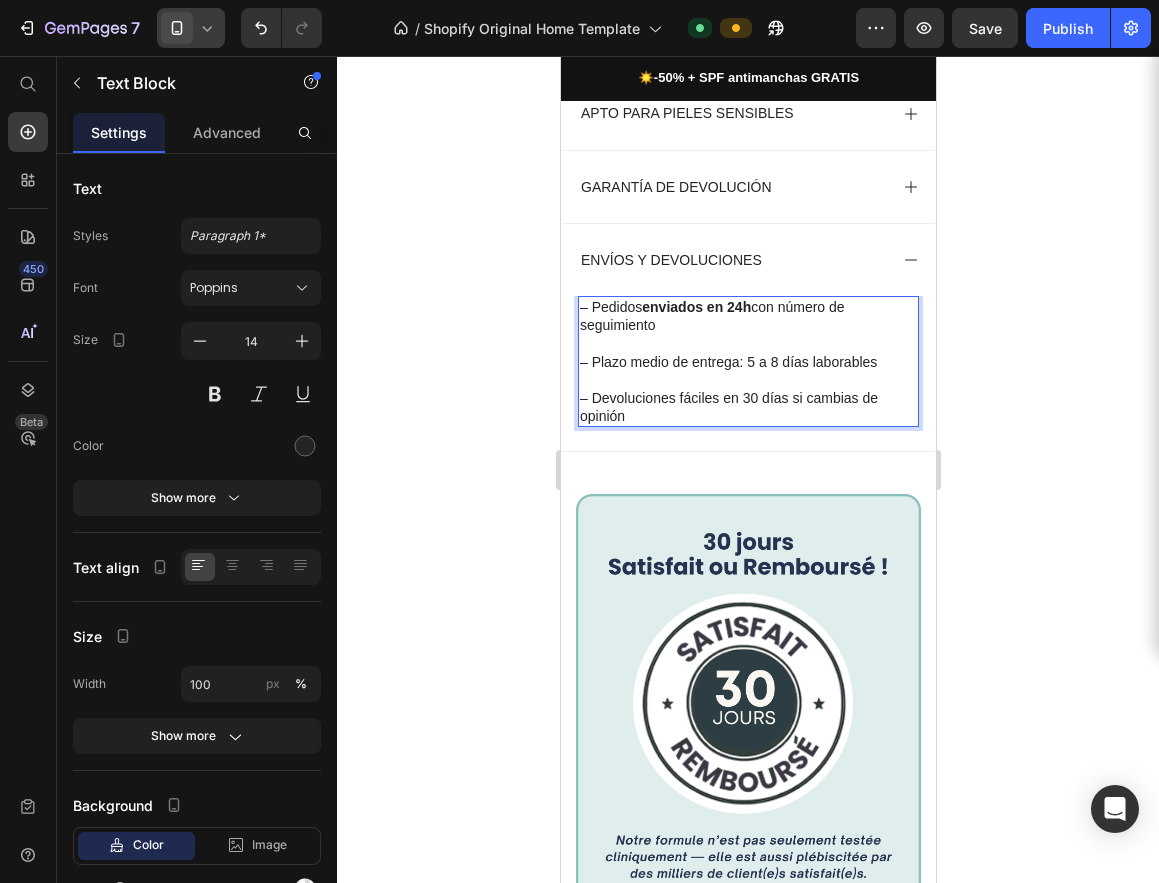 click on "⁠⁠⁠⁠⁠⁠⁠ – Plazo medio de entrega: 5 a 8 días laborables" at bounding box center (747, 352) 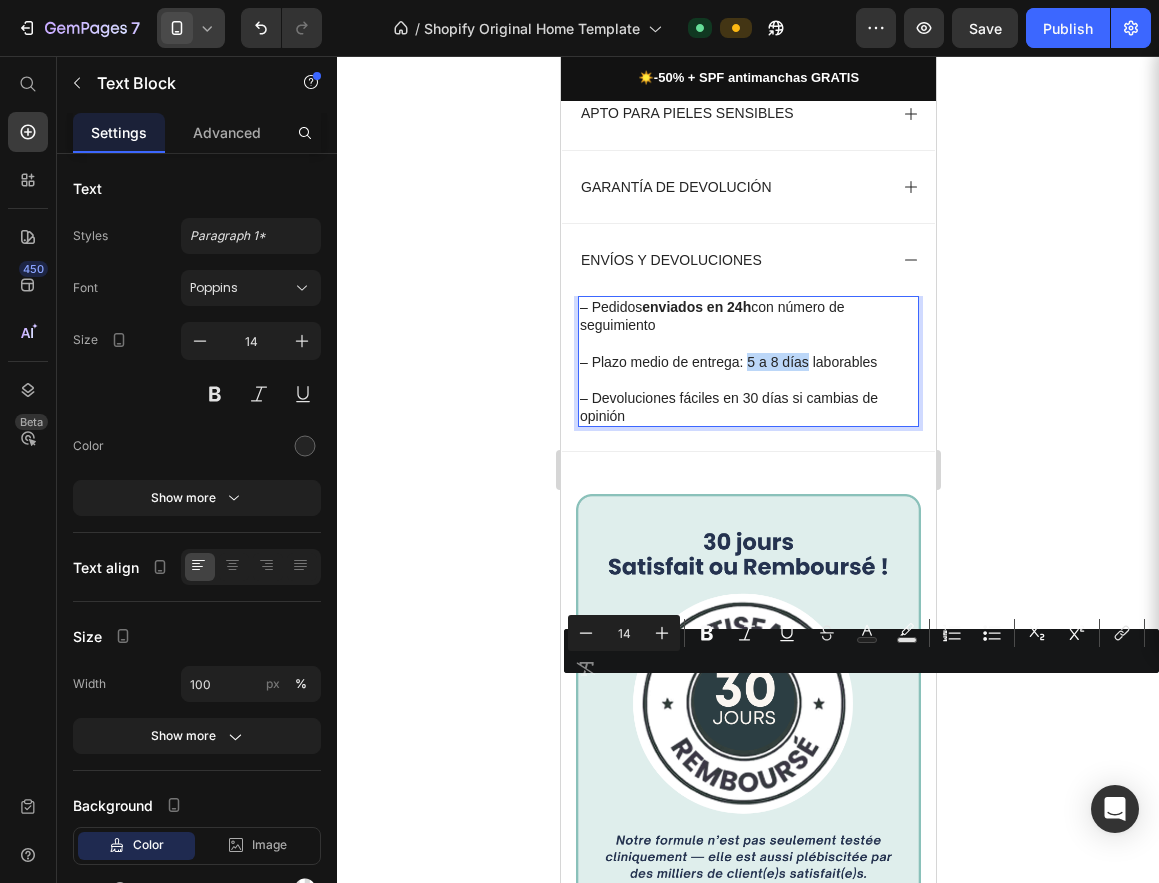 drag, startPoint x: 765, startPoint y: 693, endPoint x: 832, endPoint y: 700, distance: 67.36468 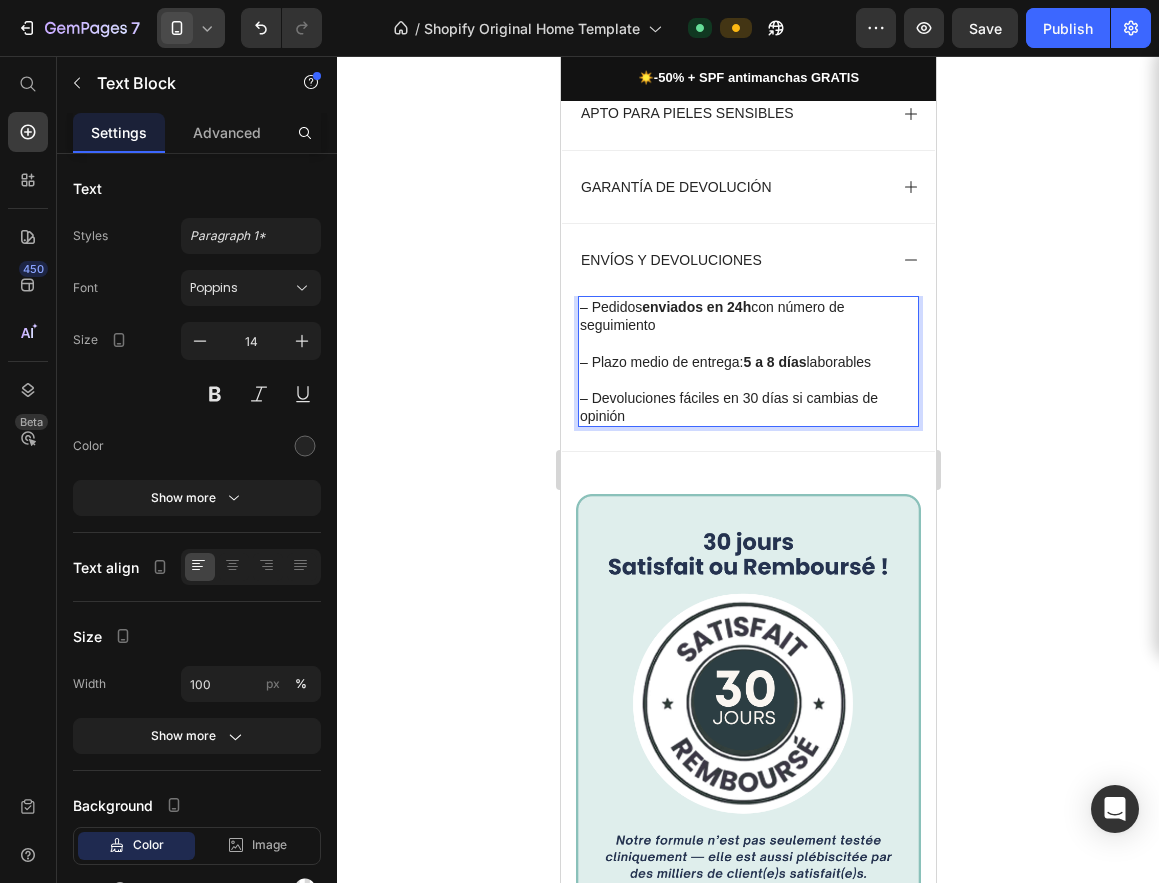 click on "– Devoluciones fáciles en 30 días si cambias de opinión" at bounding box center (747, 398) 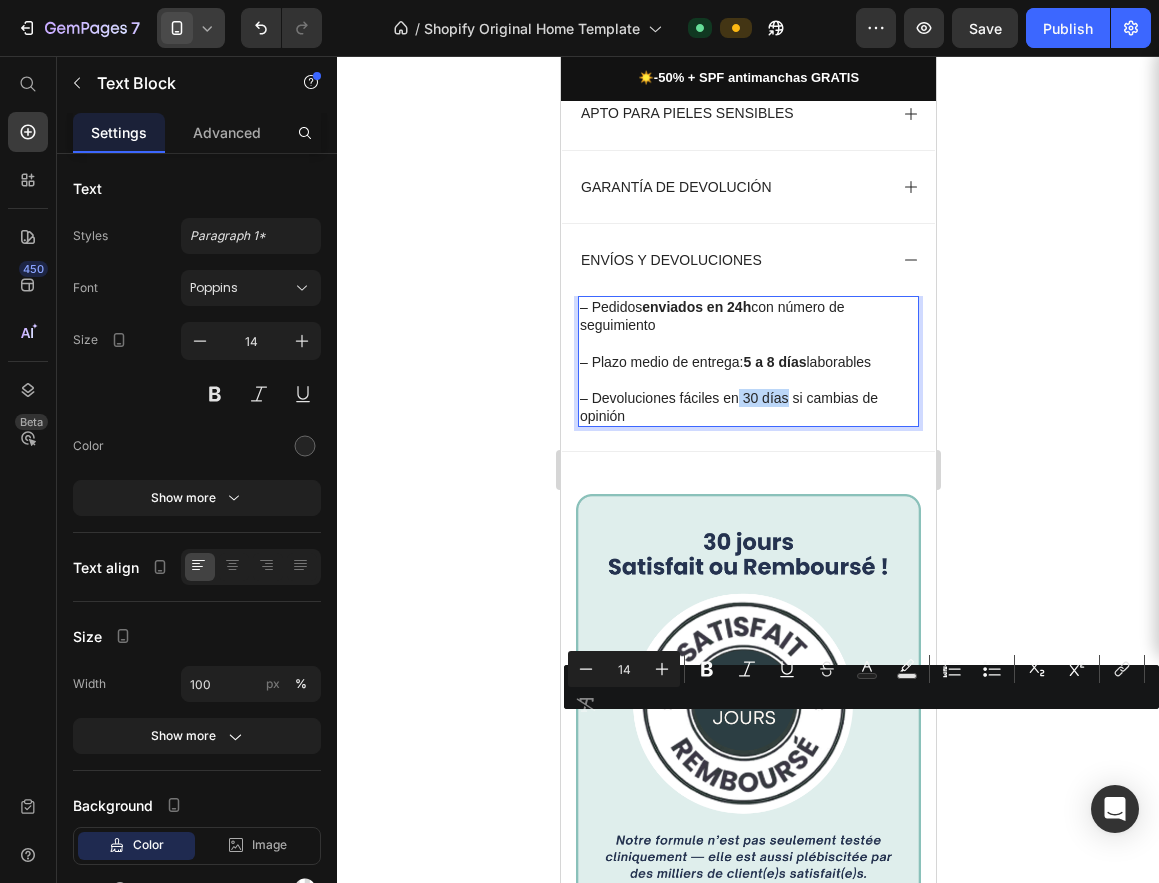 drag, startPoint x: 758, startPoint y: 726, endPoint x: 809, endPoint y: 731, distance: 51.24451 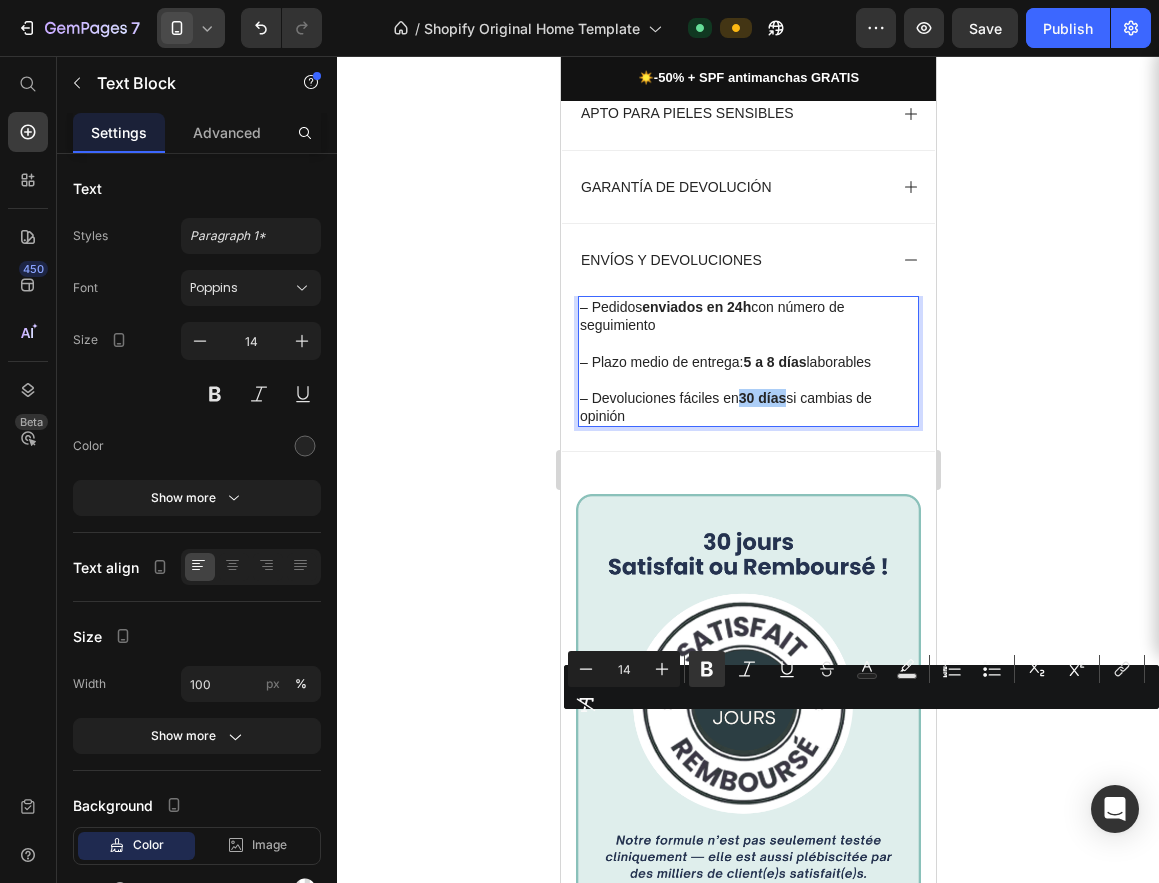 click 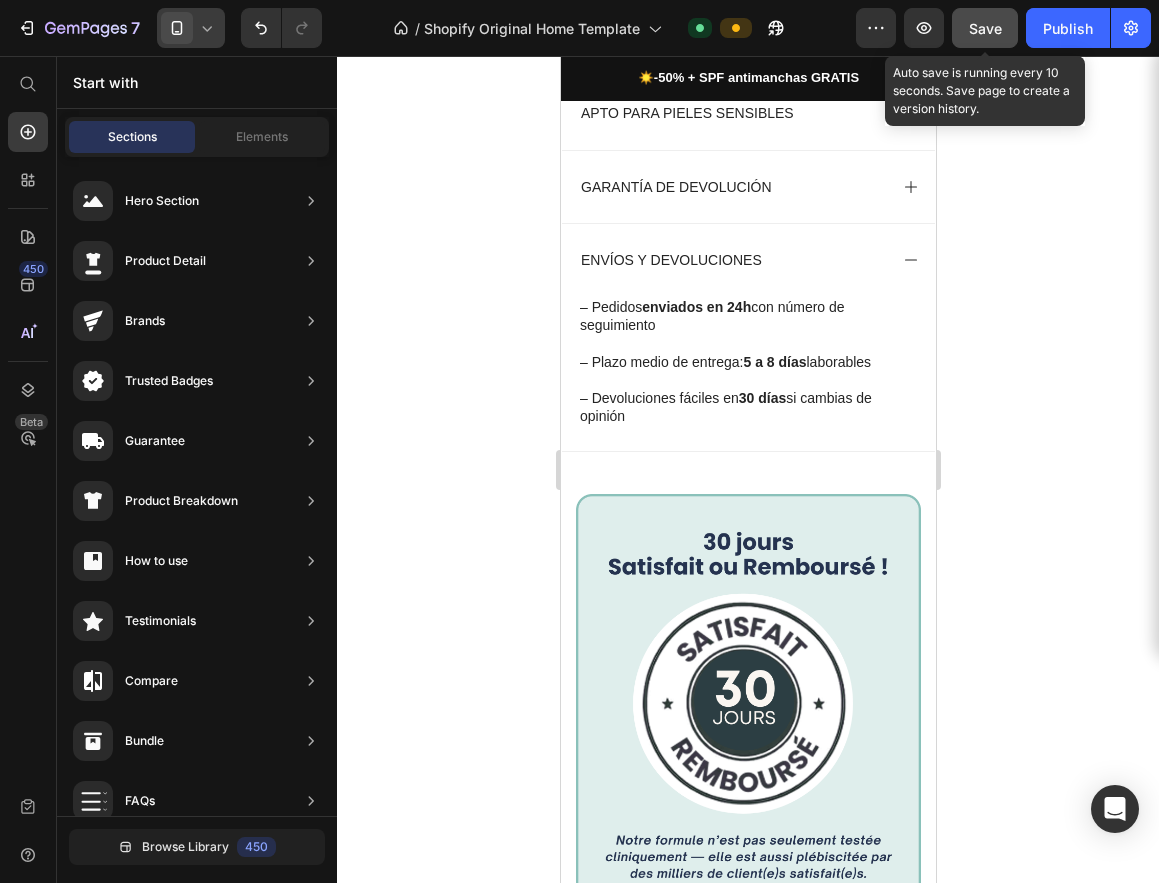 click on "Save" at bounding box center (985, 28) 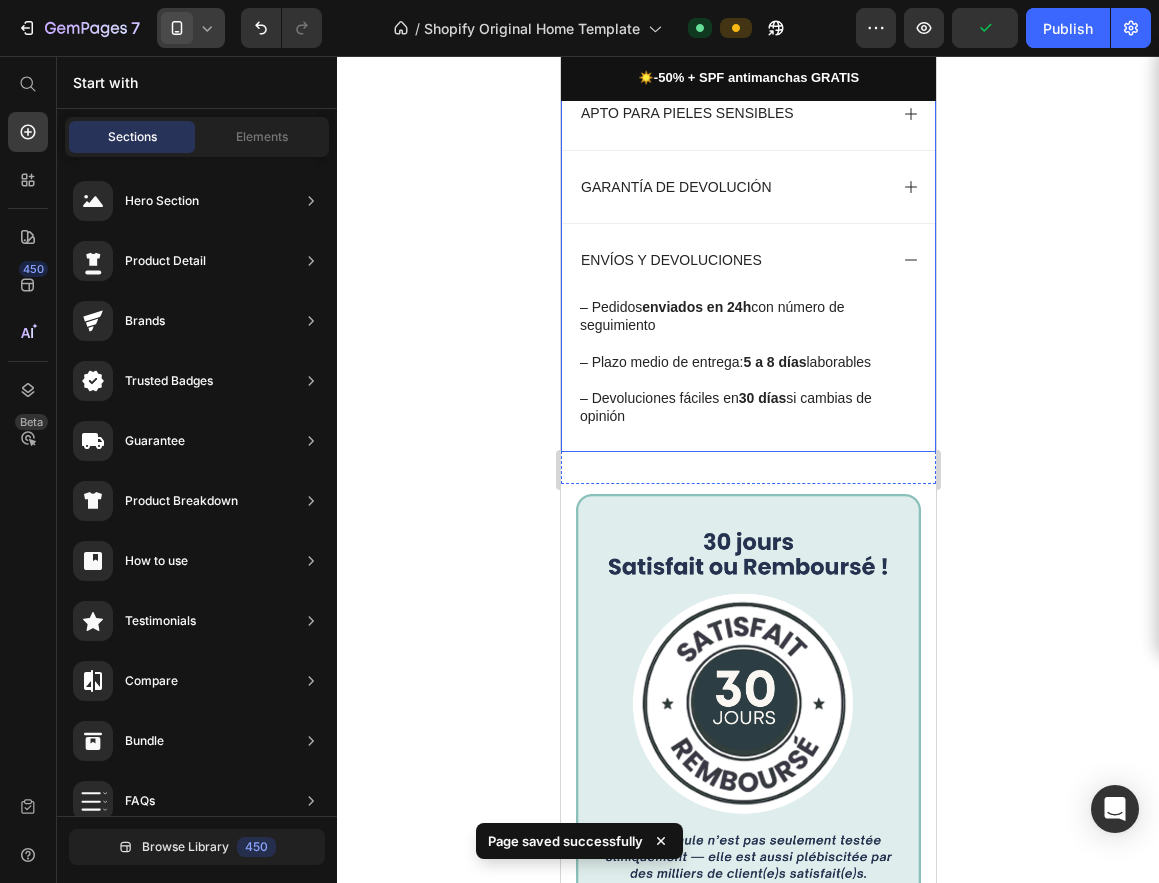 click 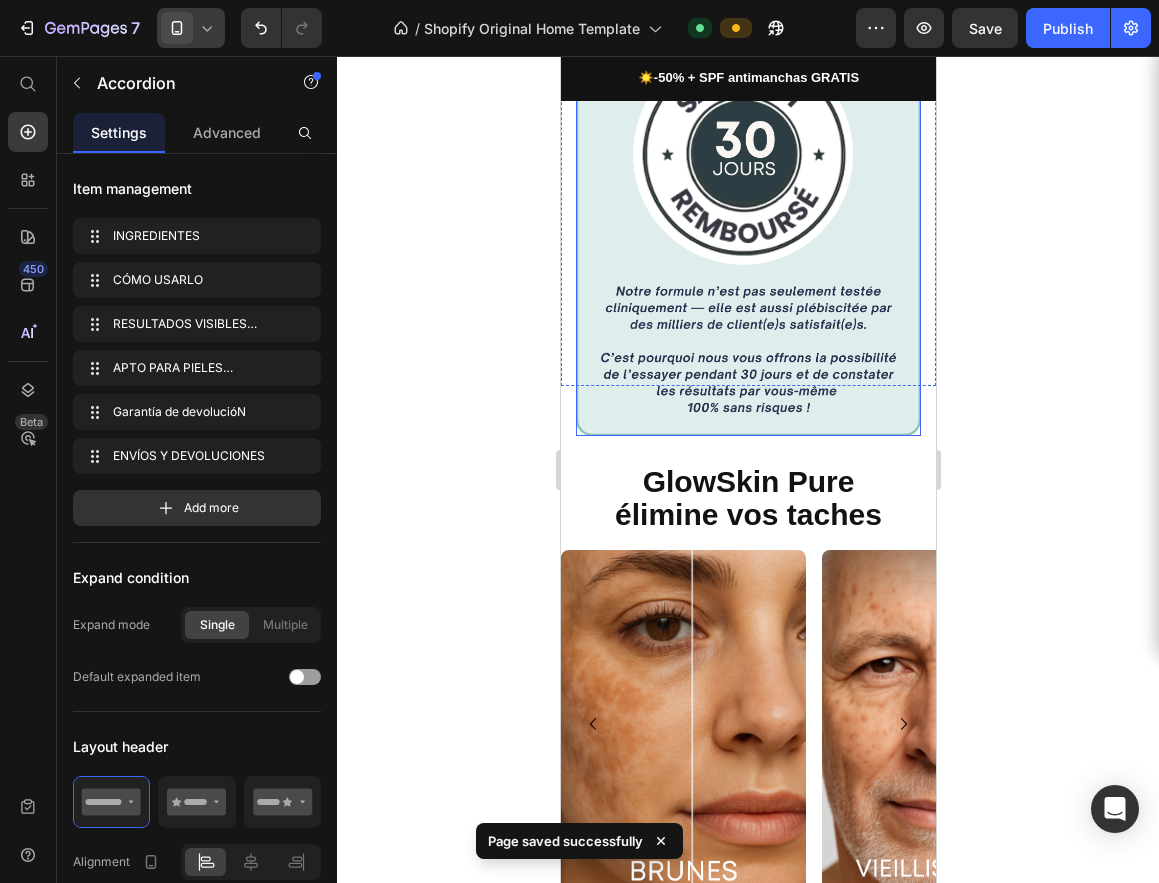 scroll, scrollTop: 2950, scrollLeft: 0, axis: vertical 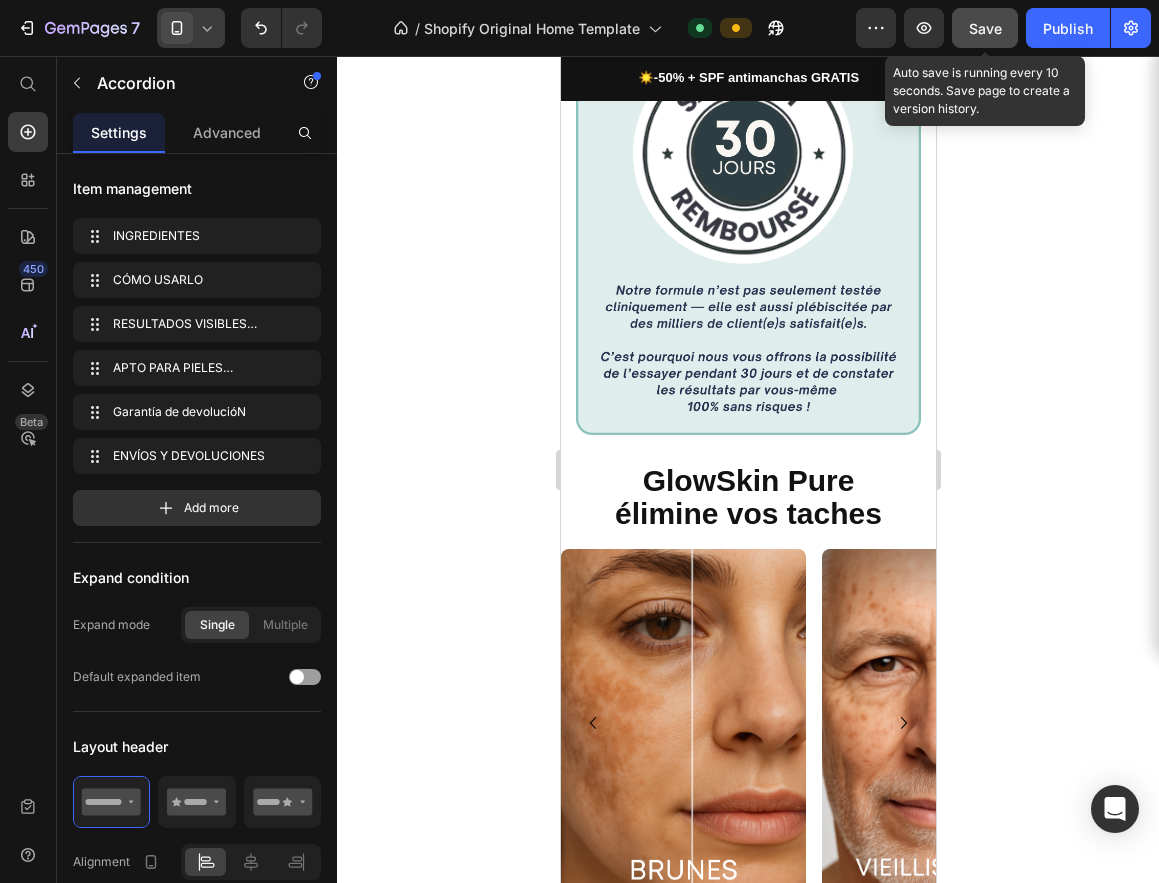 click on "Save" 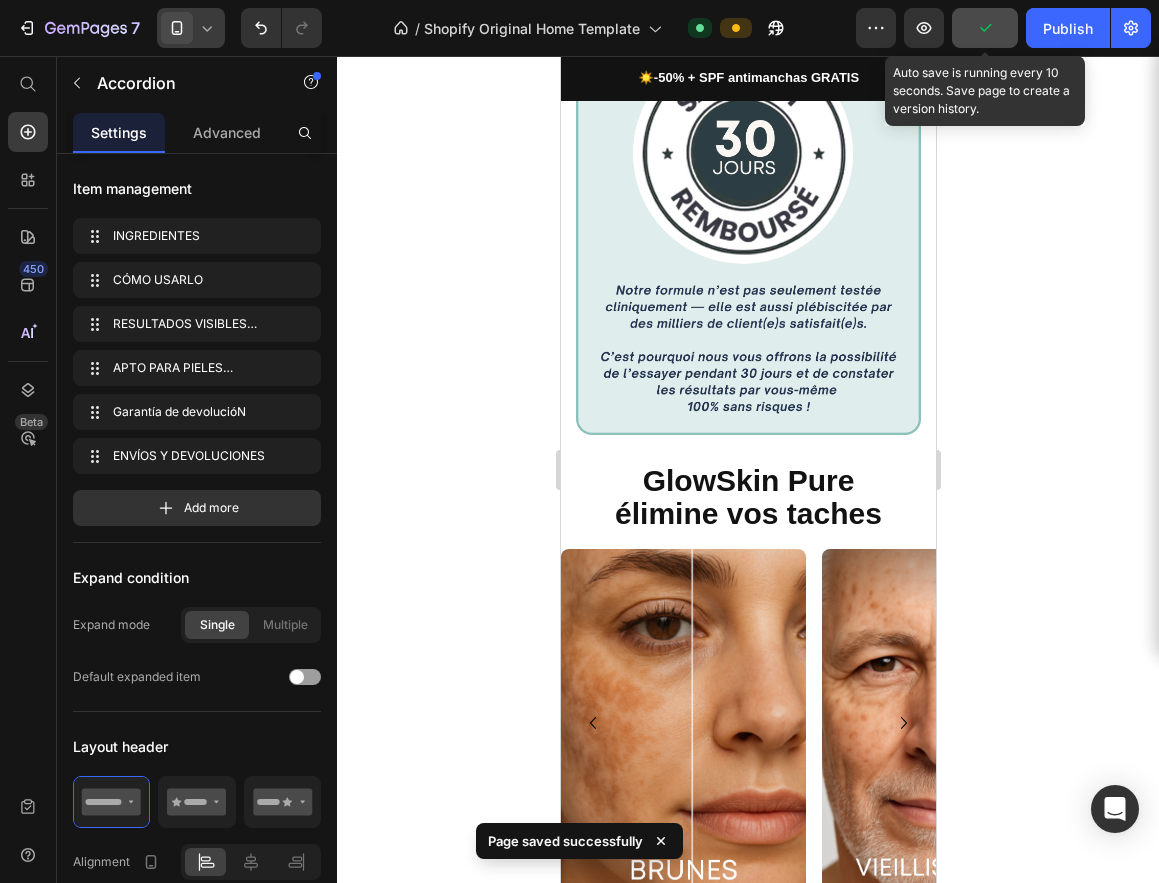 click 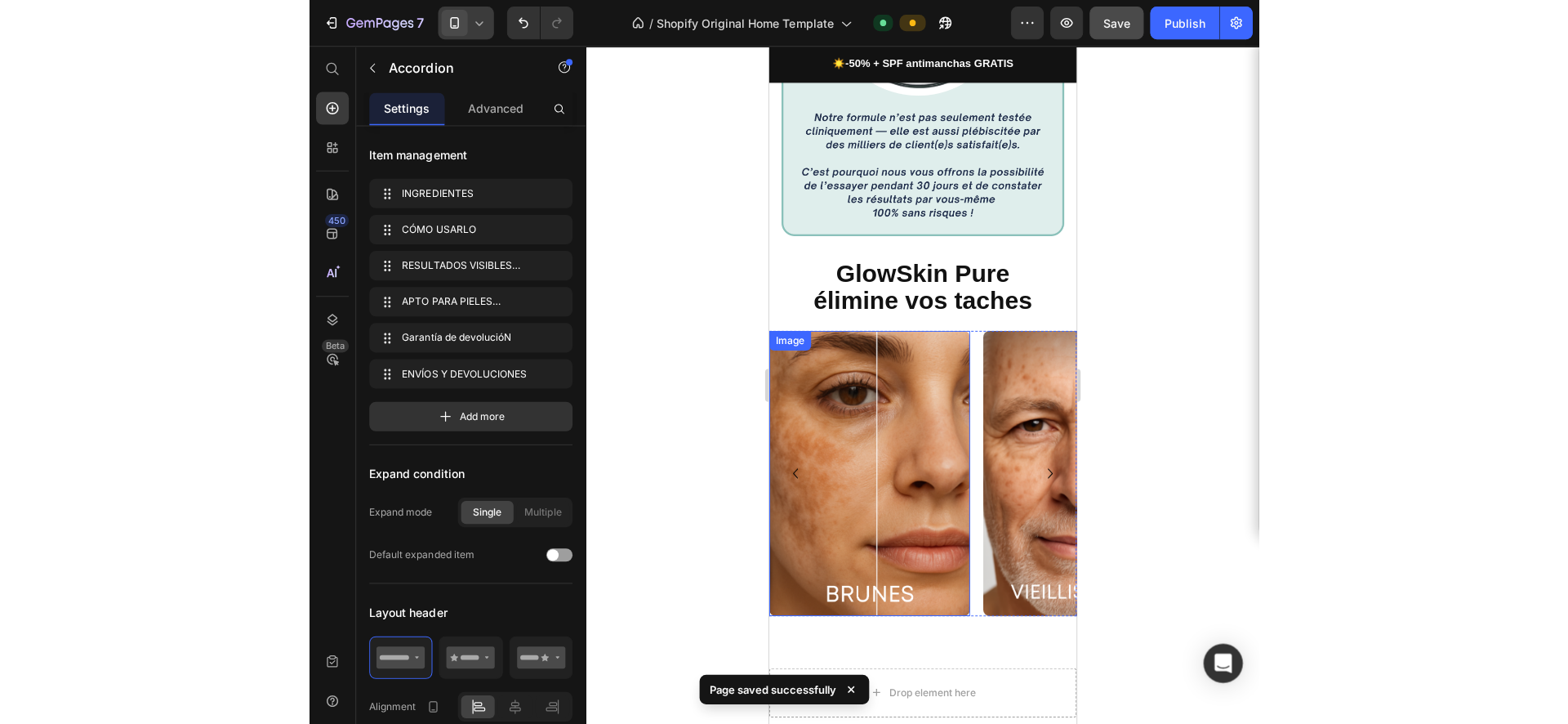 scroll, scrollTop: 2841, scrollLeft: 0, axis: vertical 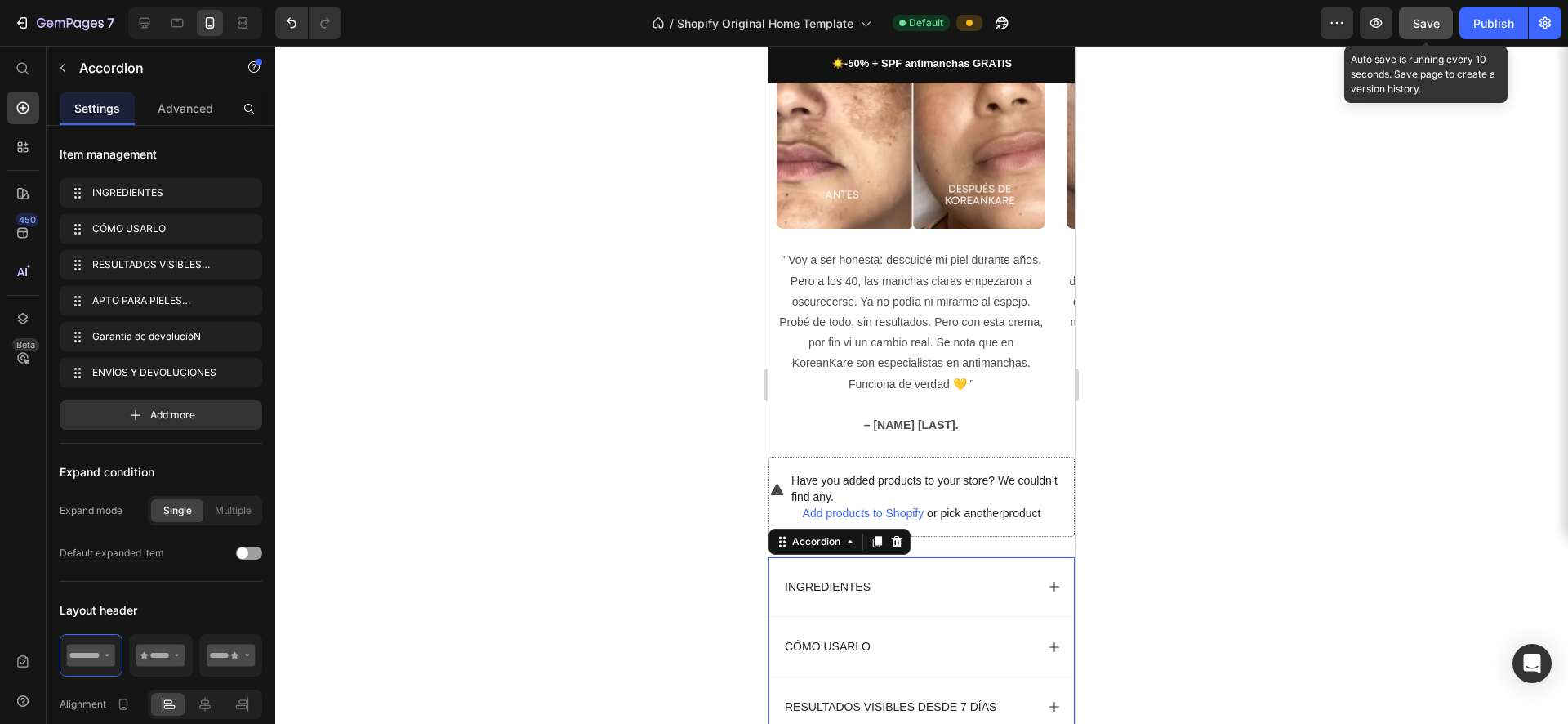 click on "Save" at bounding box center [1426, 23] 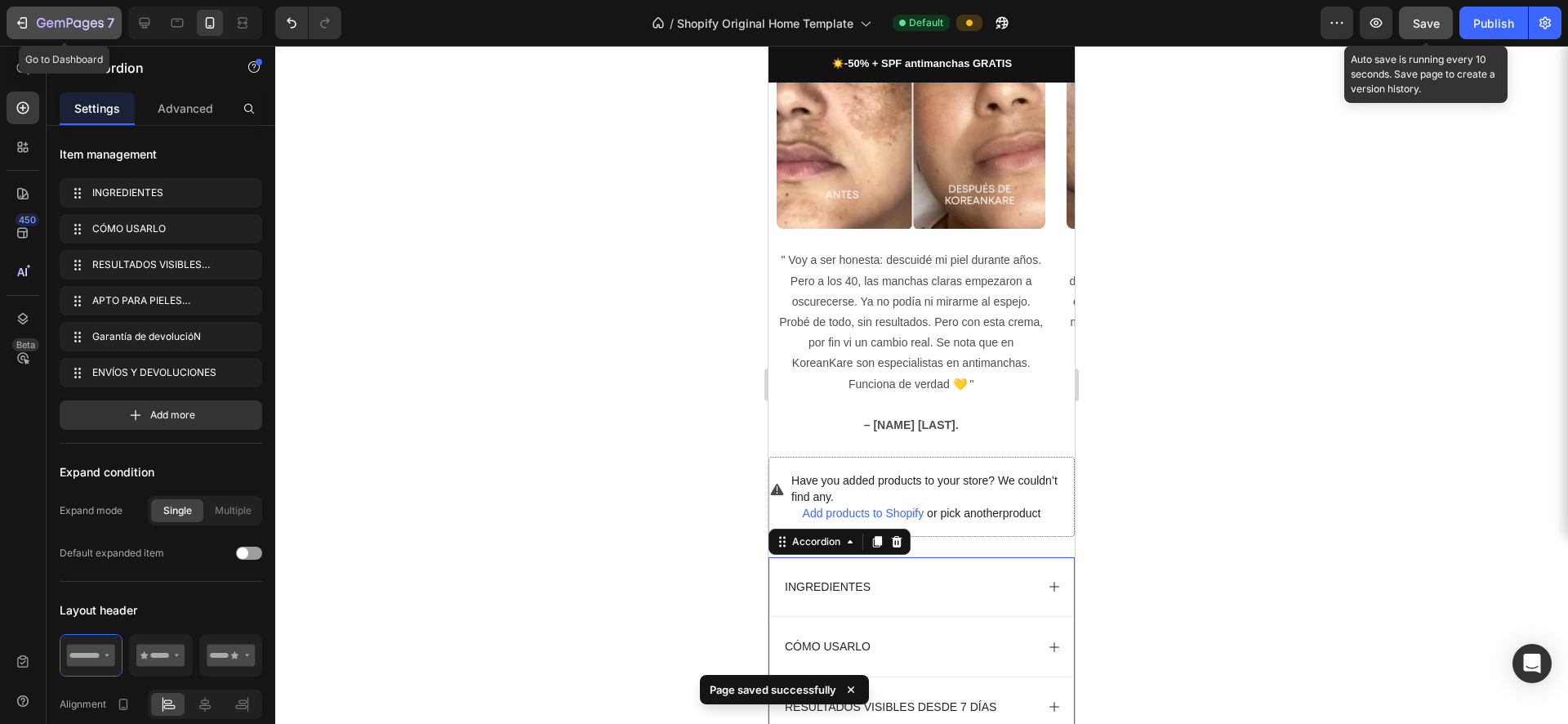 click on "7" at bounding box center [64, 23] 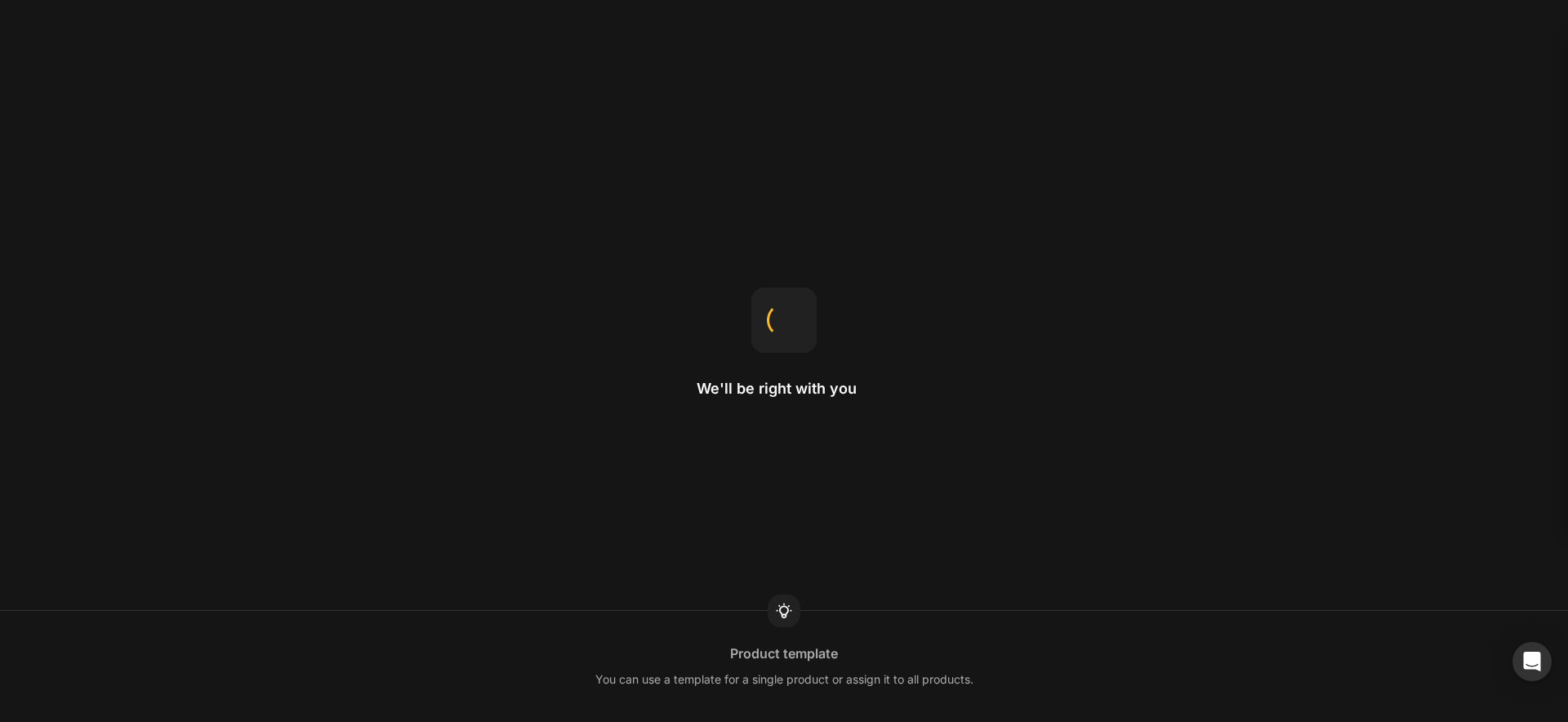 scroll, scrollTop: 0, scrollLeft: 0, axis: both 